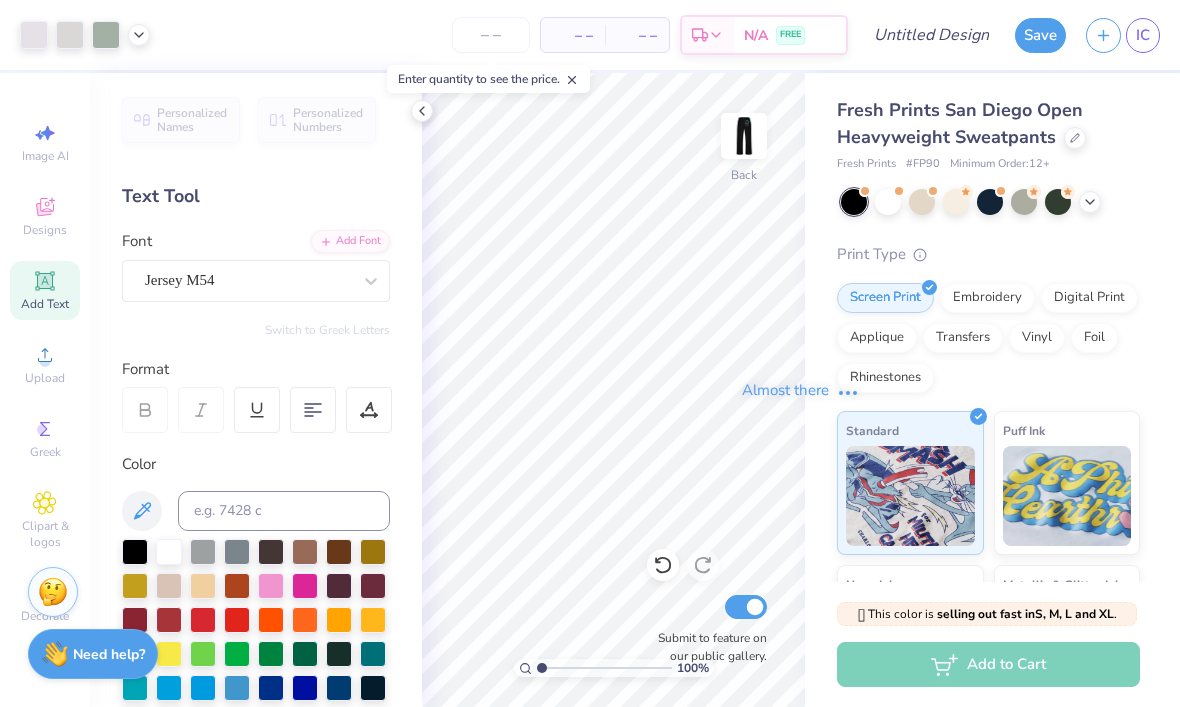 scroll, scrollTop: 1, scrollLeft: 0, axis: vertical 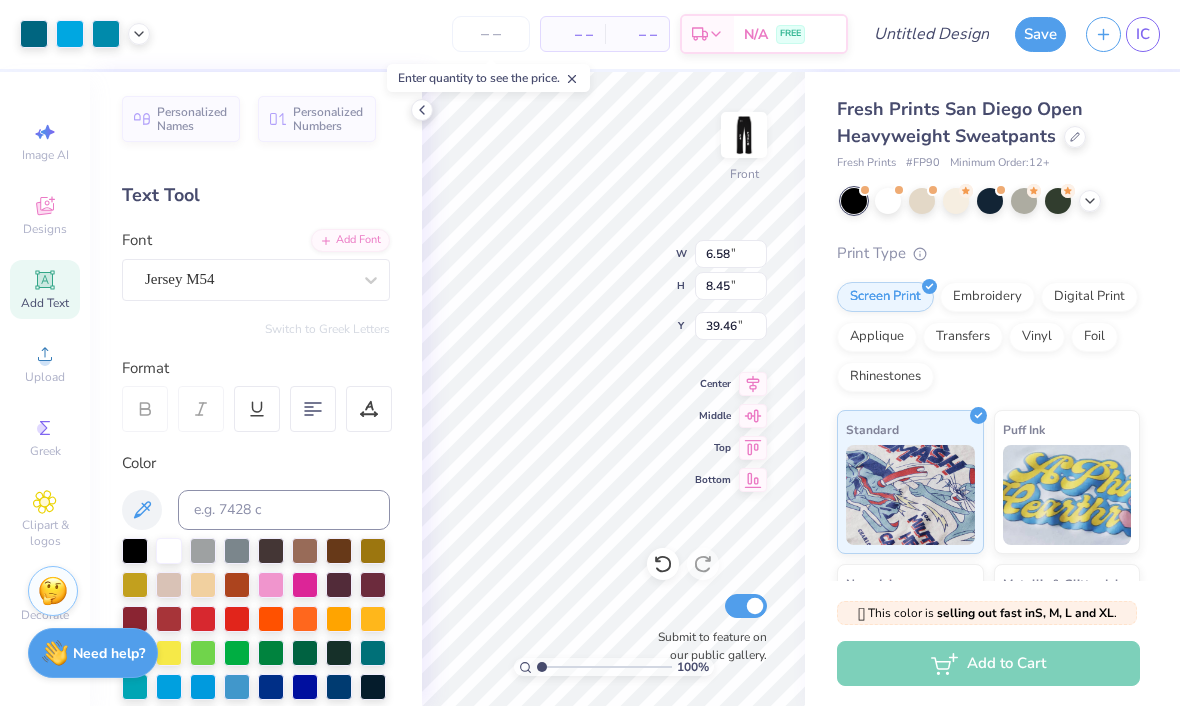 type on "39.75" 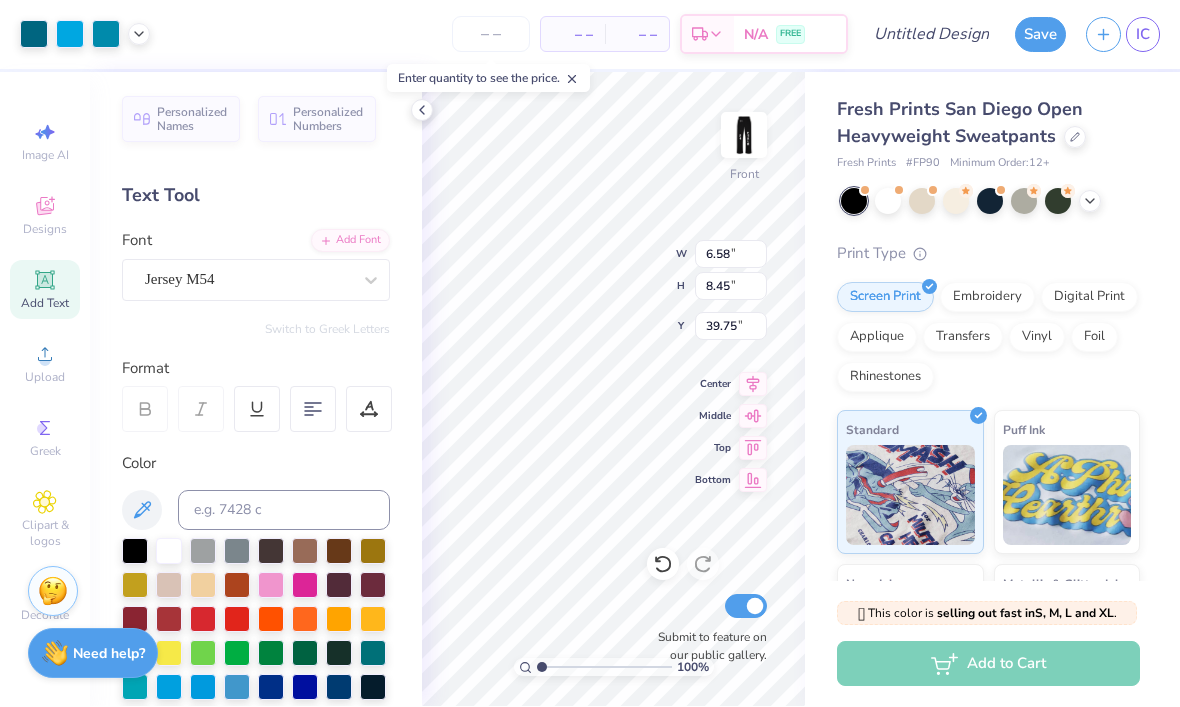 click at bounding box center (744, 136) 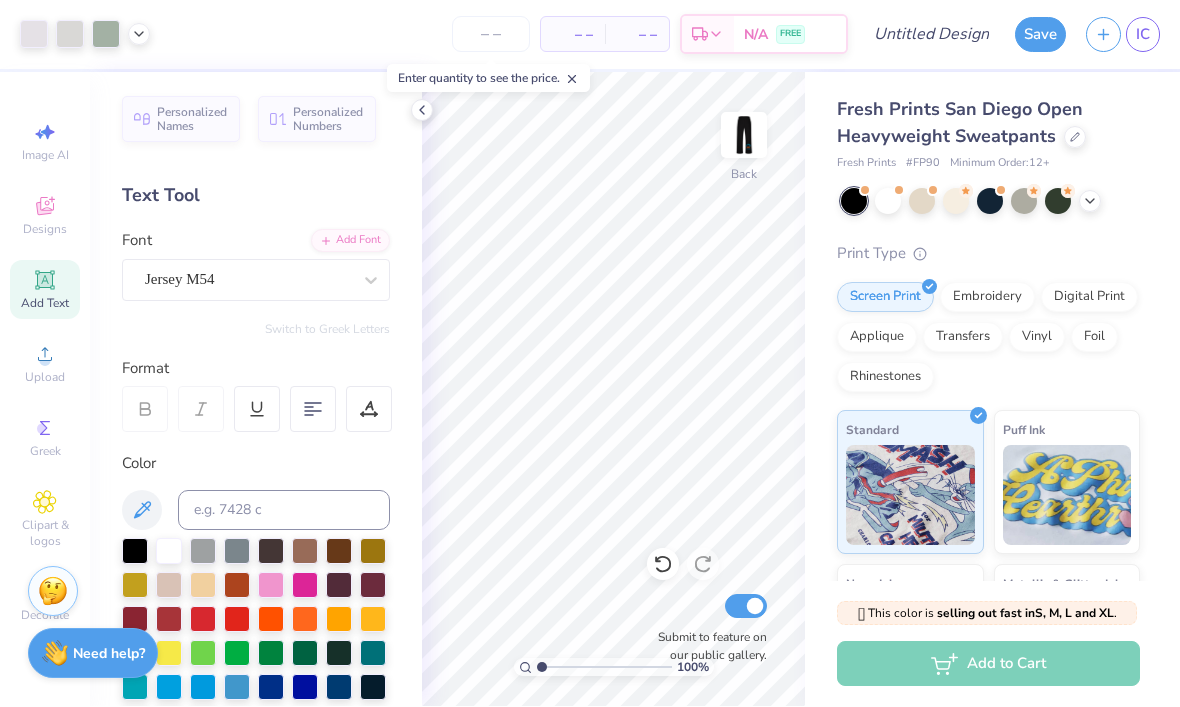 click at bounding box center (744, 136) 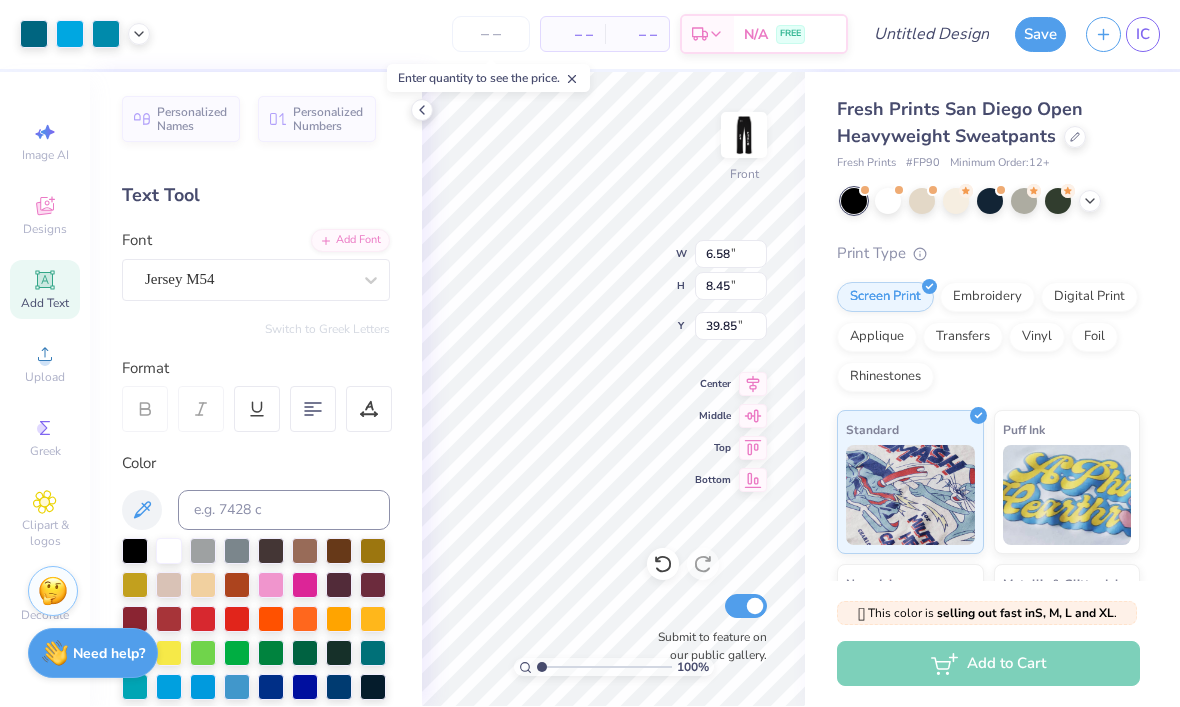 type on "40.24" 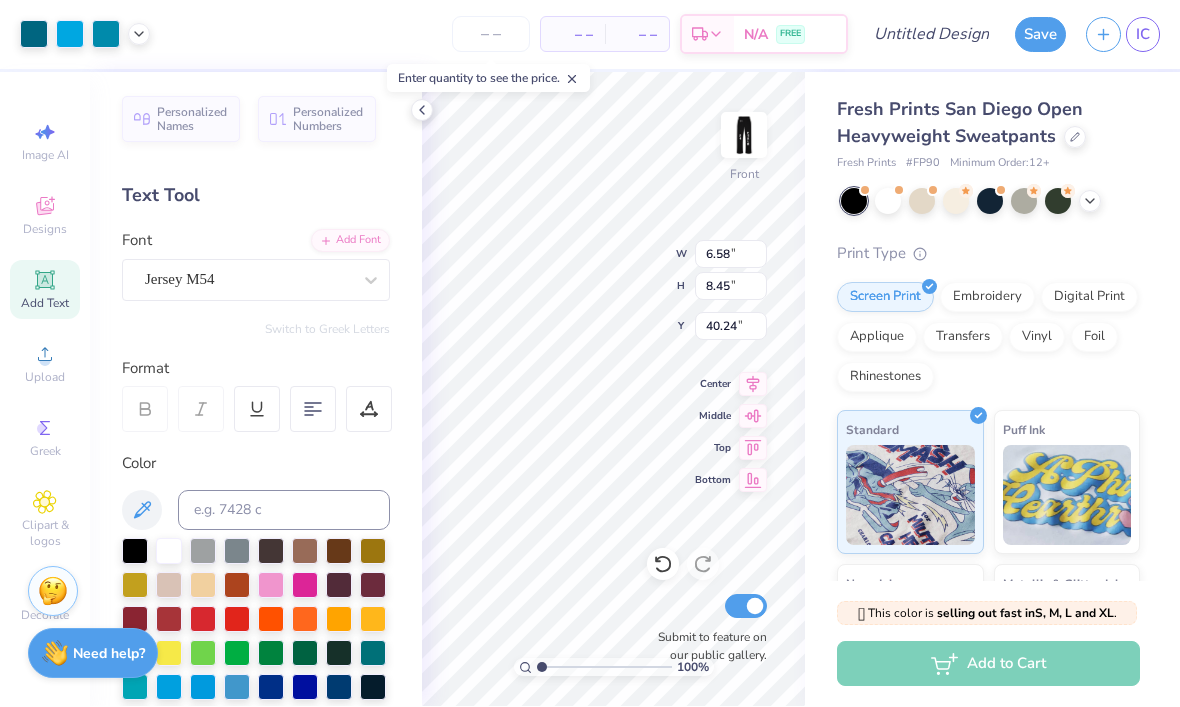 click at bounding box center (744, 136) 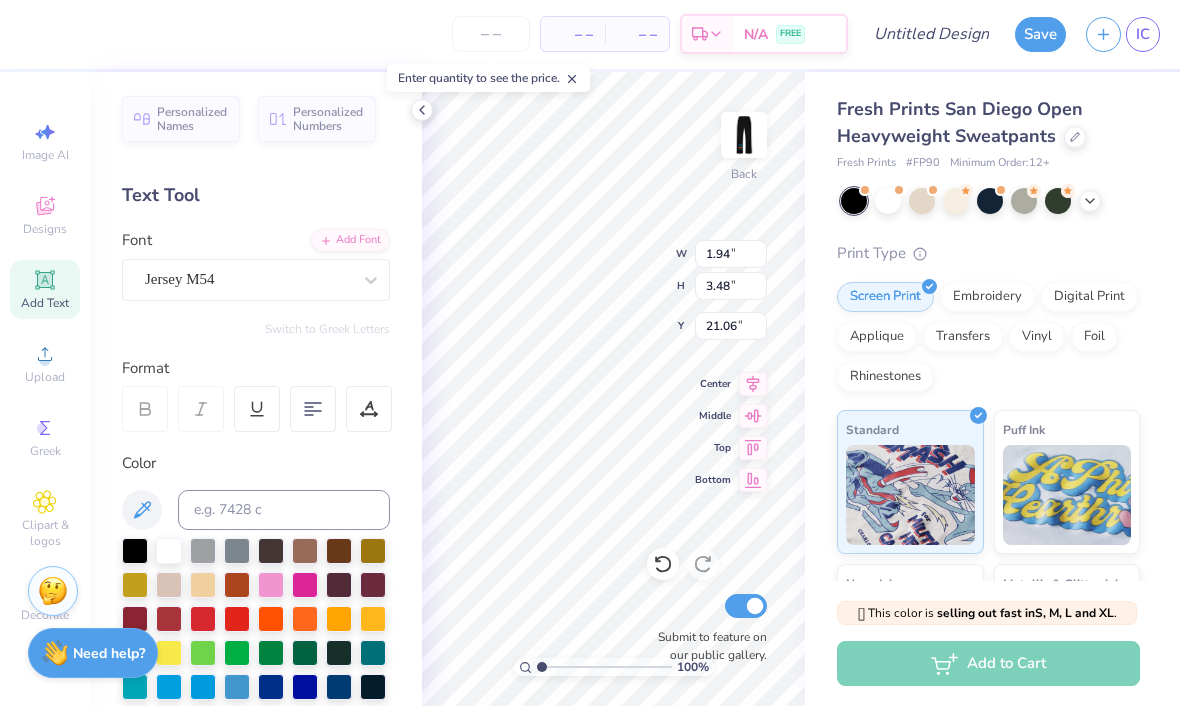 click at bounding box center (422, 111) 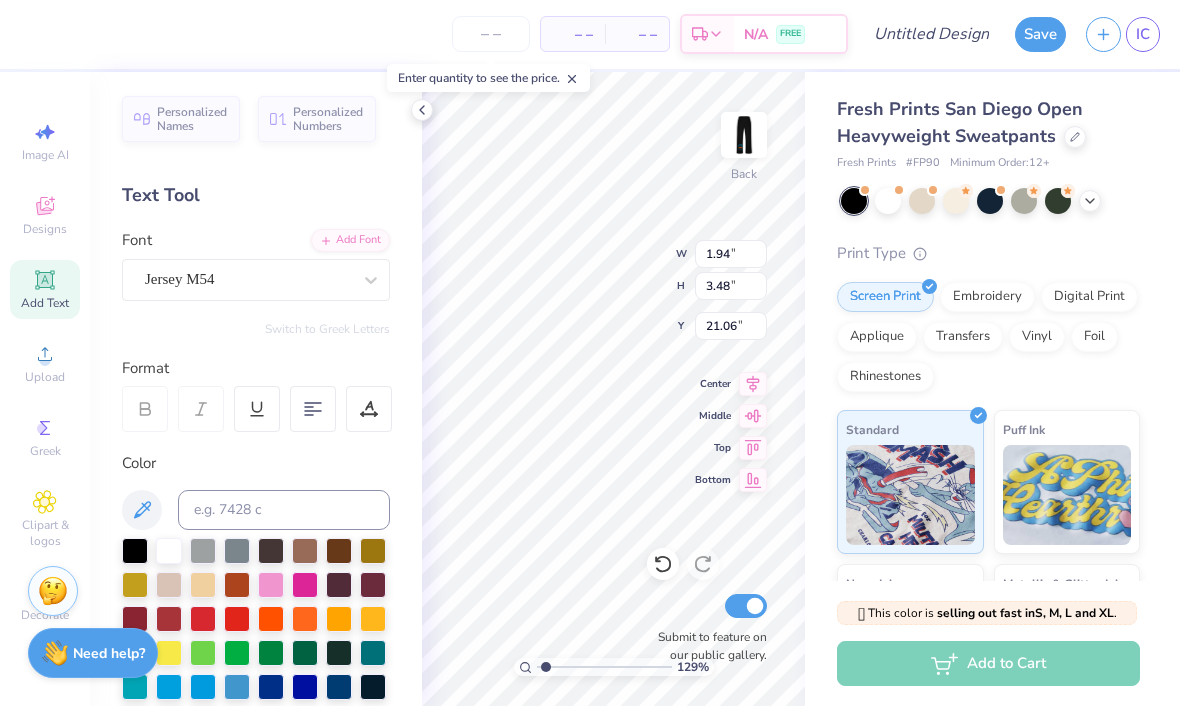 type on "1.29105607987588" 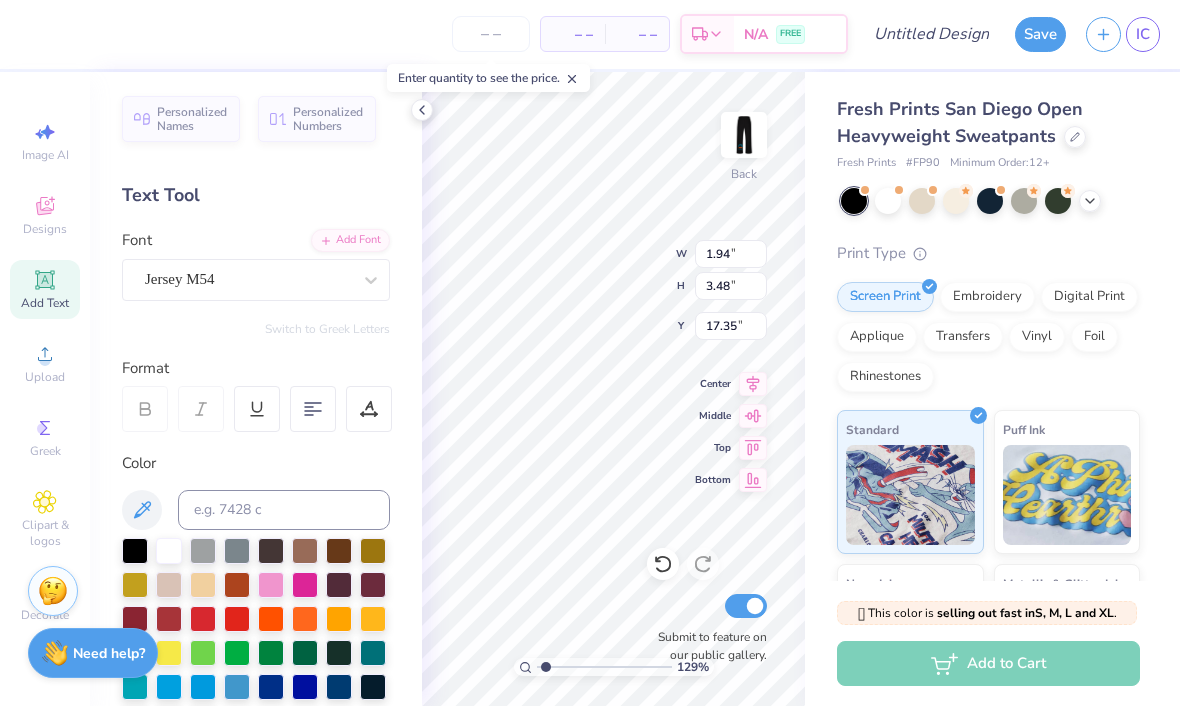 type on "1.29105607987588" 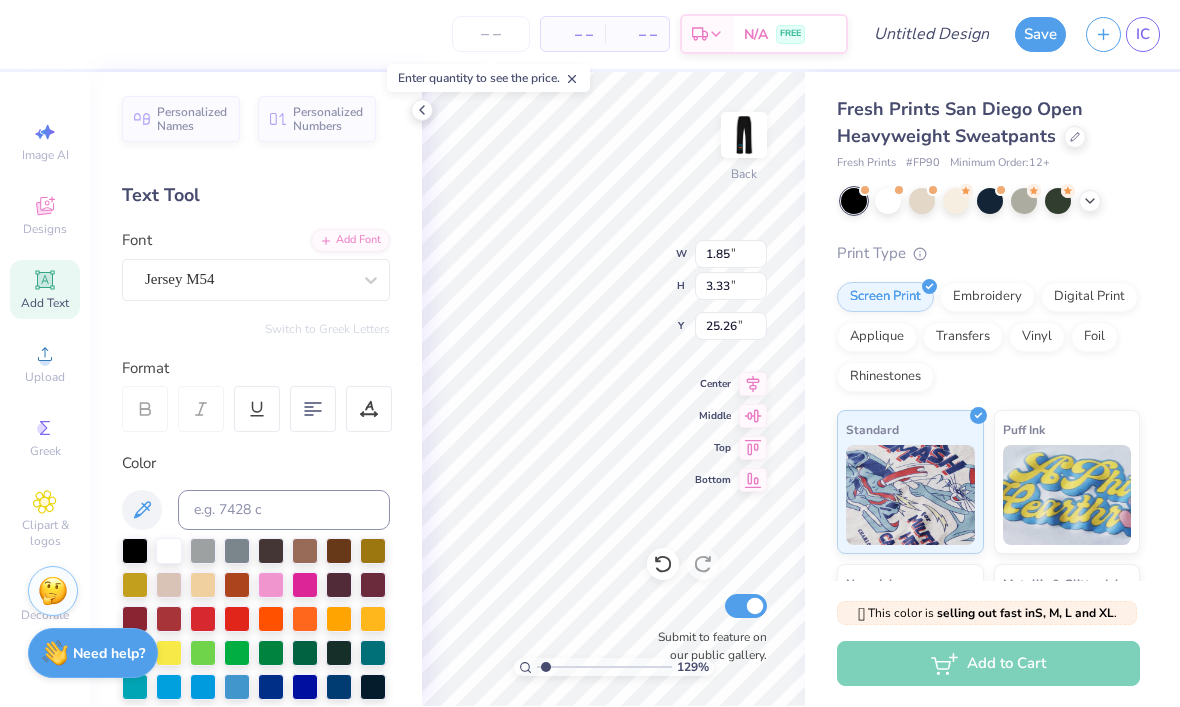 type on "1.29105607987588" 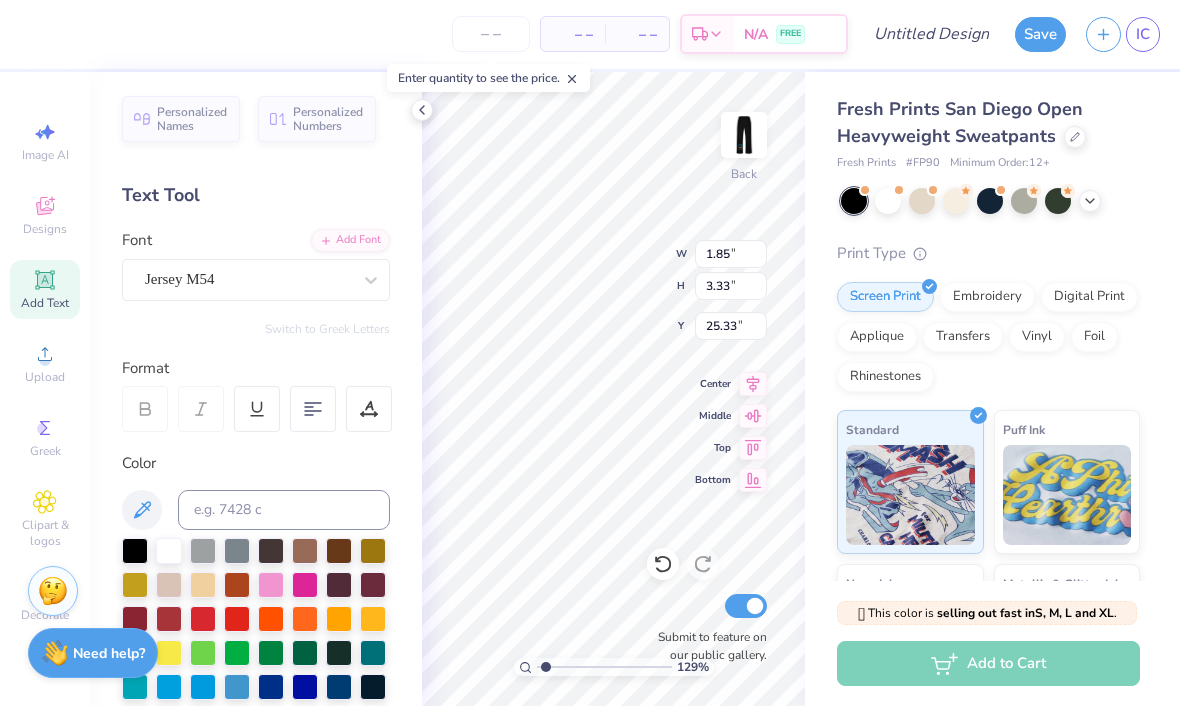 type on "1.29105607987588" 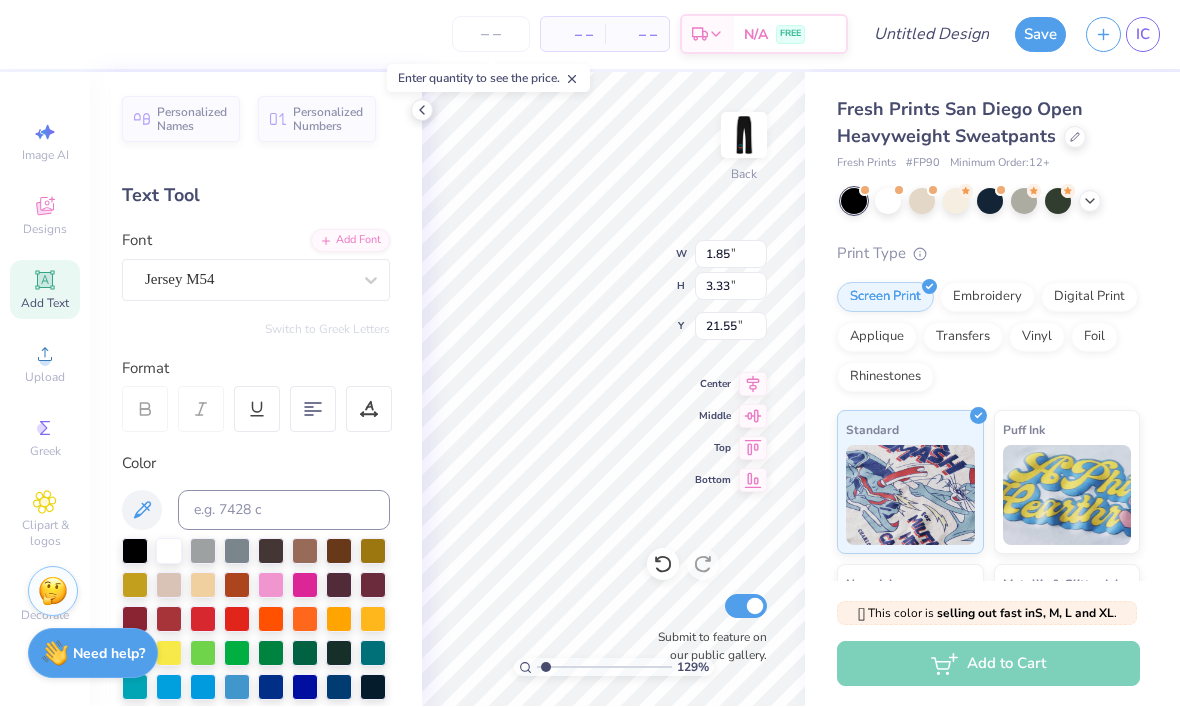 type on "1.29105607987588" 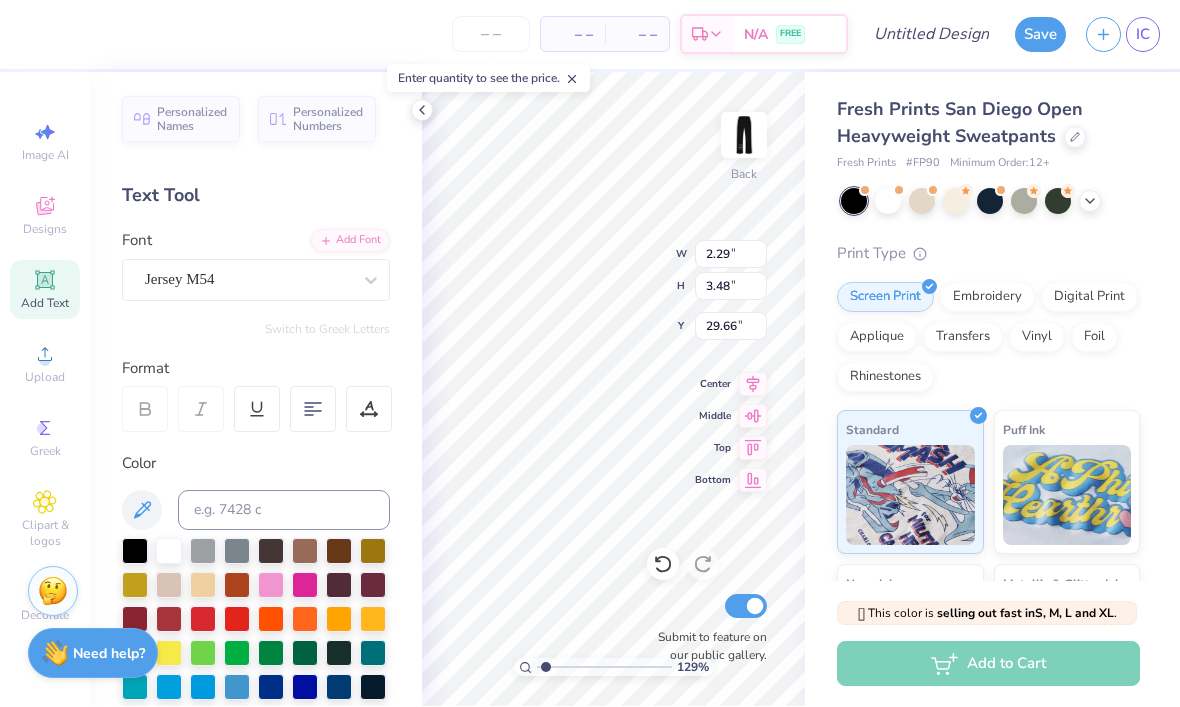 type on "1.29105607987588" 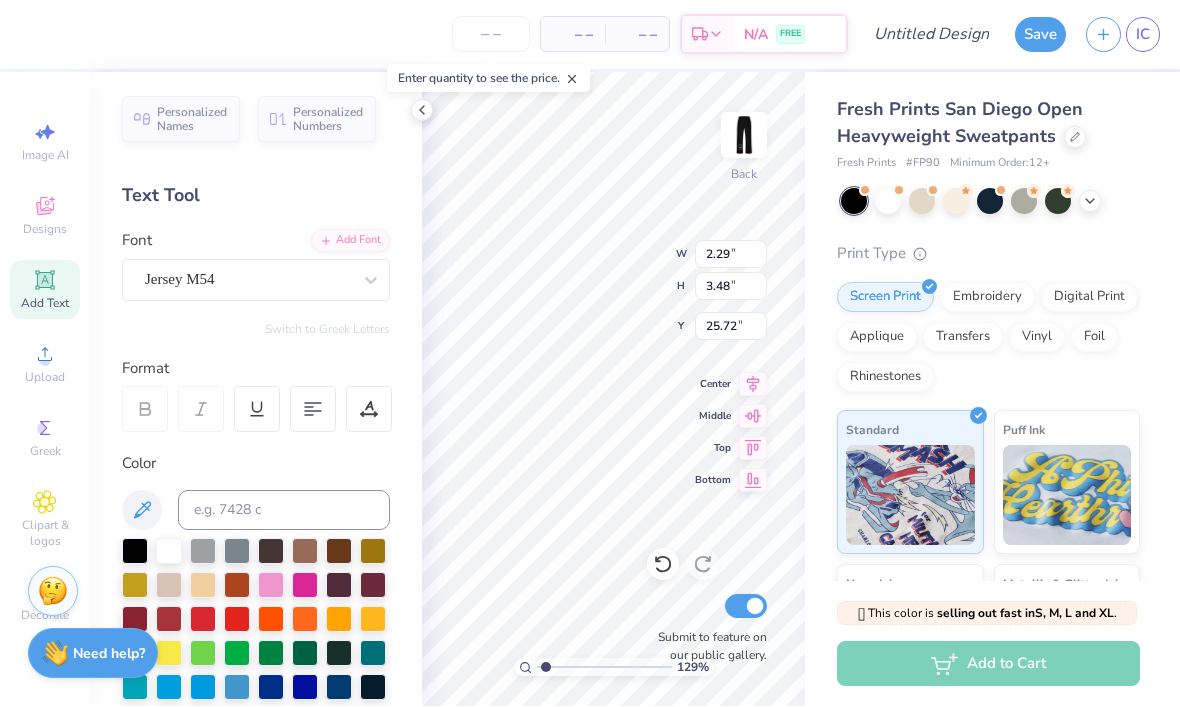 type on "1.29105607987588" 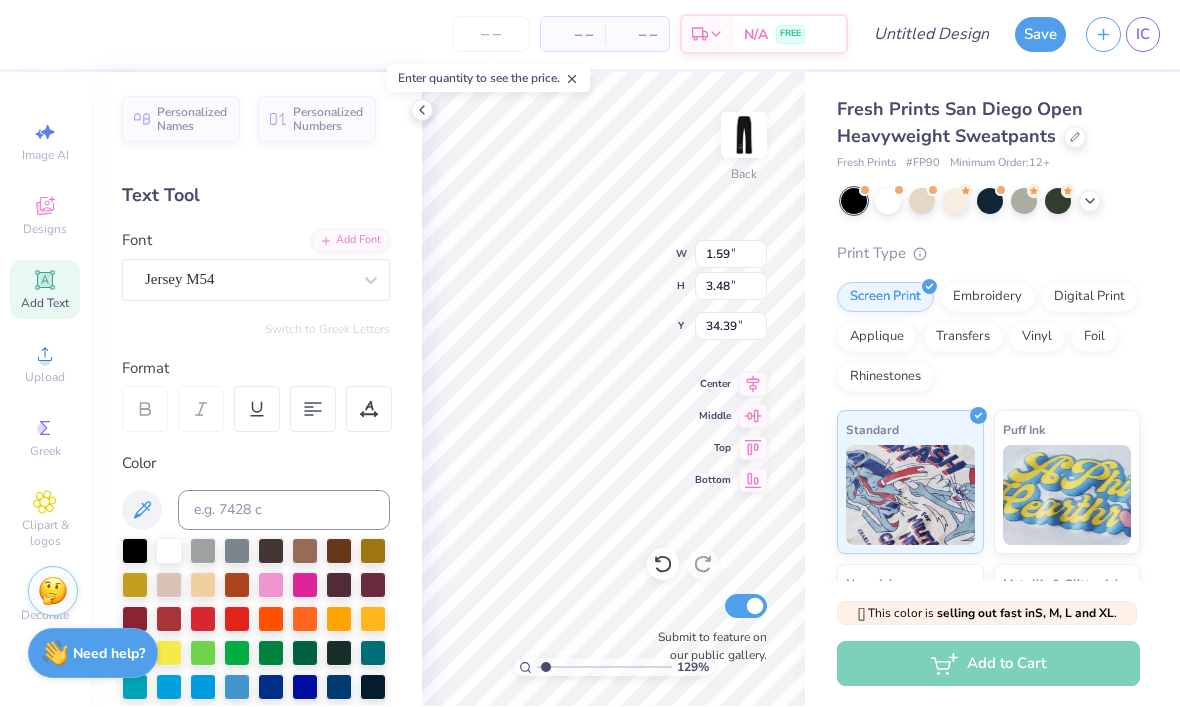type on "1.29105607987588" 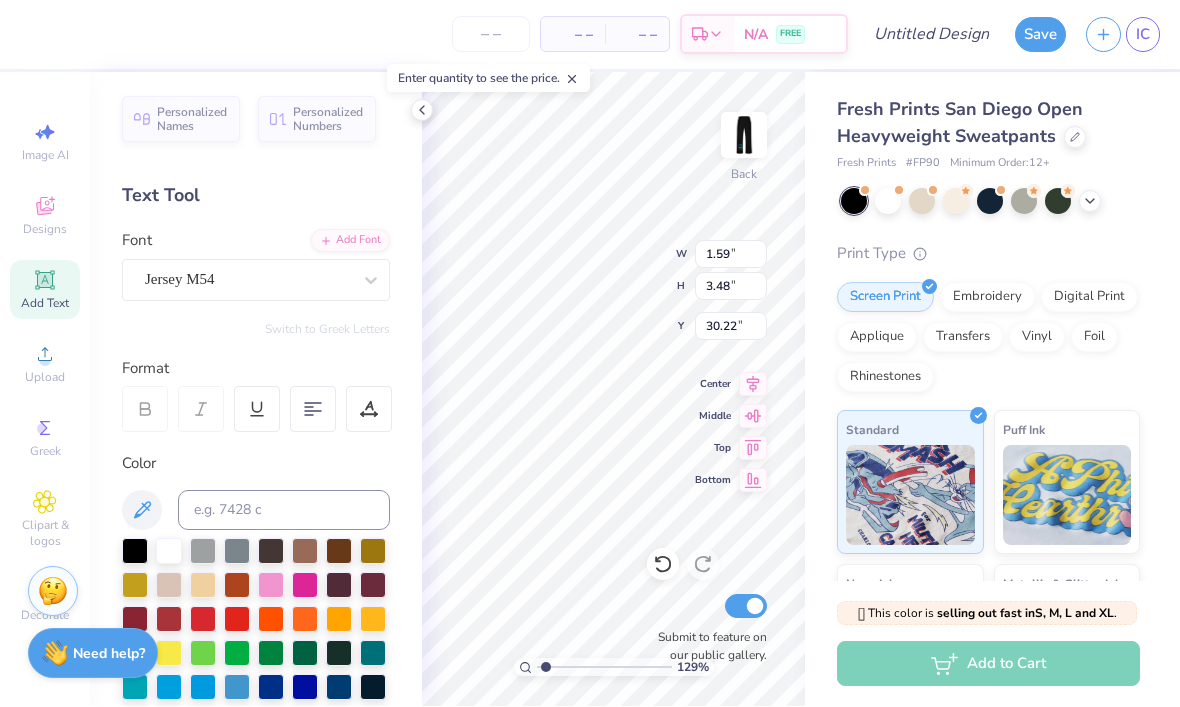type on "1.29105607987588" 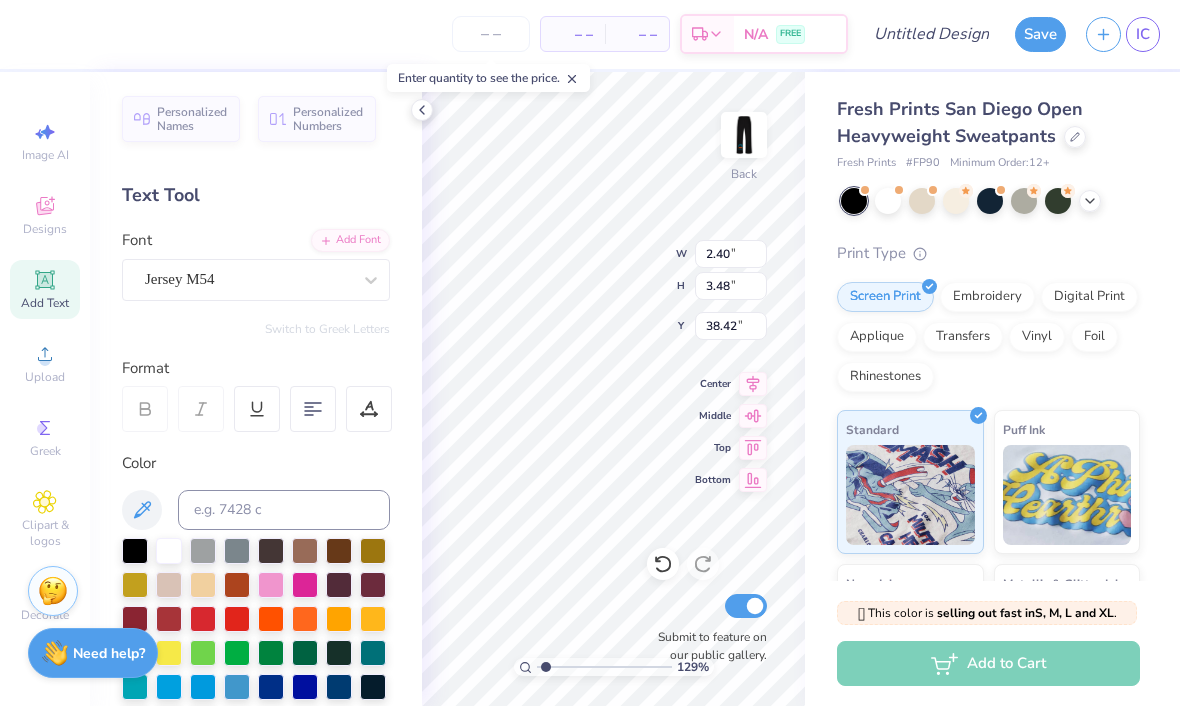 type on "1.29105607987588" 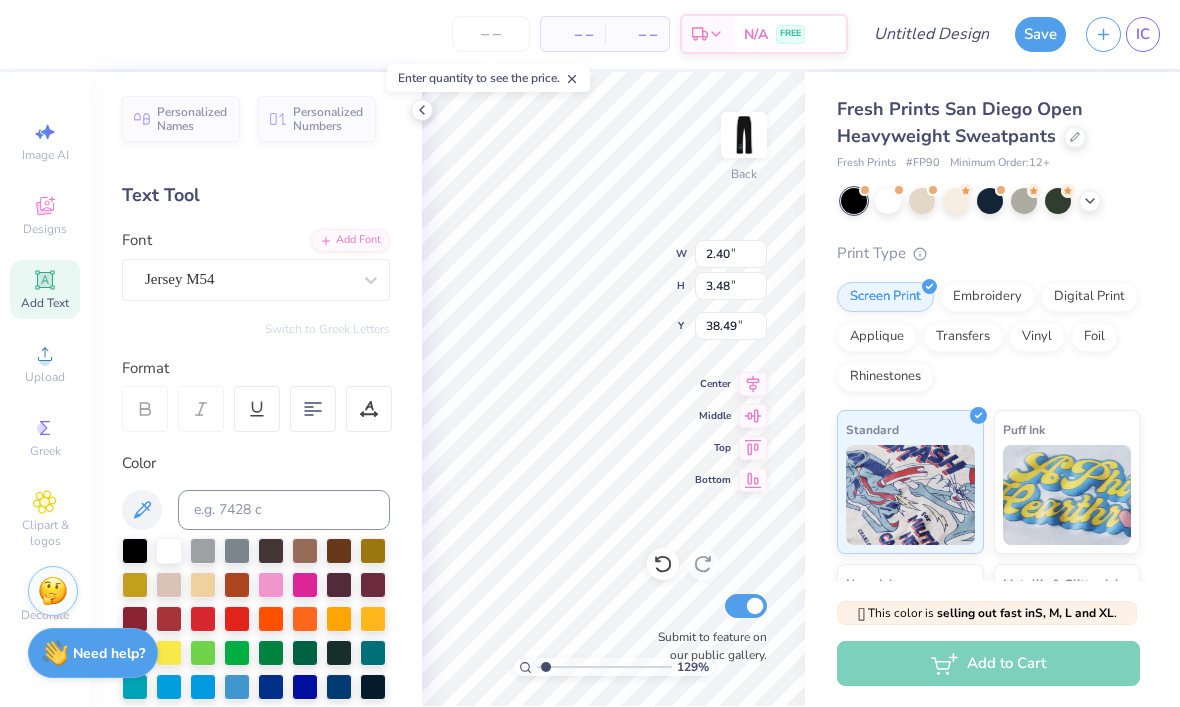 type on "1.29105607987588" 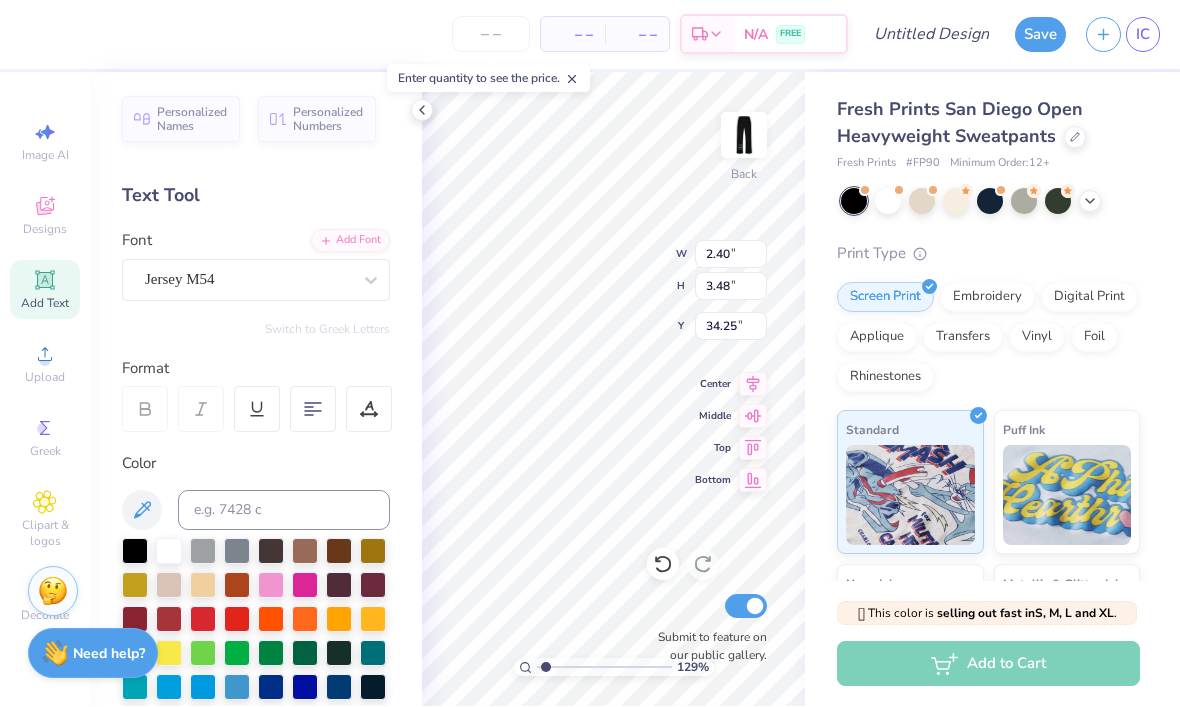 type on "1.29105607987588" 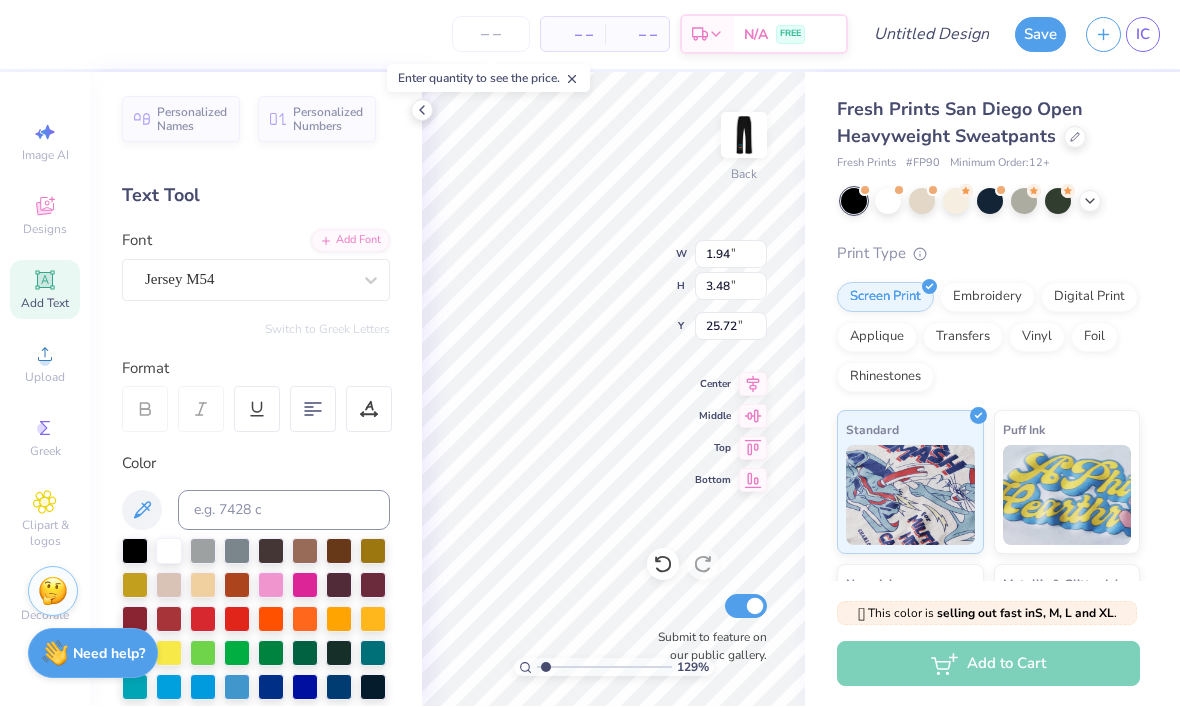 type on "1.29105607987588" 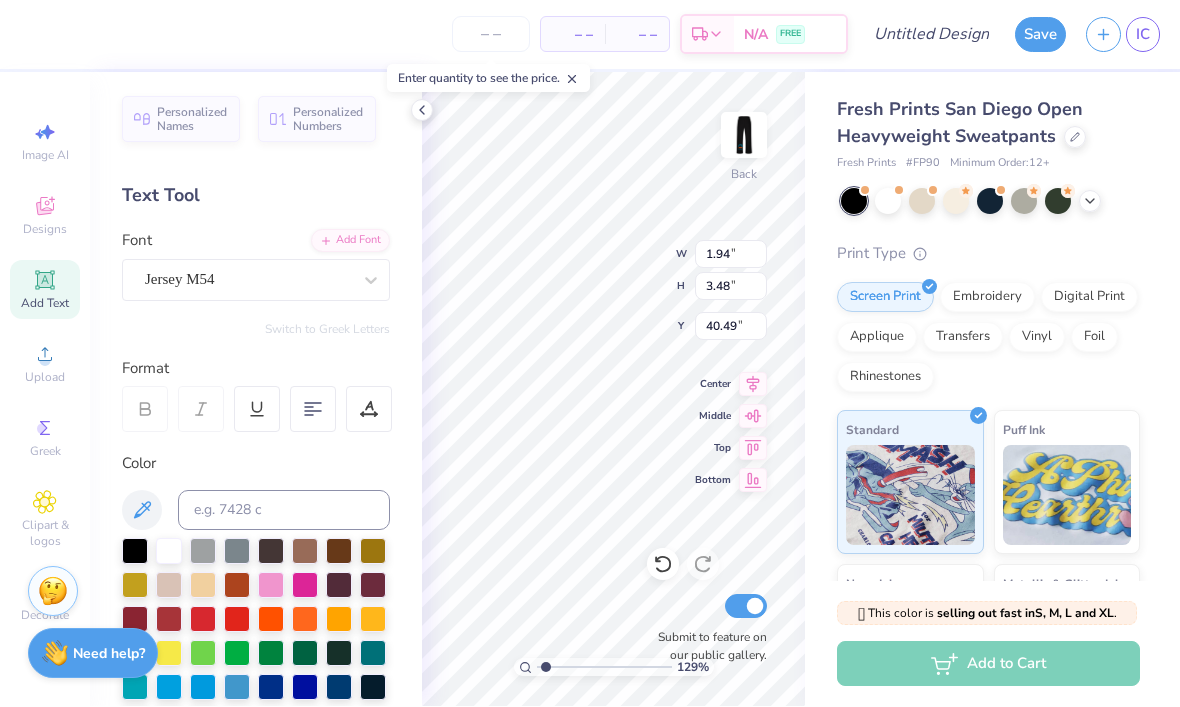 type on "1.29105607987588" 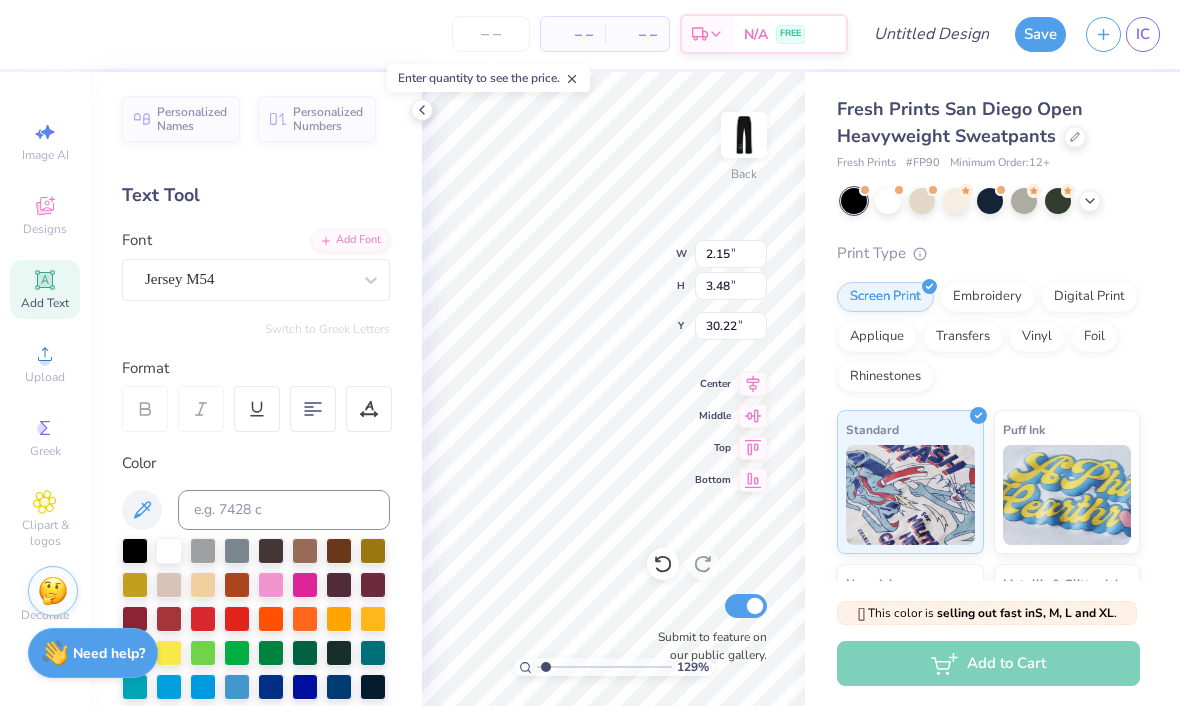 type on "1.29105607987588" 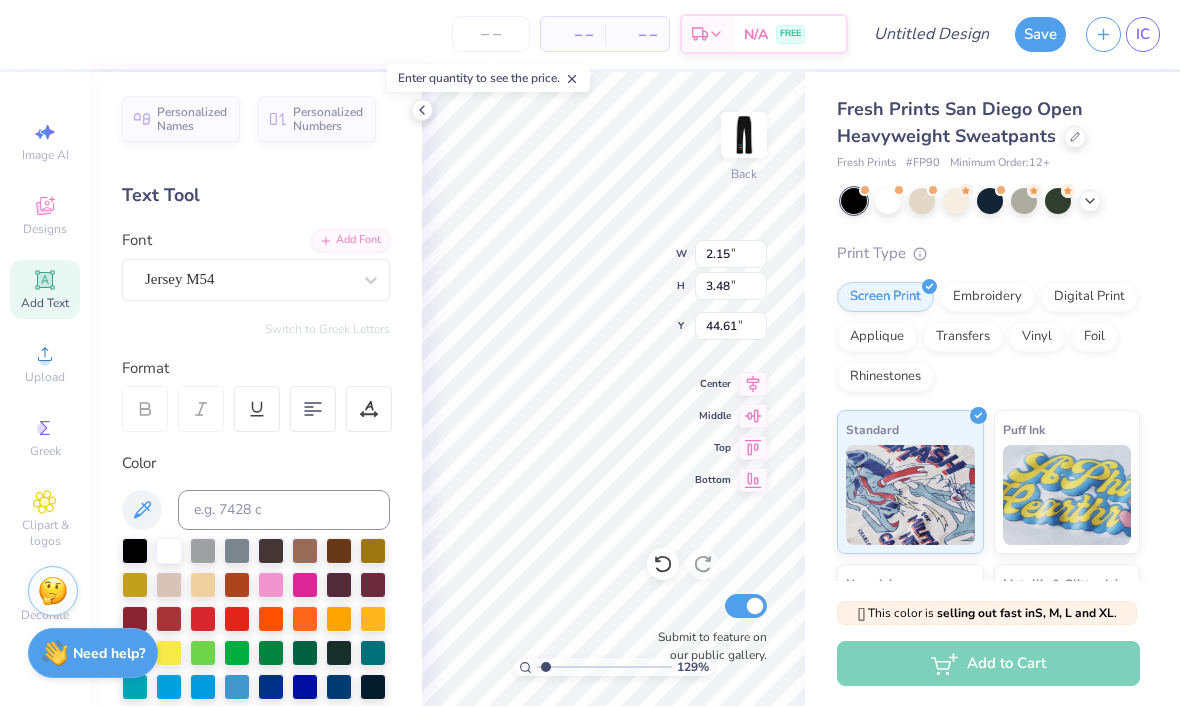 click 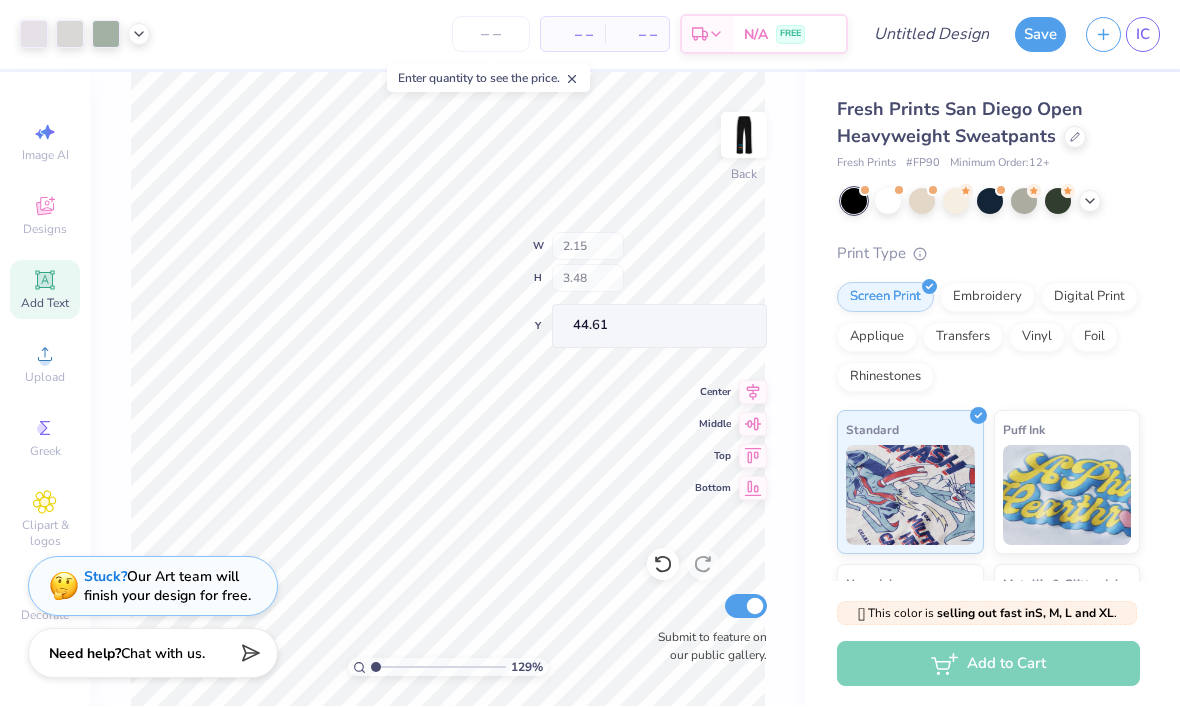 type on "1" 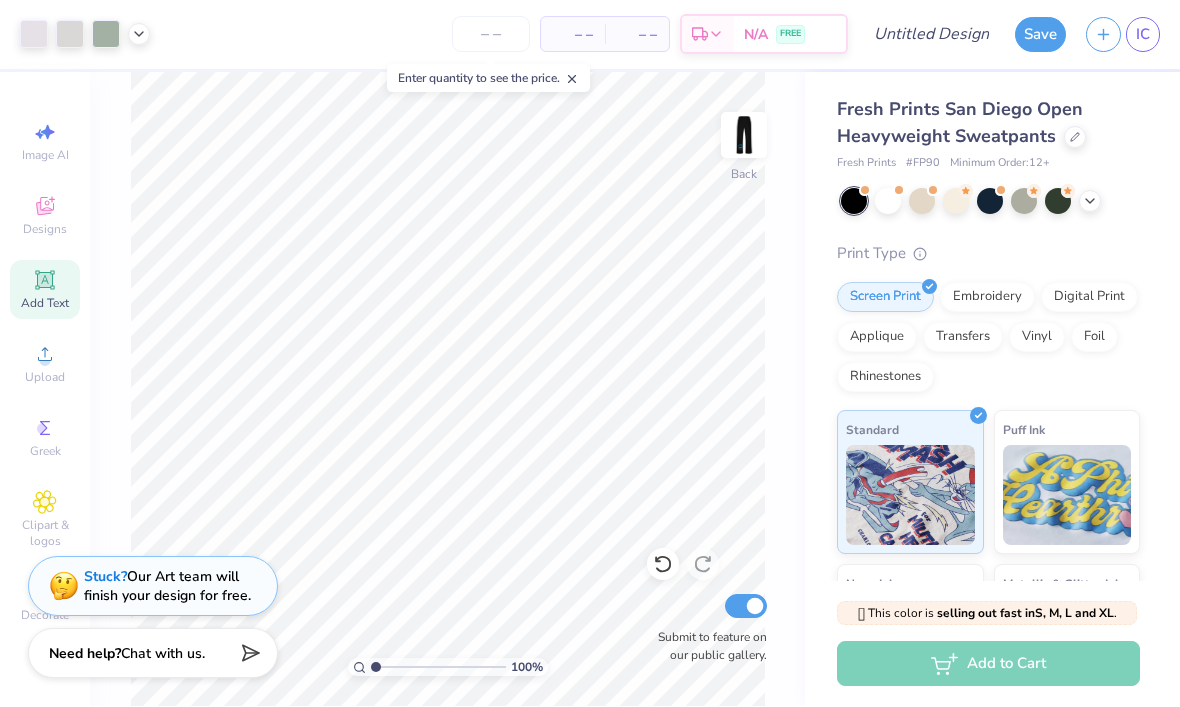 click at bounding box center (744, 136) 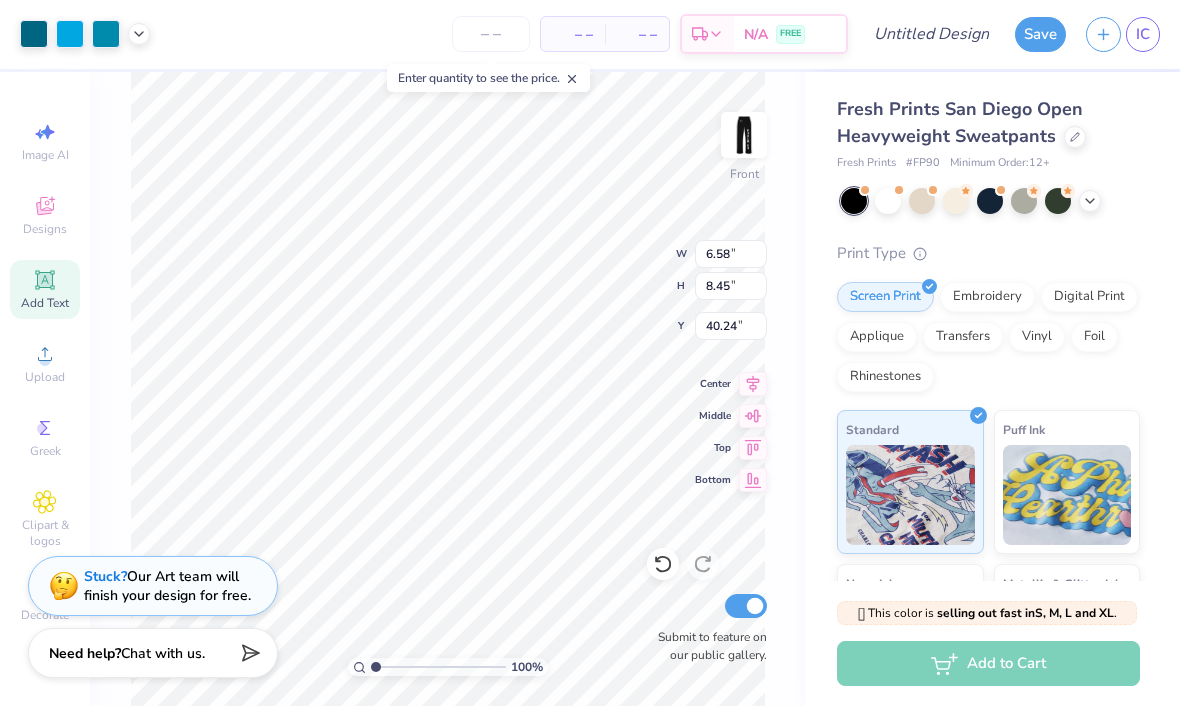 type on "41.90" 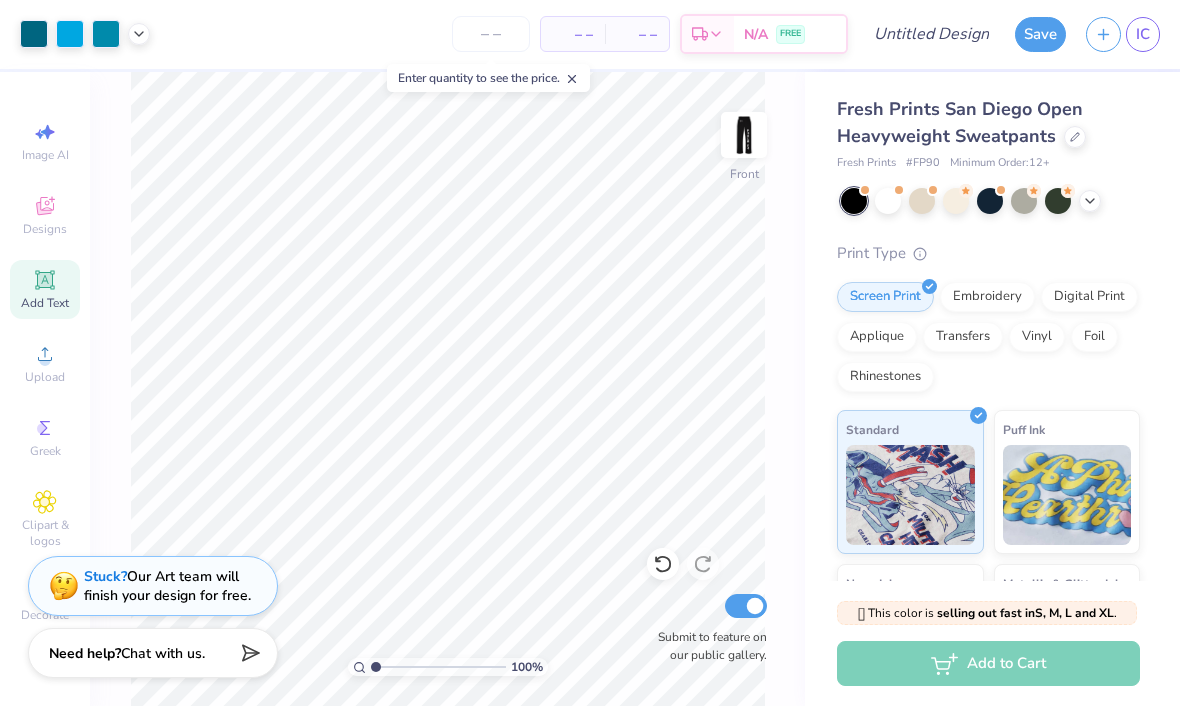 click at bounding box center [744, 136] 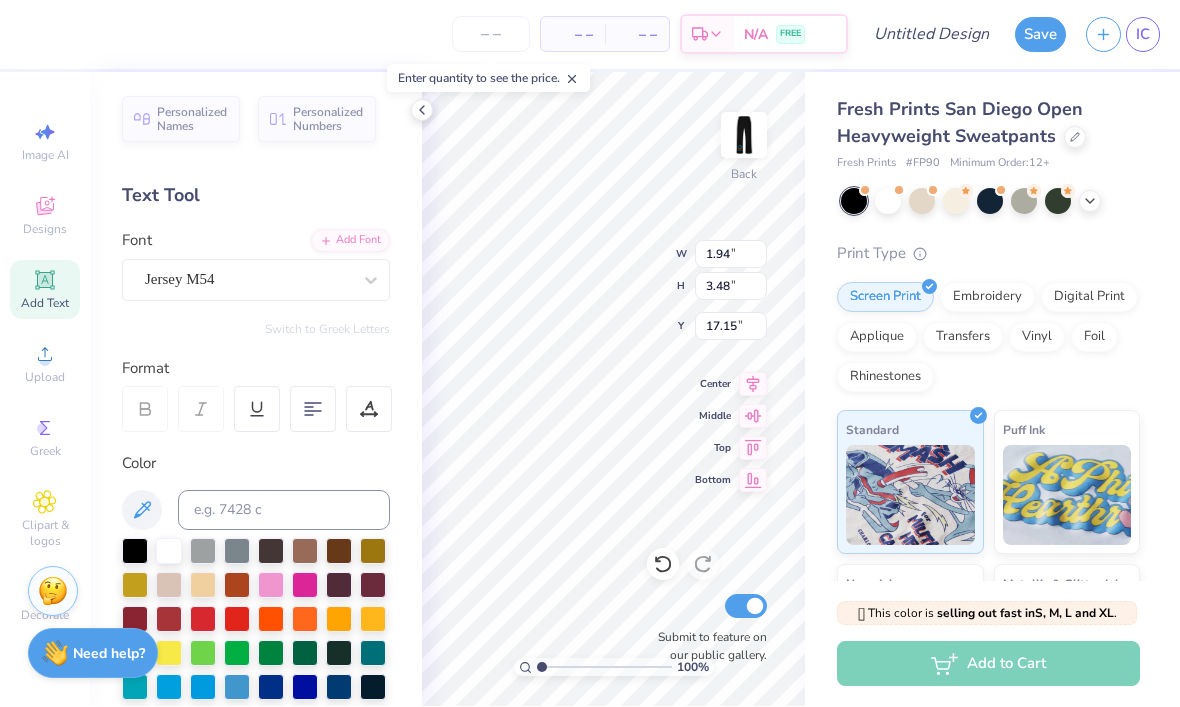 click at bounding box center (305, 620) 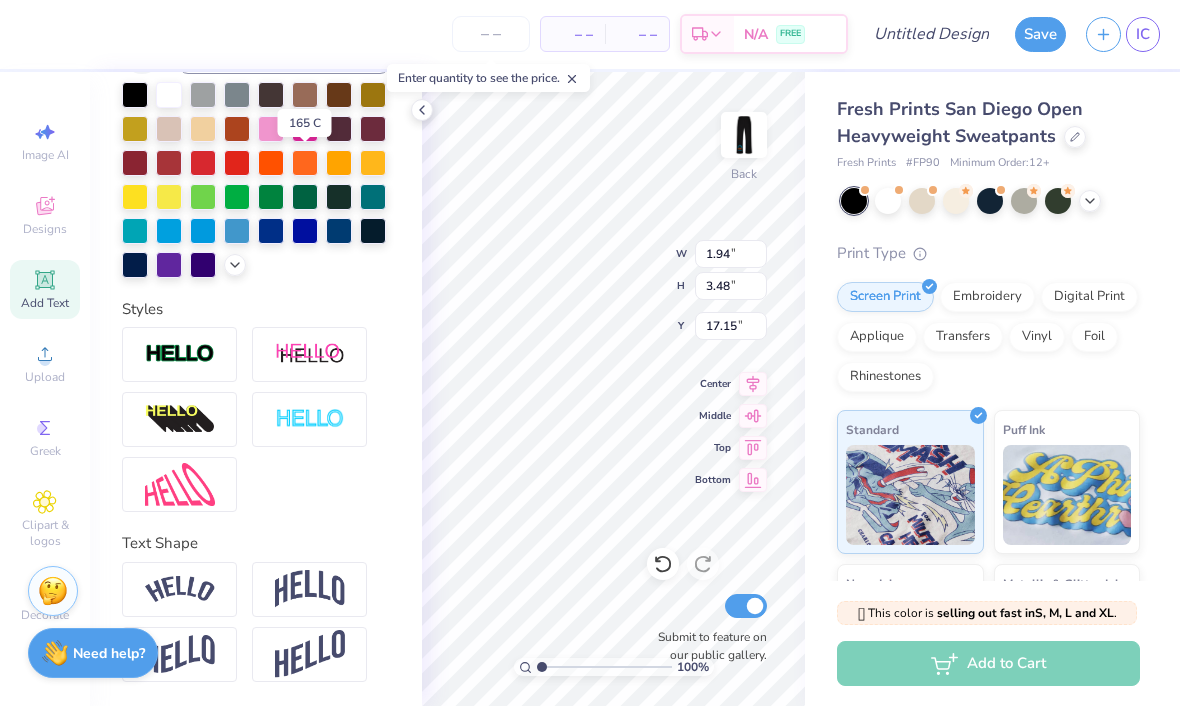 scroll, scrollTop: 457, scrollLeft: 0, axis: vertical 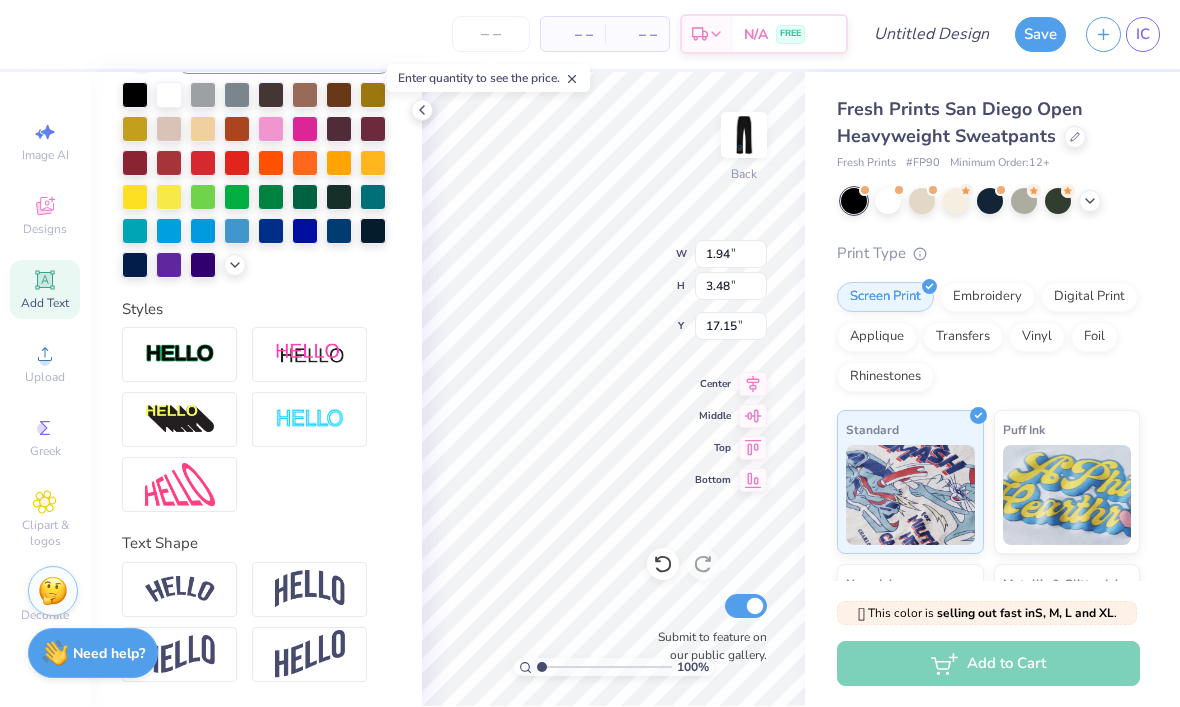click at bounding box center (180, 355) 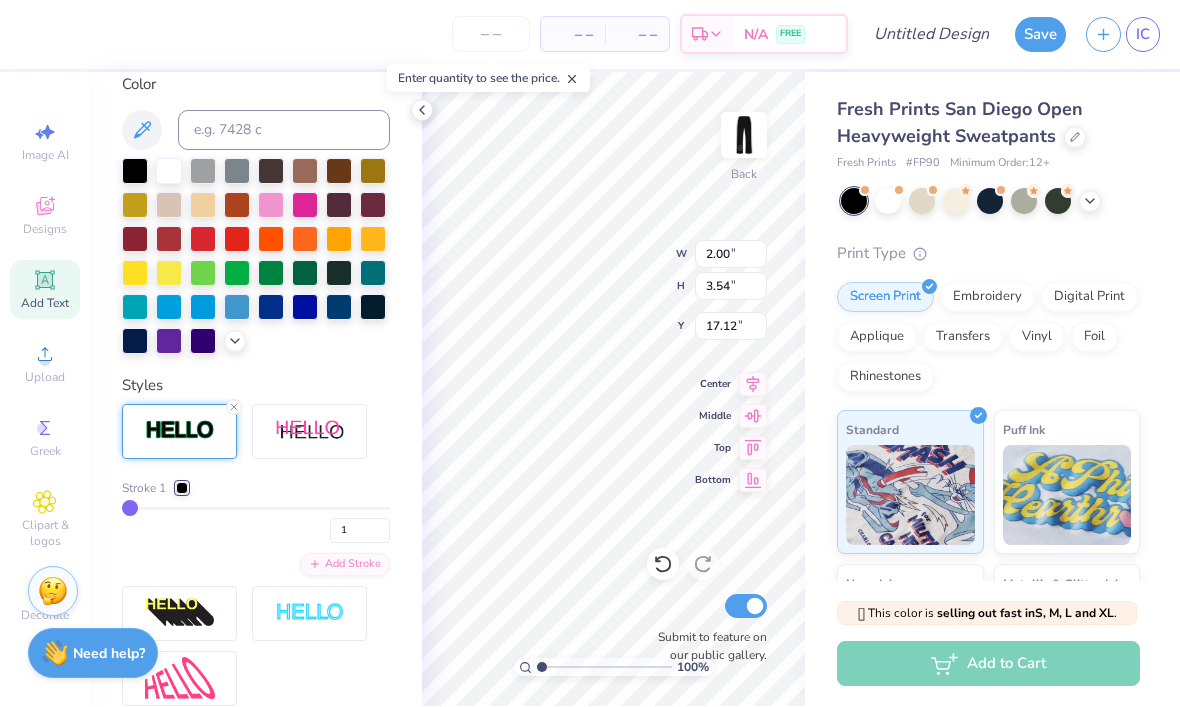 type on "2.00" 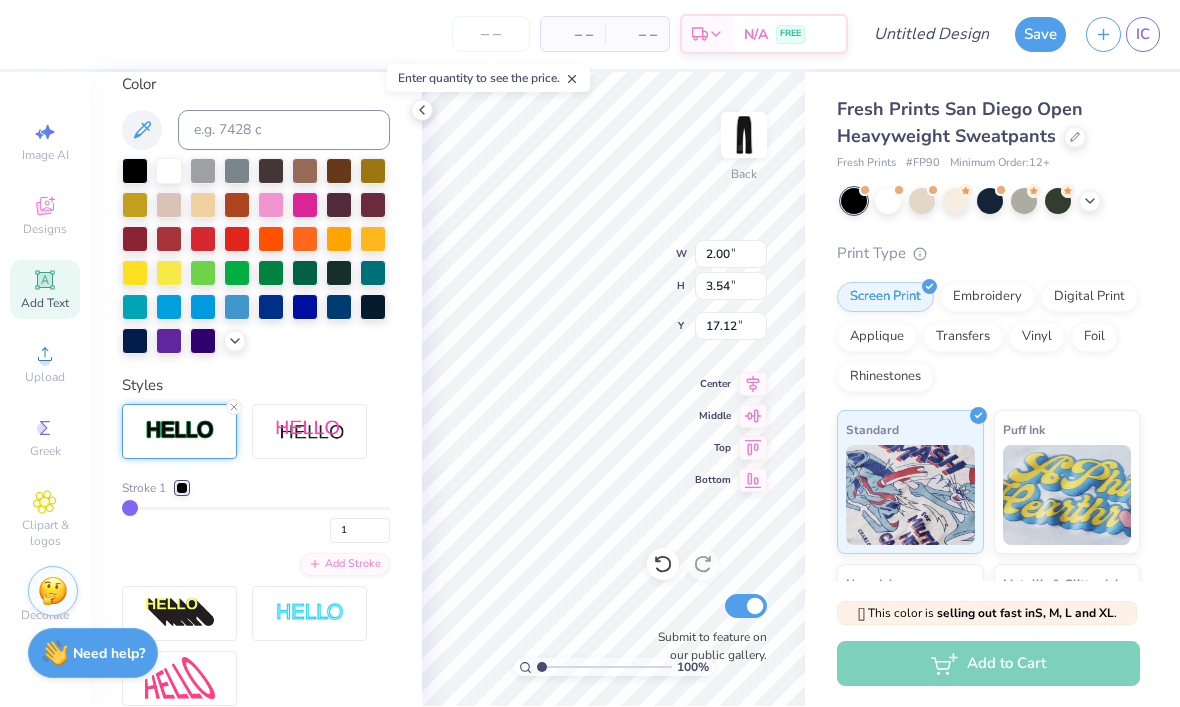 click at bounding box center [182, 489] 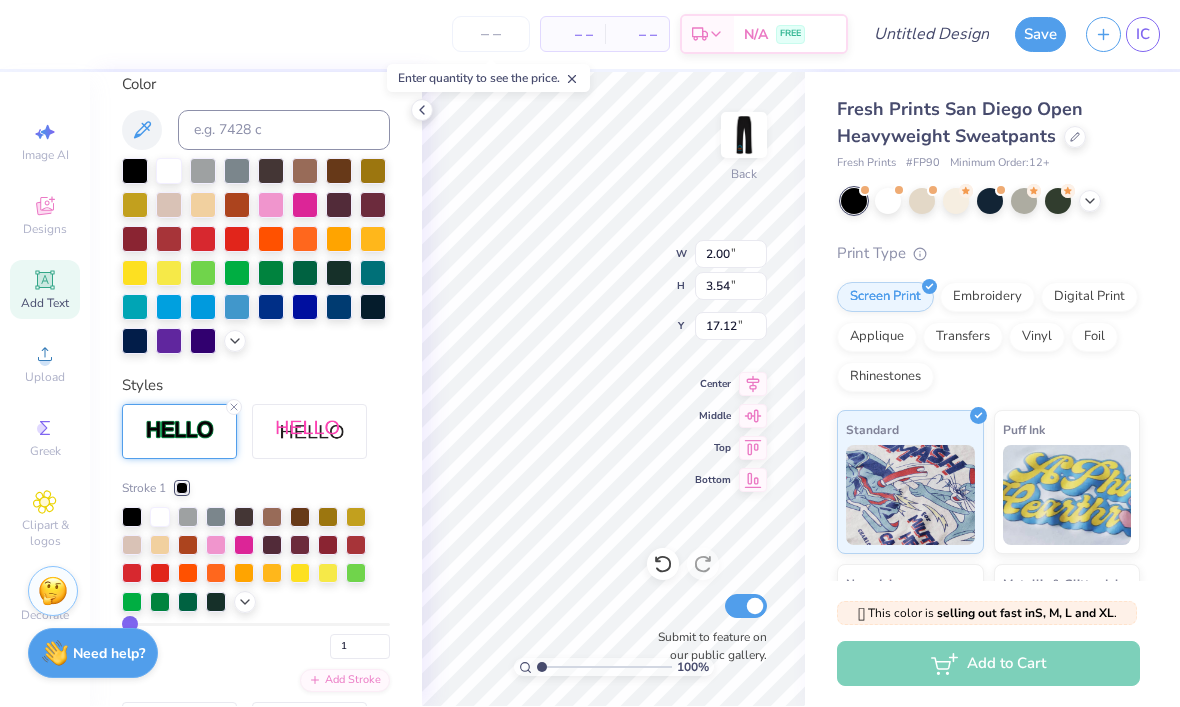 click at bounding box center [256, 561] 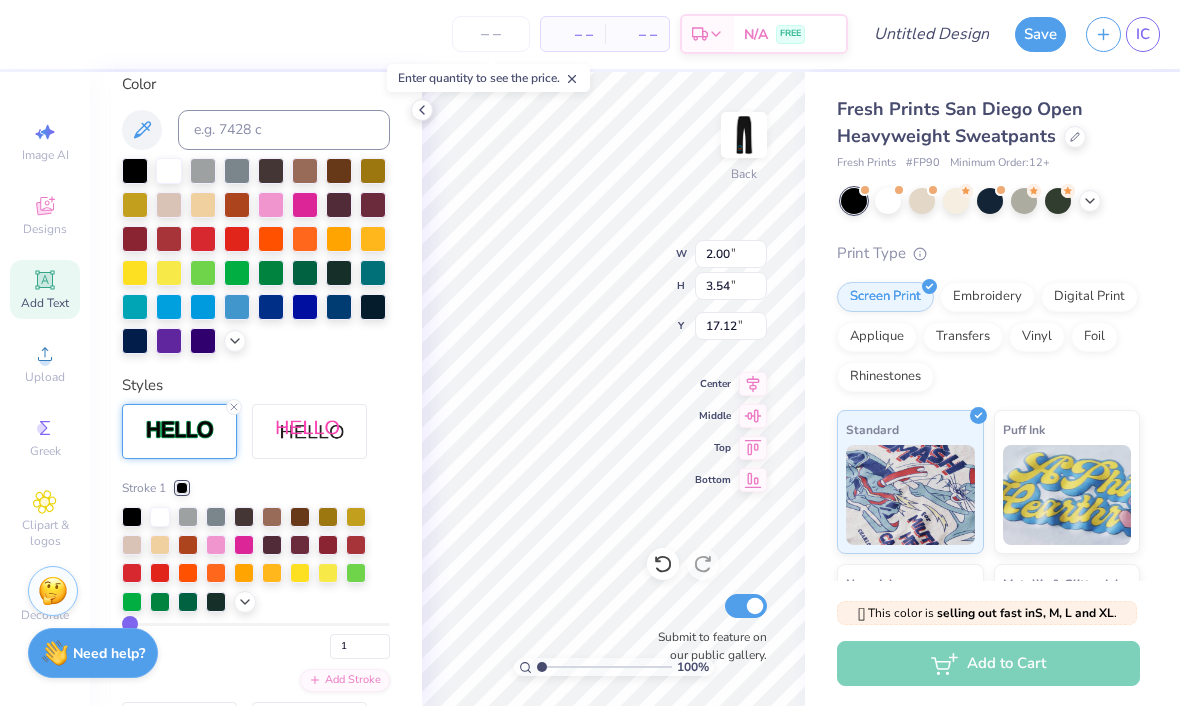 click 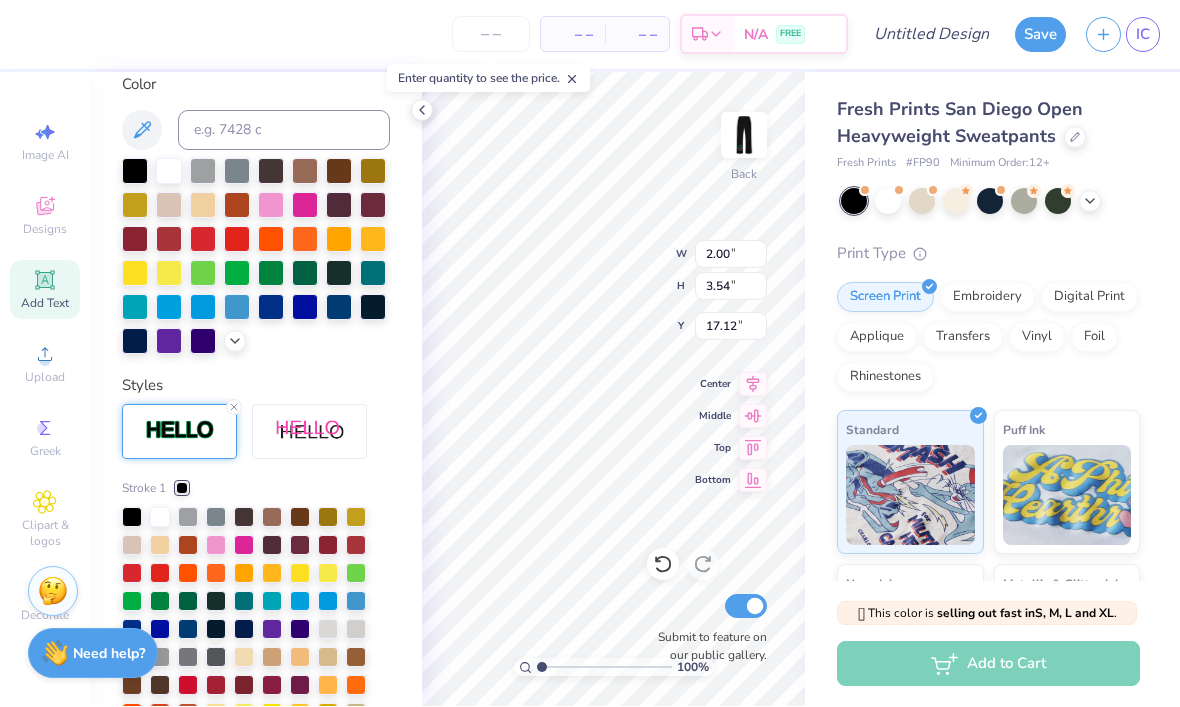 click at bounding box center (300, 602) 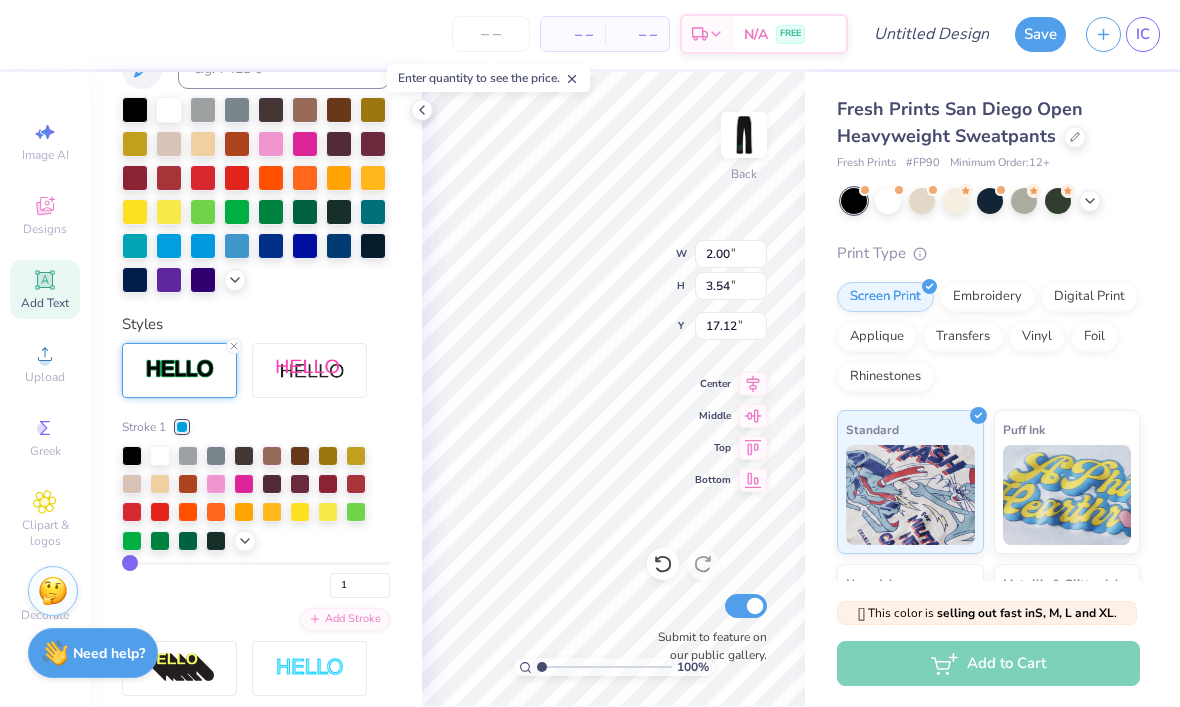 scroll, scrollTop: 528, scrollLeft: 0, axis: vertical 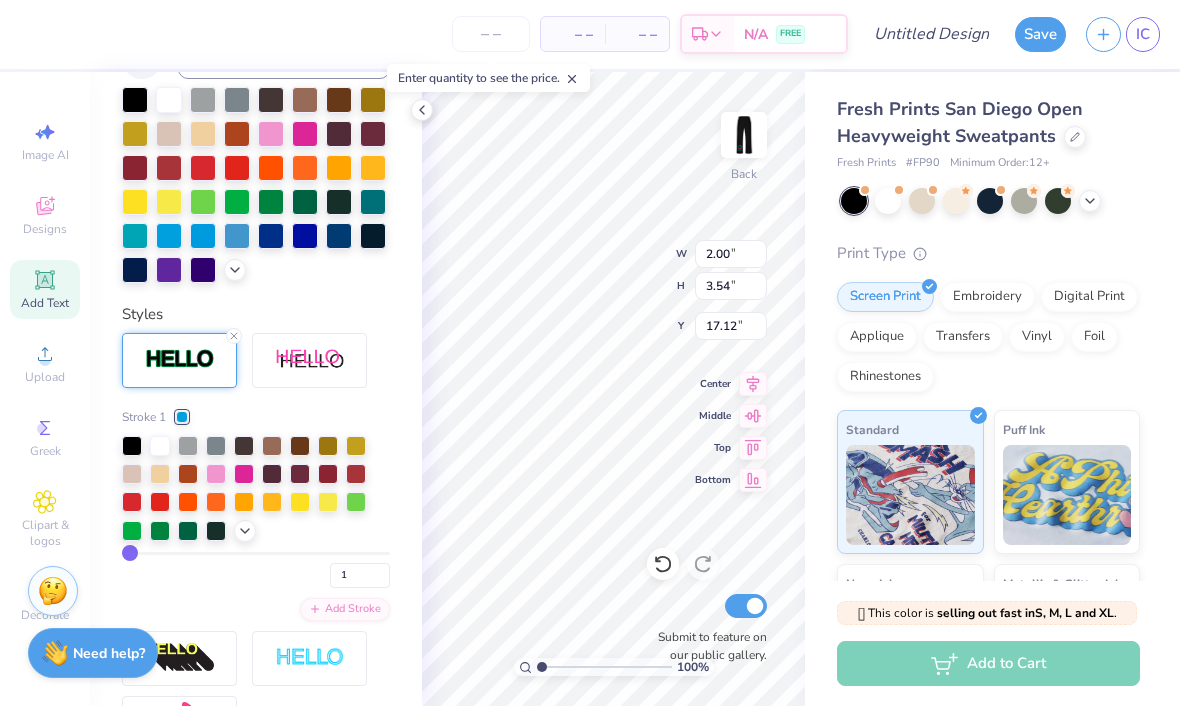 type on "2" 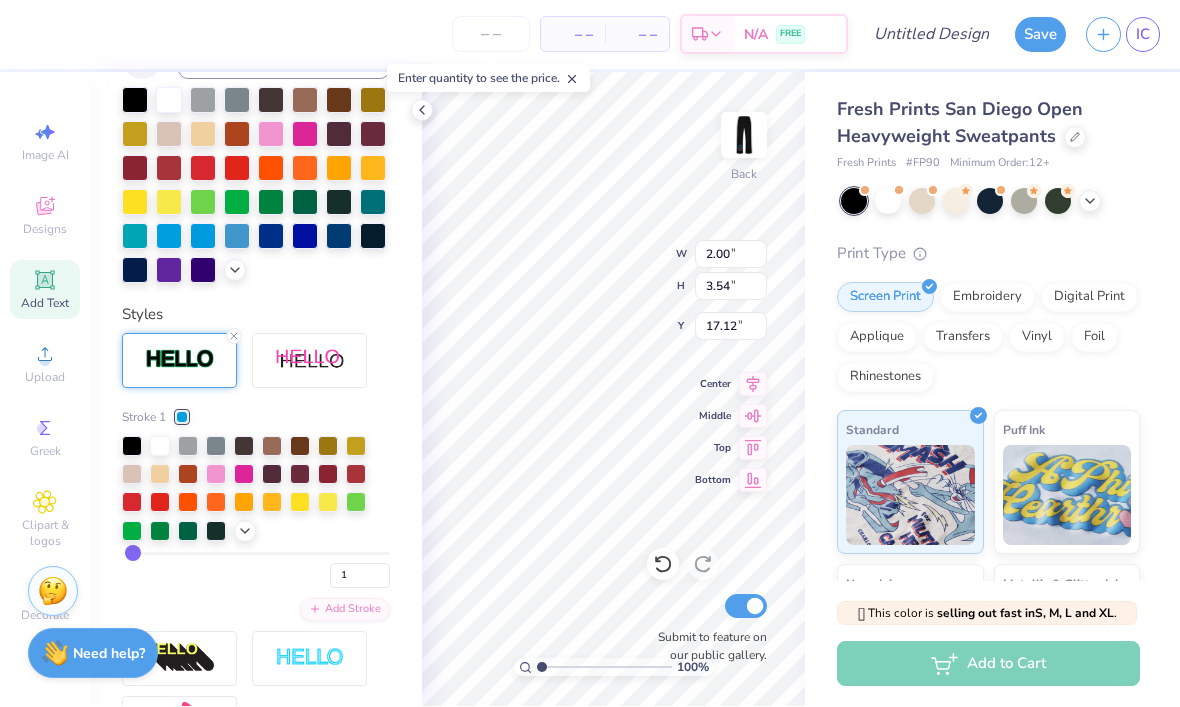 type on "2" 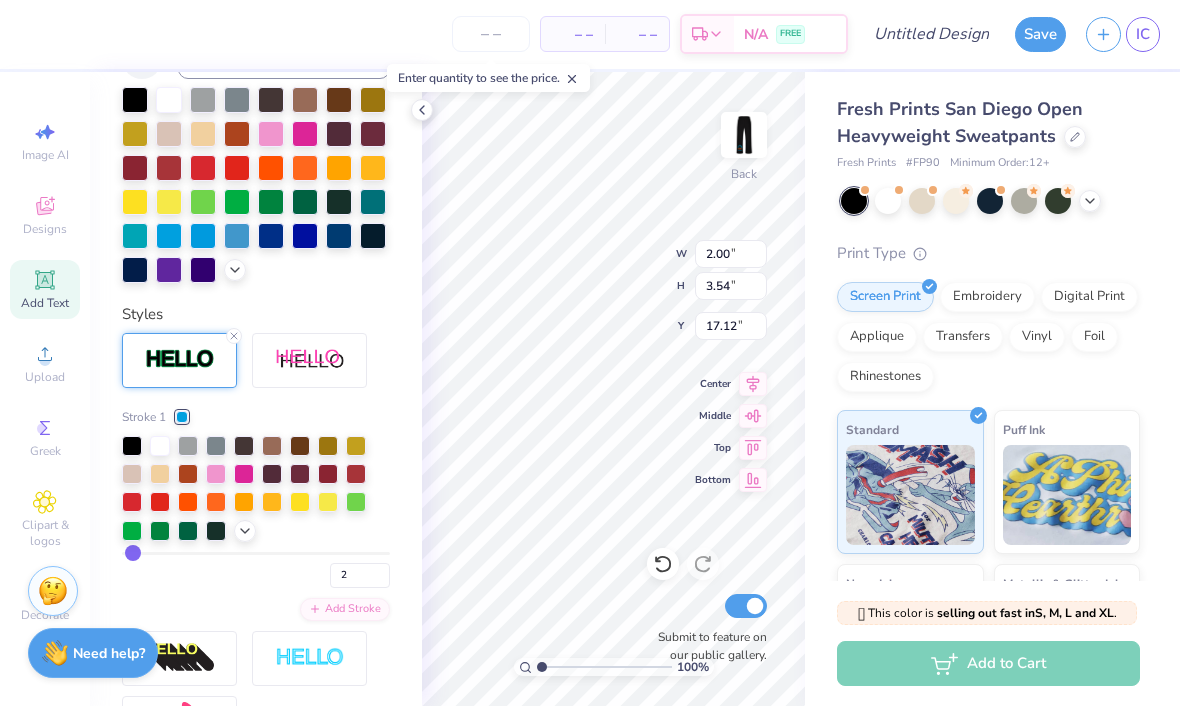 type on "3" 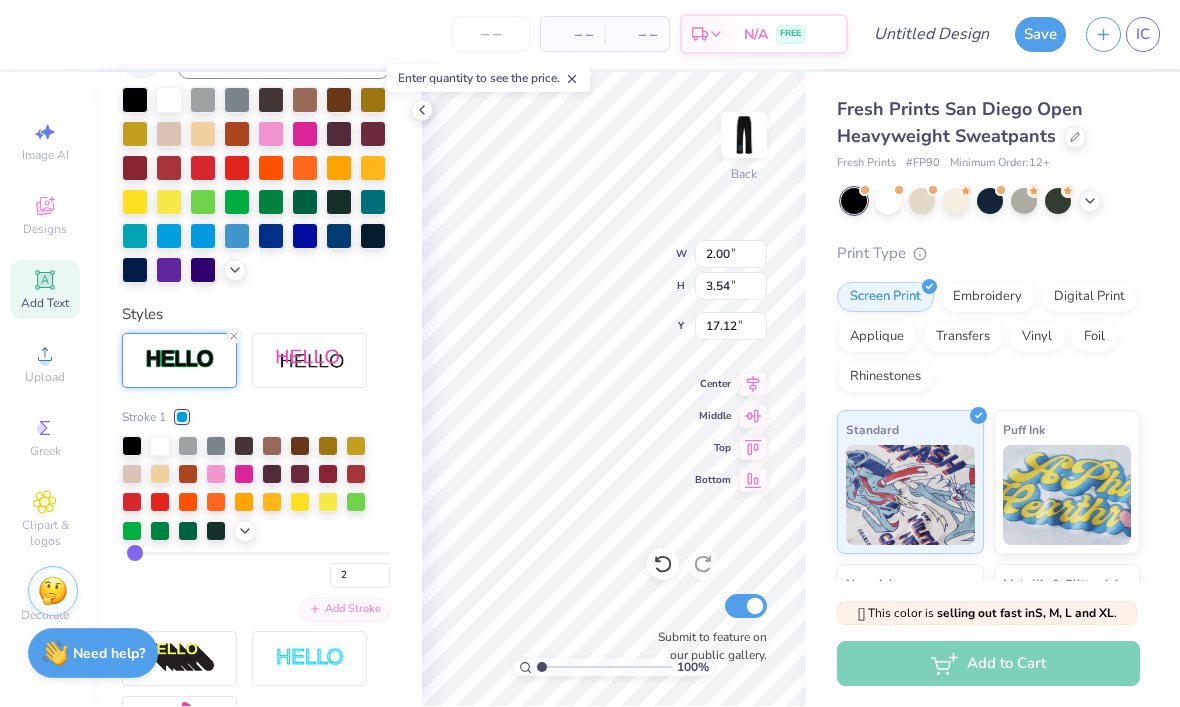 type on "3" 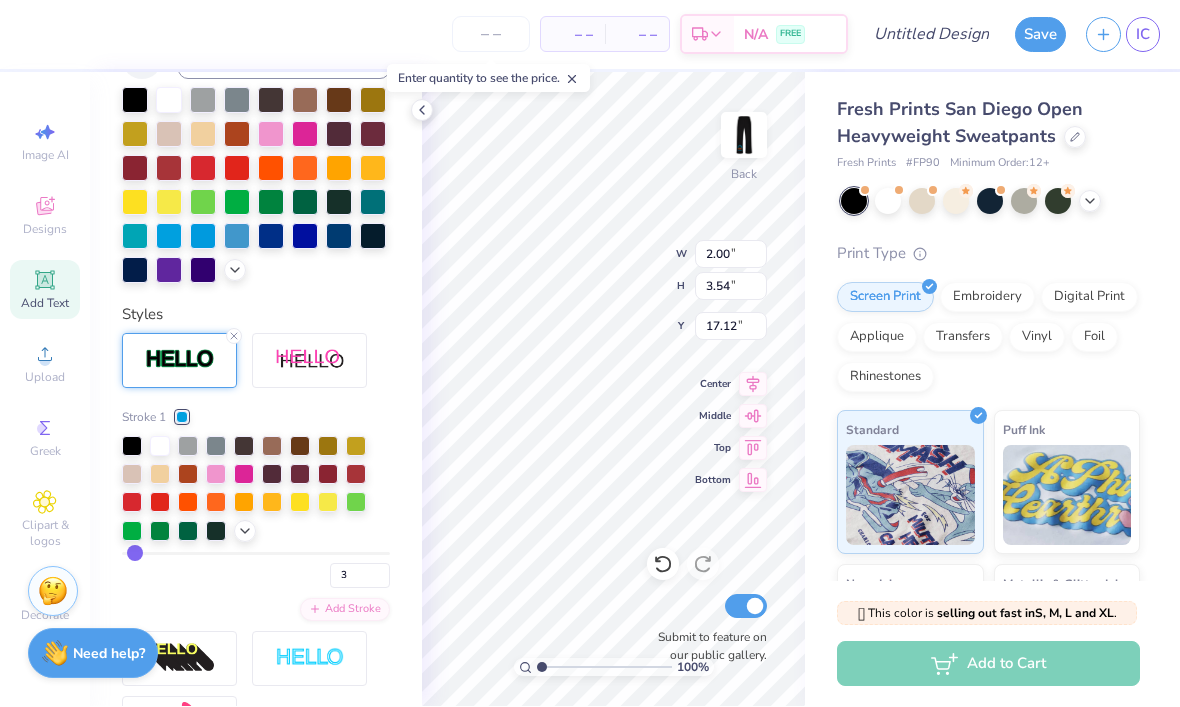 type on "4" 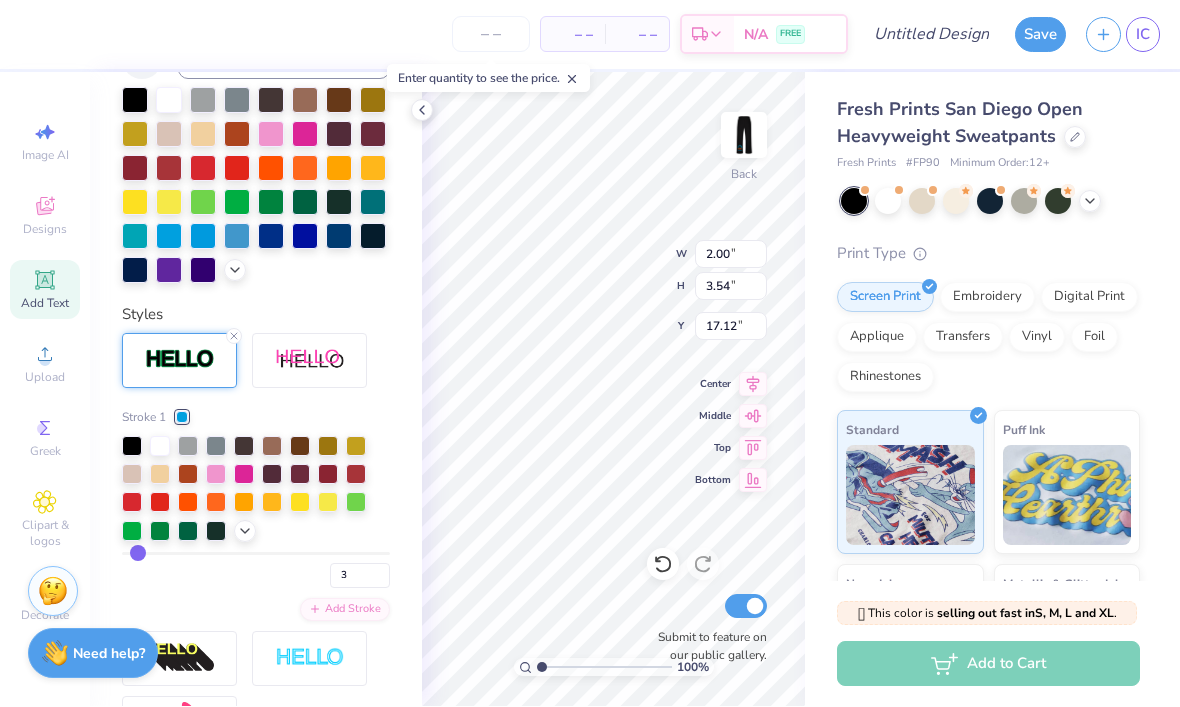 type on "4" 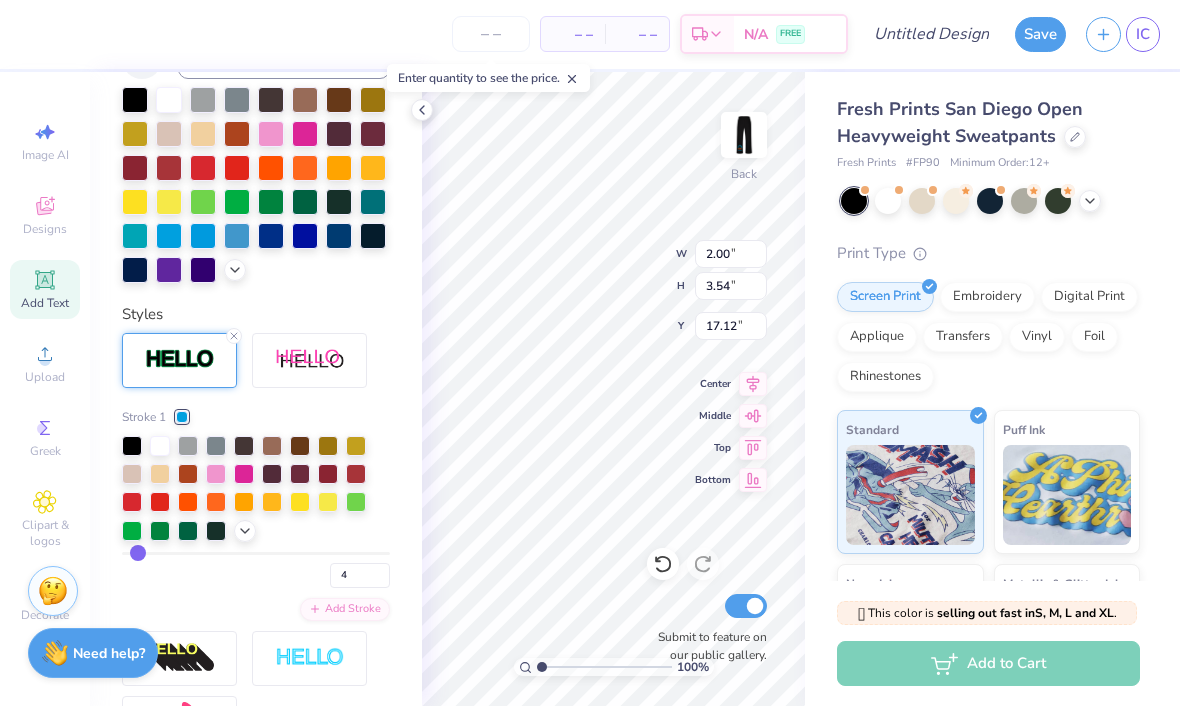 type on "5" 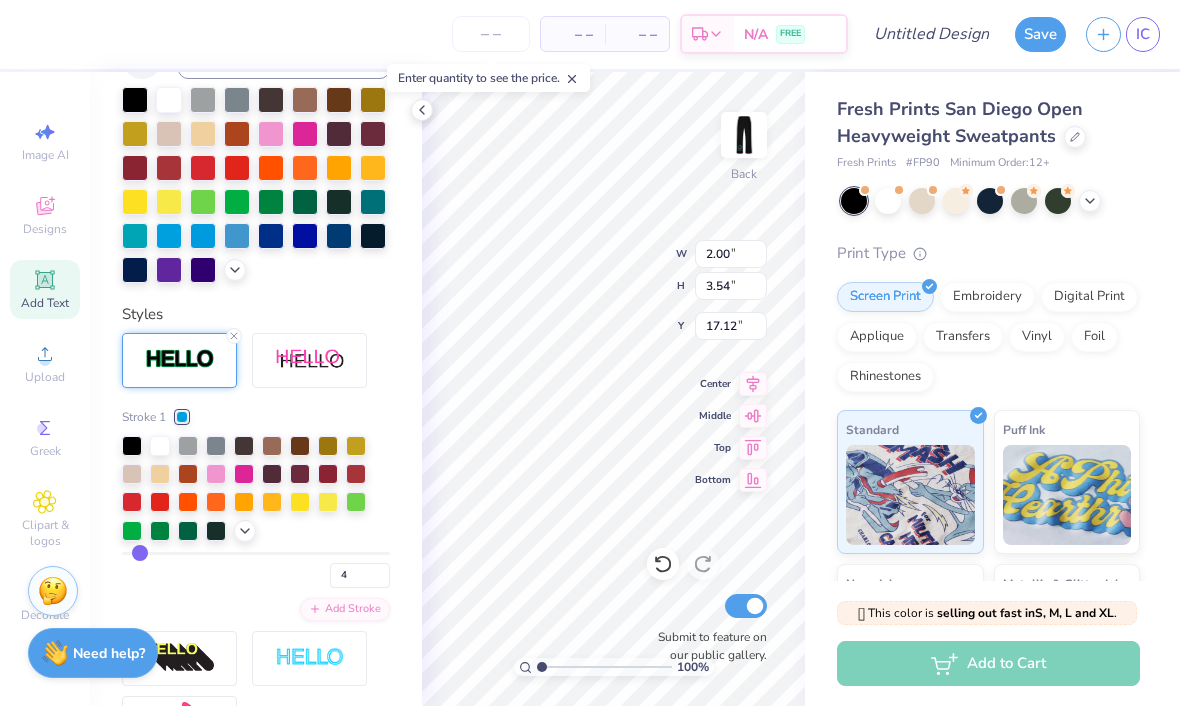 type on "5" 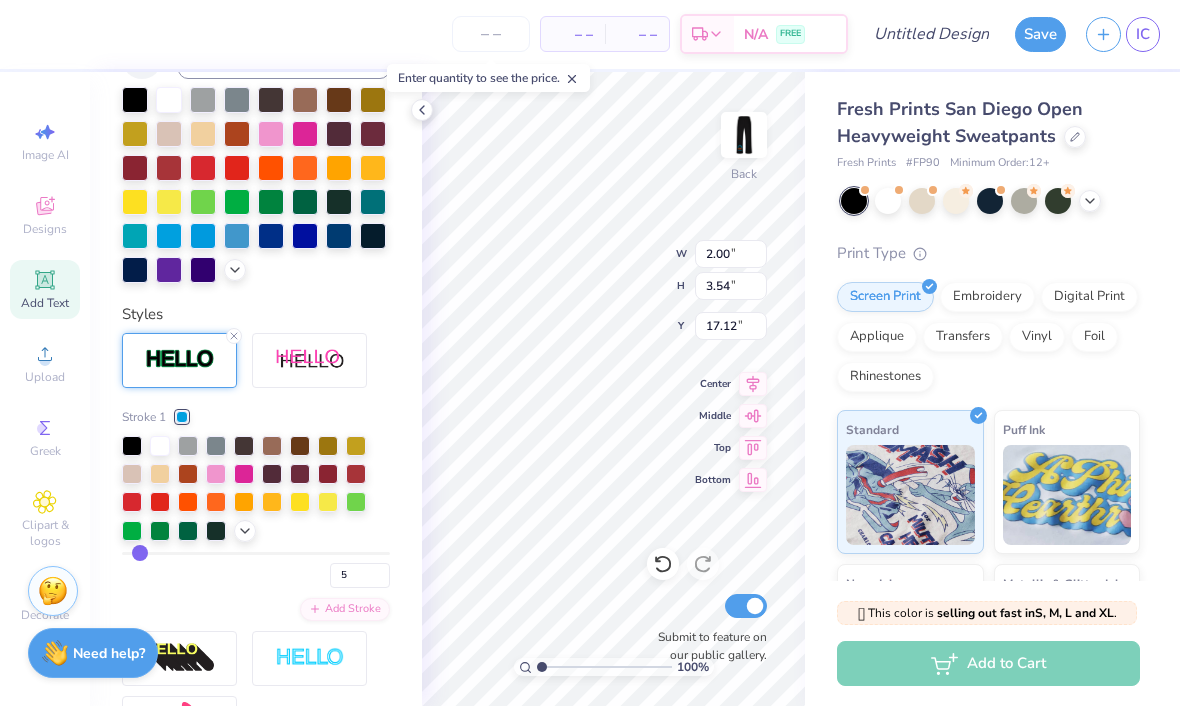 type on "6" 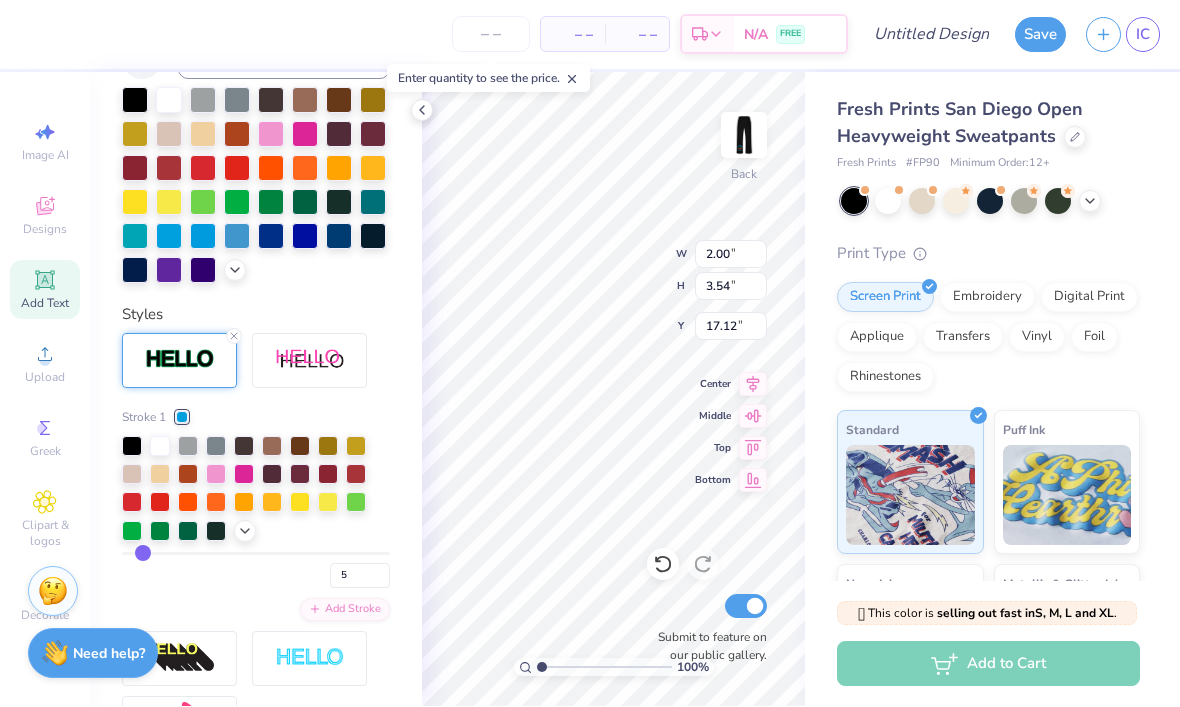 type on "6" 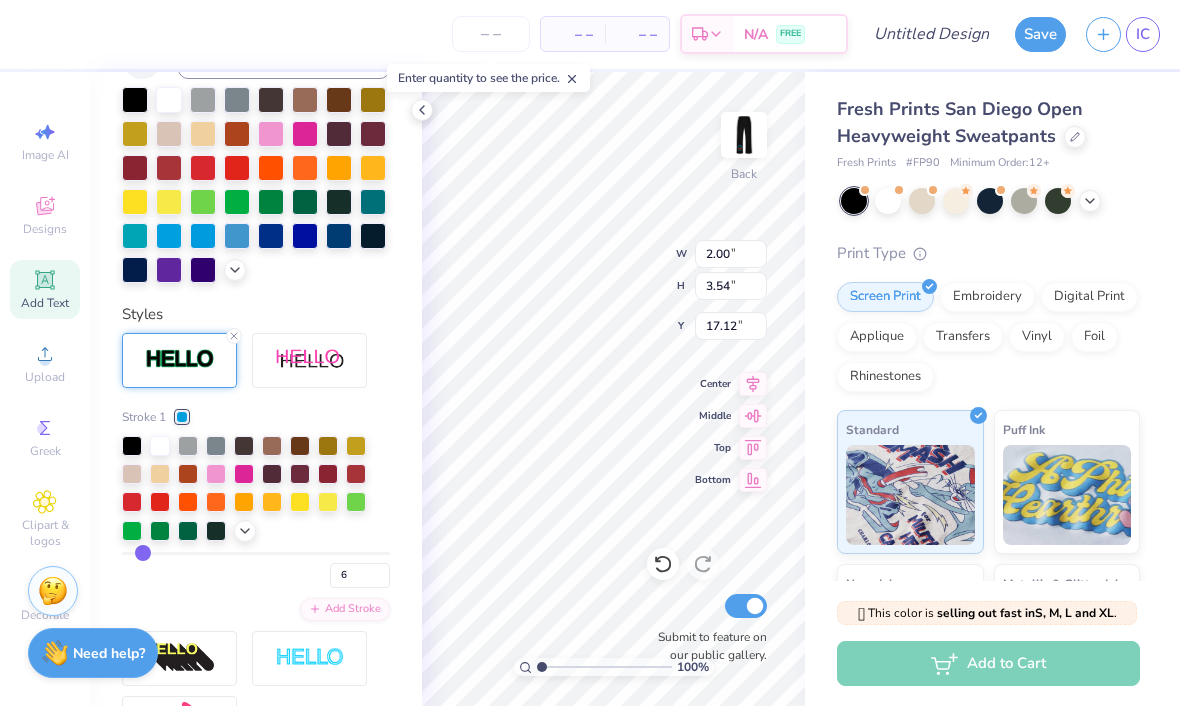 type on "5" 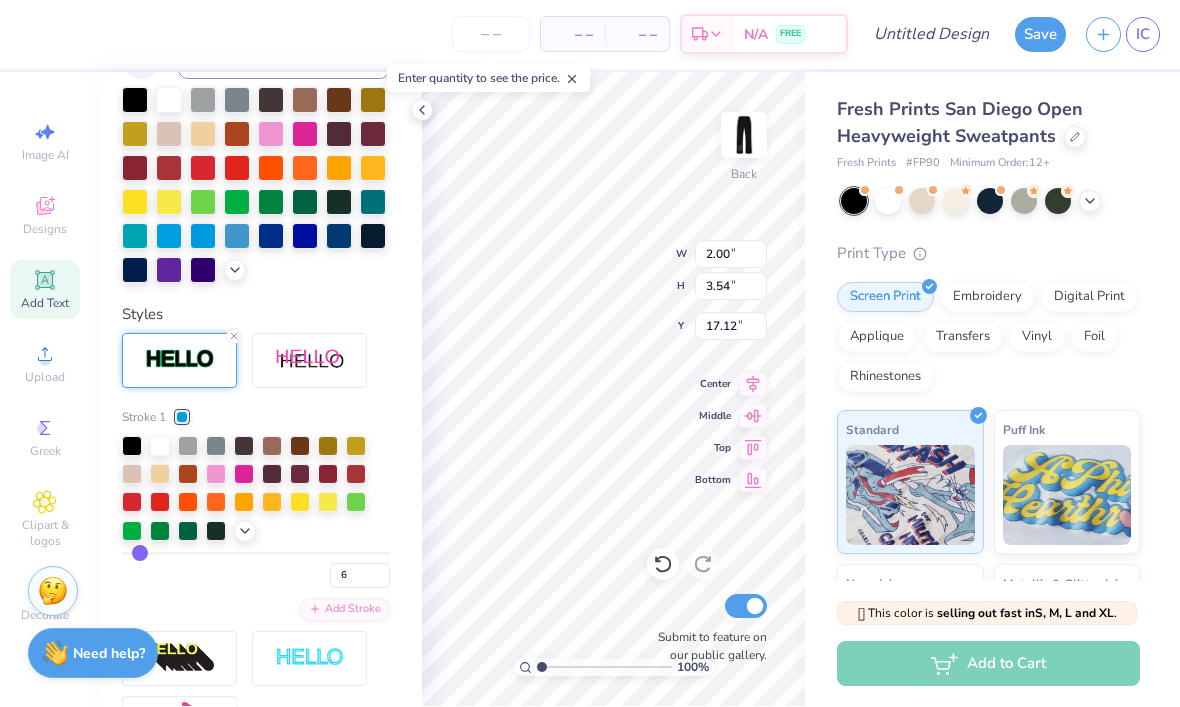 type on "5" 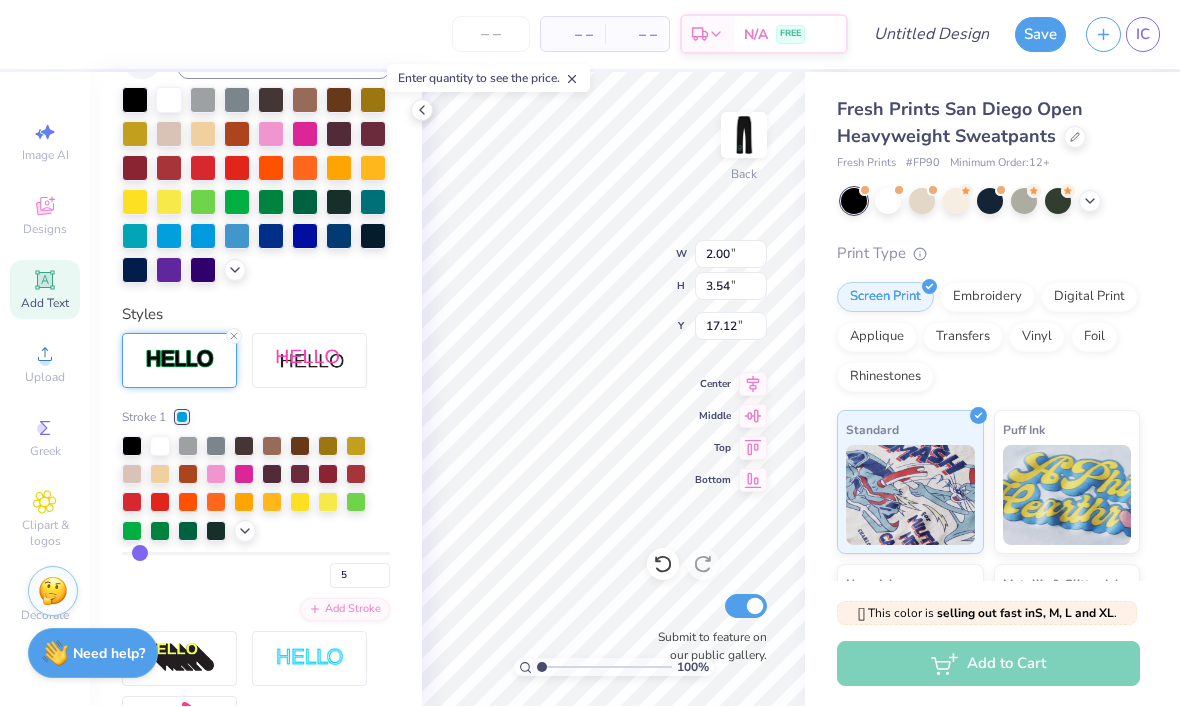 type on "4" 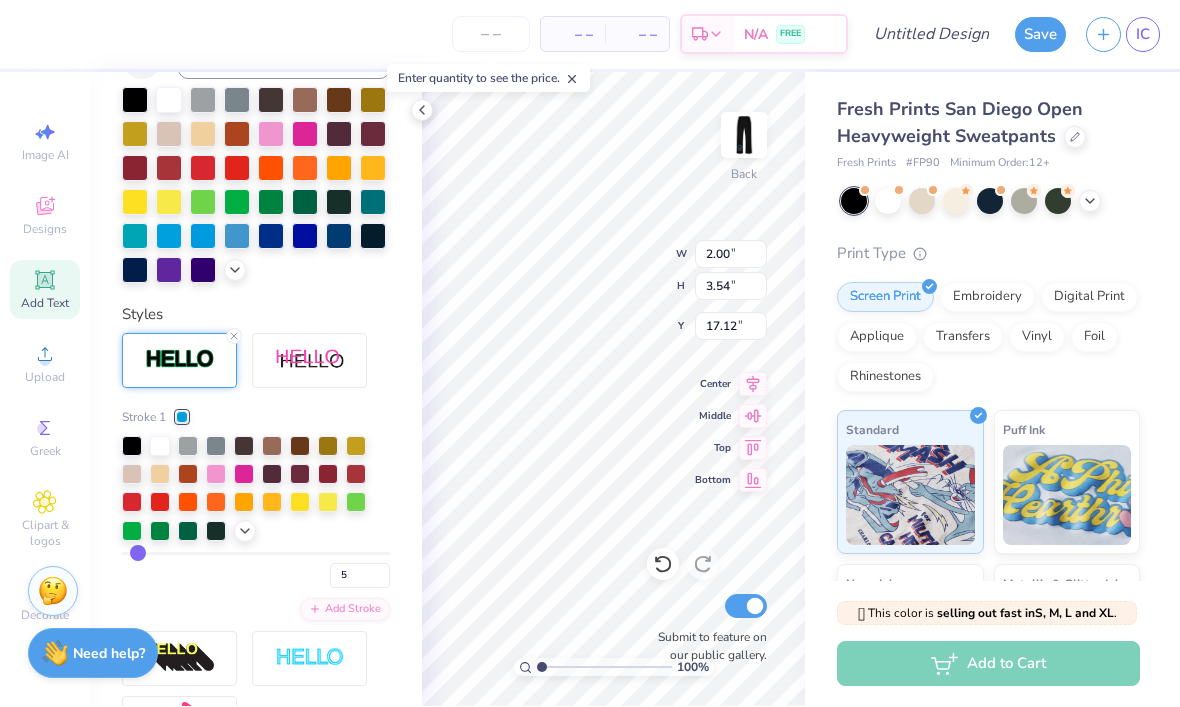 type on "4" 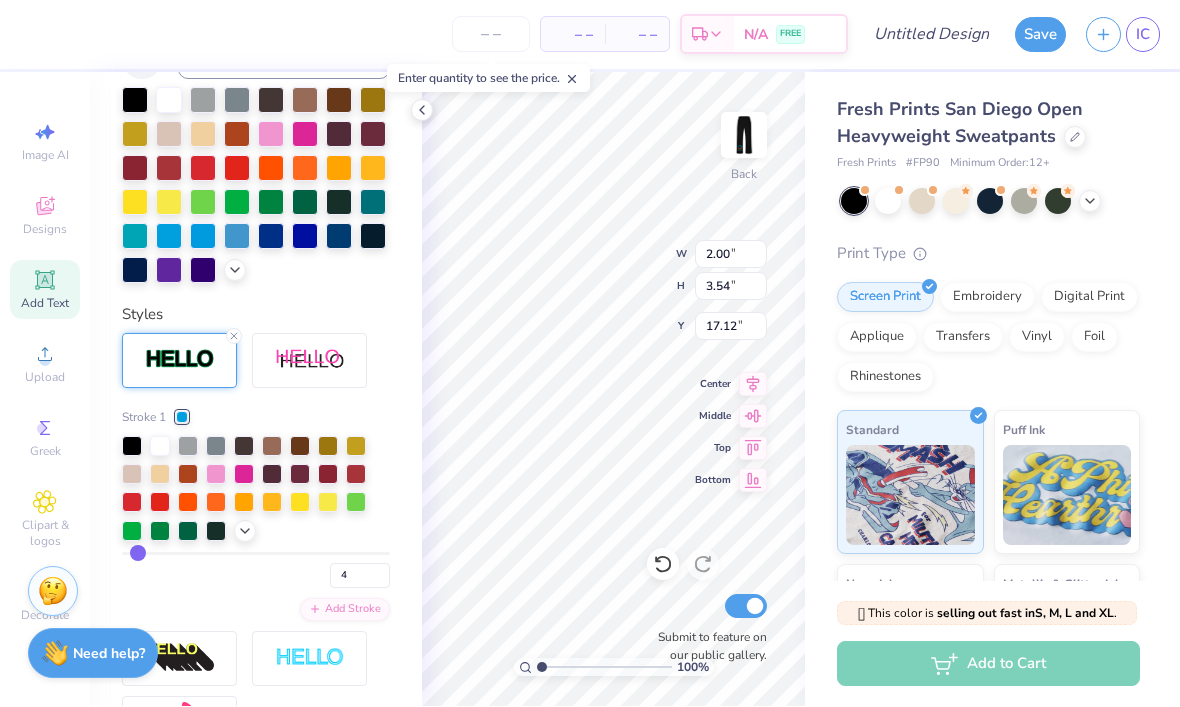 type on "3" 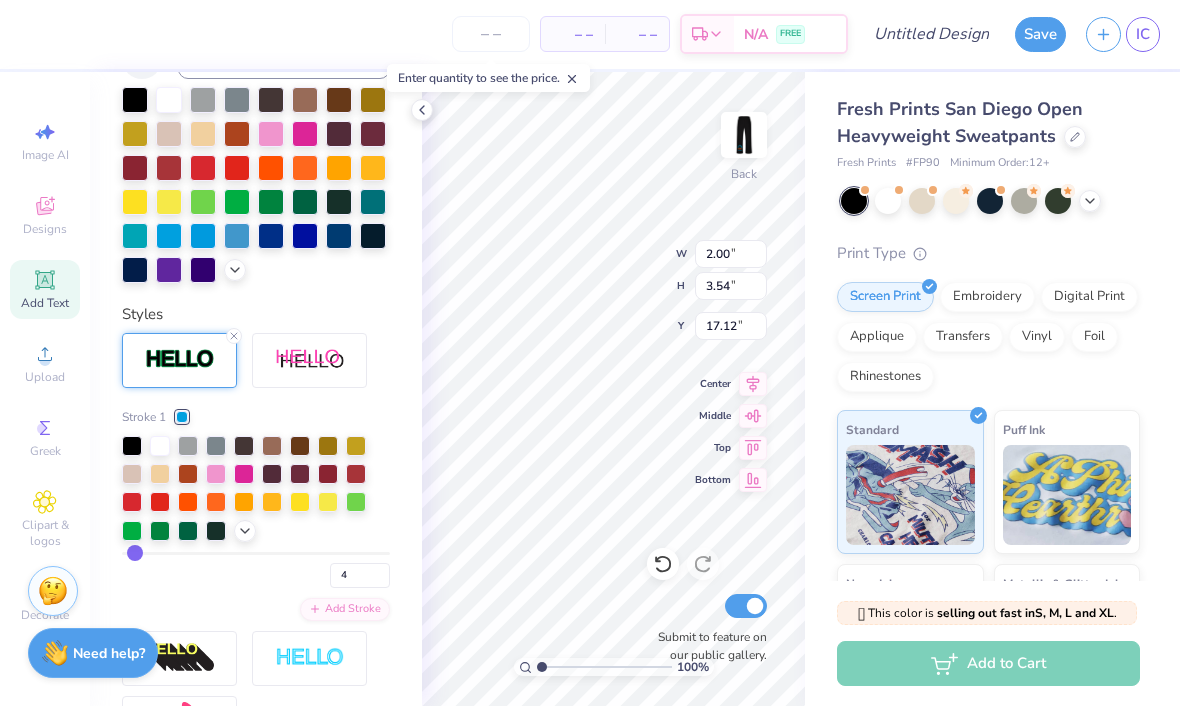 type on "3" 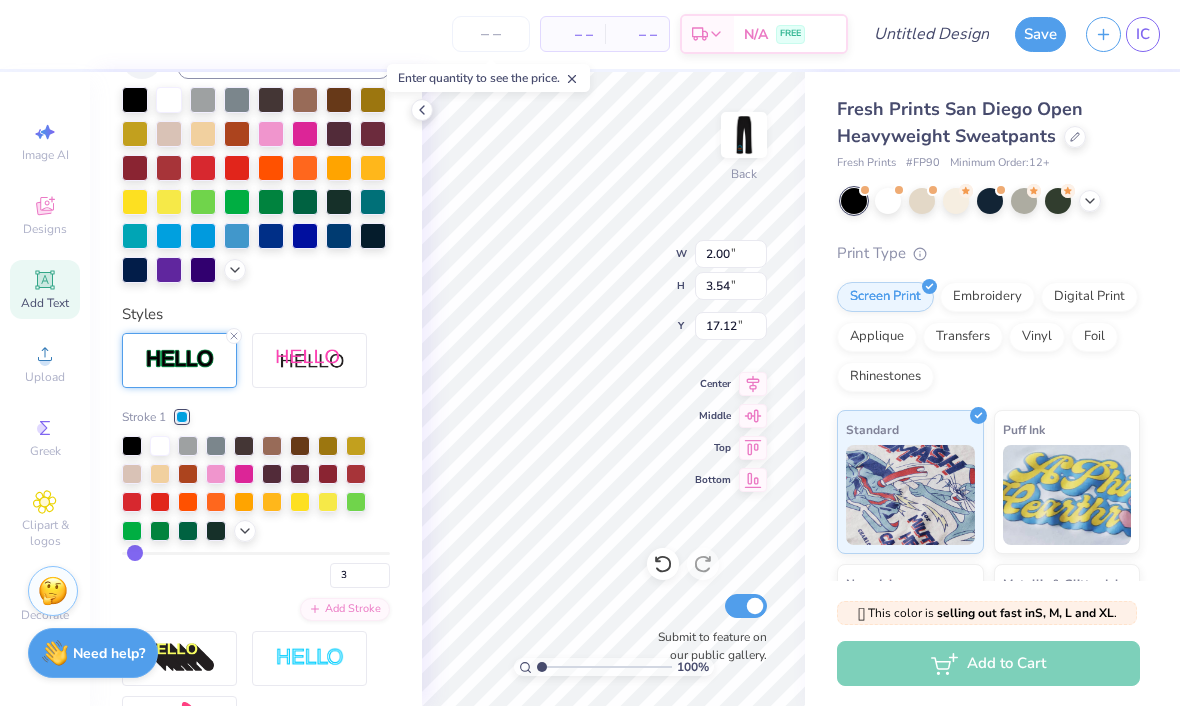 type on "4" 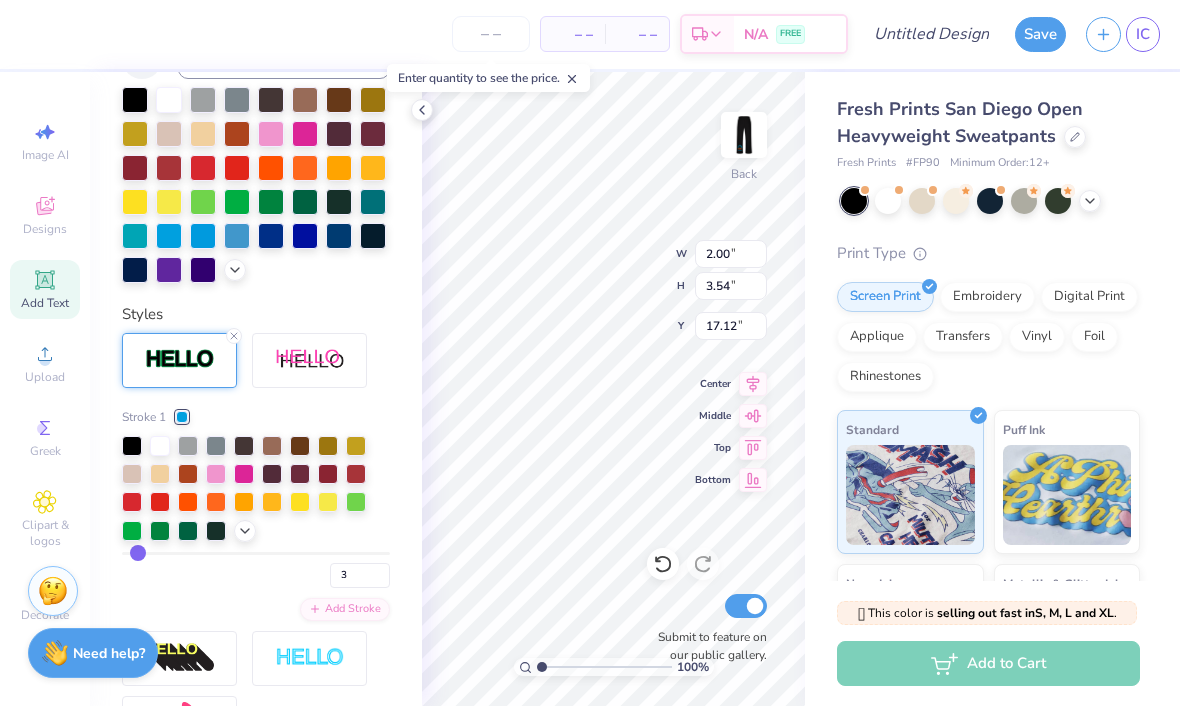 type on "4" 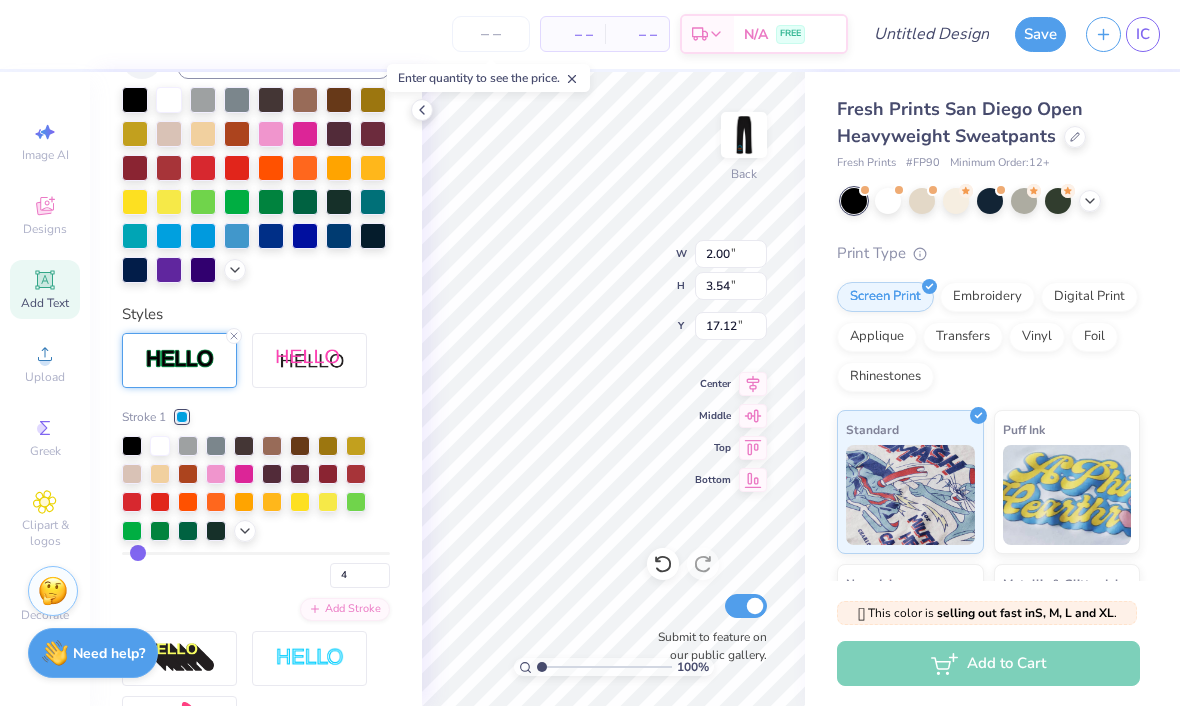 type on "4" 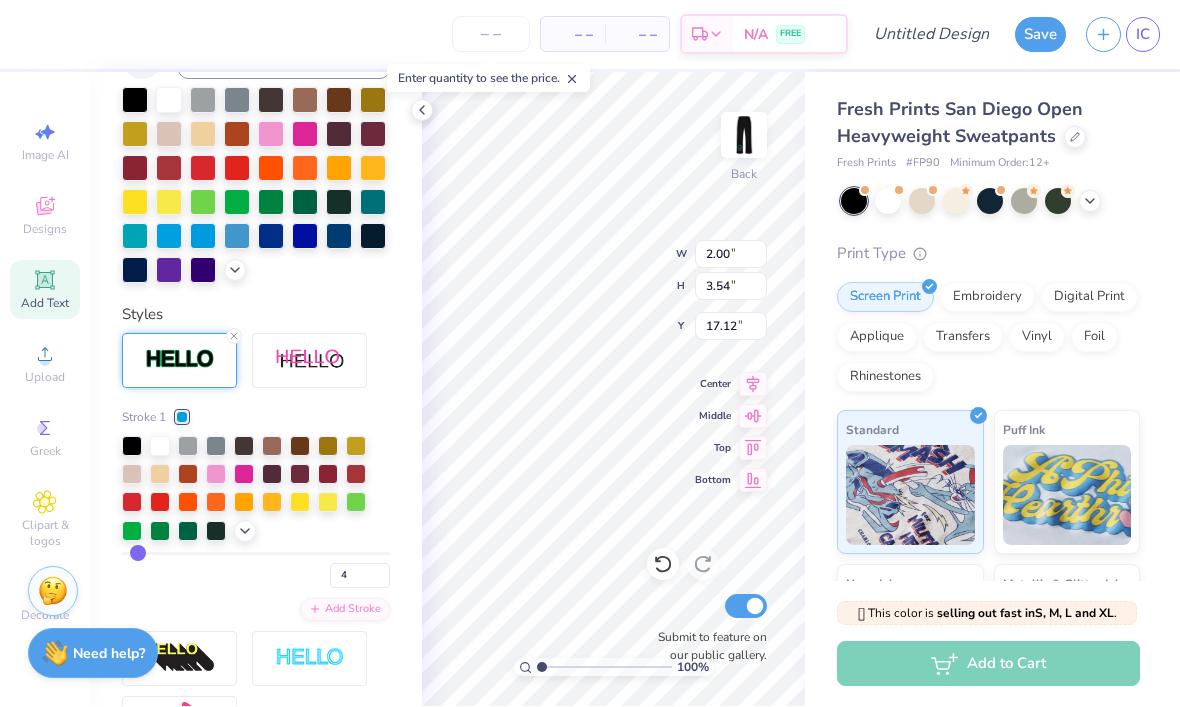 type on "2.18" 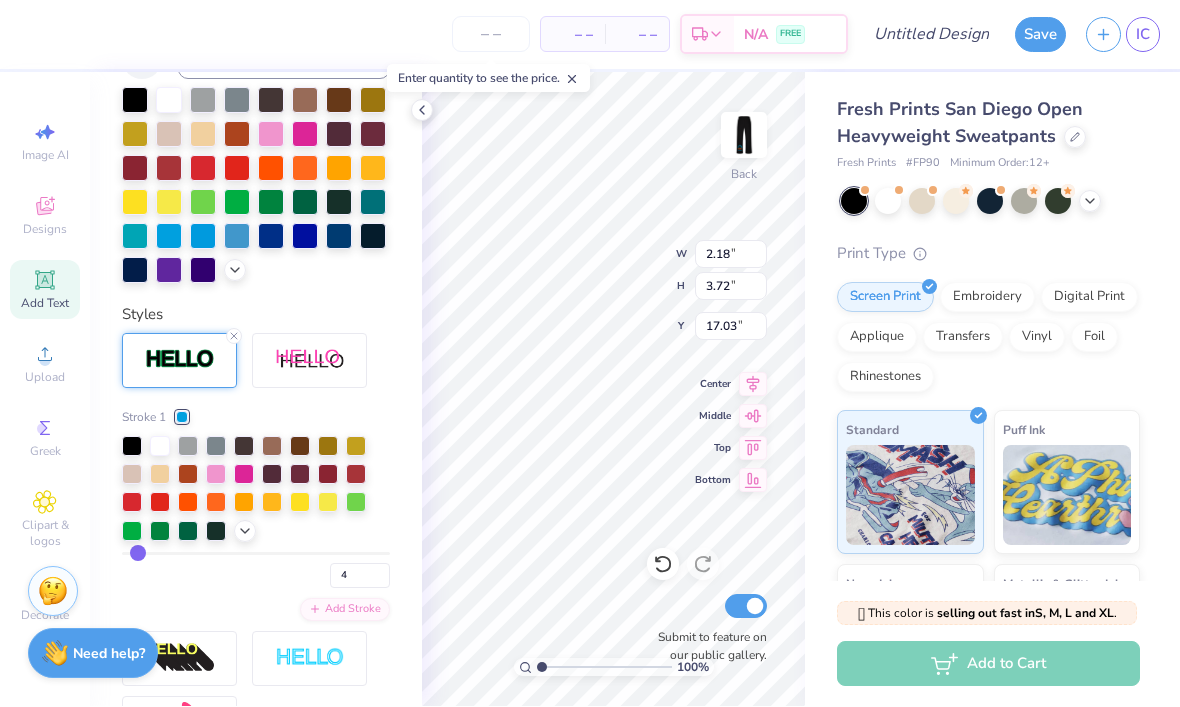 type on "3" 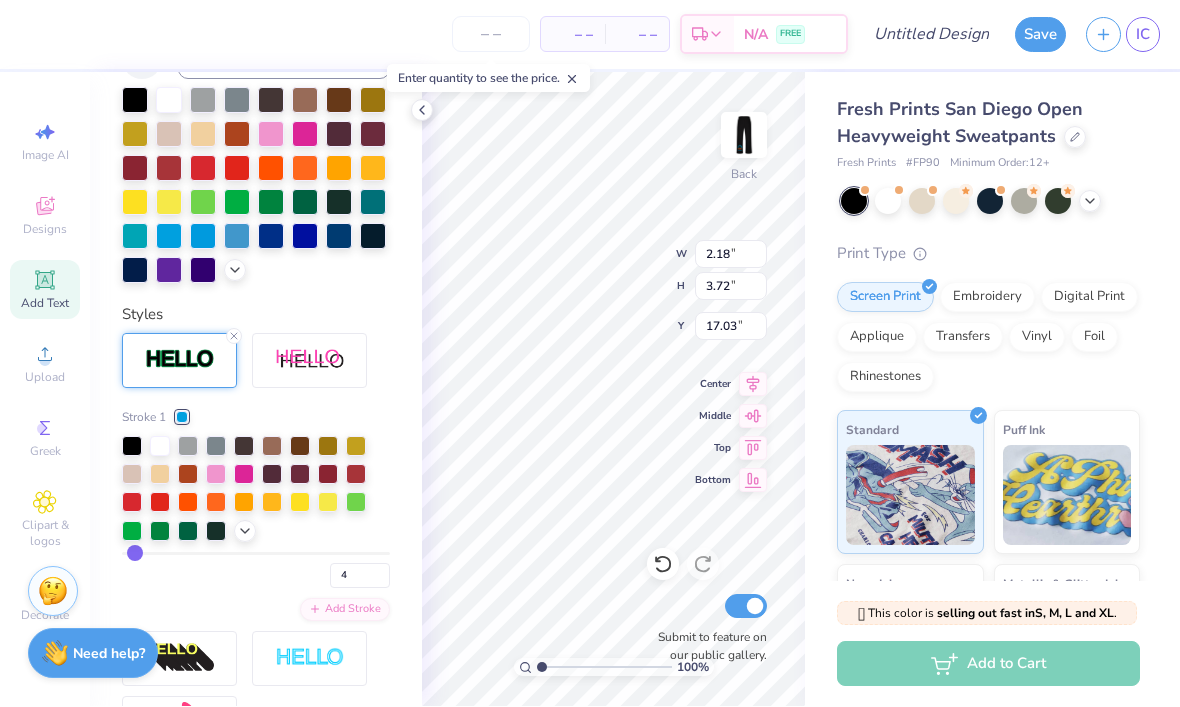 type on "3" 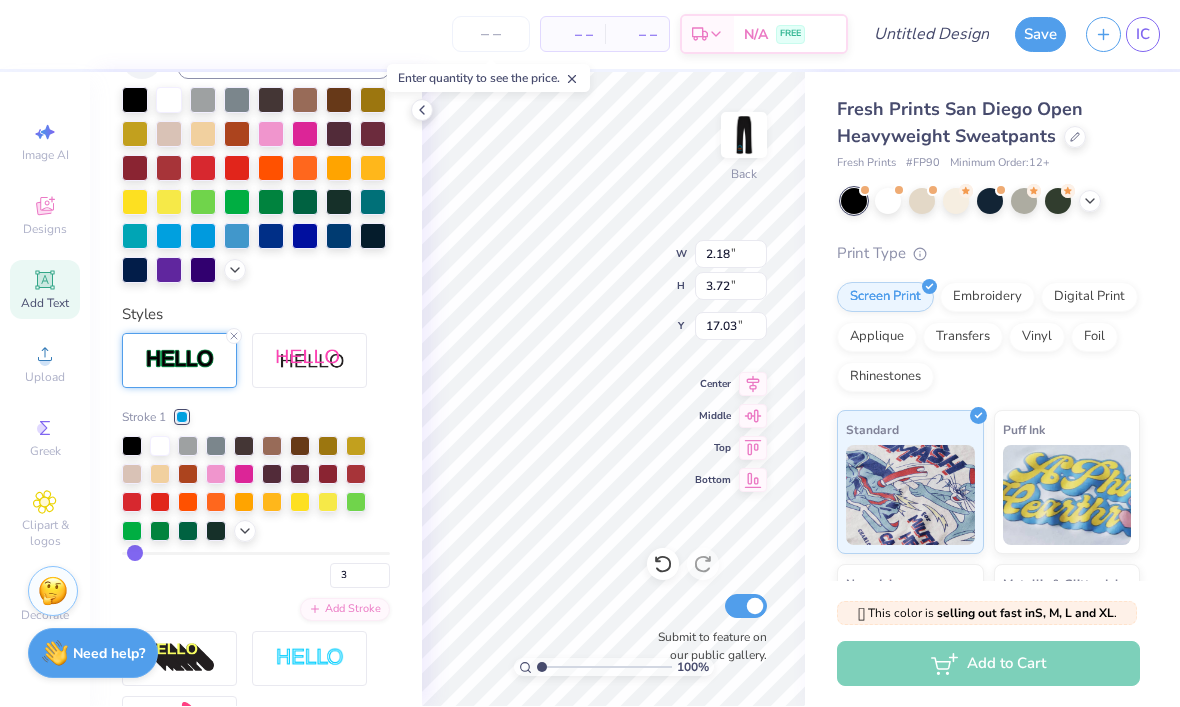 type on "2" 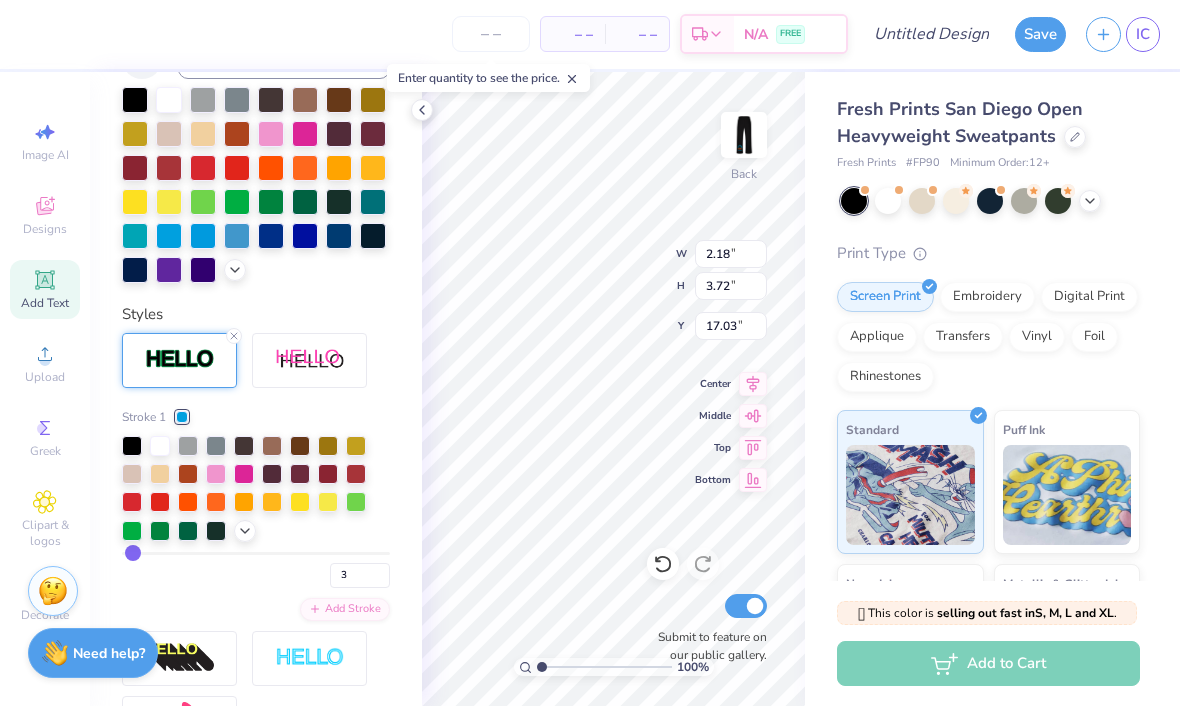 type on "2" 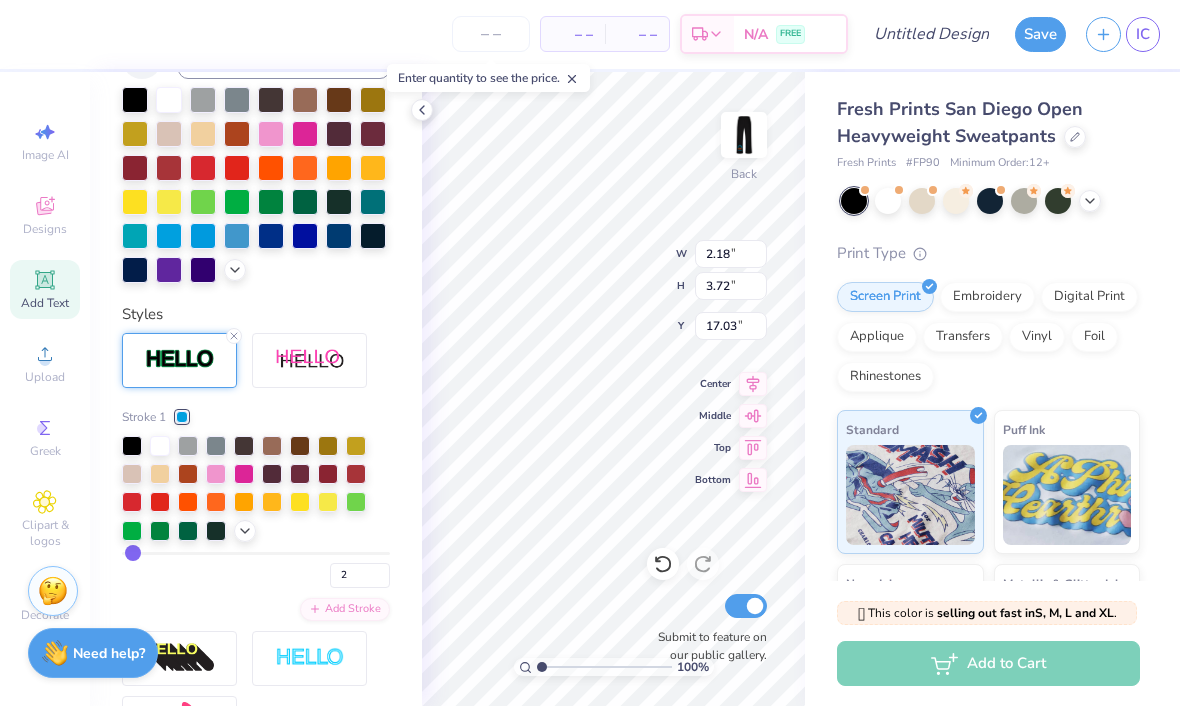 type on "2.06" 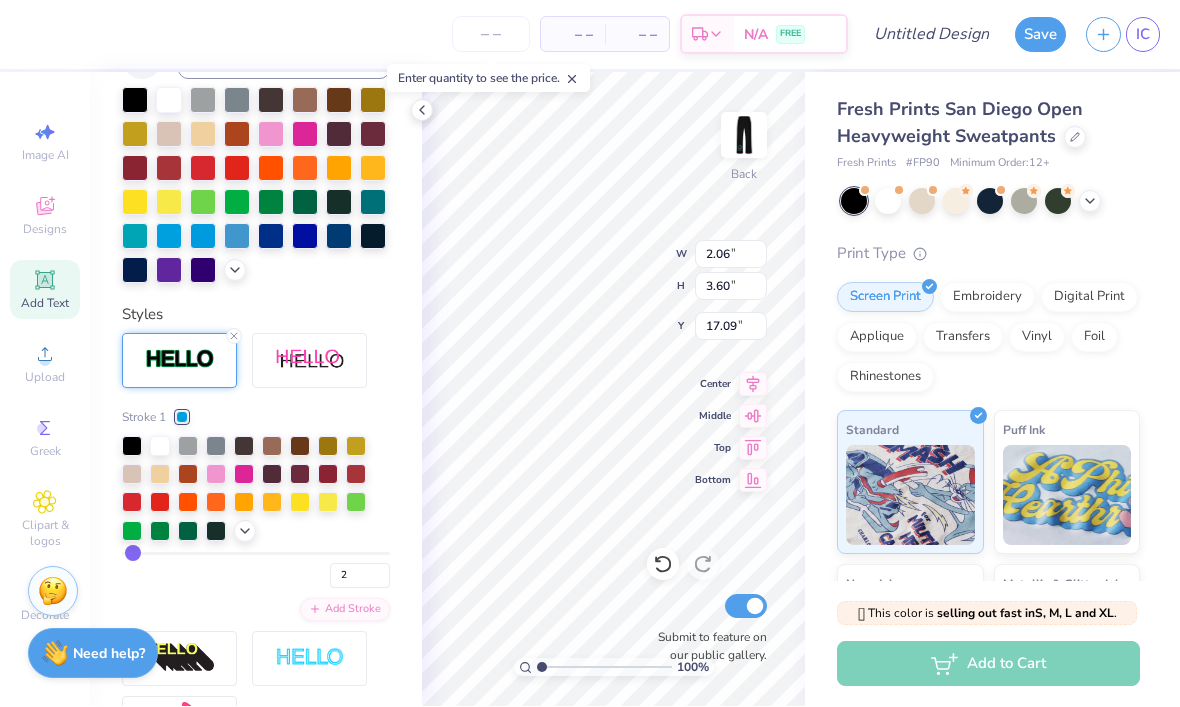 type on "3" 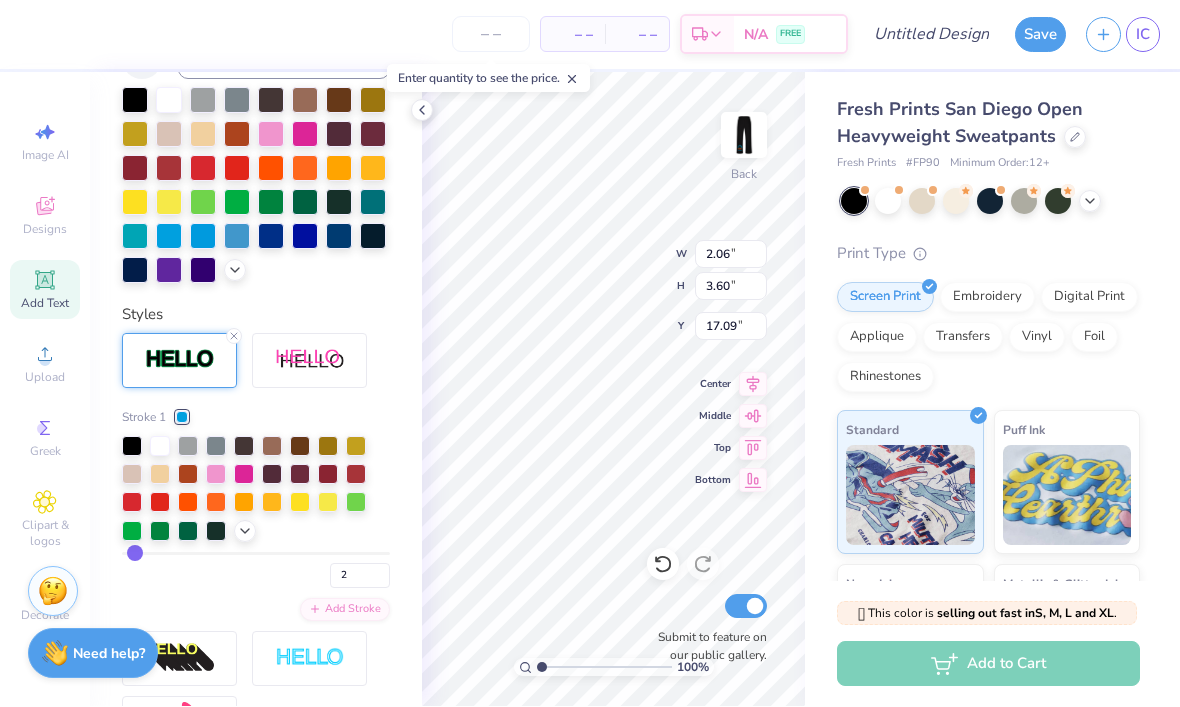 type on "3" 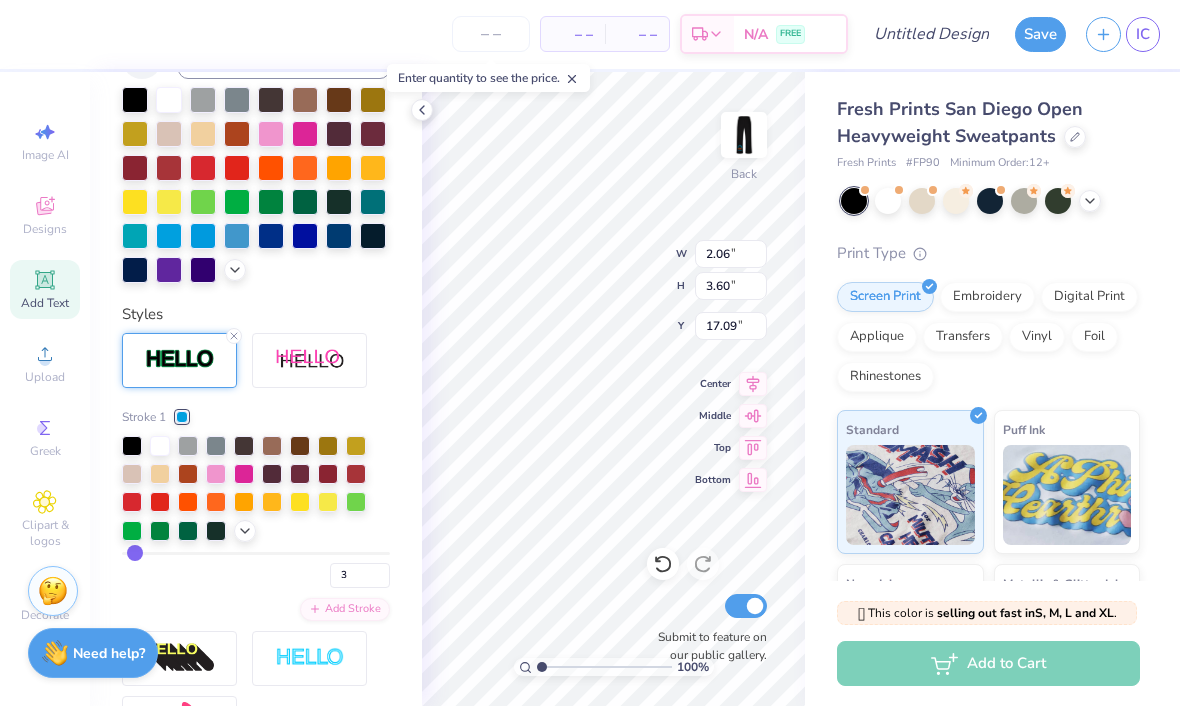 type on "4" 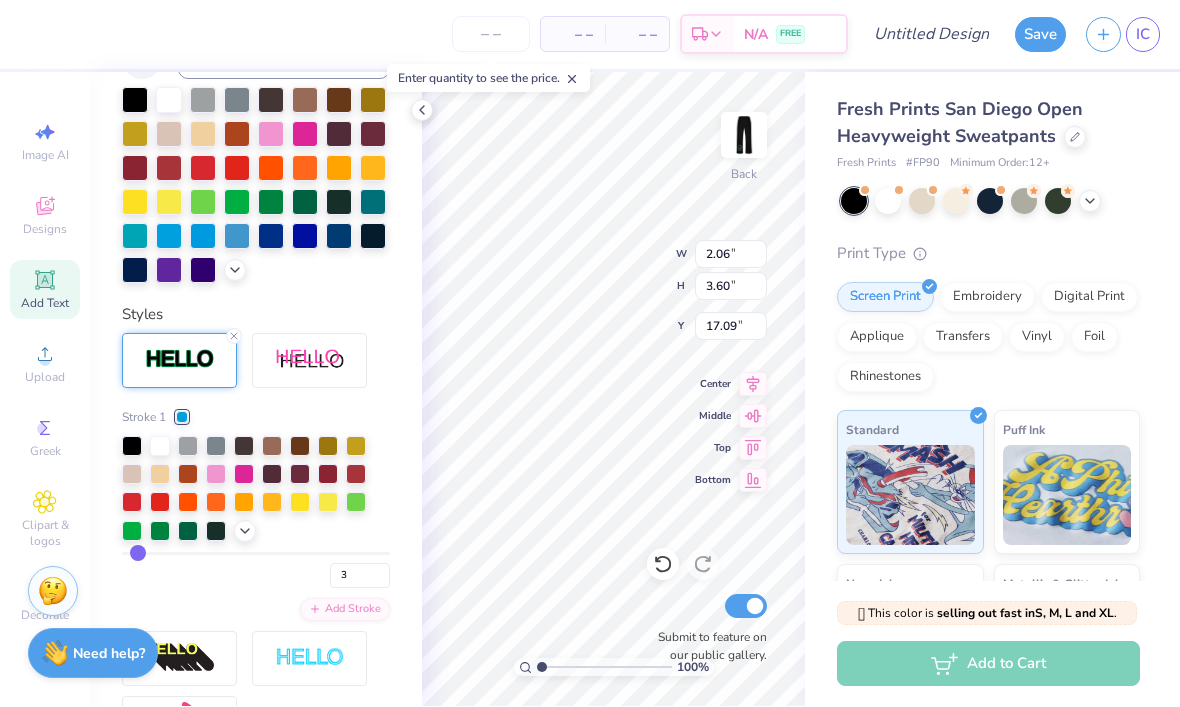 type on "4" 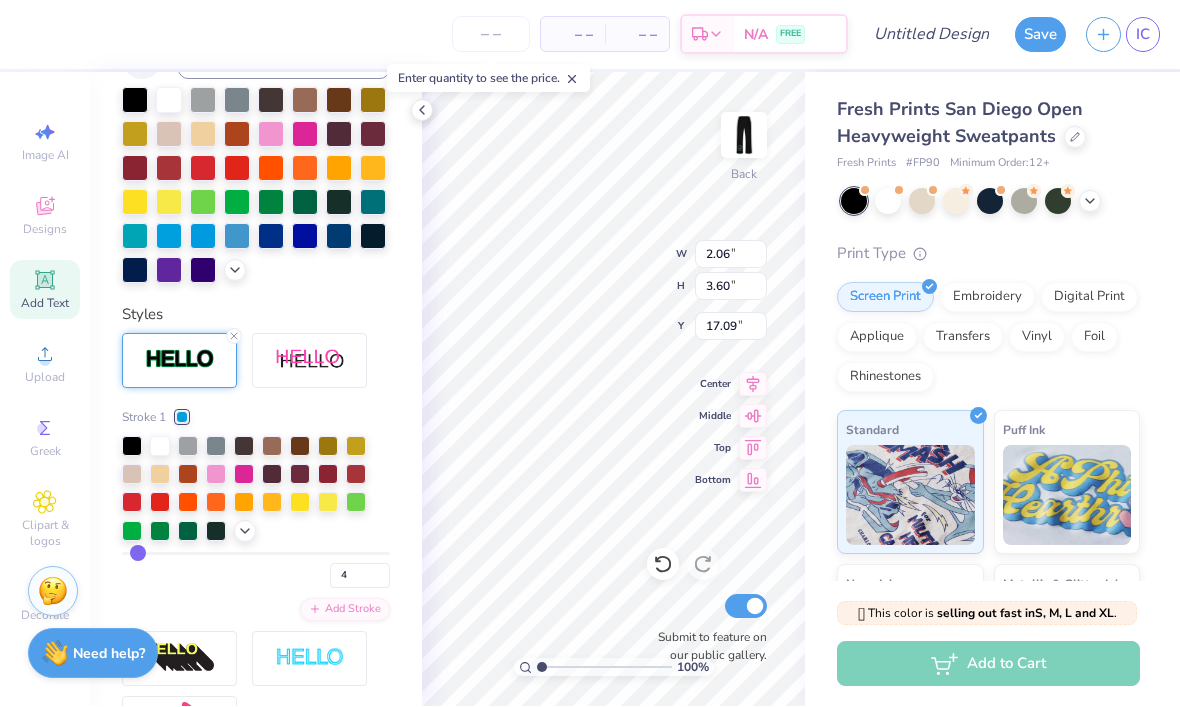type on "5" 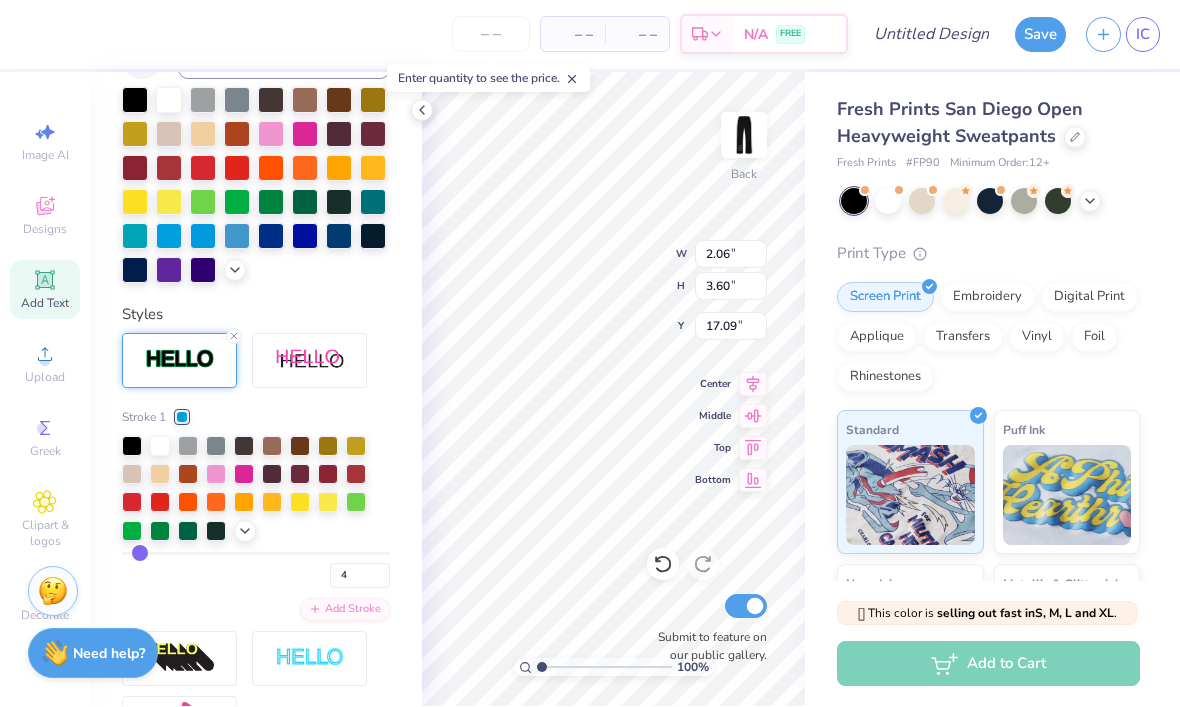 type on "5" 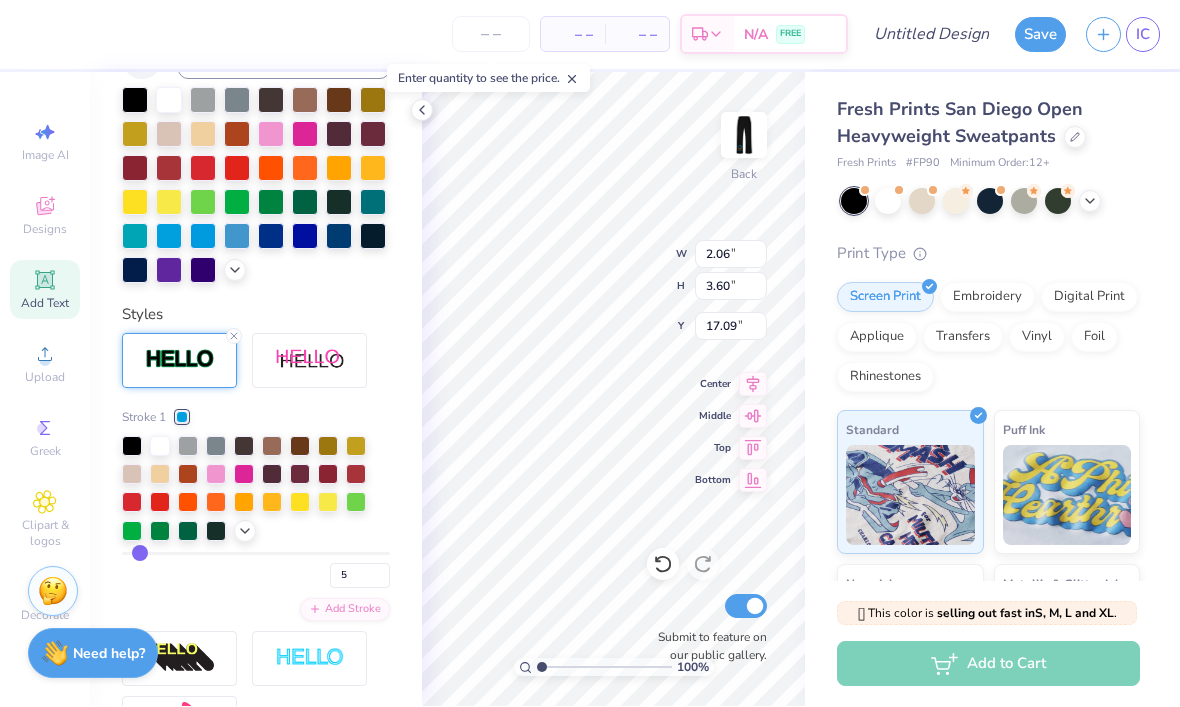 type on "6" 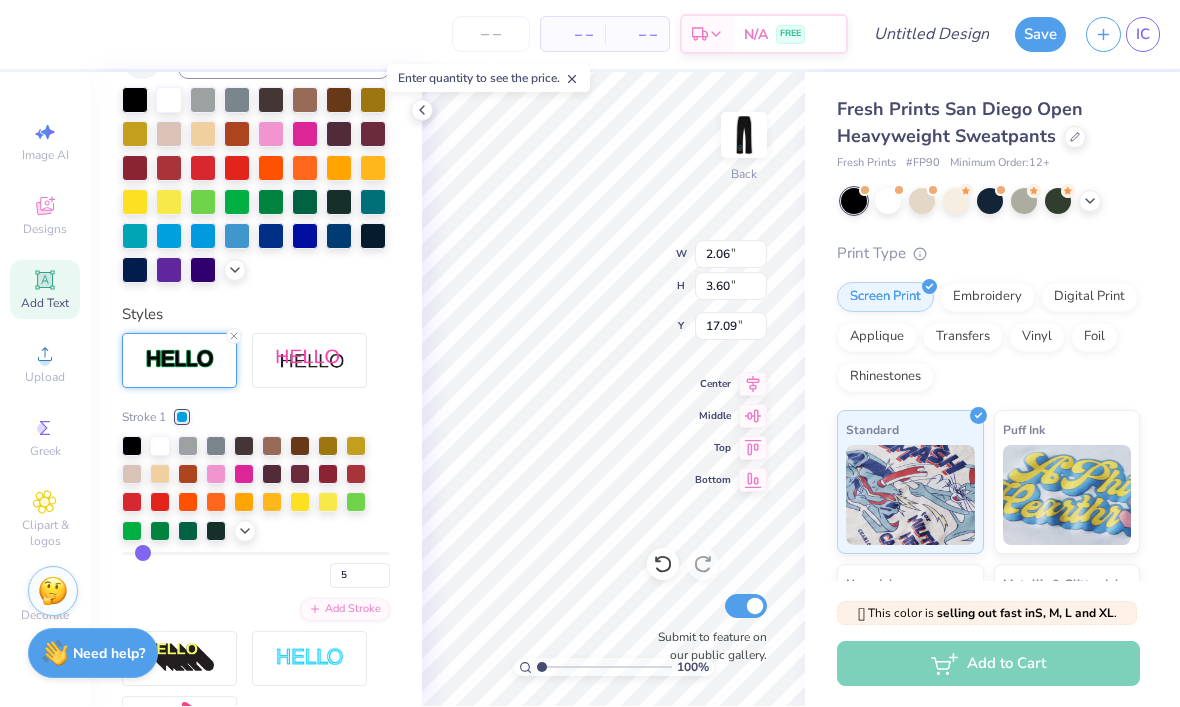 type on "6" 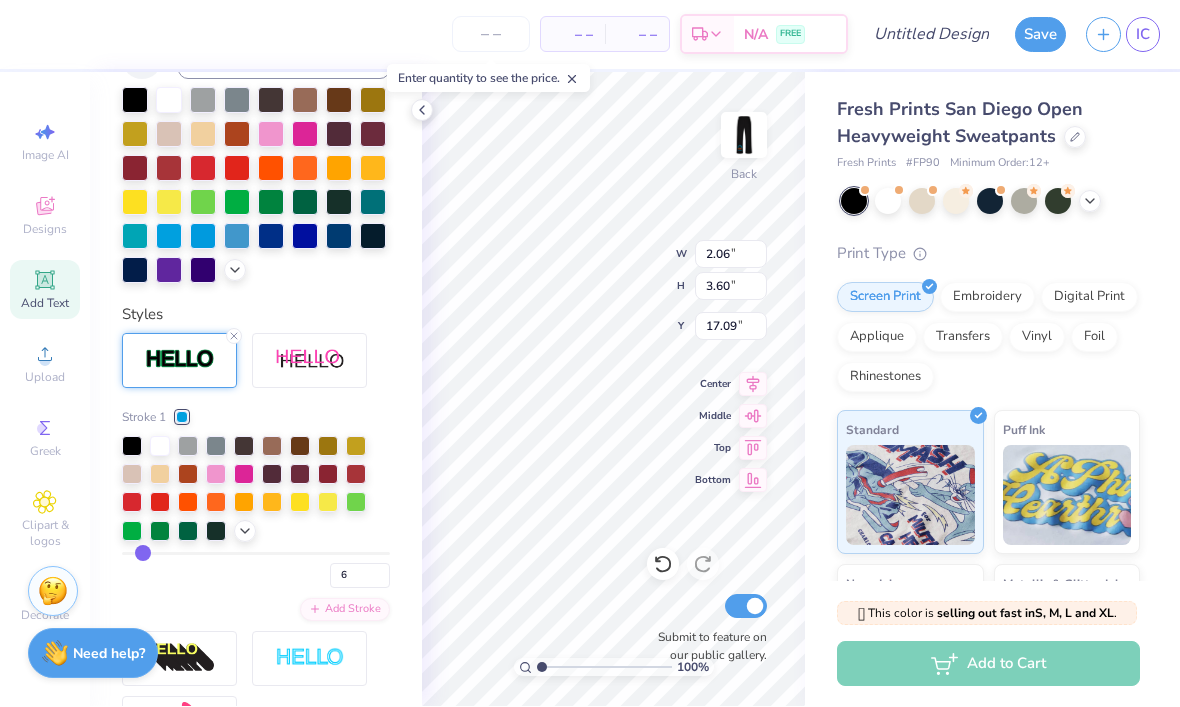 type on "7" 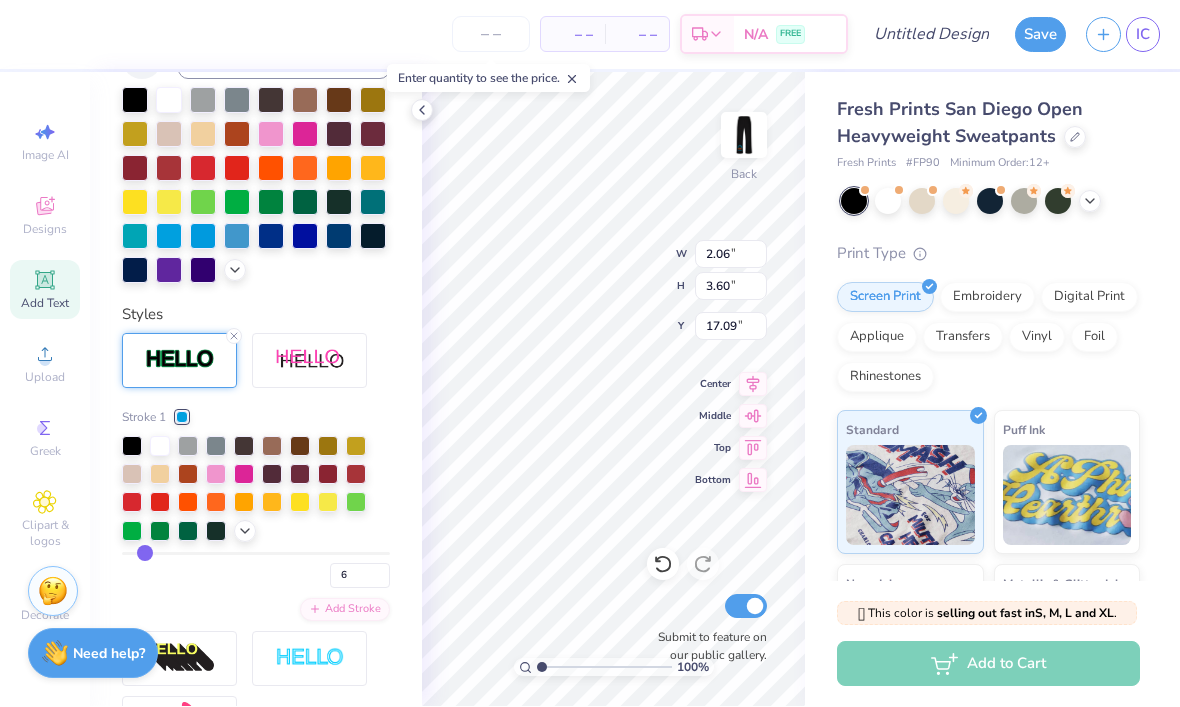 type on "7" 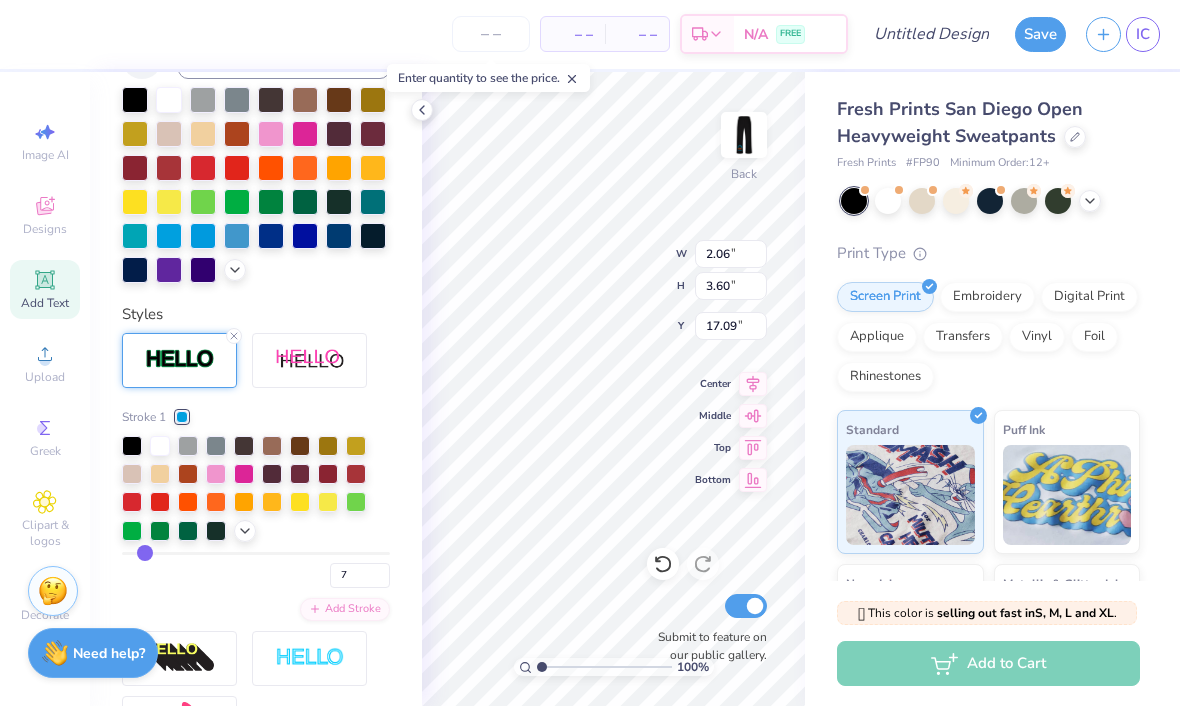 type on "8" 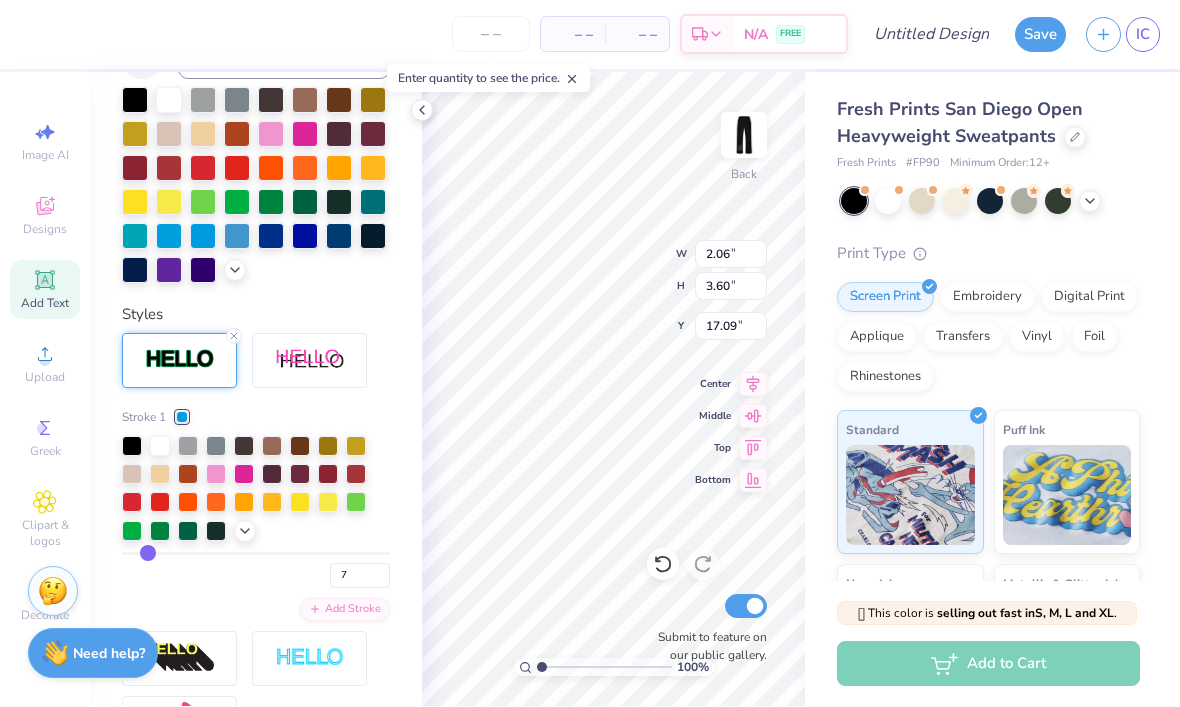 type on "8" 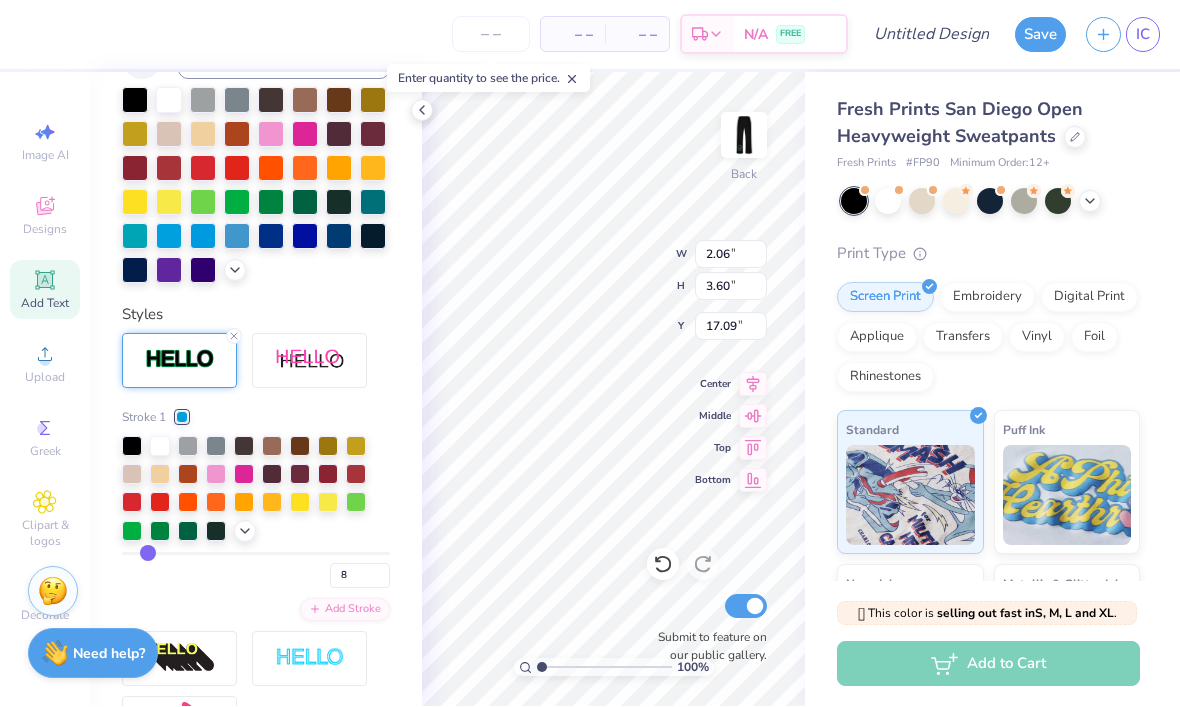 type on "7" 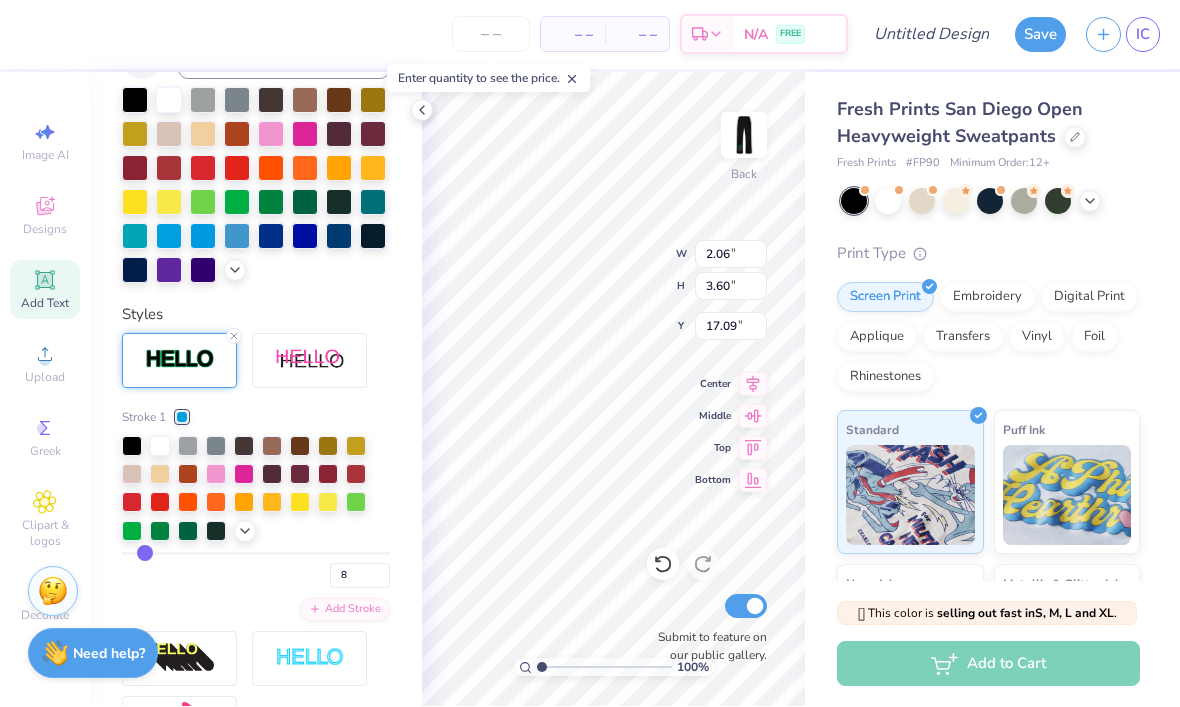 type on "7" 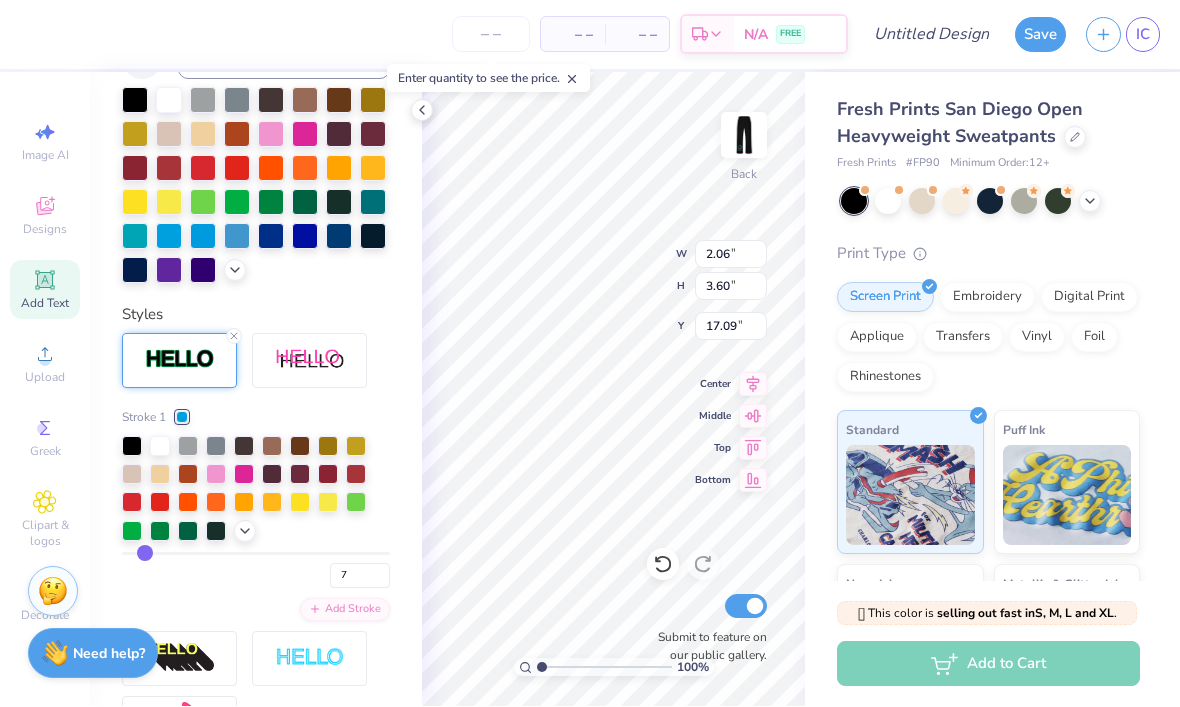 type on "6" 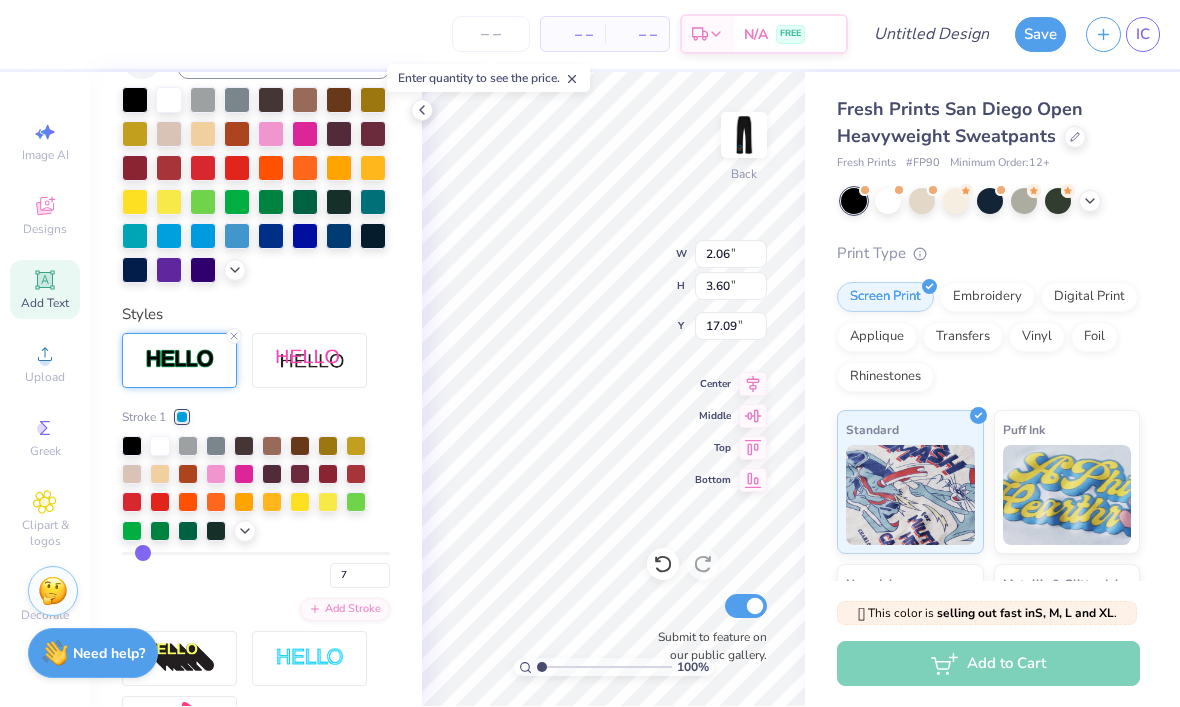 type on "6" 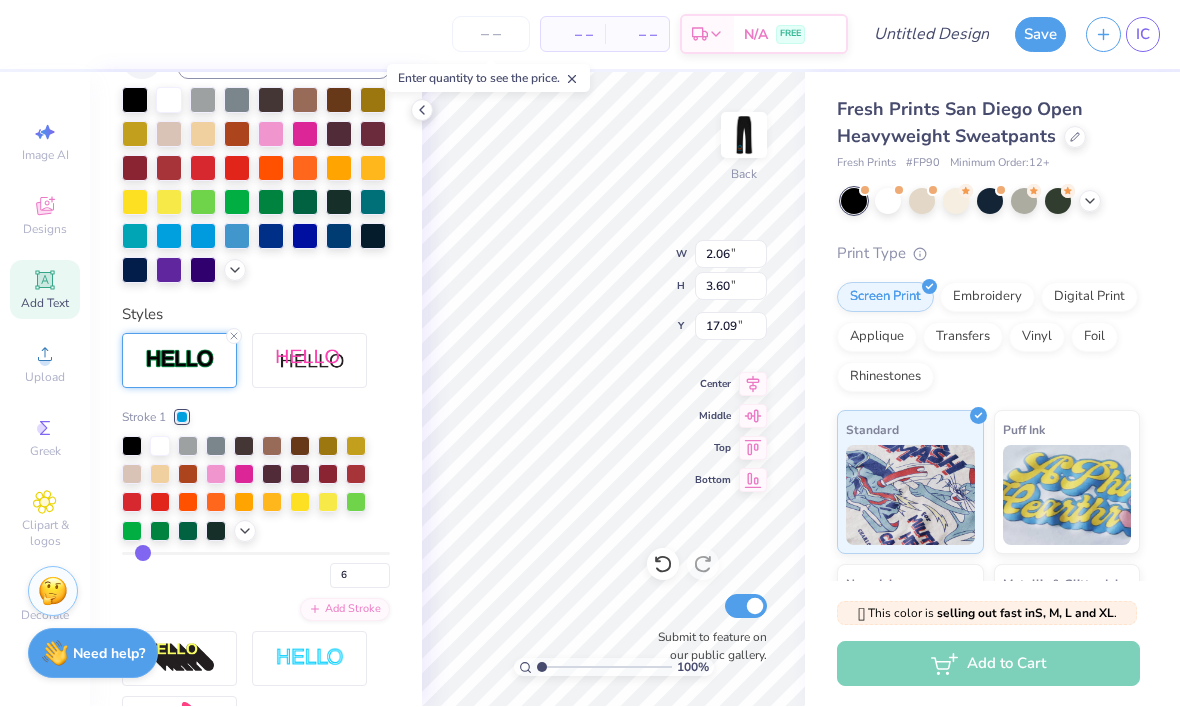 type on "5" 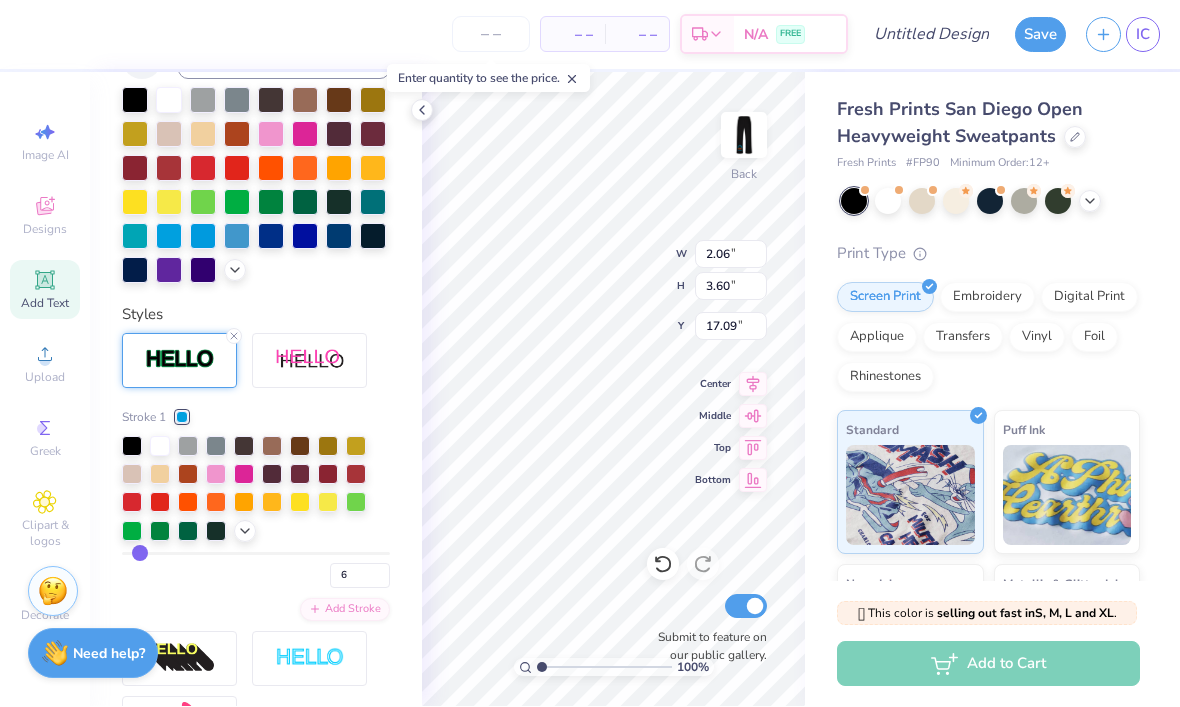type on "5" 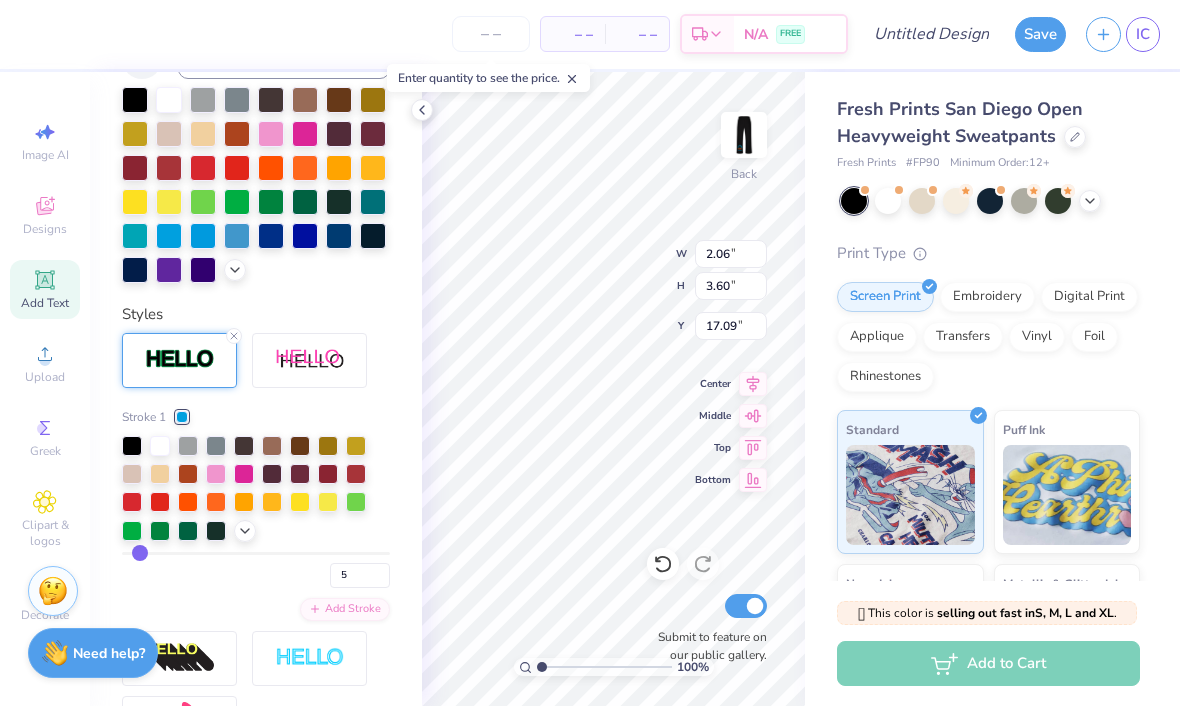 type on "4" 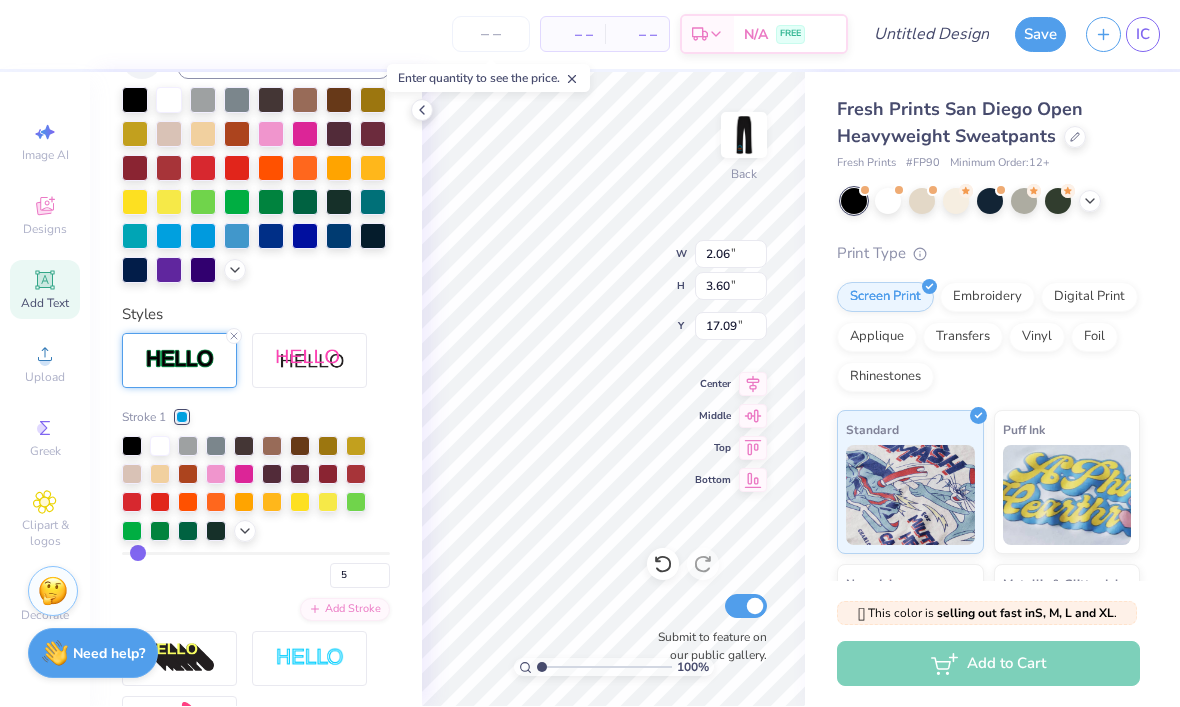 type on "4" 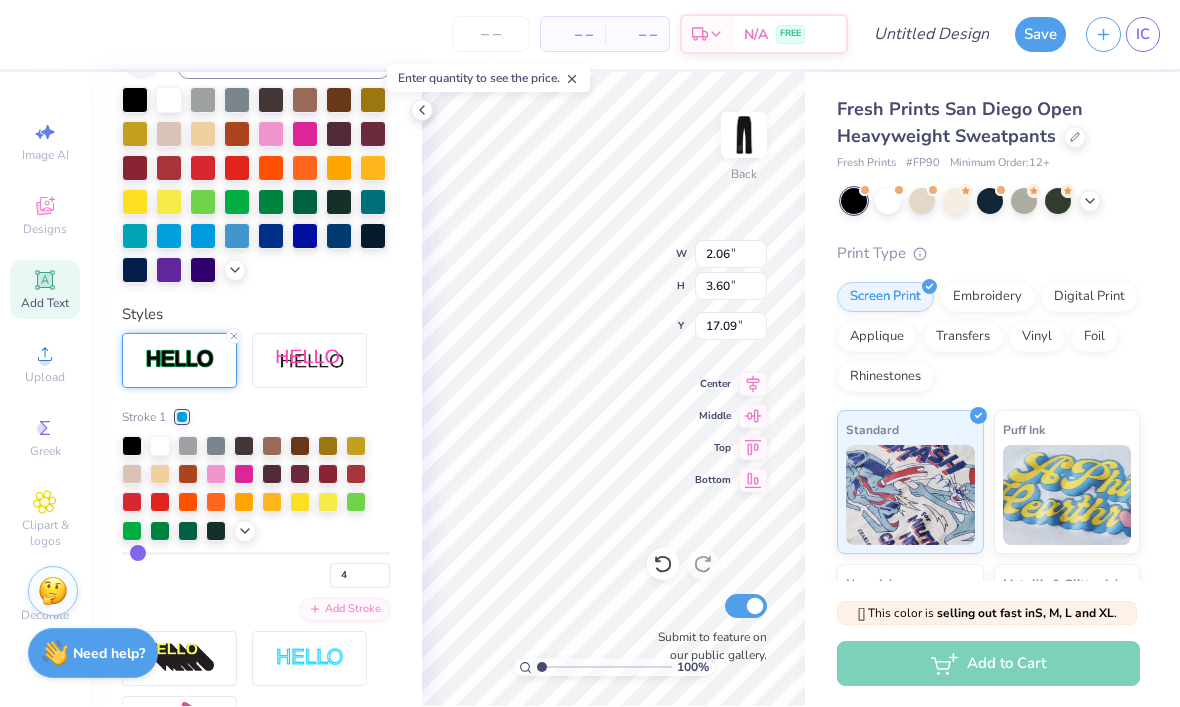 type on "2.18" 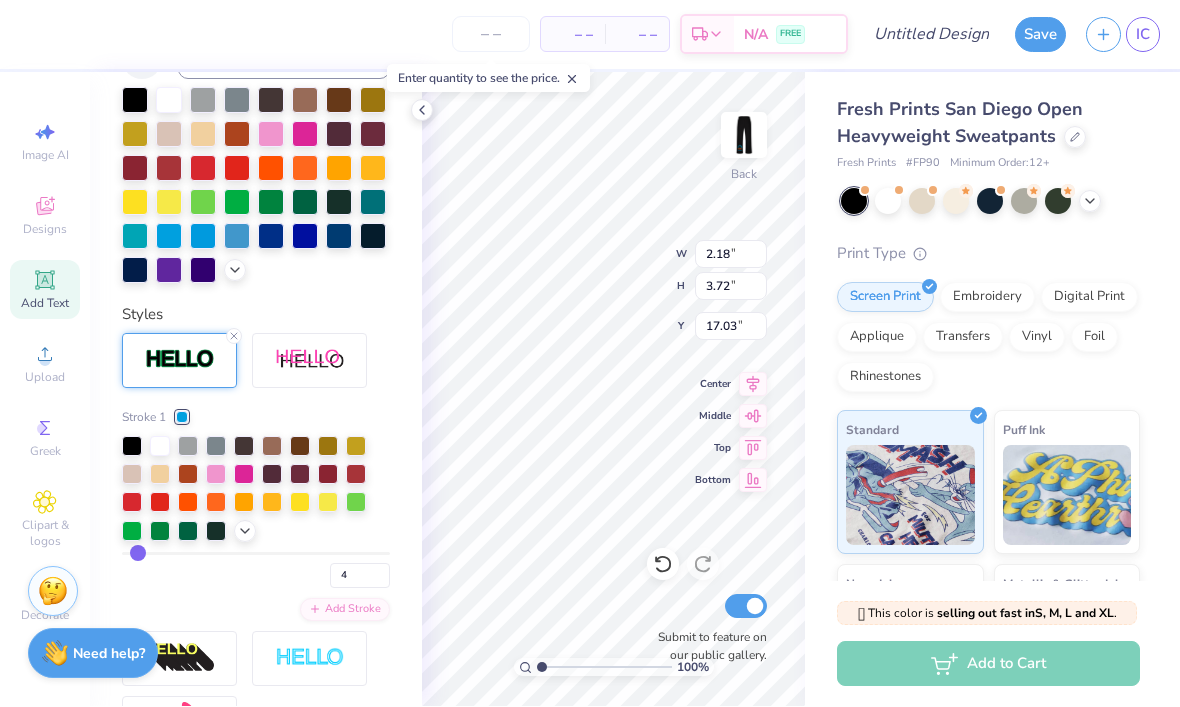 type on "3" 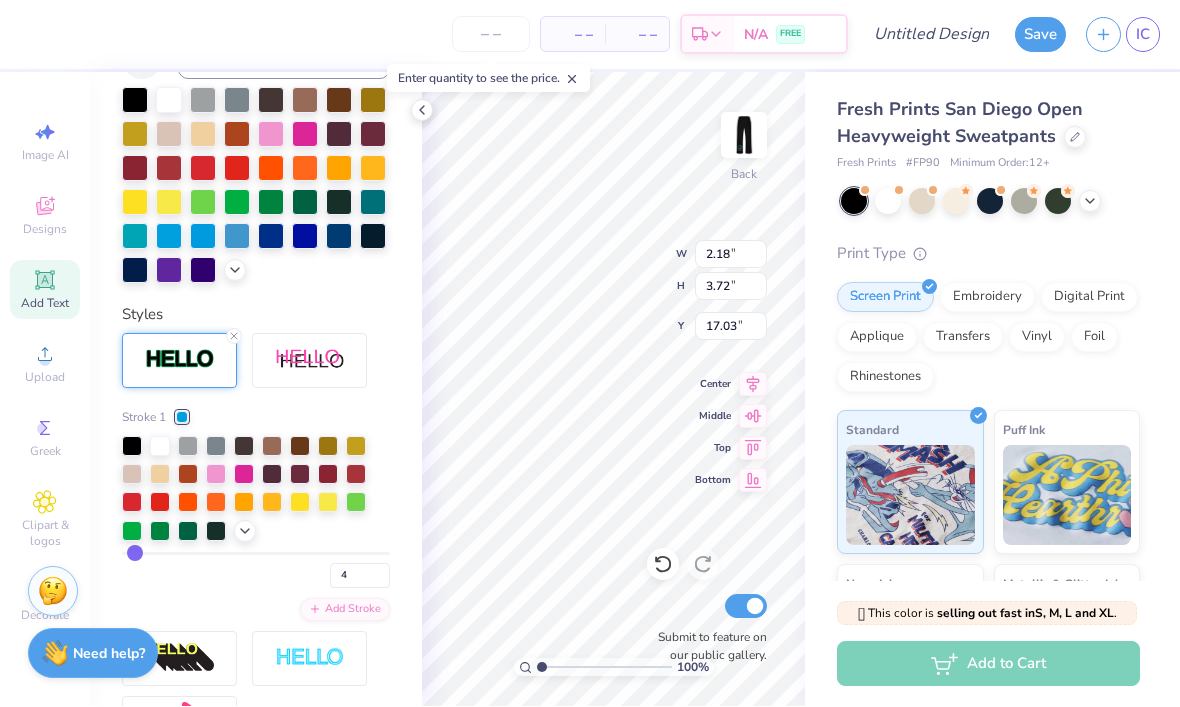 type on "3" 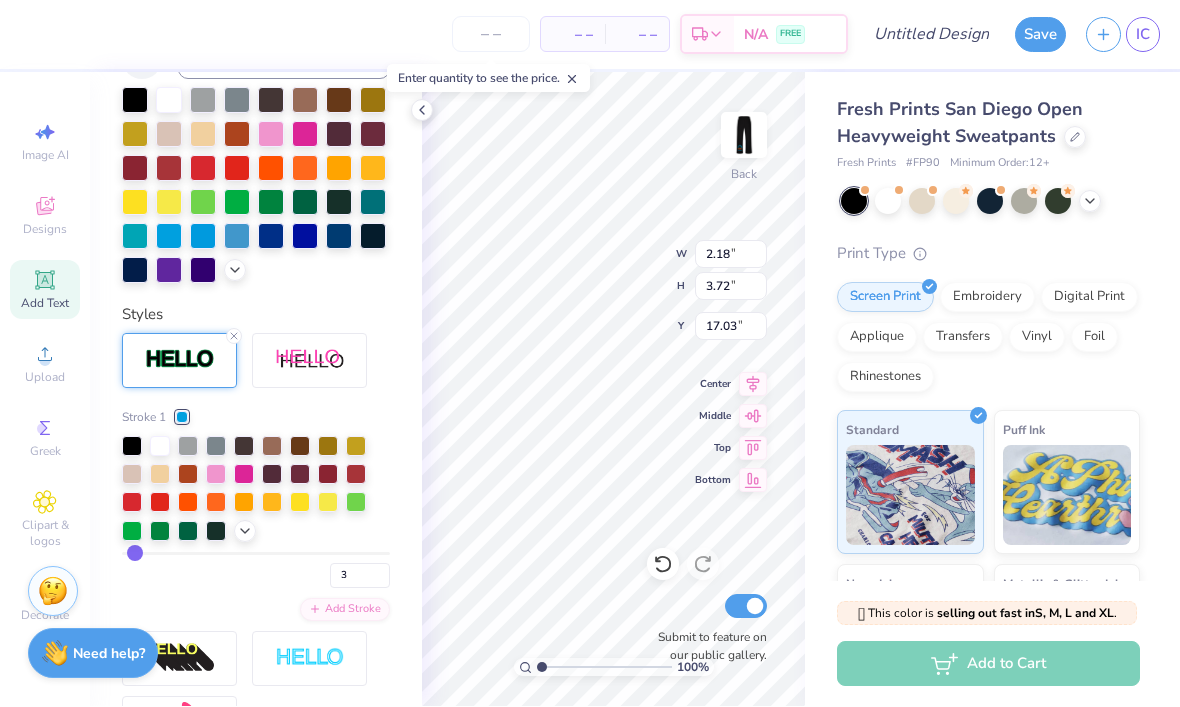 type on "2" 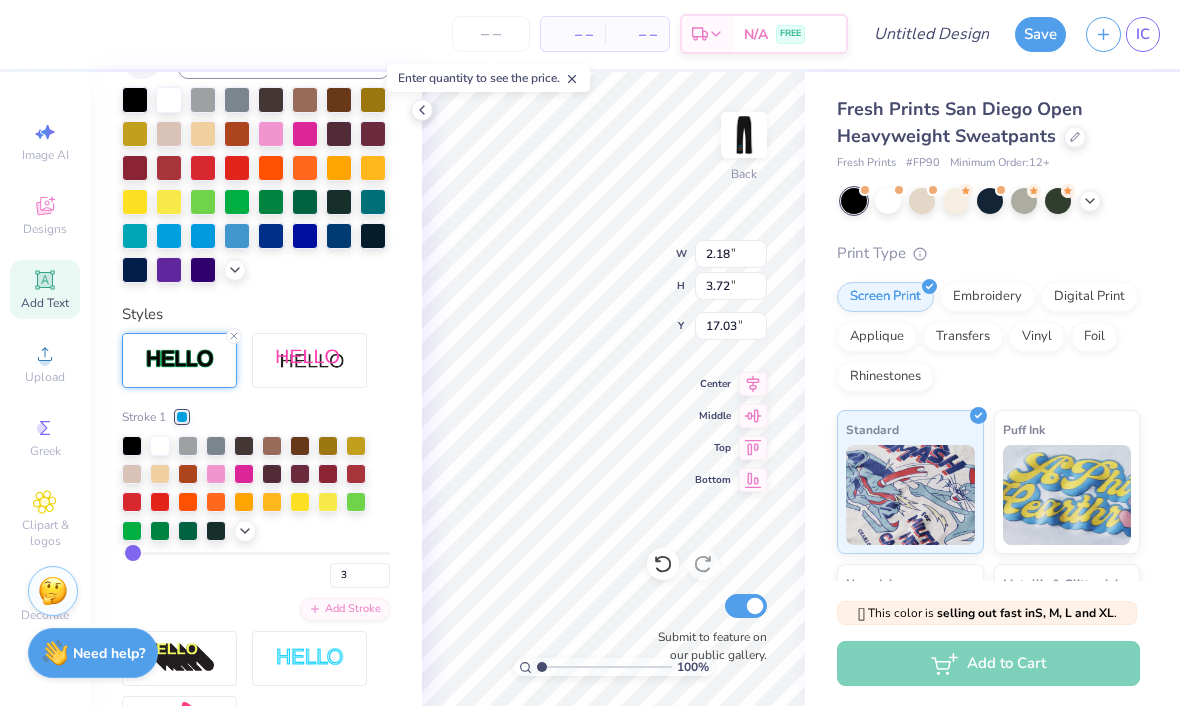 type on "2" 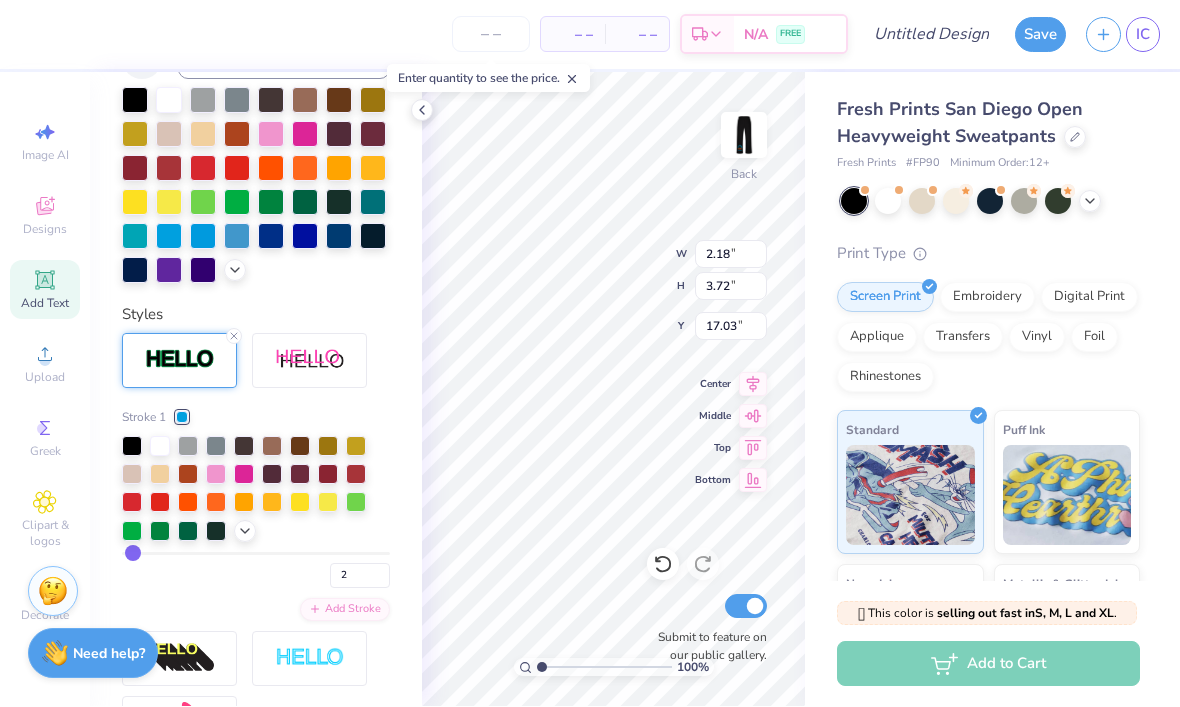 type on "3" 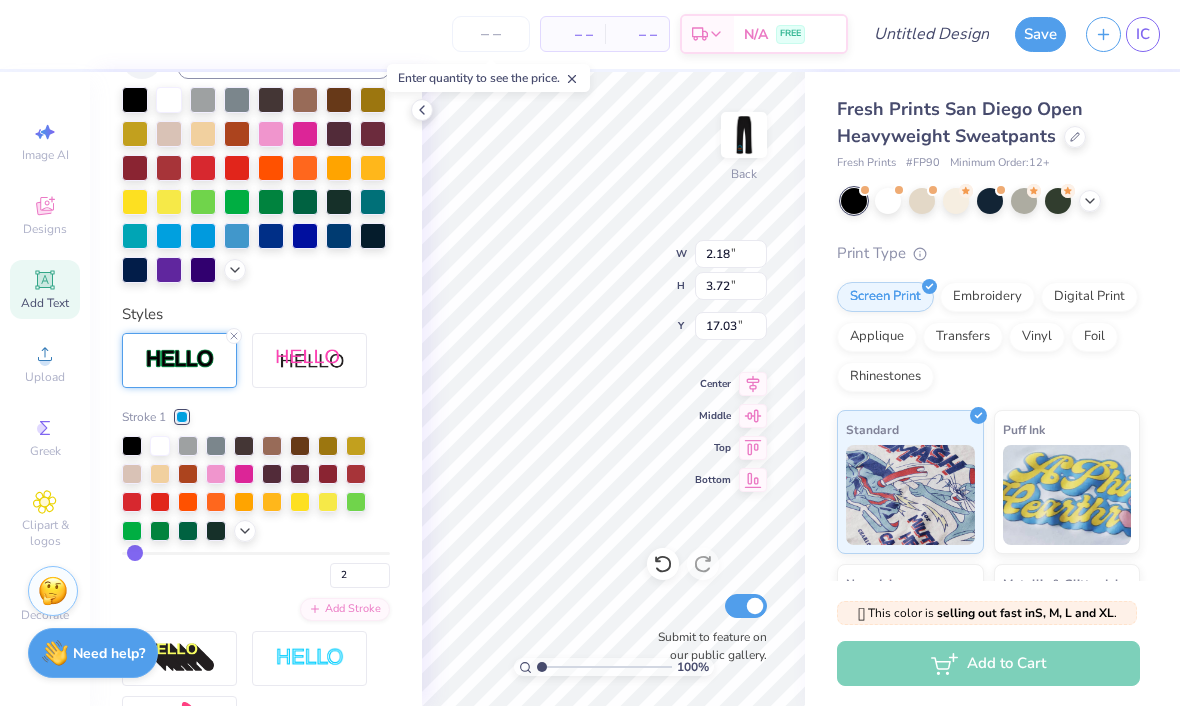 type on "3" 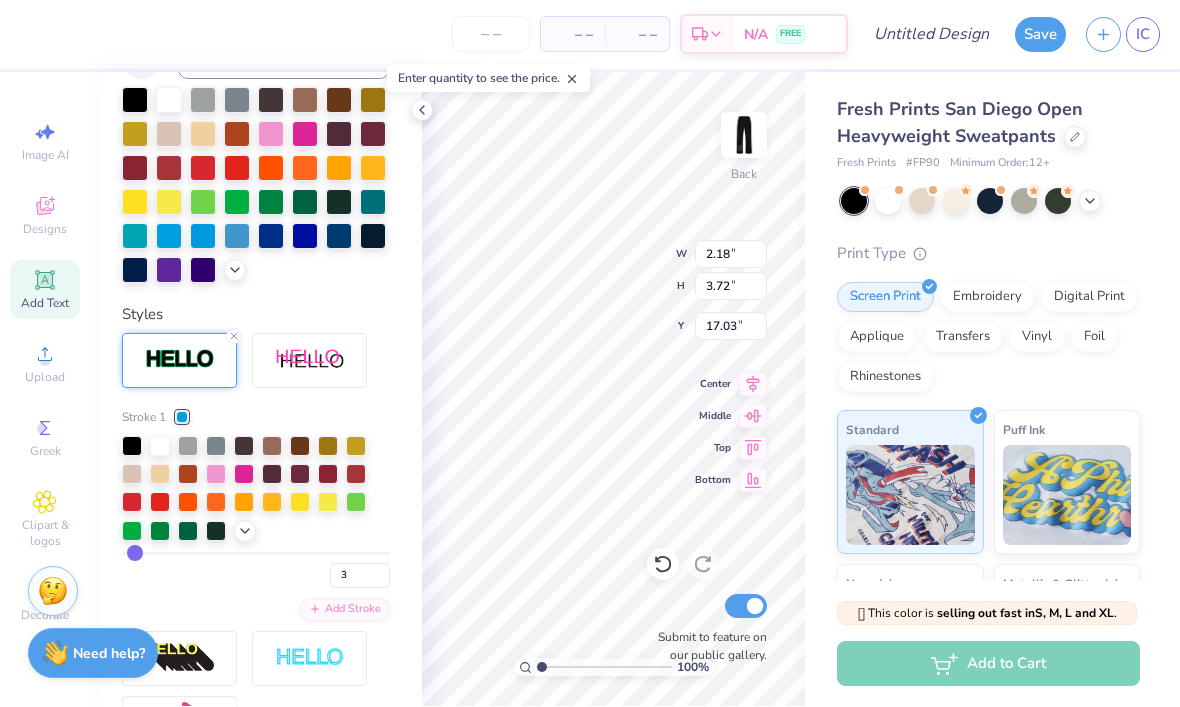 type on "2.12" 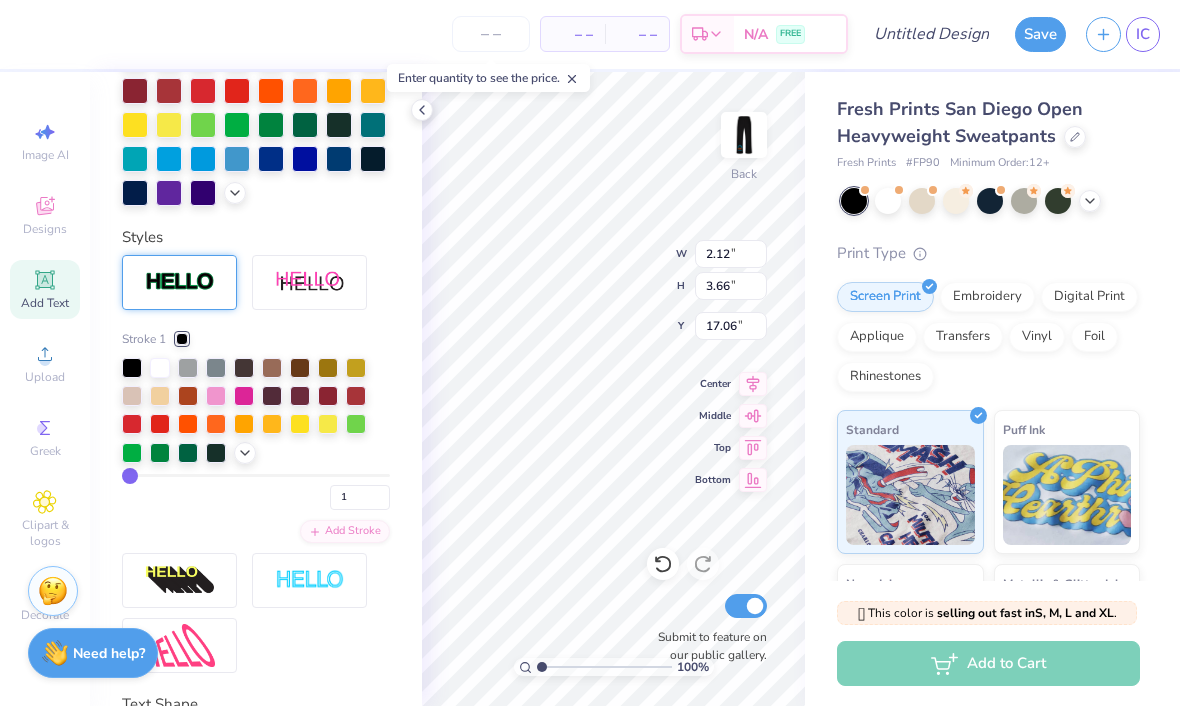 type on "1.85" 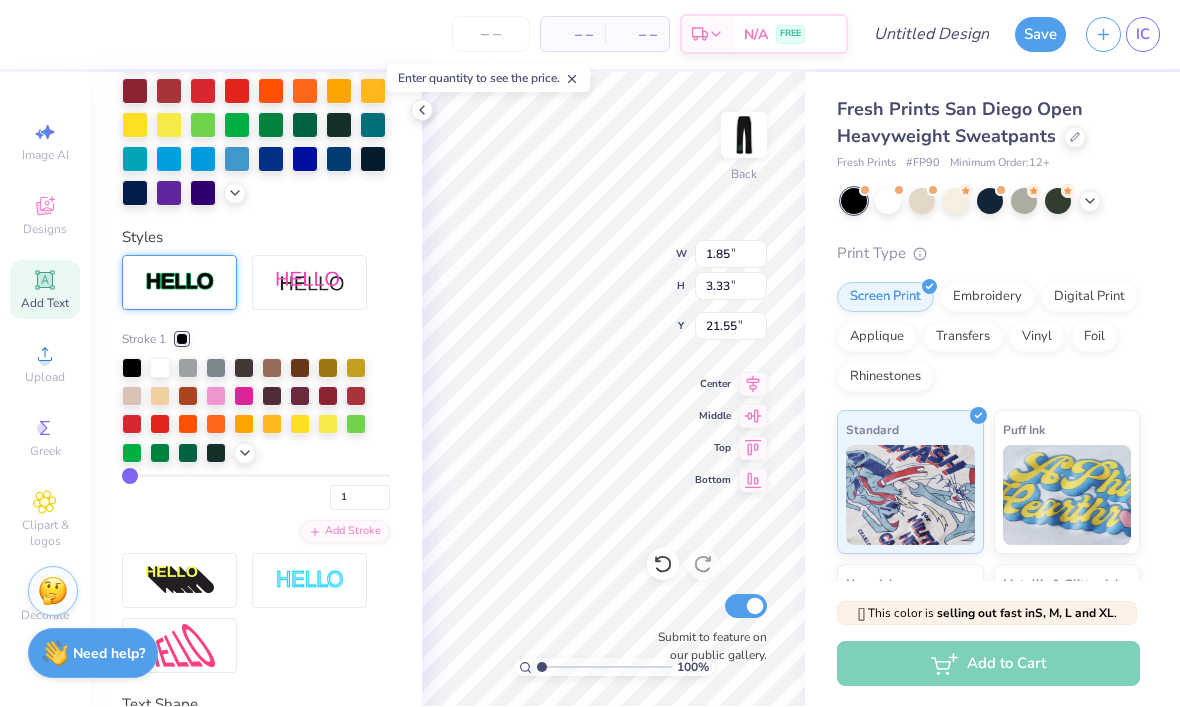 scroll, scrollTop: 457, scrollLeft: 0, axis: vertical 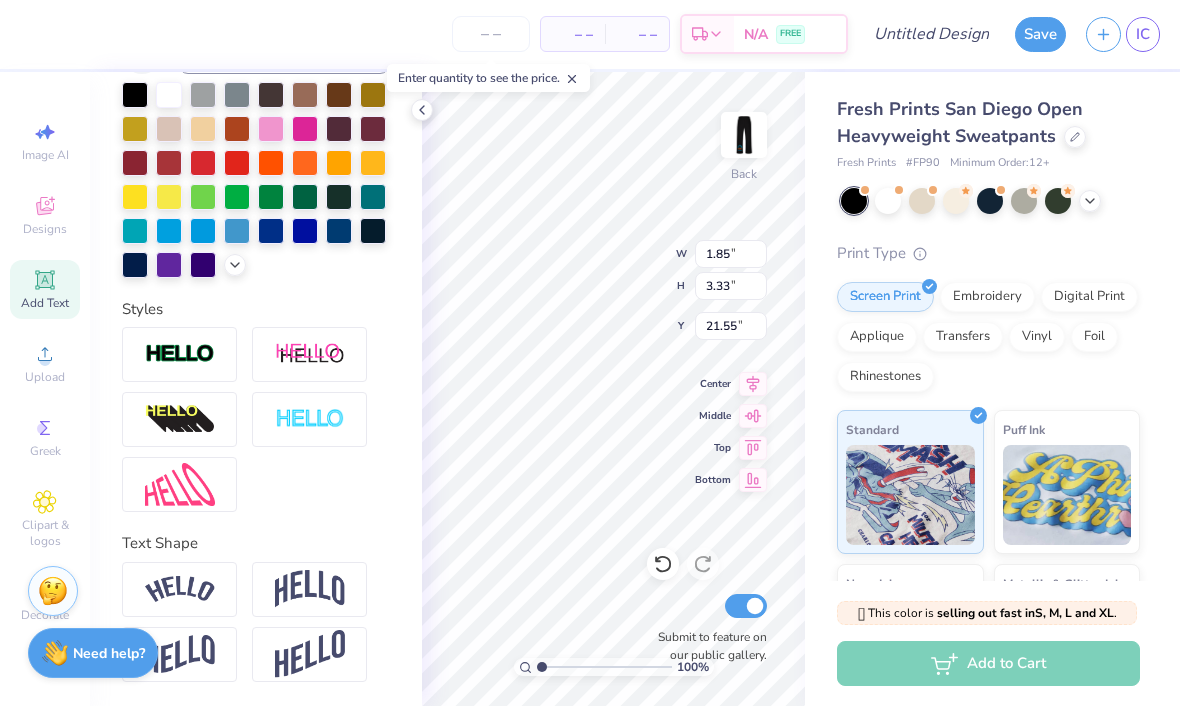 type on "2.00" 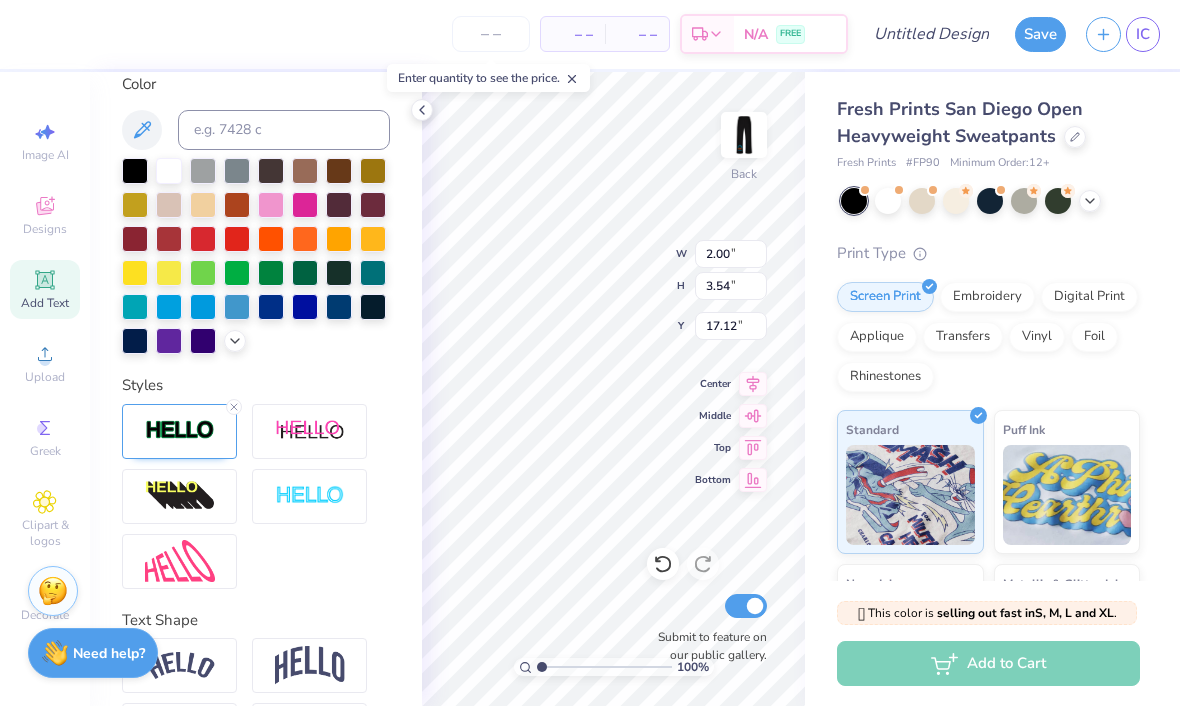 click at bounding box center [180, 431] 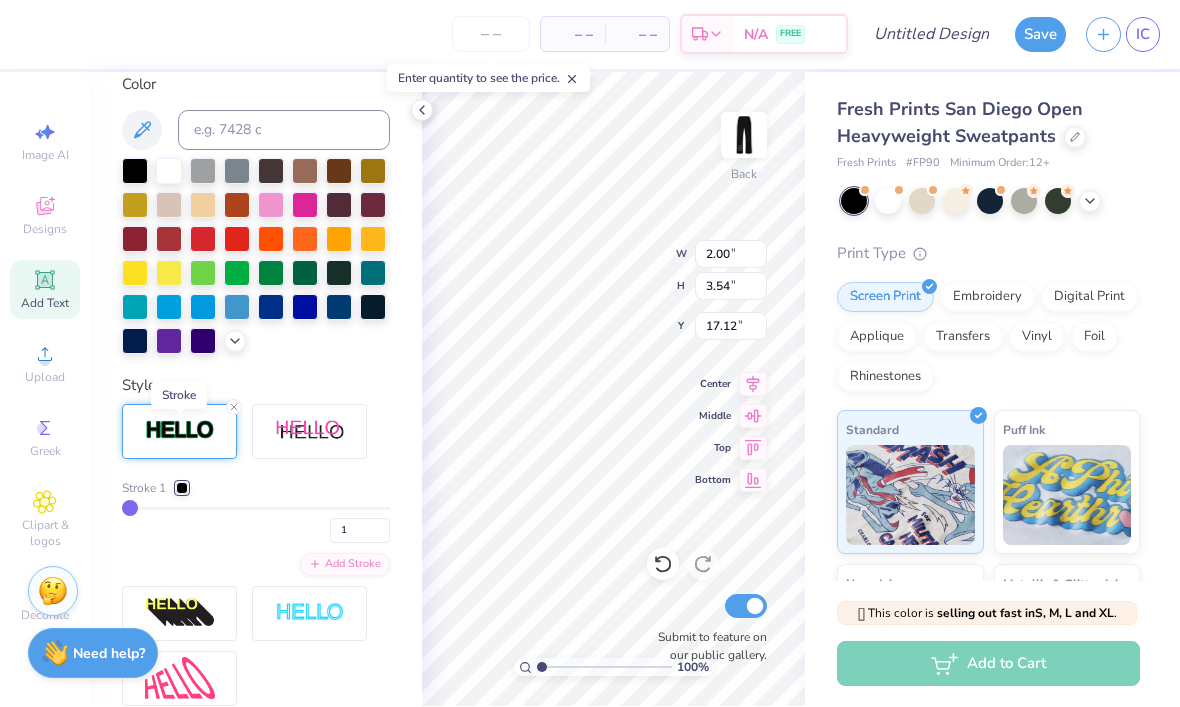 type on "2" 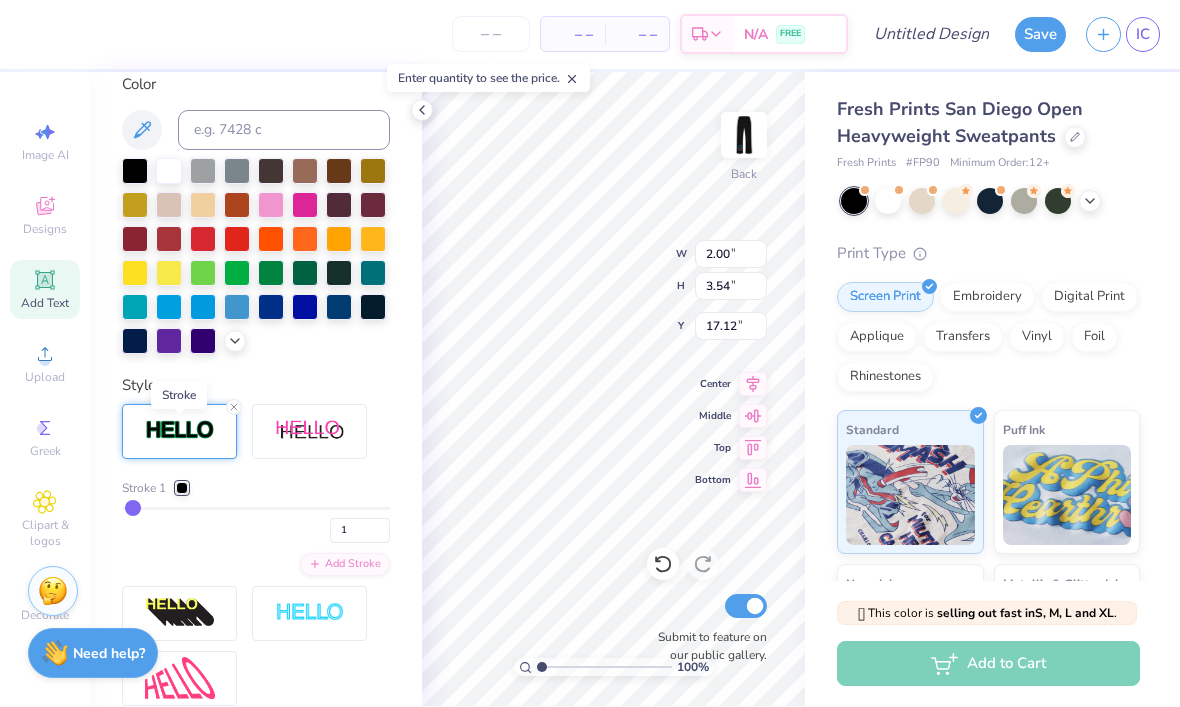 type on "2" 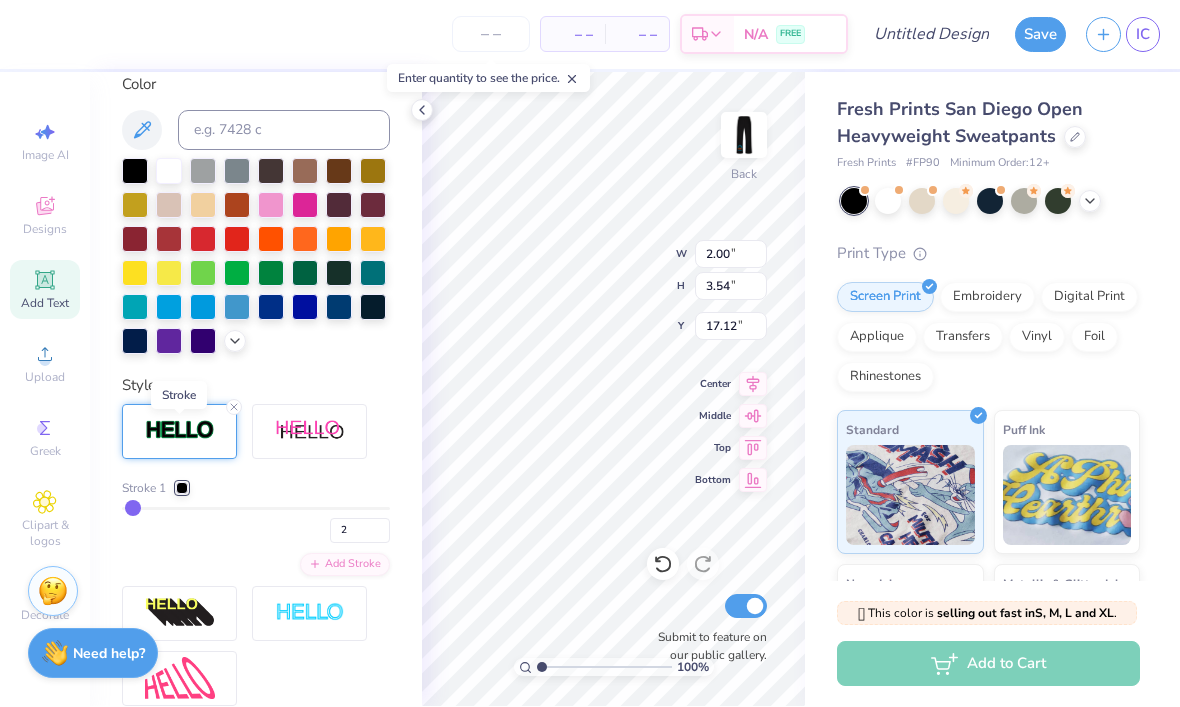 type on "3" 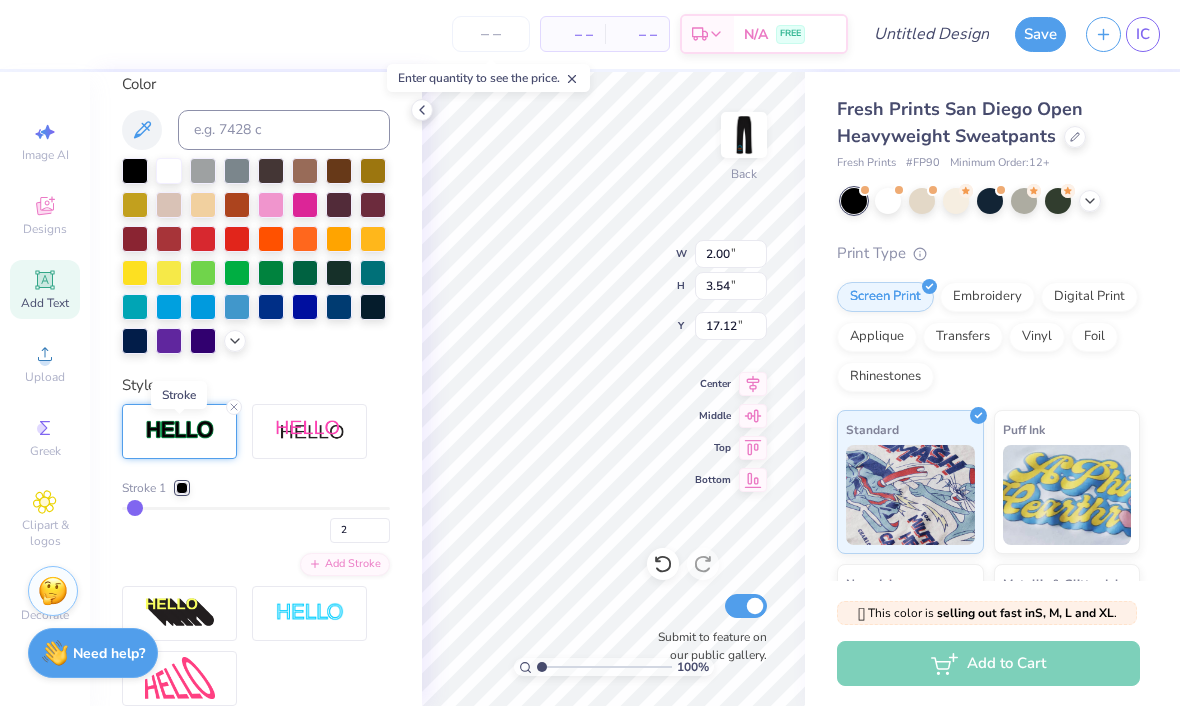 type on "3" 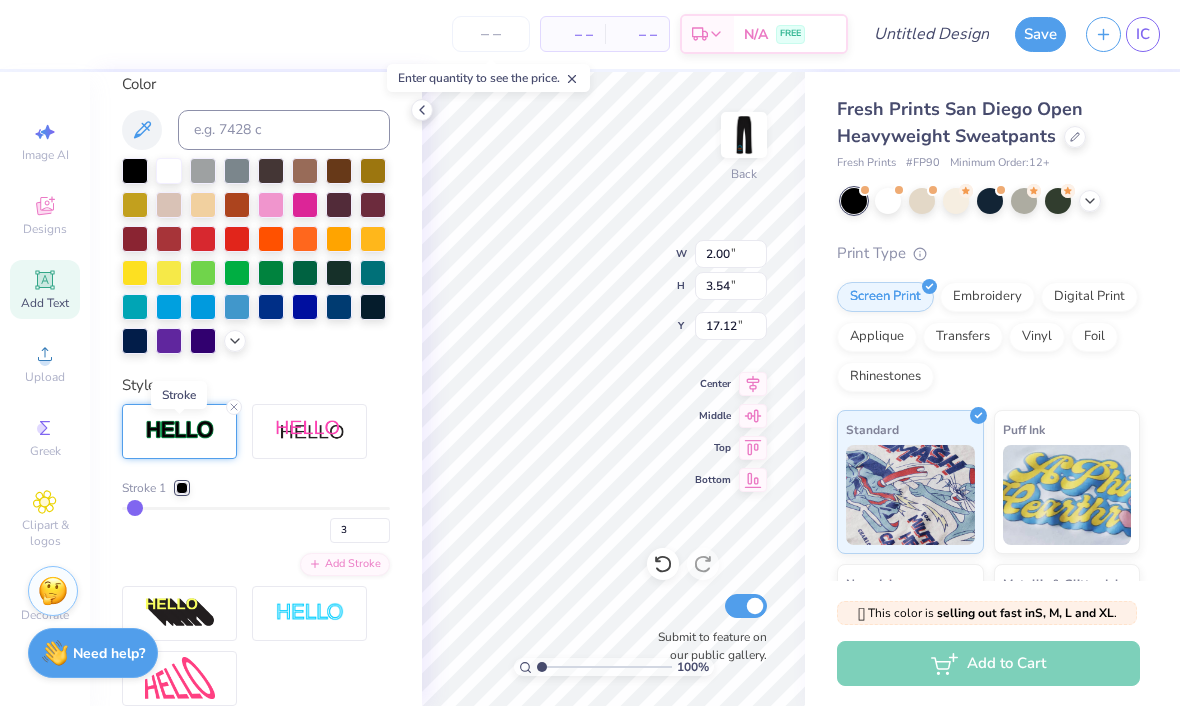 type on "4" 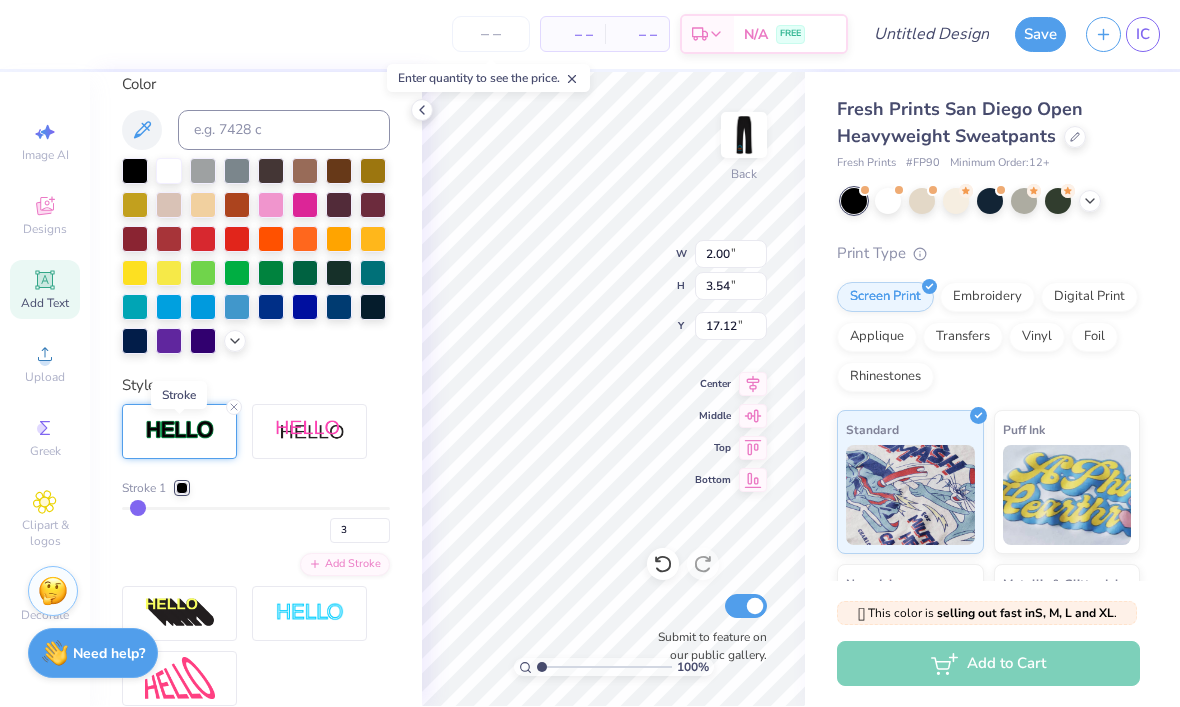 type on "4" 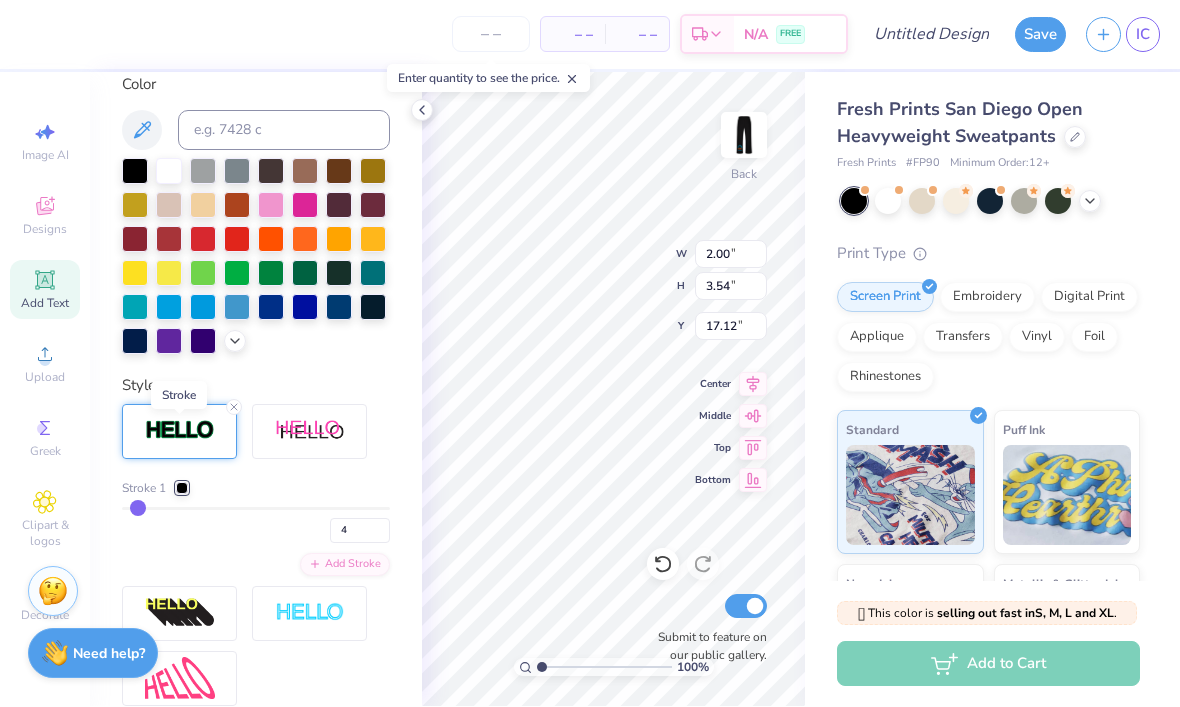 type on "5" 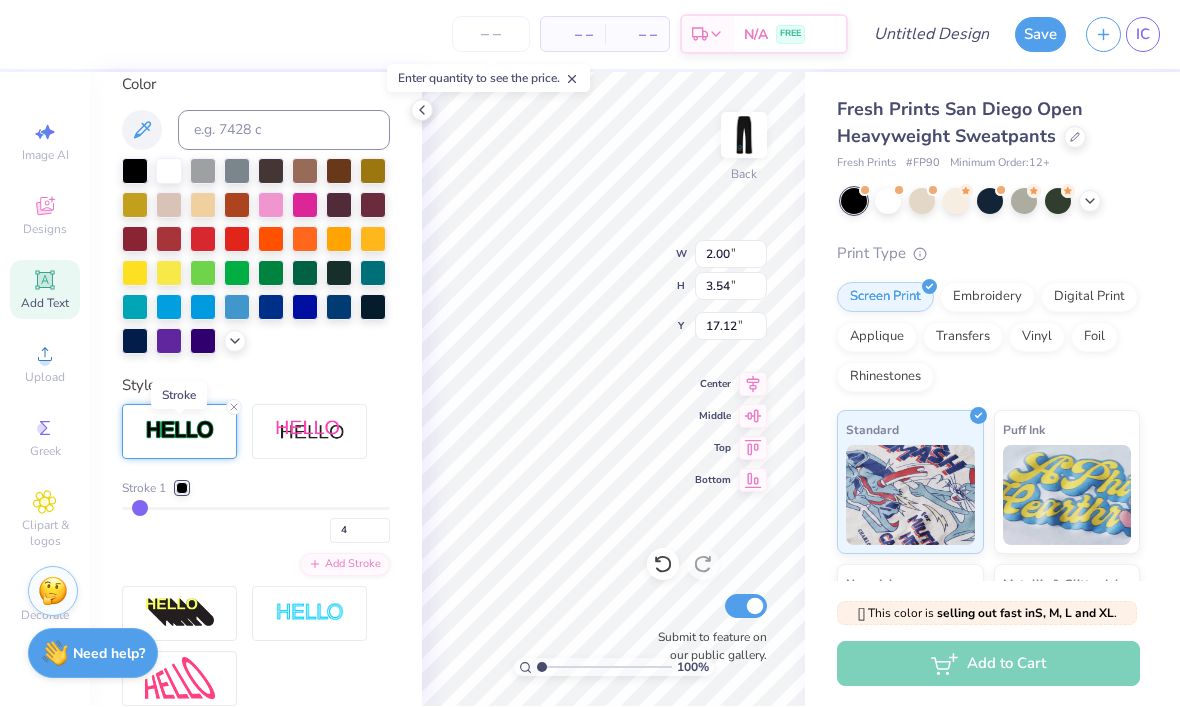 type on "5" 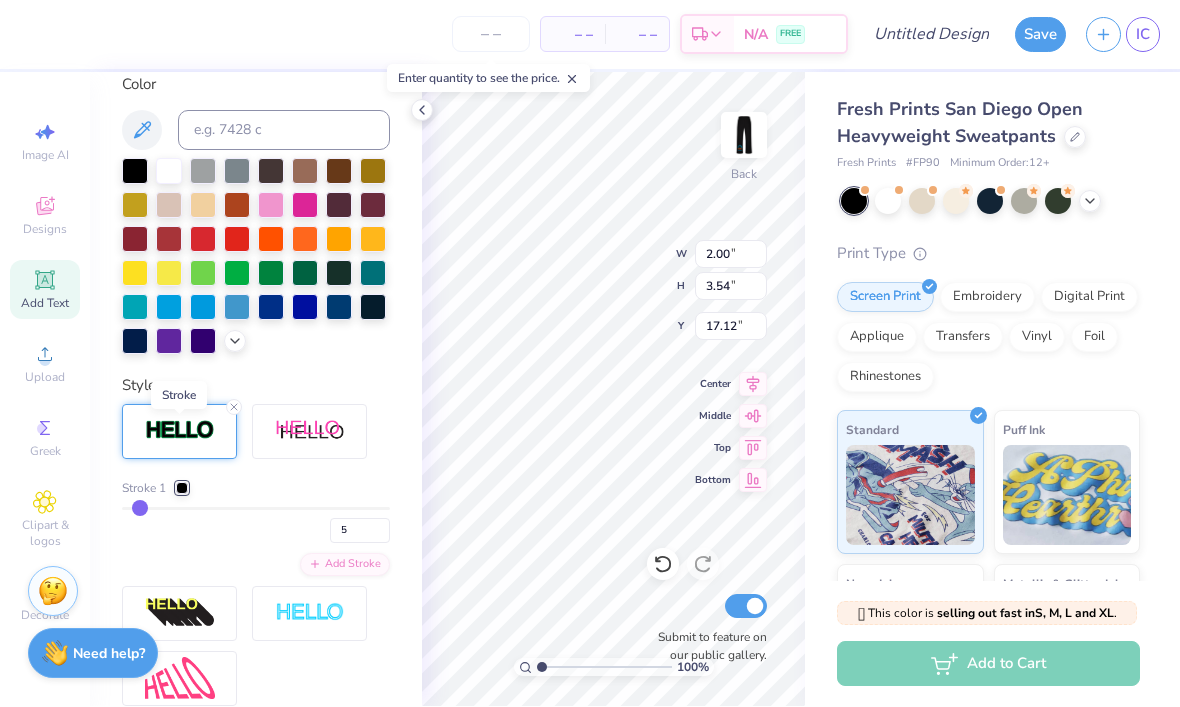 type on "4" 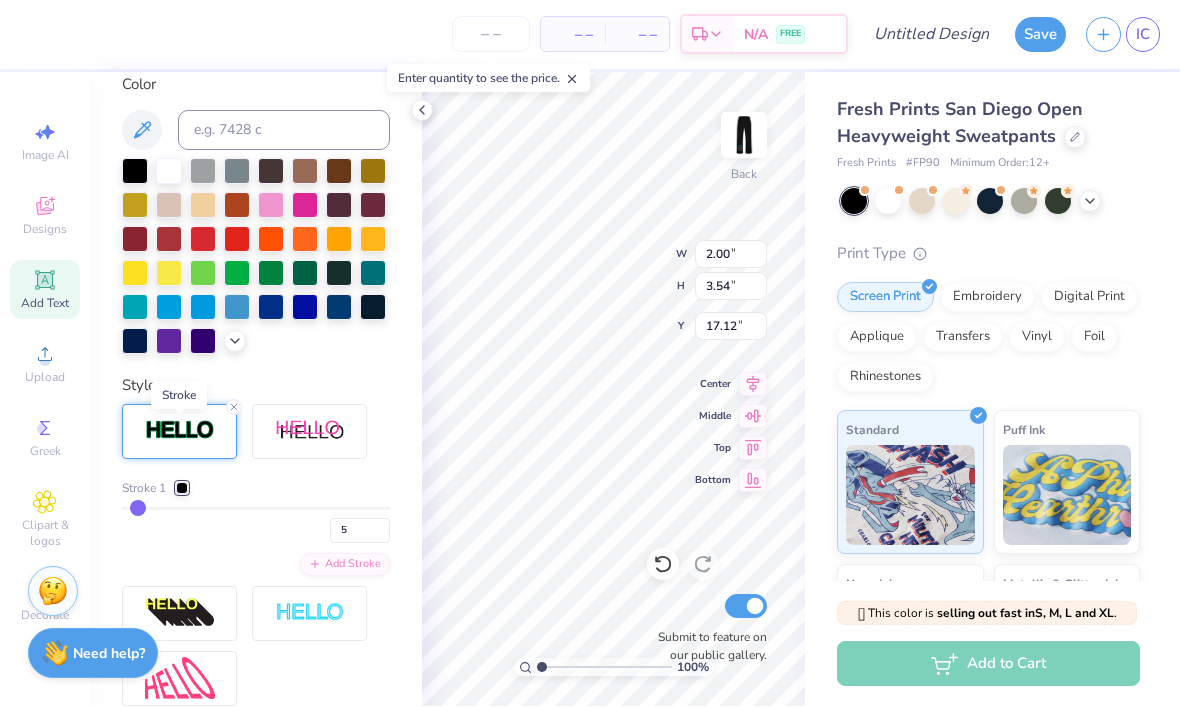 type on "4" 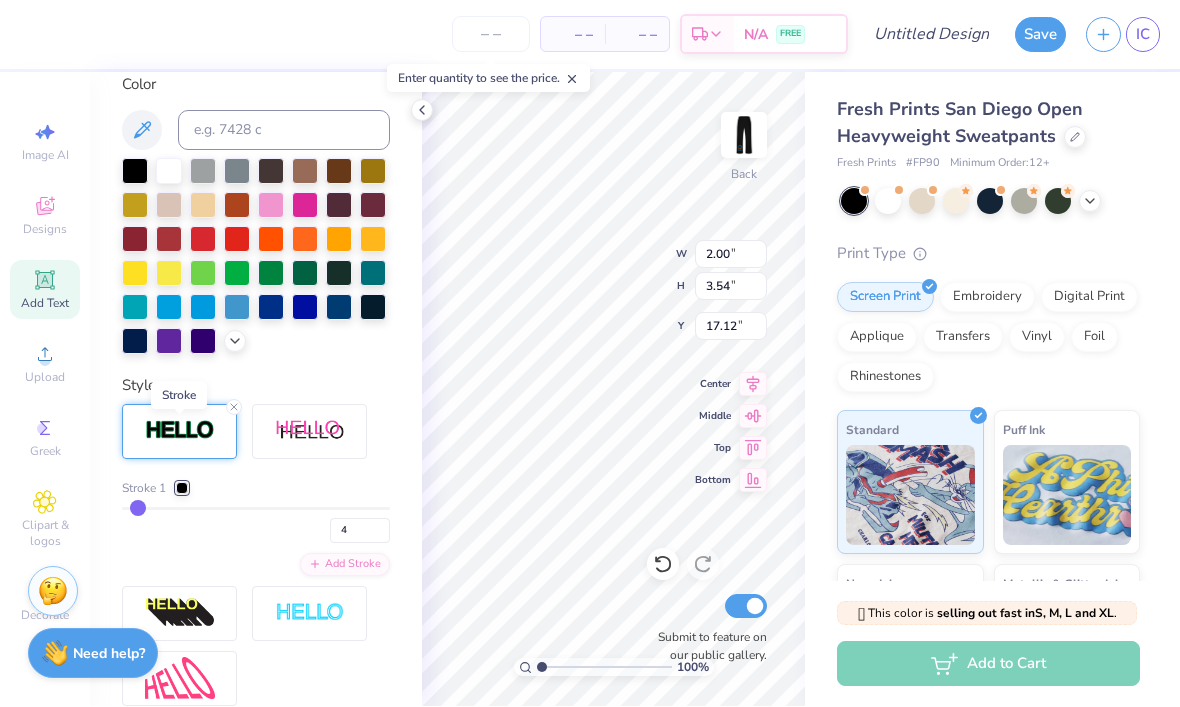 type on "3" 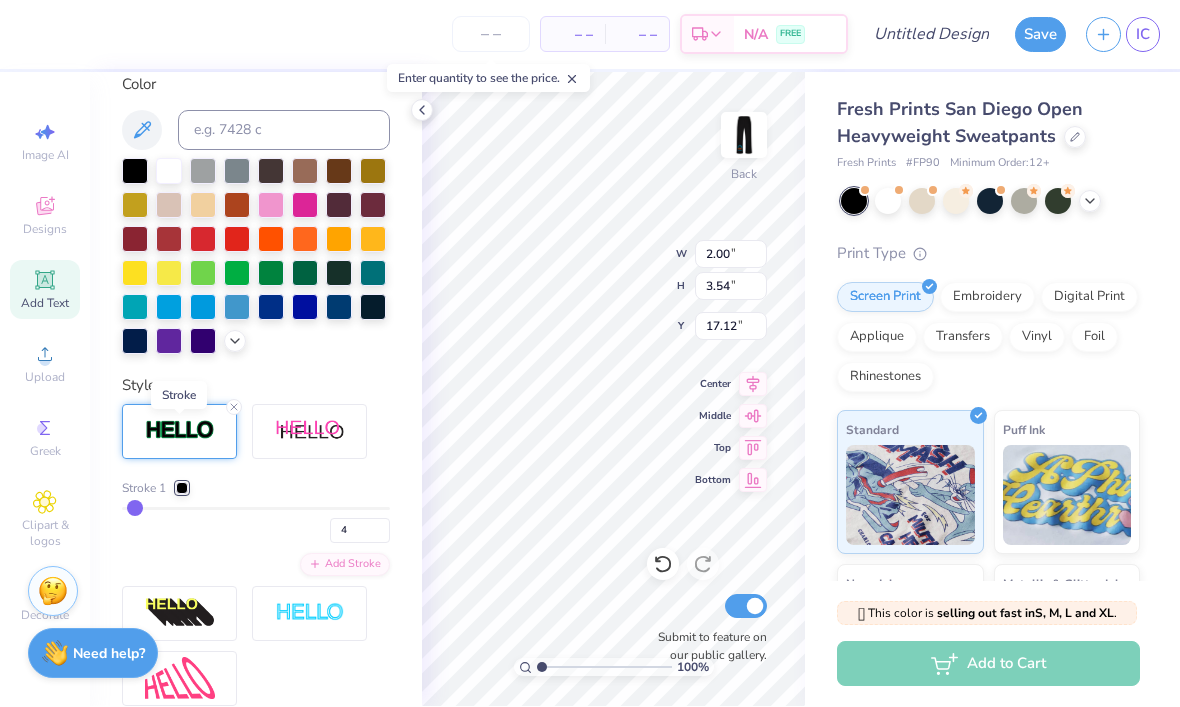 type on "3" 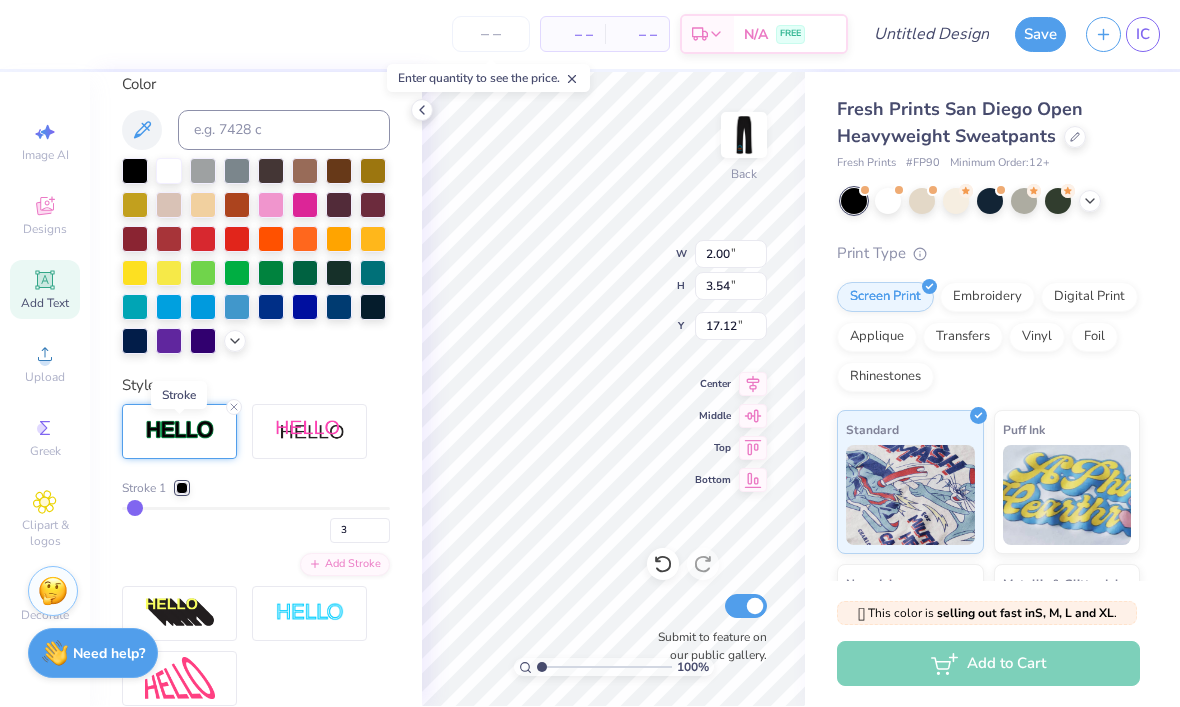 type on "3" 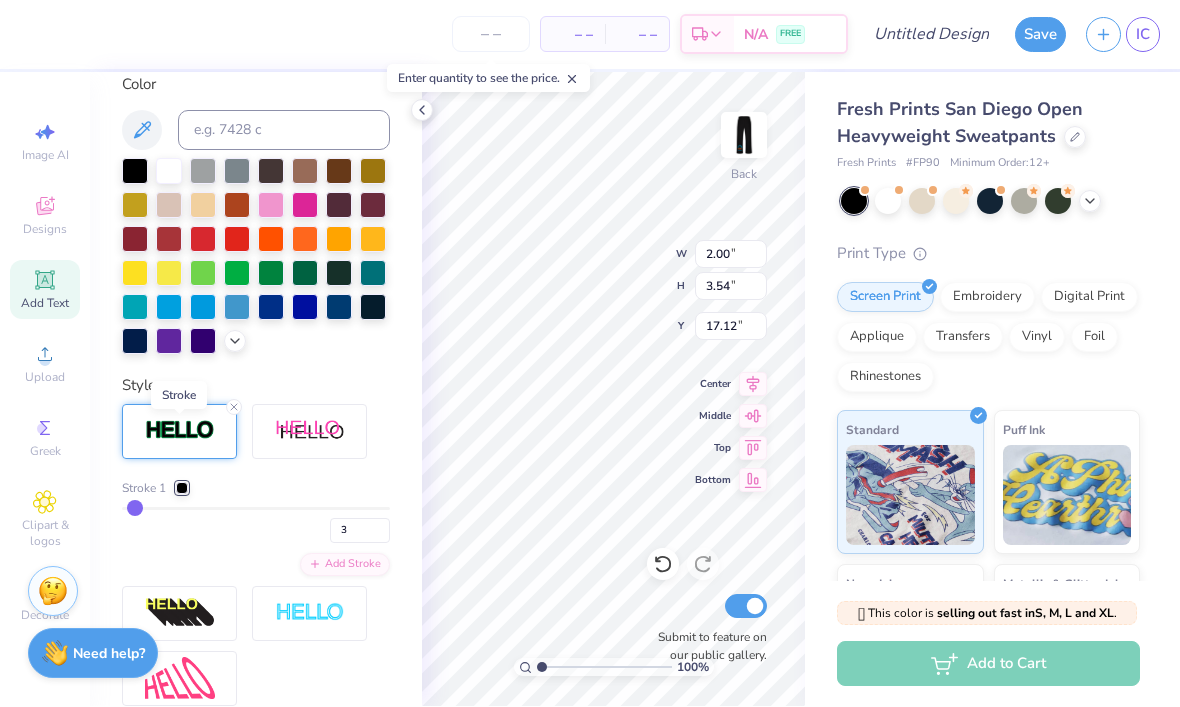 type on "2.12" 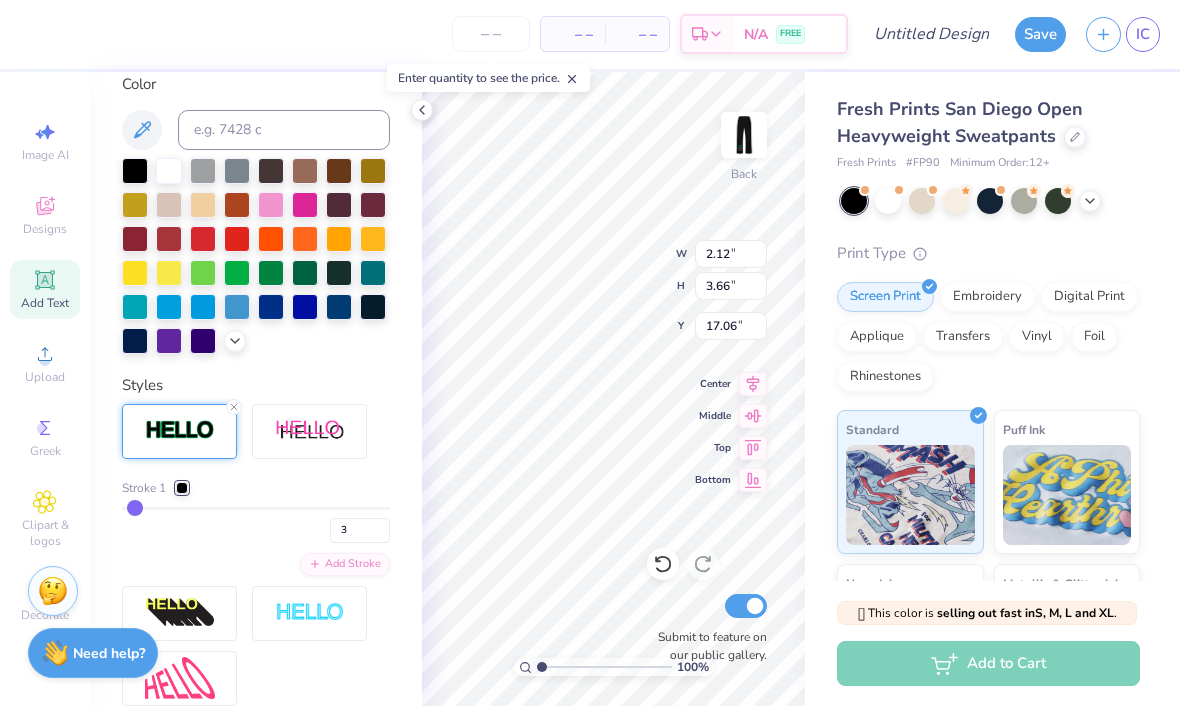click at bounding box center [182, 489] 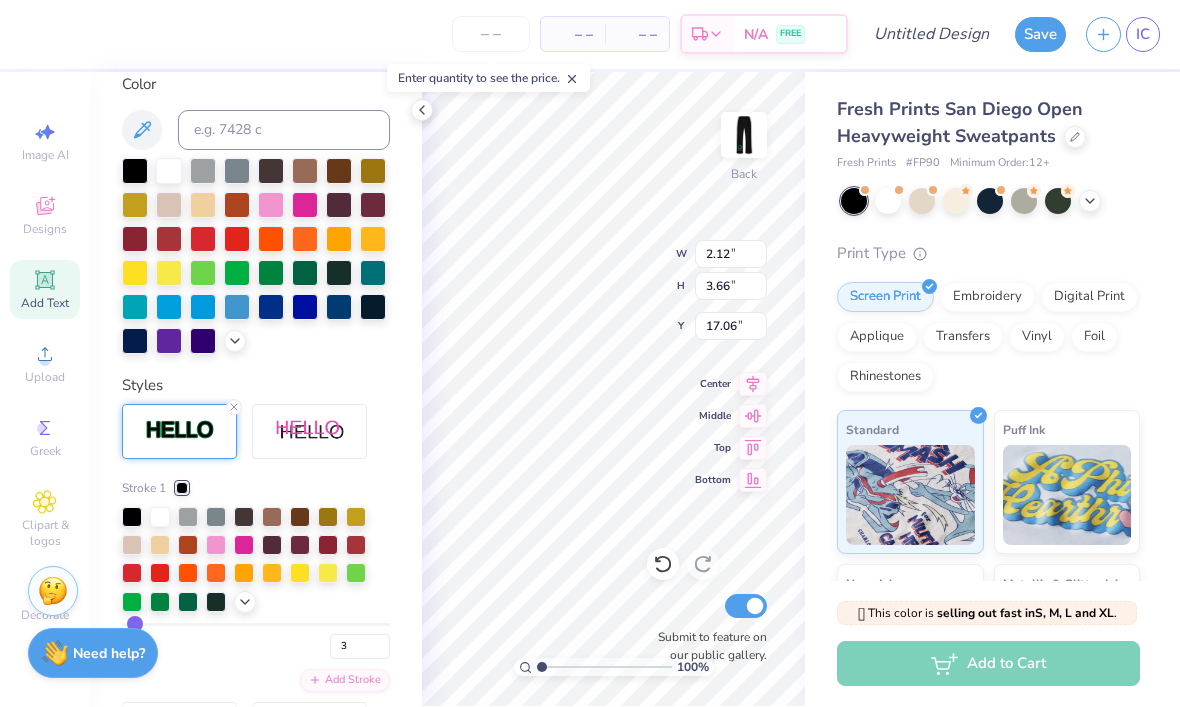 click 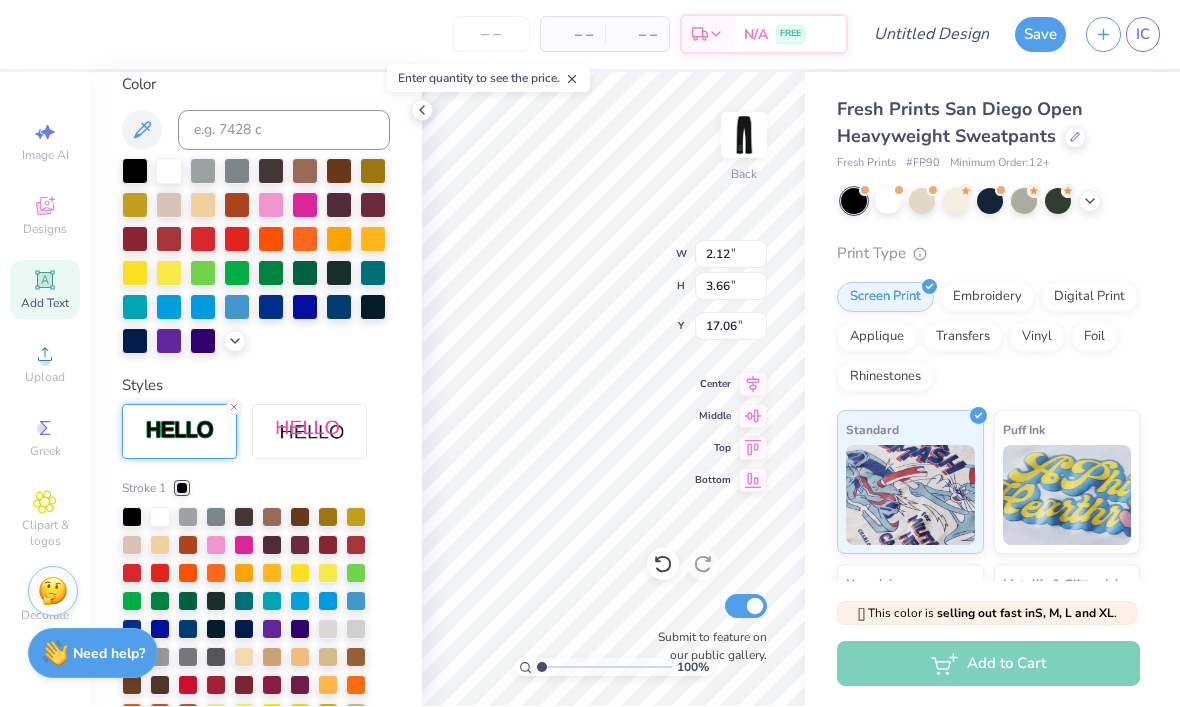 click at bounding box center (300, 602) 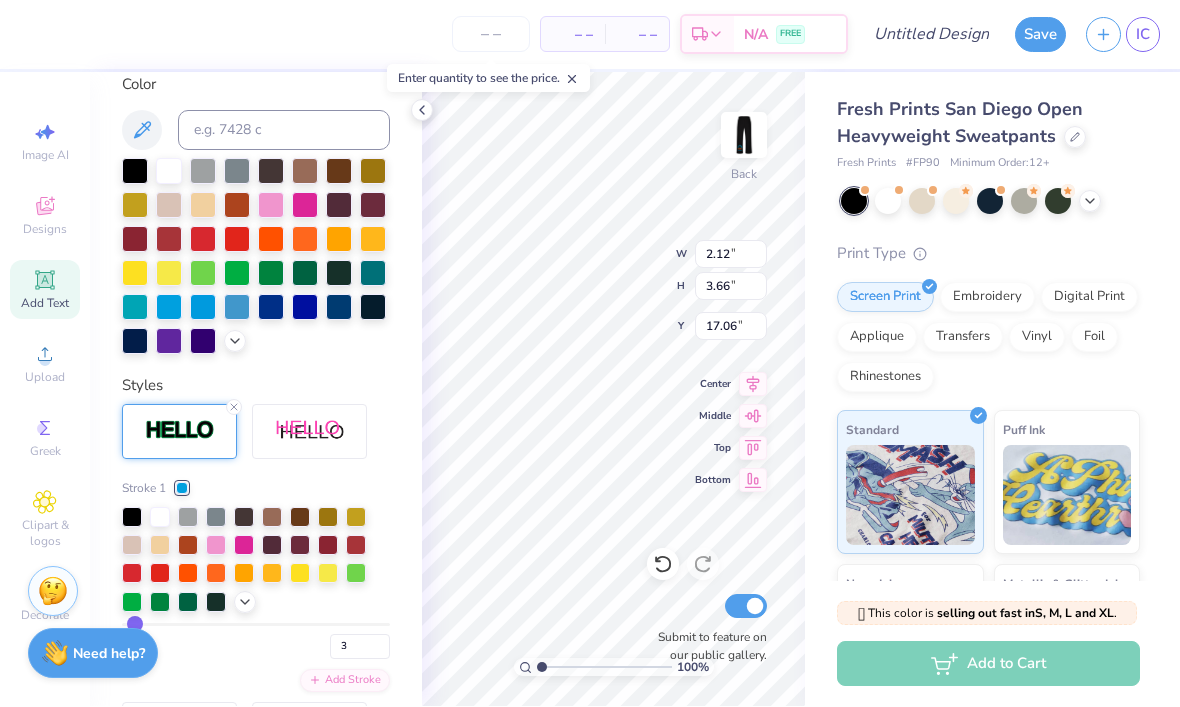 click at bounding box center (256, 561) 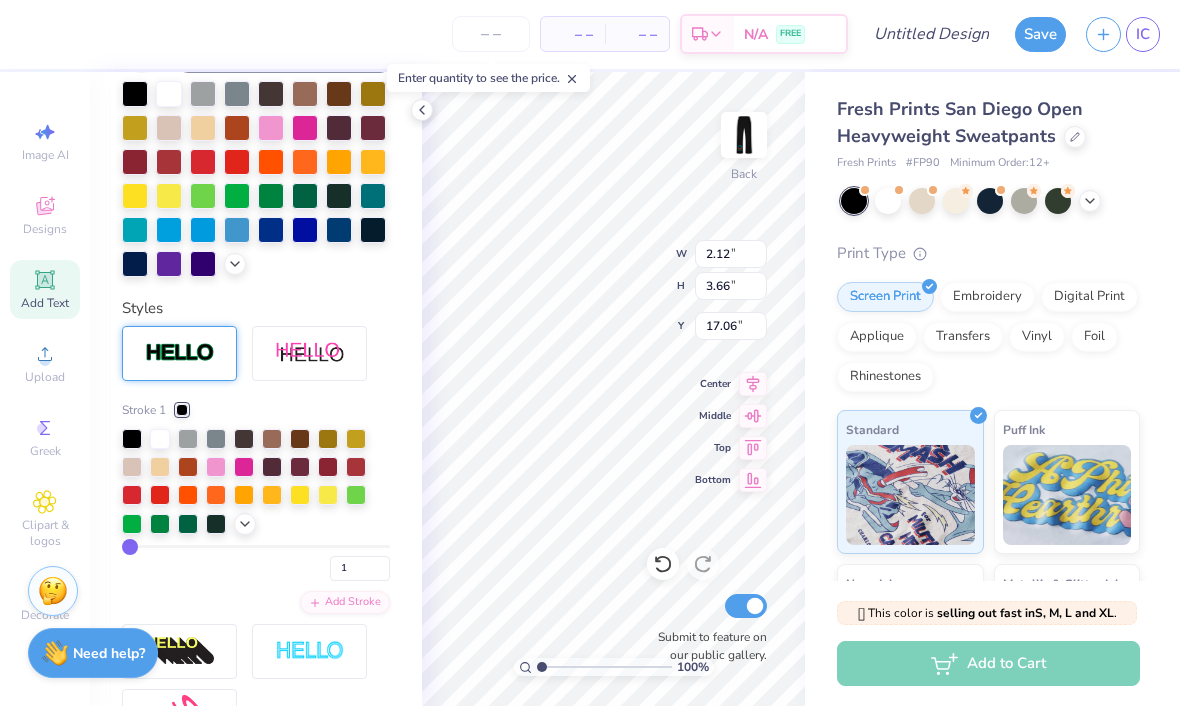 type on "1.85" 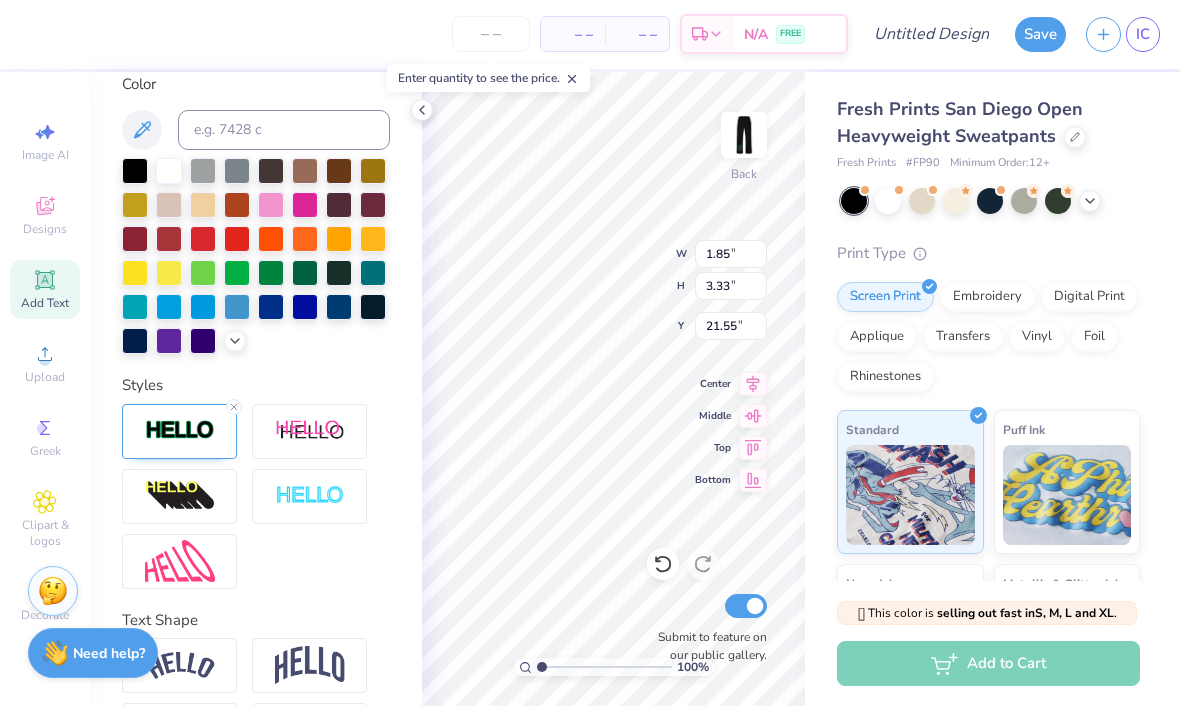 type on "2.00" 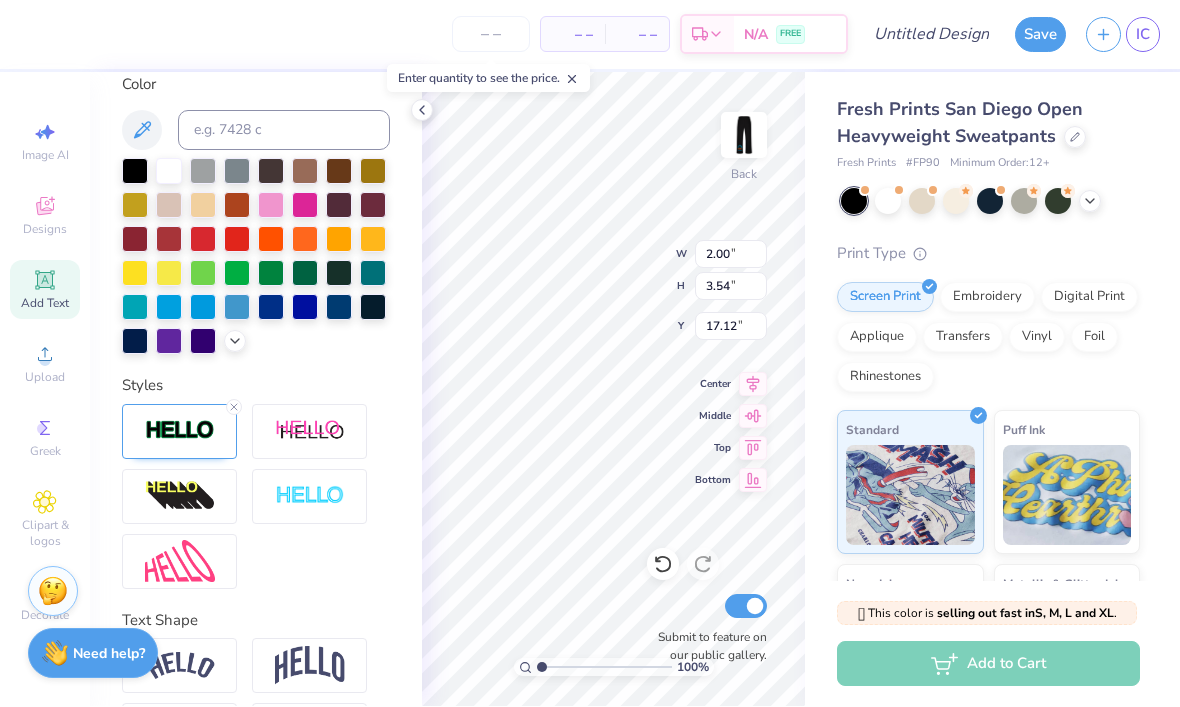 type on "16.93" 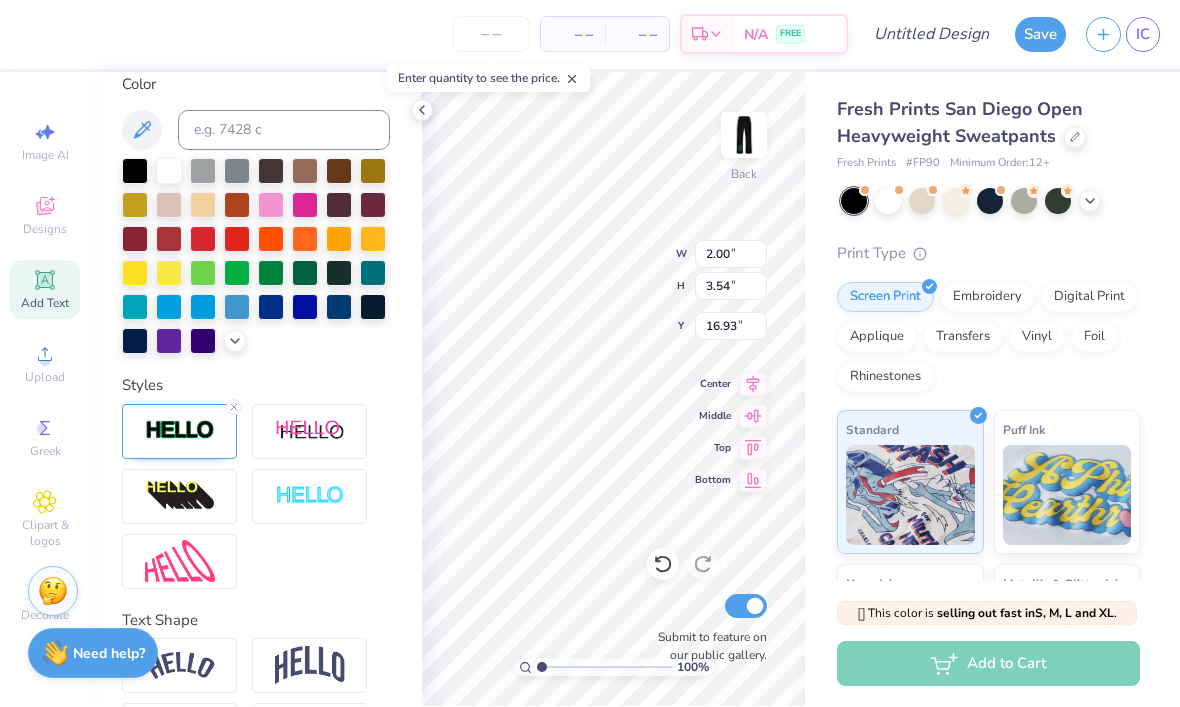 click at bounding box center [180, 431] 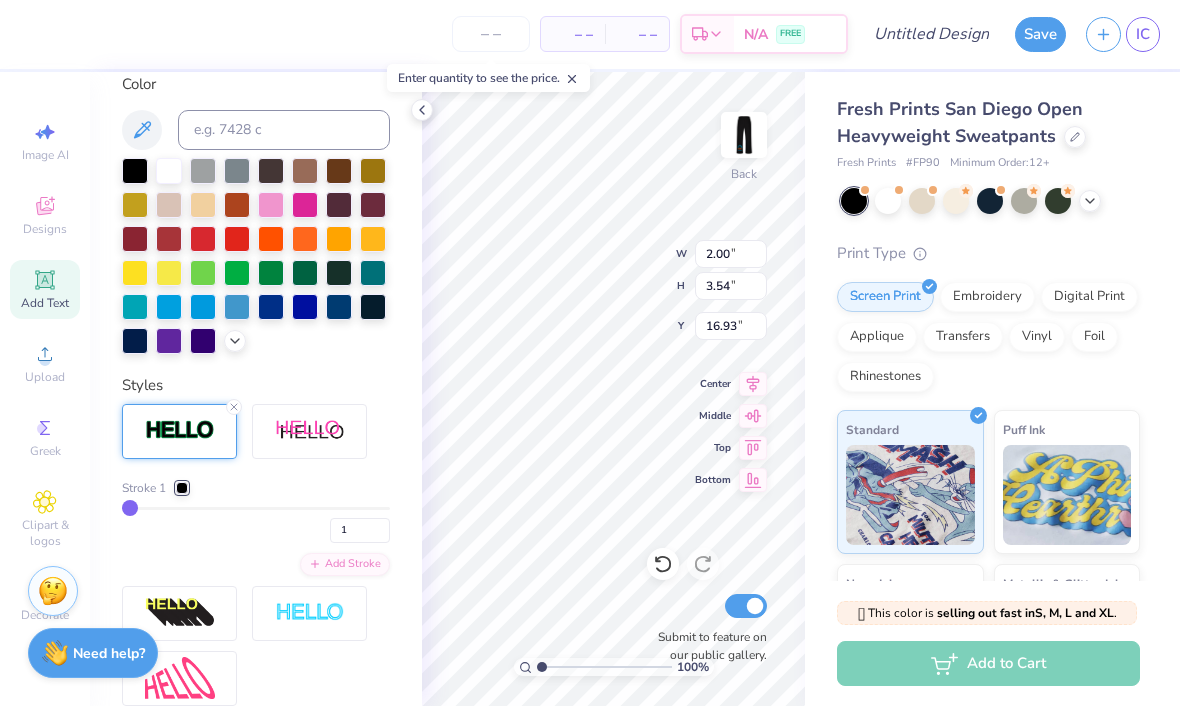 click on "Add Stroke" at bounding box center [345, 565] 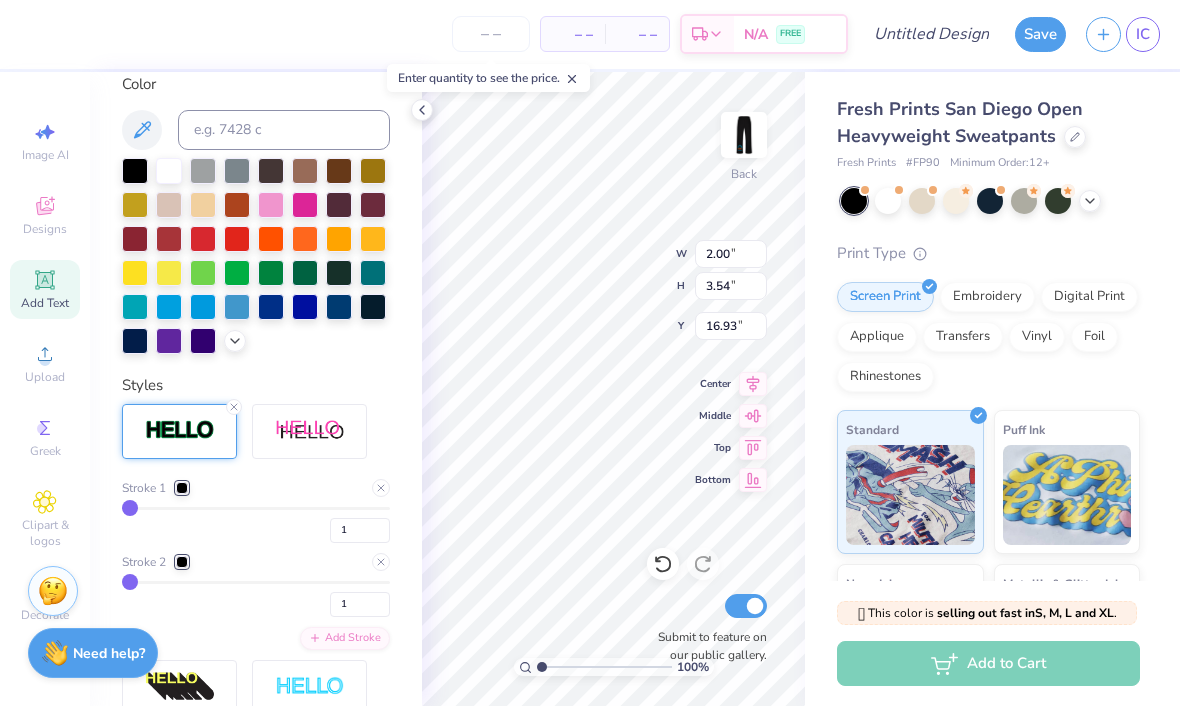 click 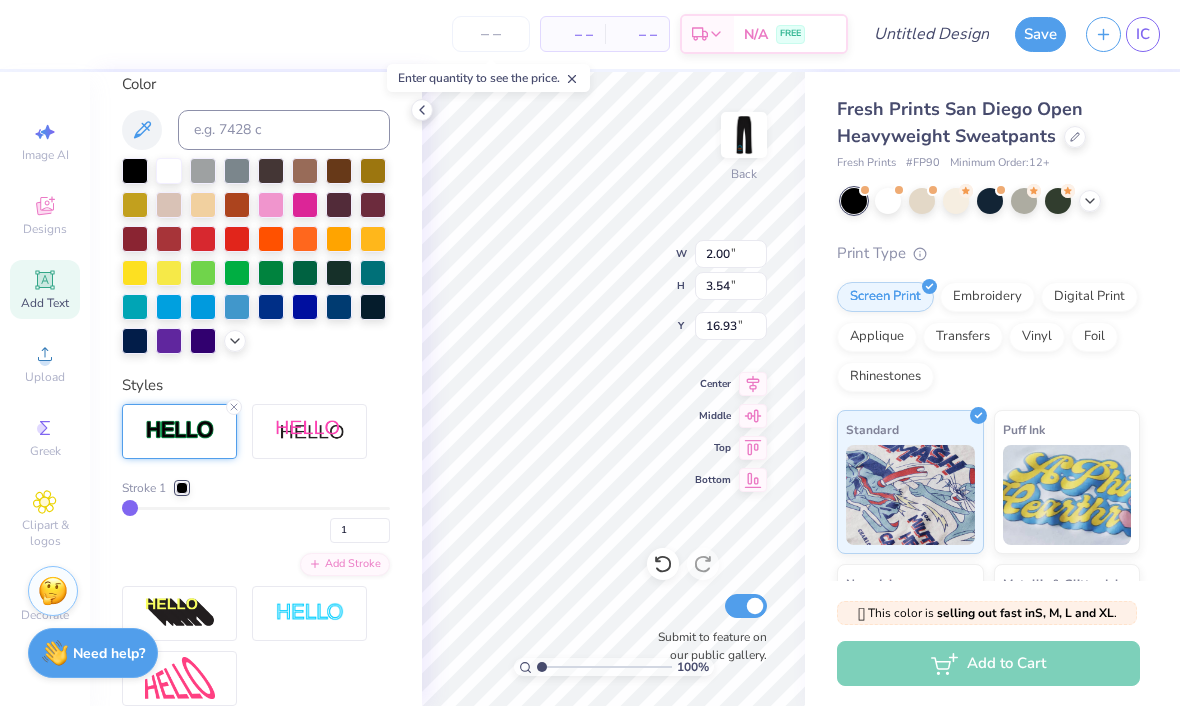 click at bounding box center (182, 489) 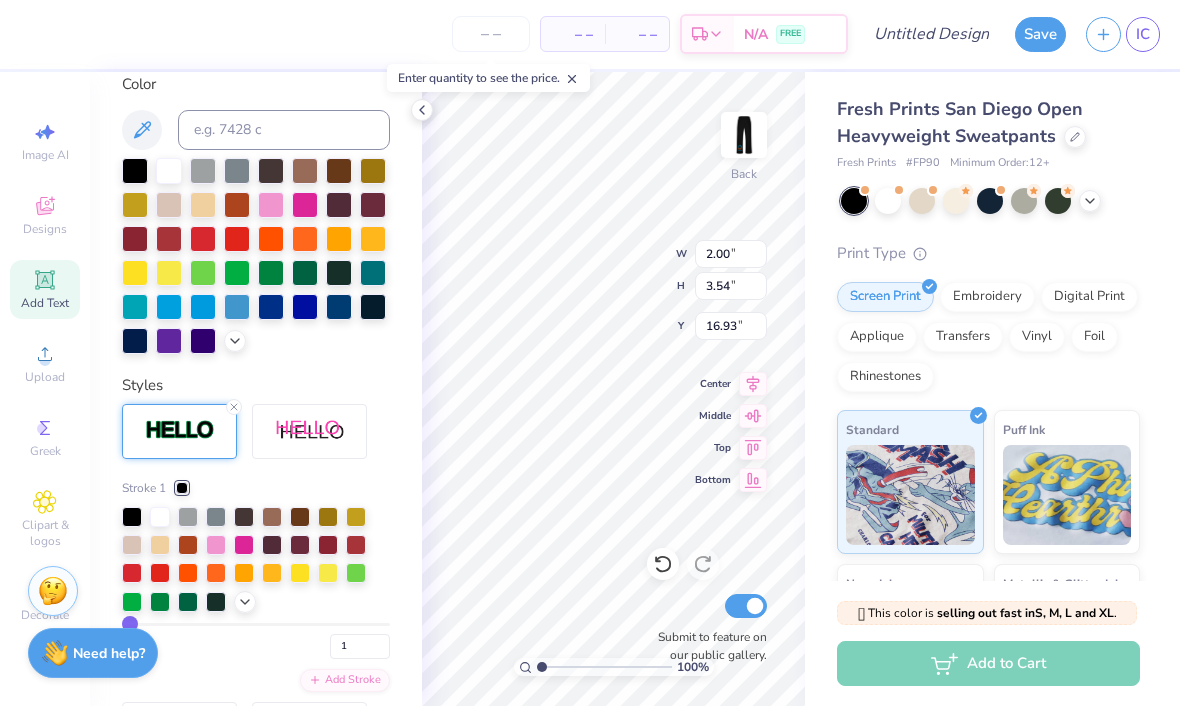 click 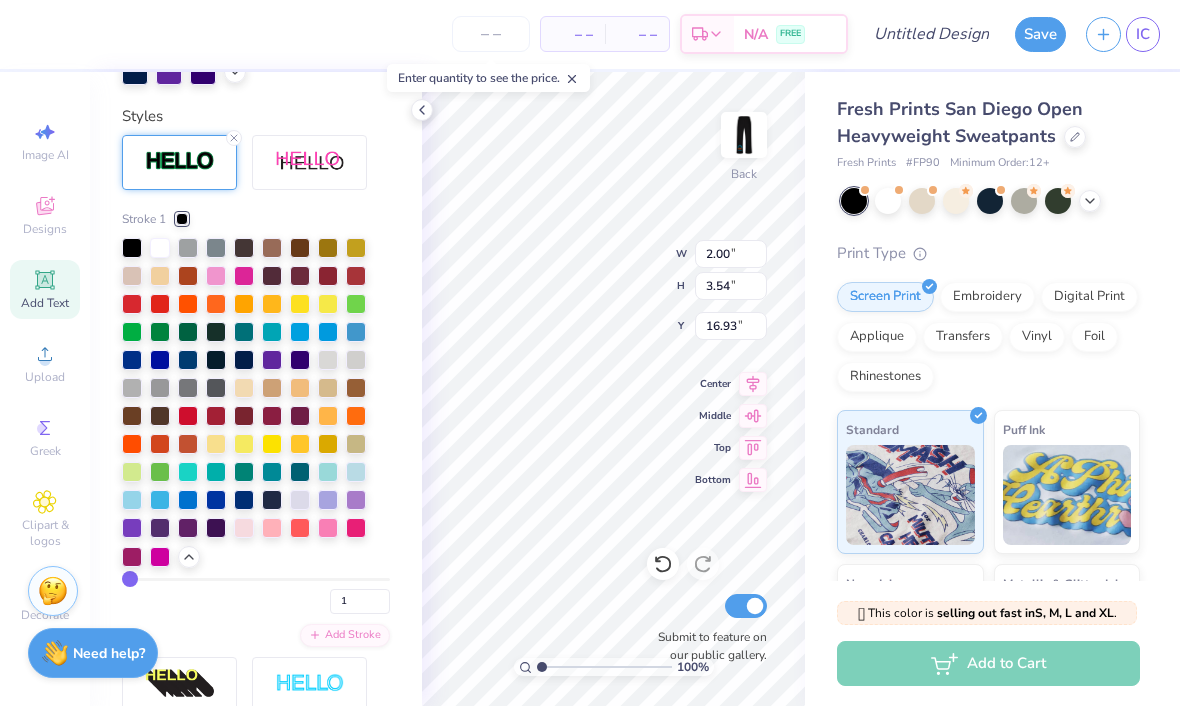scroll, scrollTop: 724, scrollLeft: 0, axis: vertical 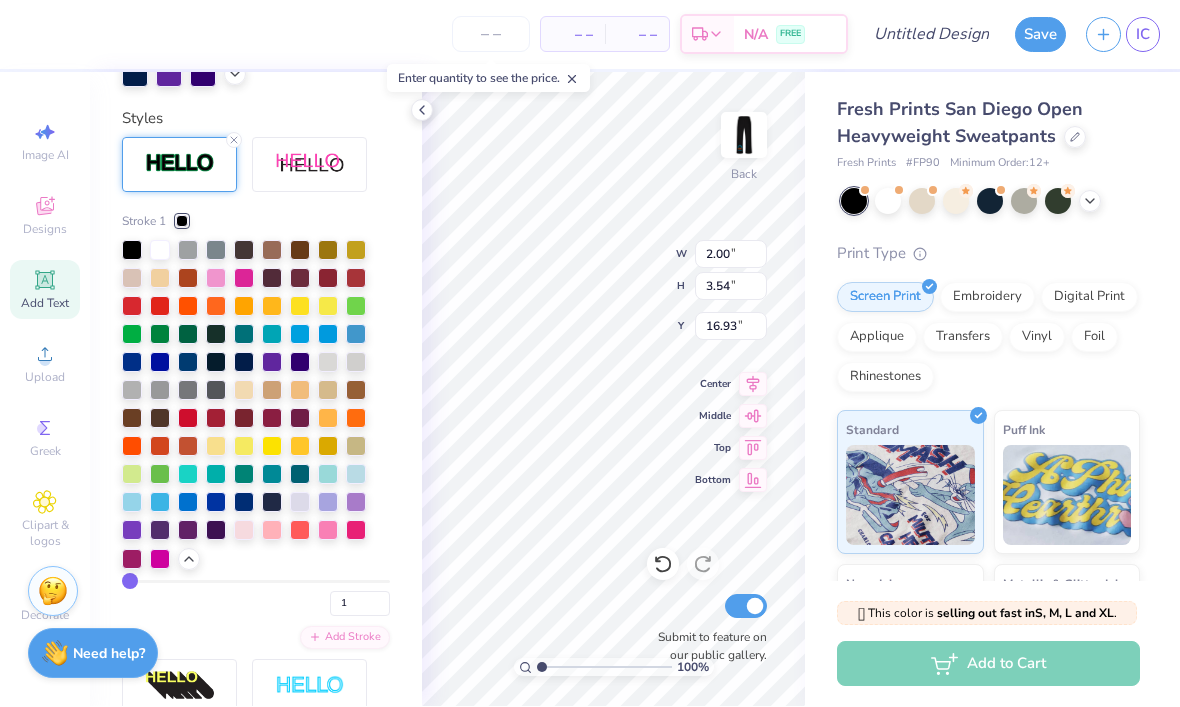 click at bounding box center (300, 335) 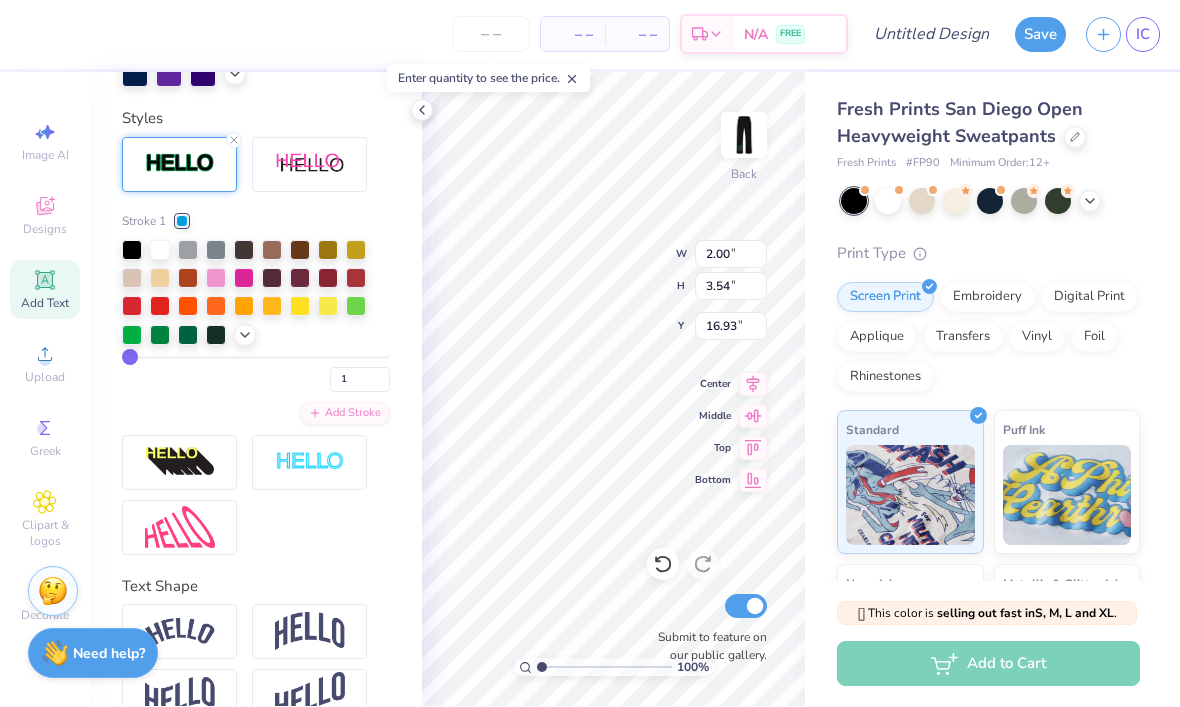 click on "1" at bounding box center (256, 375) 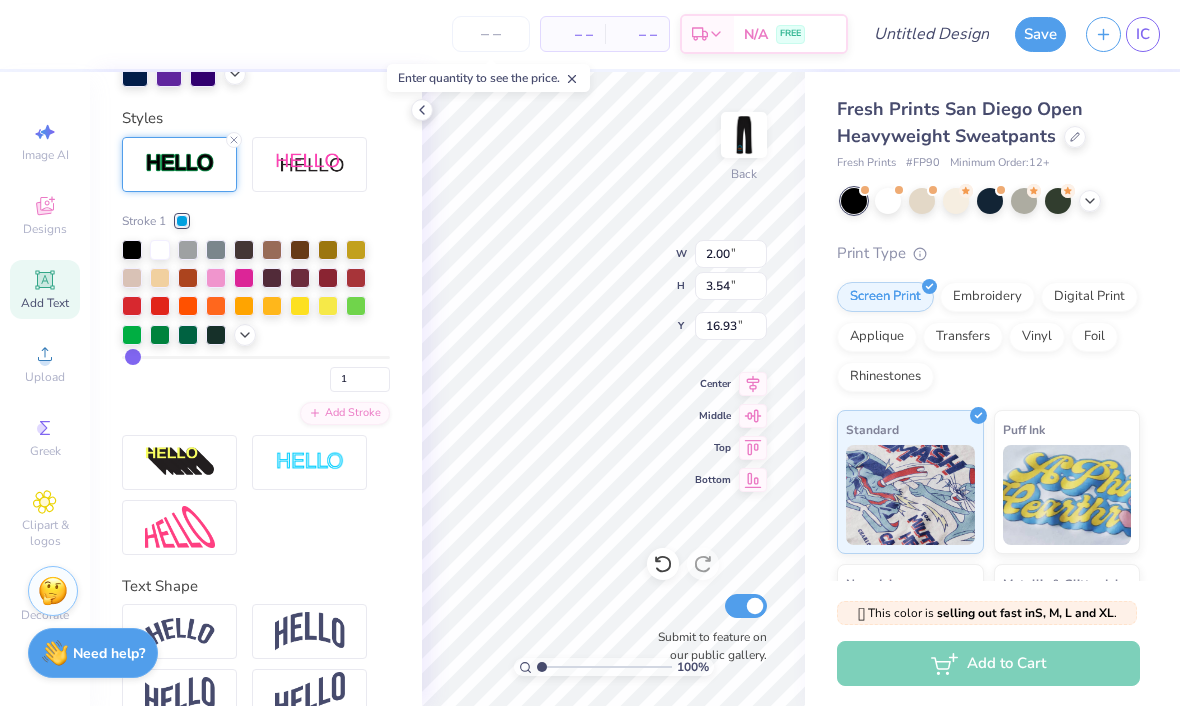 type on "2" 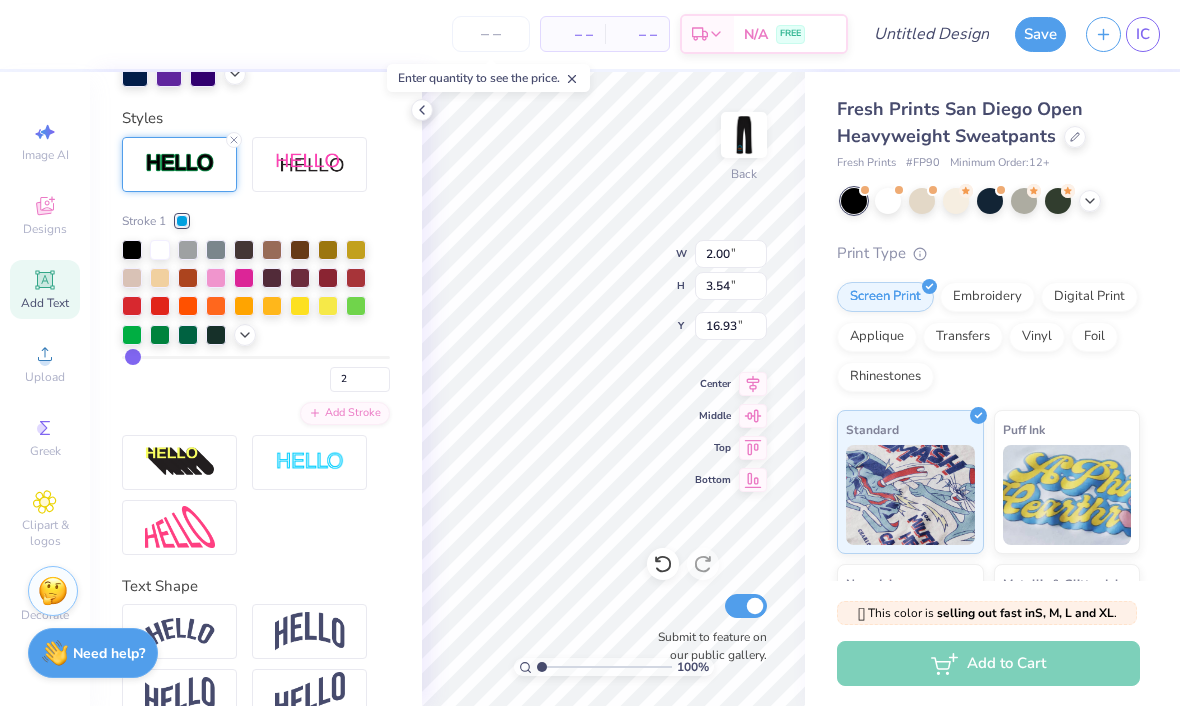 type on "3" 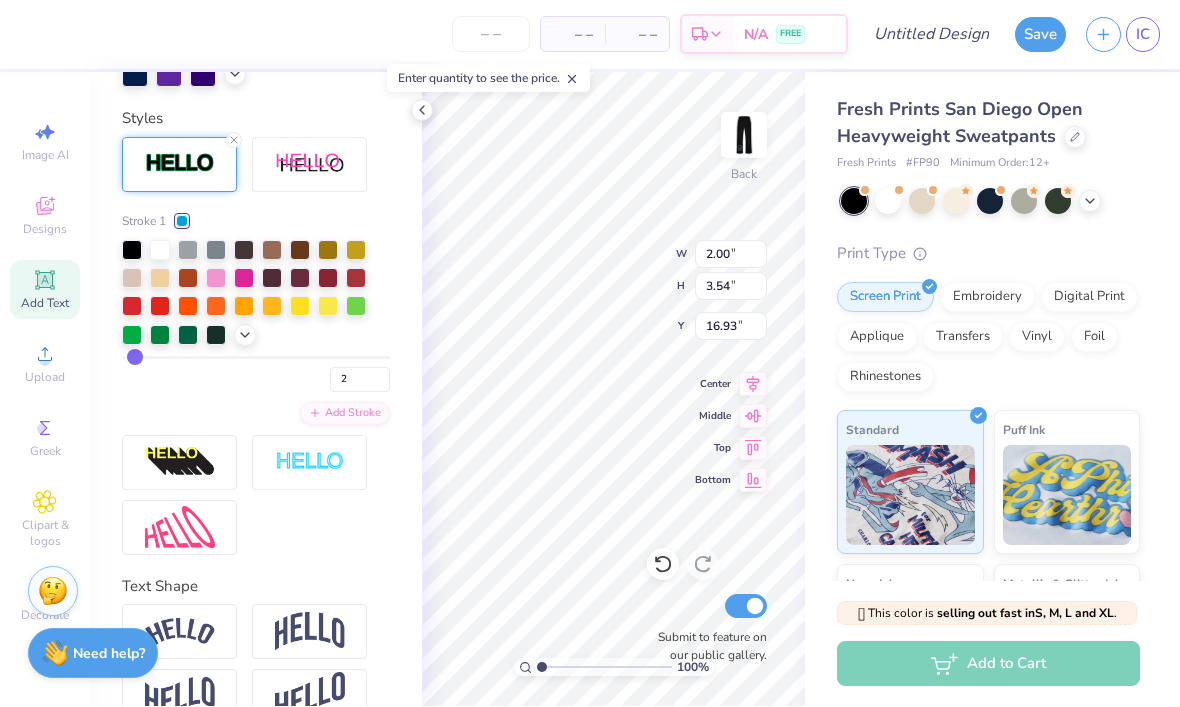 type on "3" 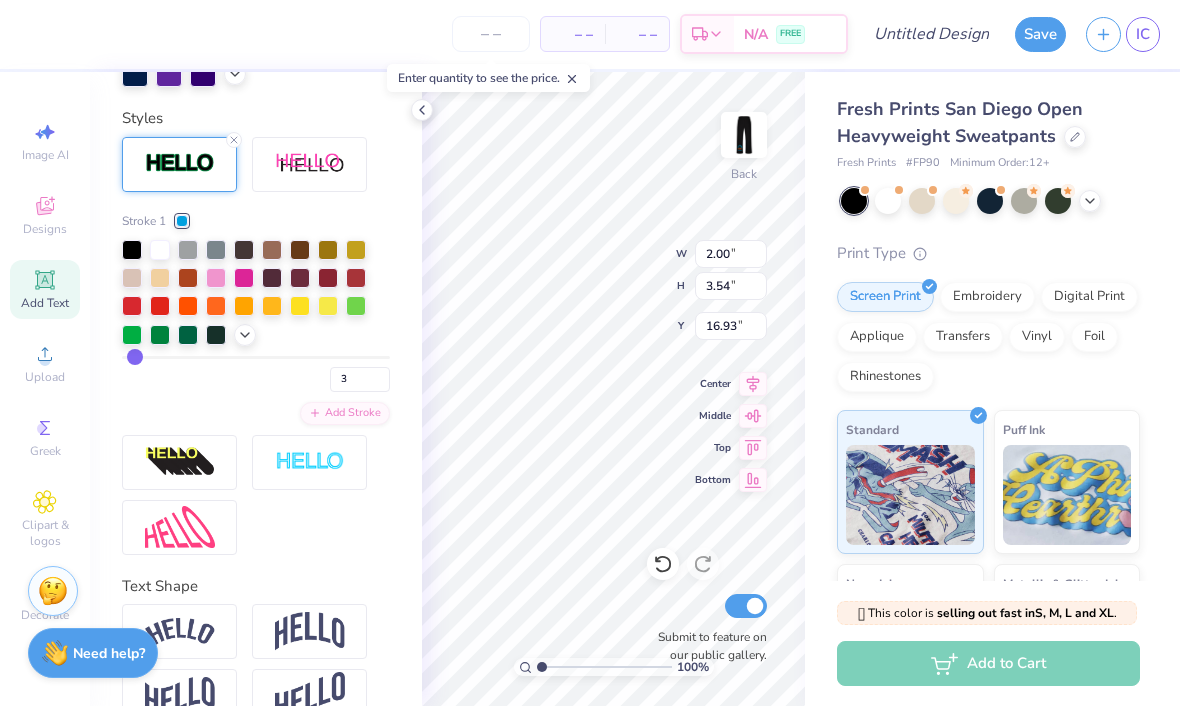type on "4" 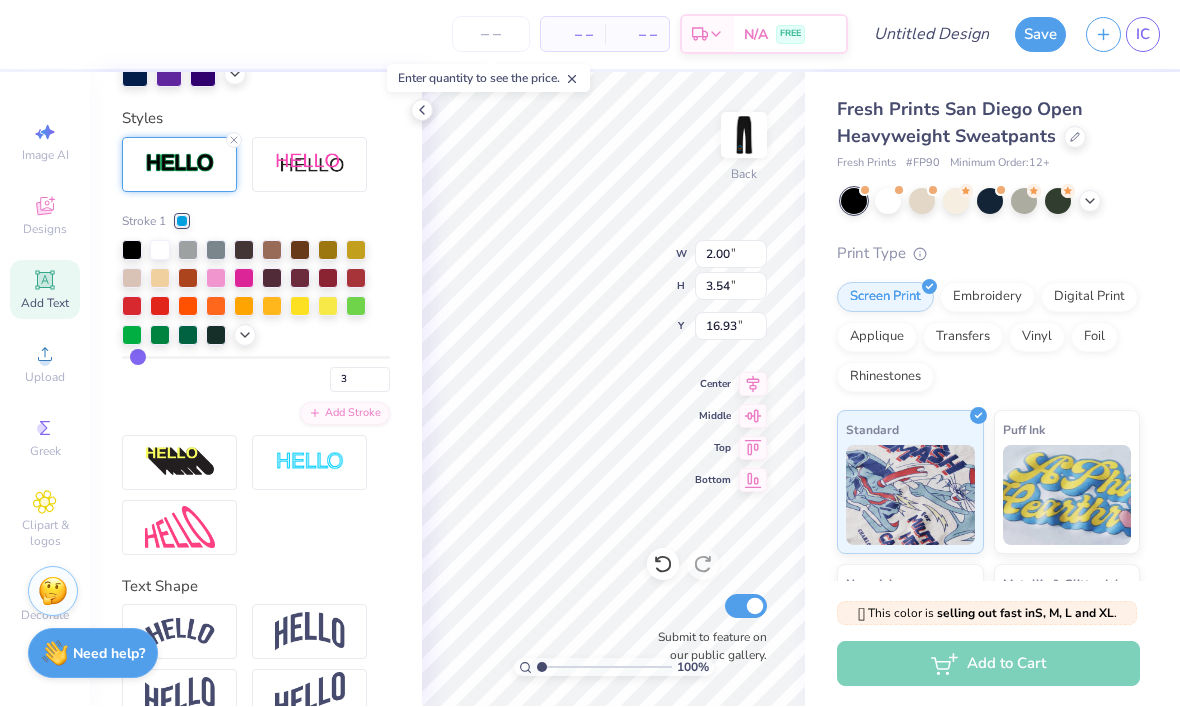 type on "4" 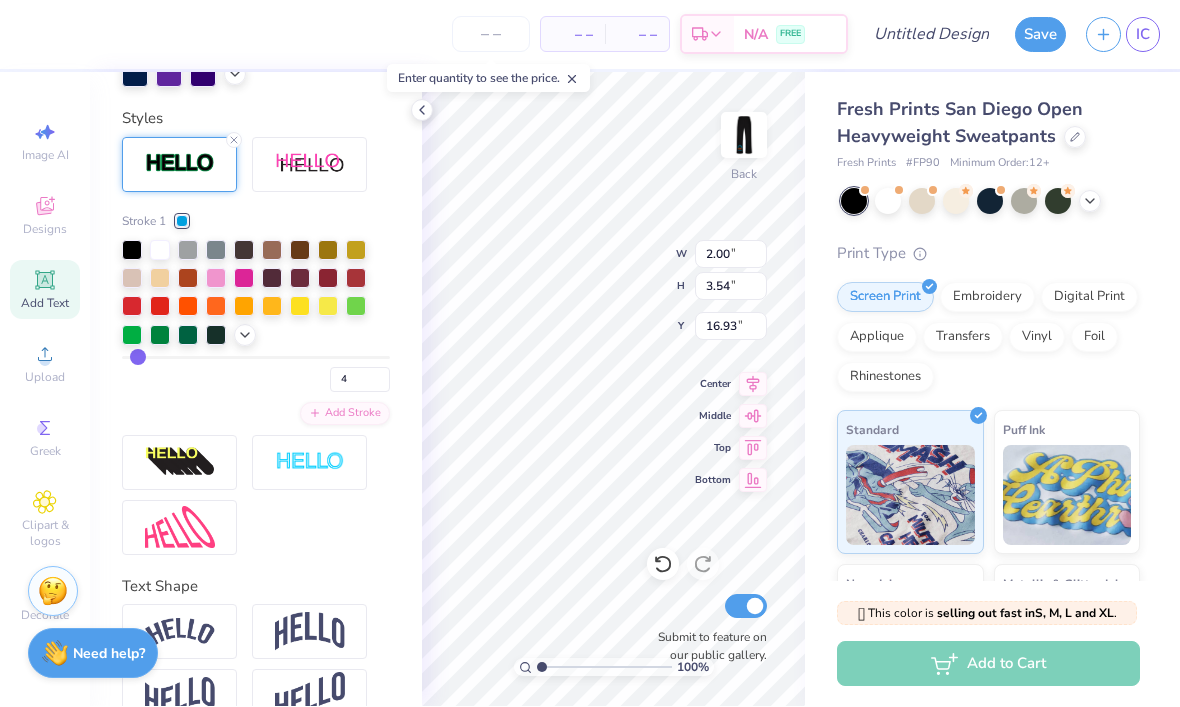 type on "5" 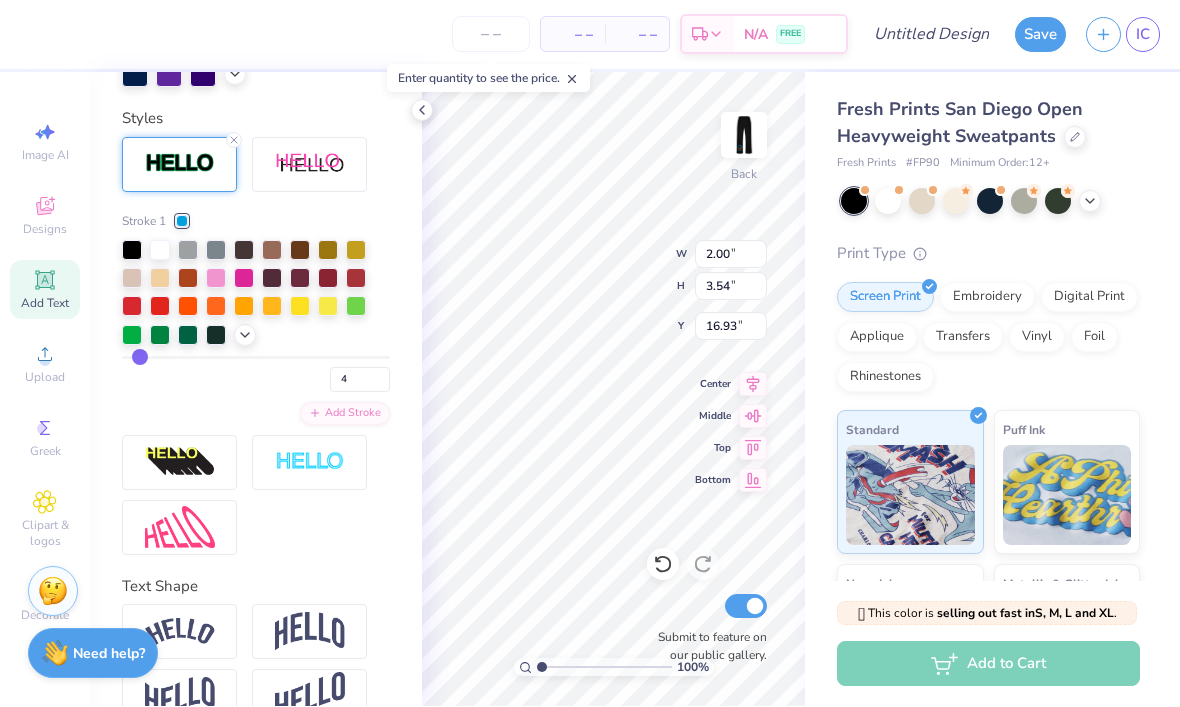 type on "5" 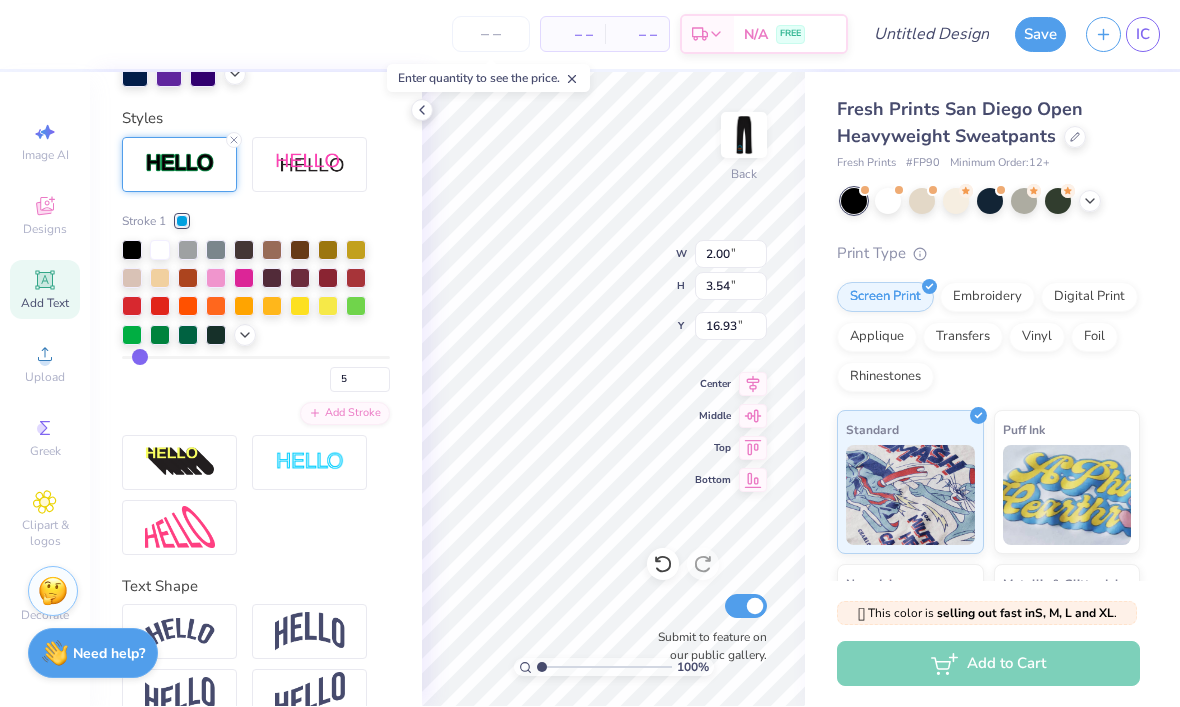 type on "6" 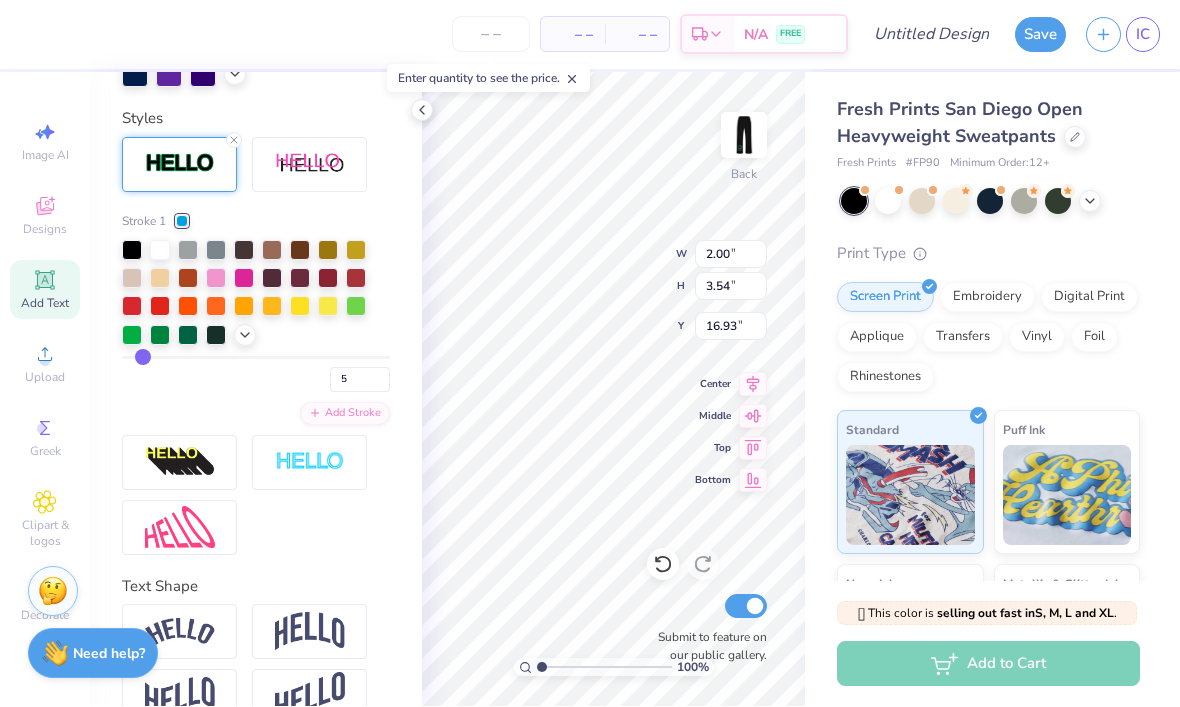 type on "6" 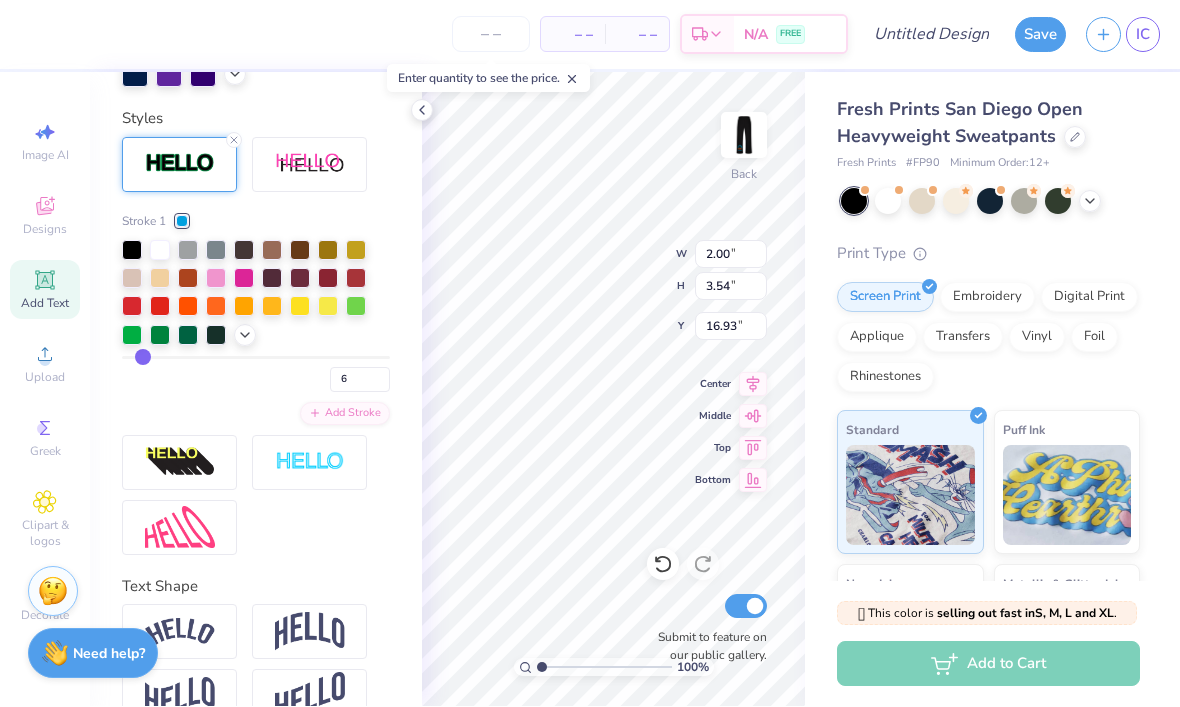 type on "7" 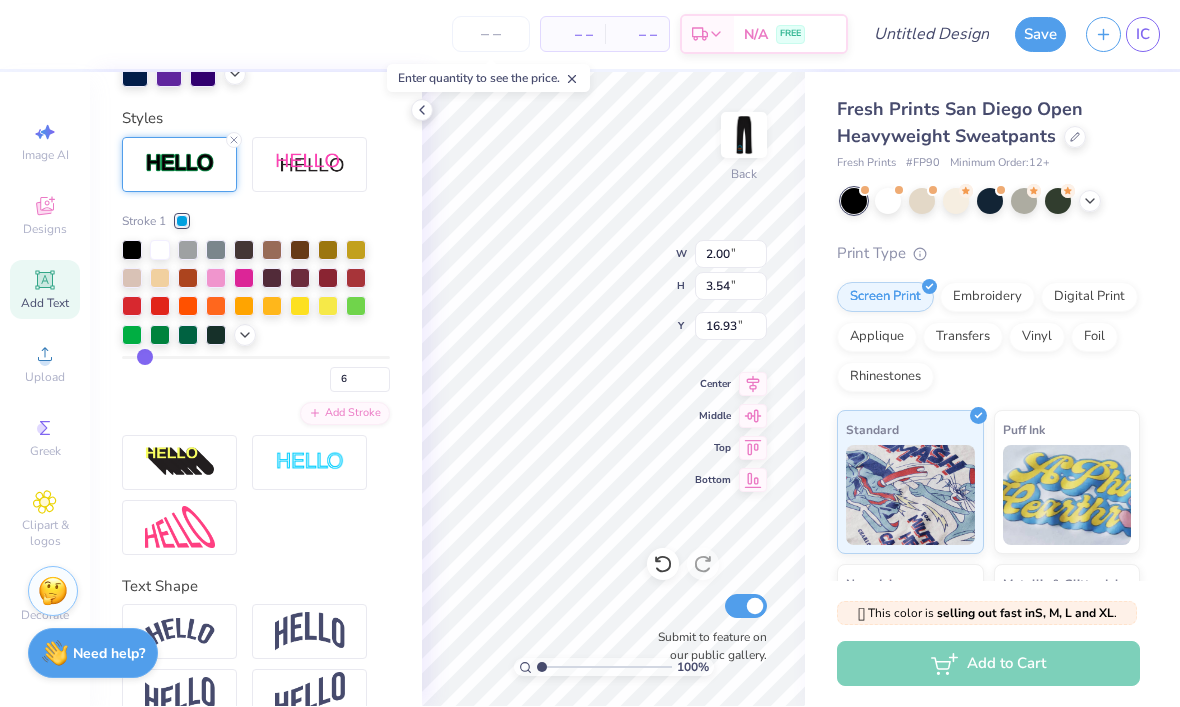 type on "7" 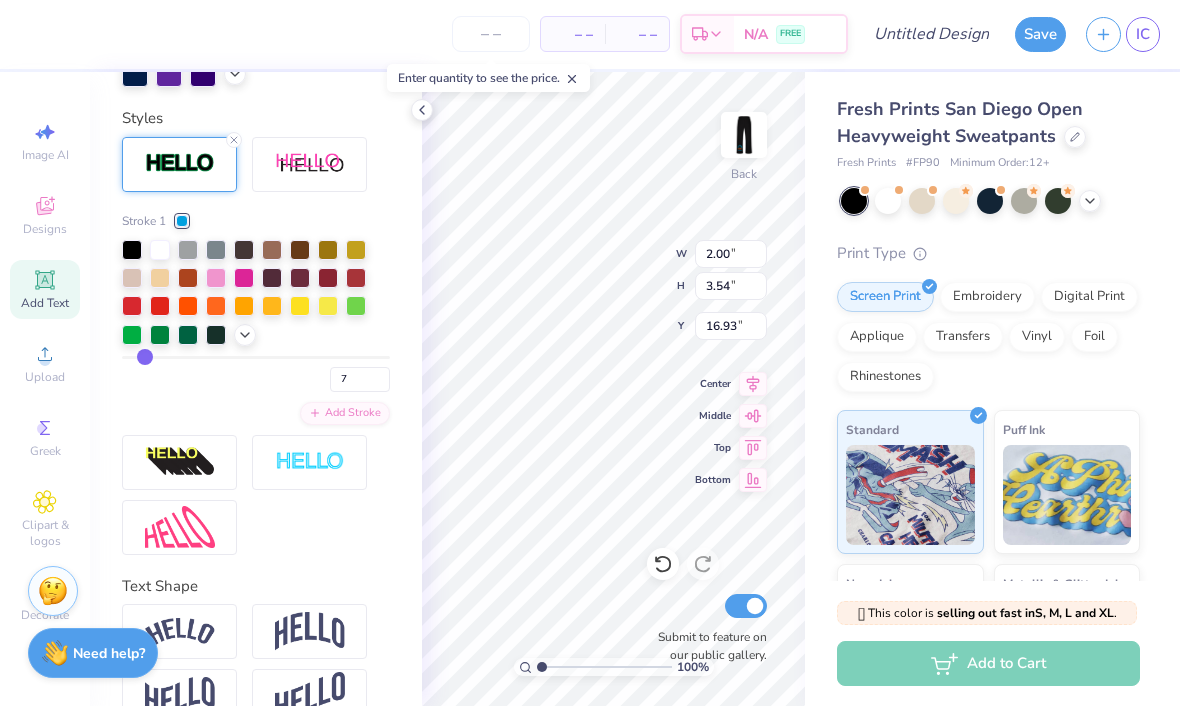 type on "6" 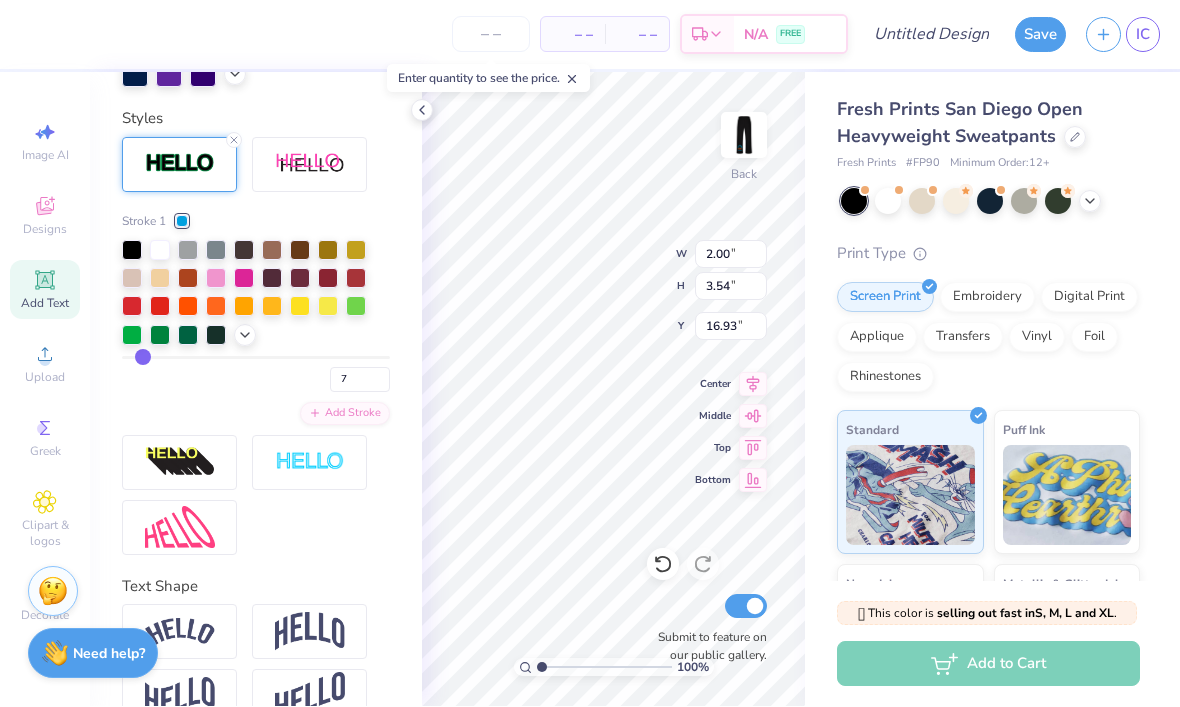 type on "6" 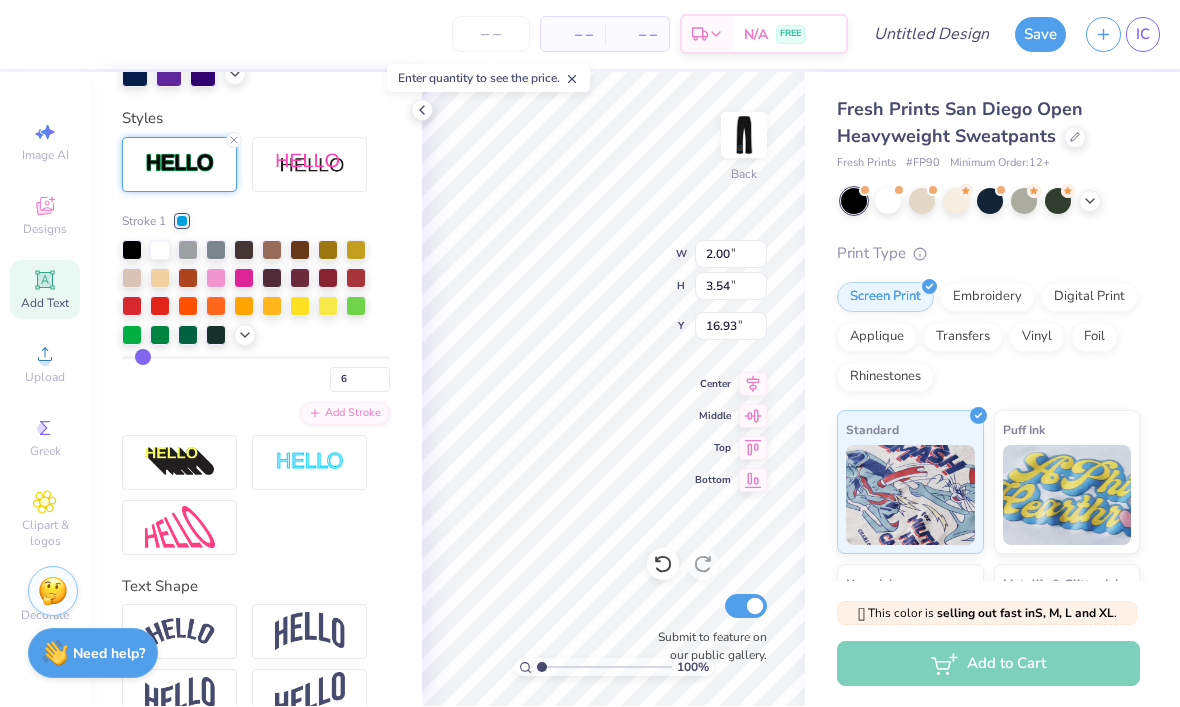 type on "5" 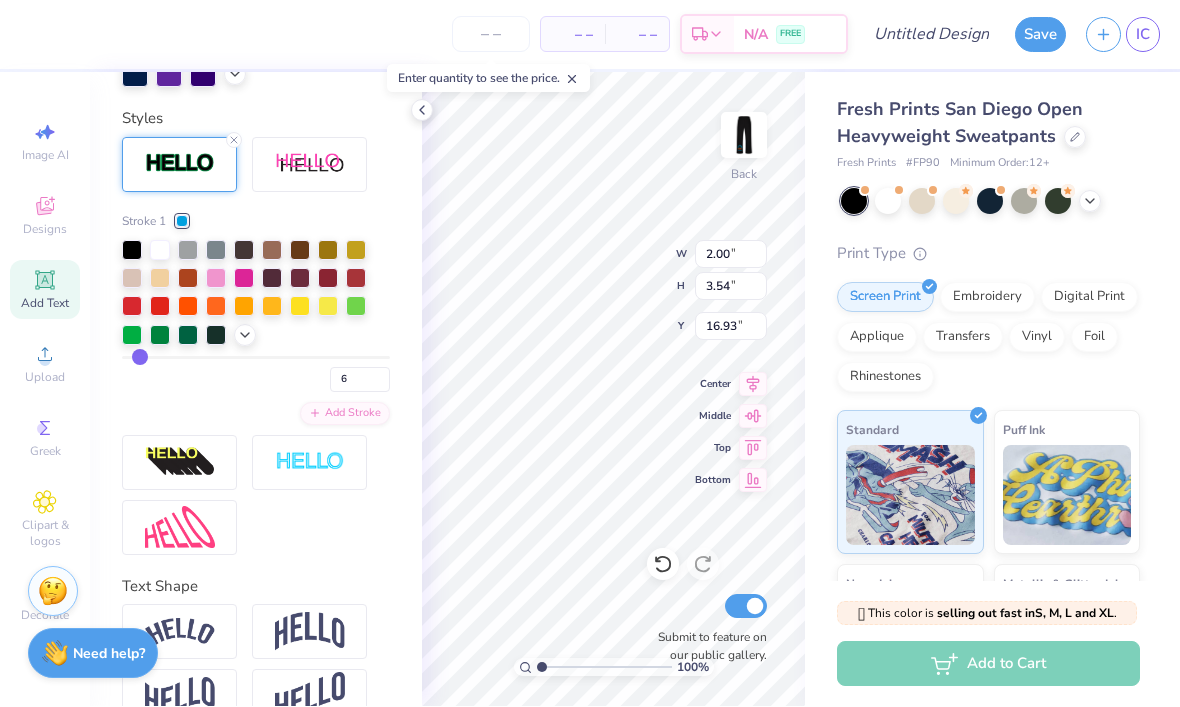 type on "5" 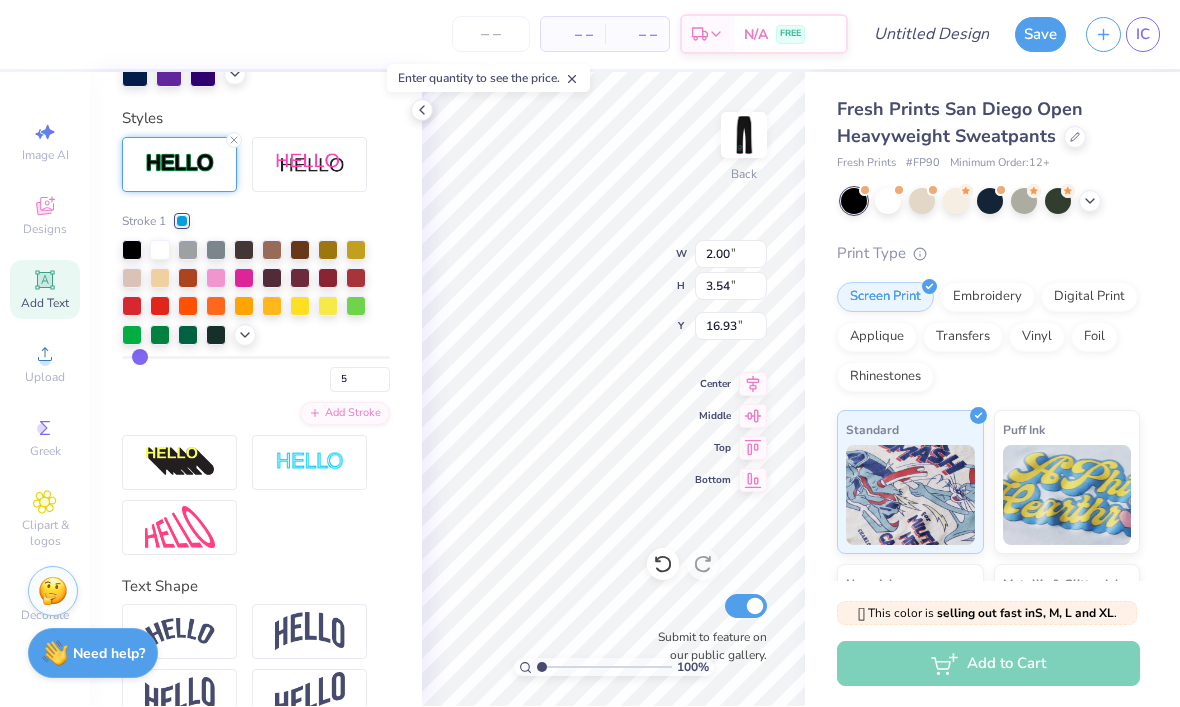 type on "2.24" 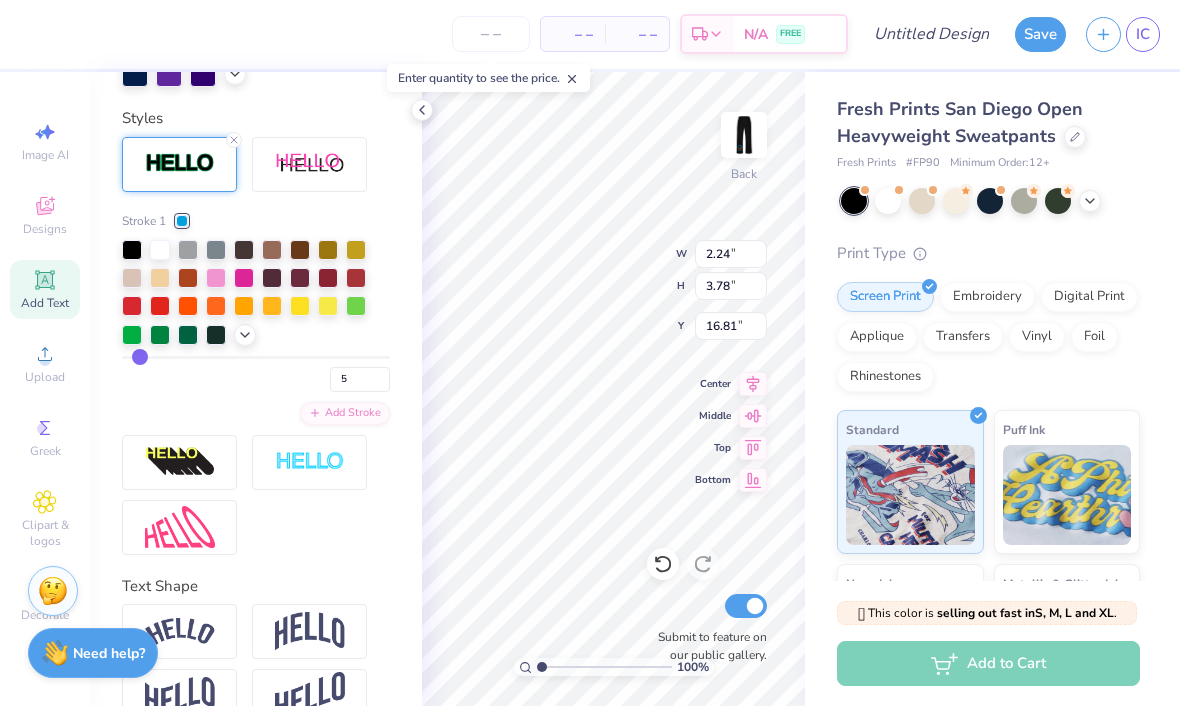 type on "6" 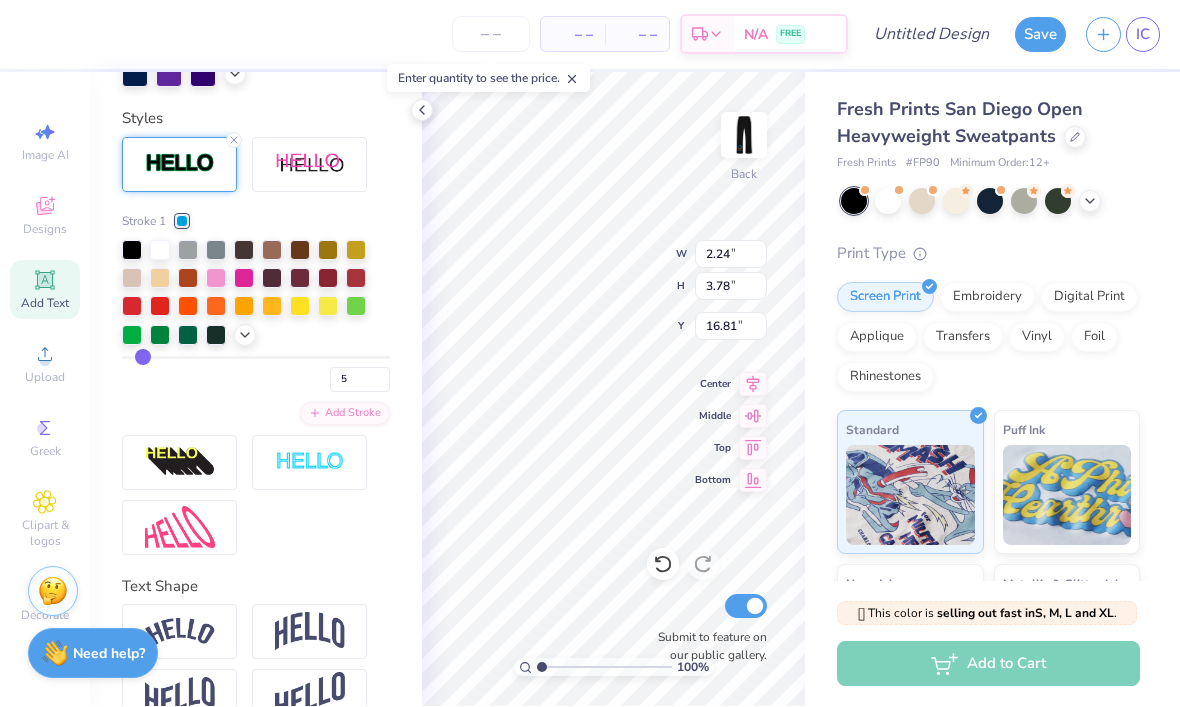 type on "6" 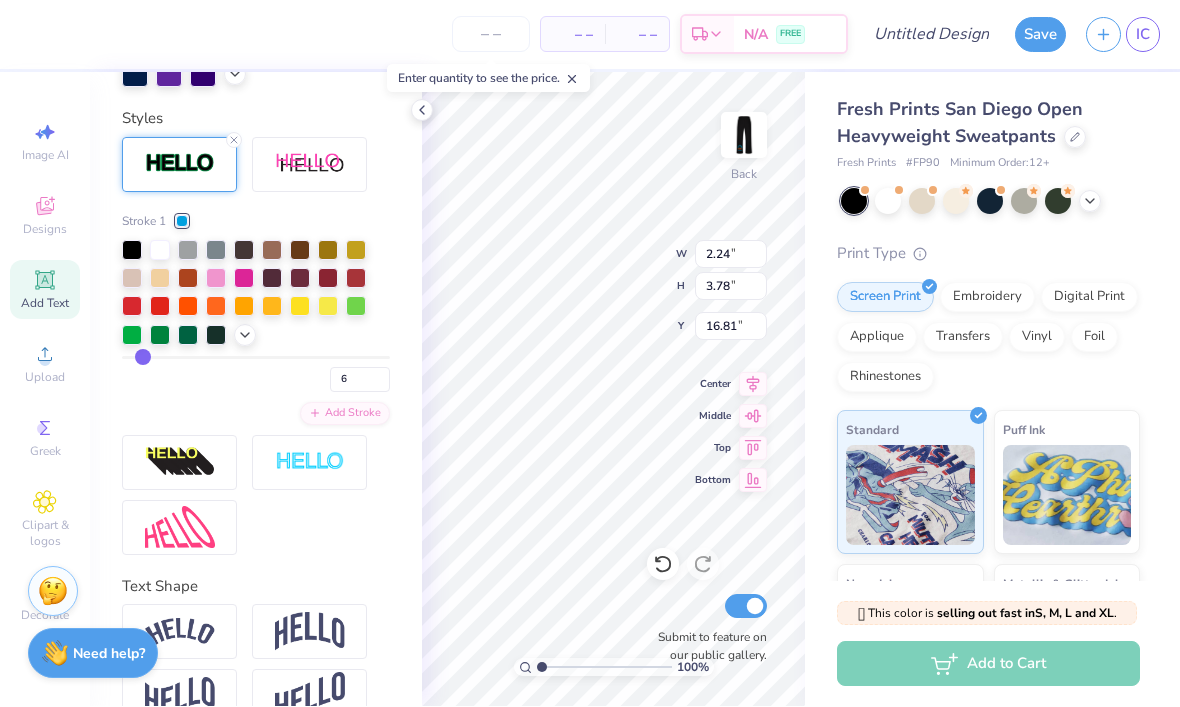 type on "5" 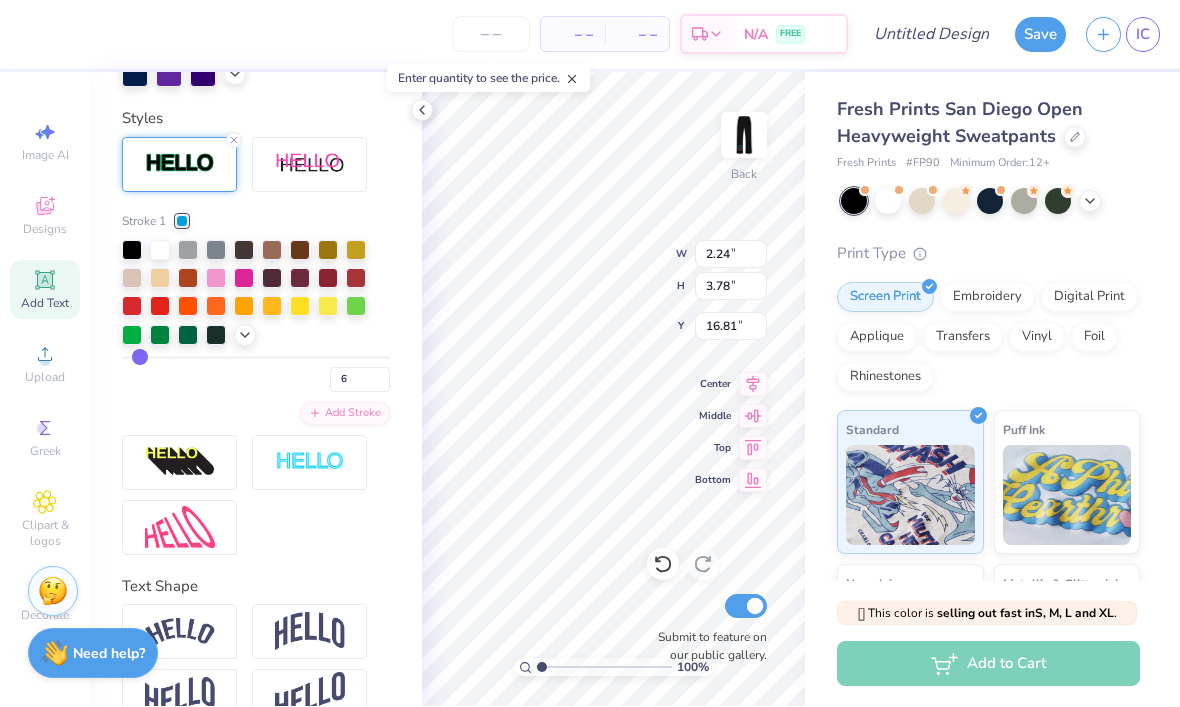type on "5" 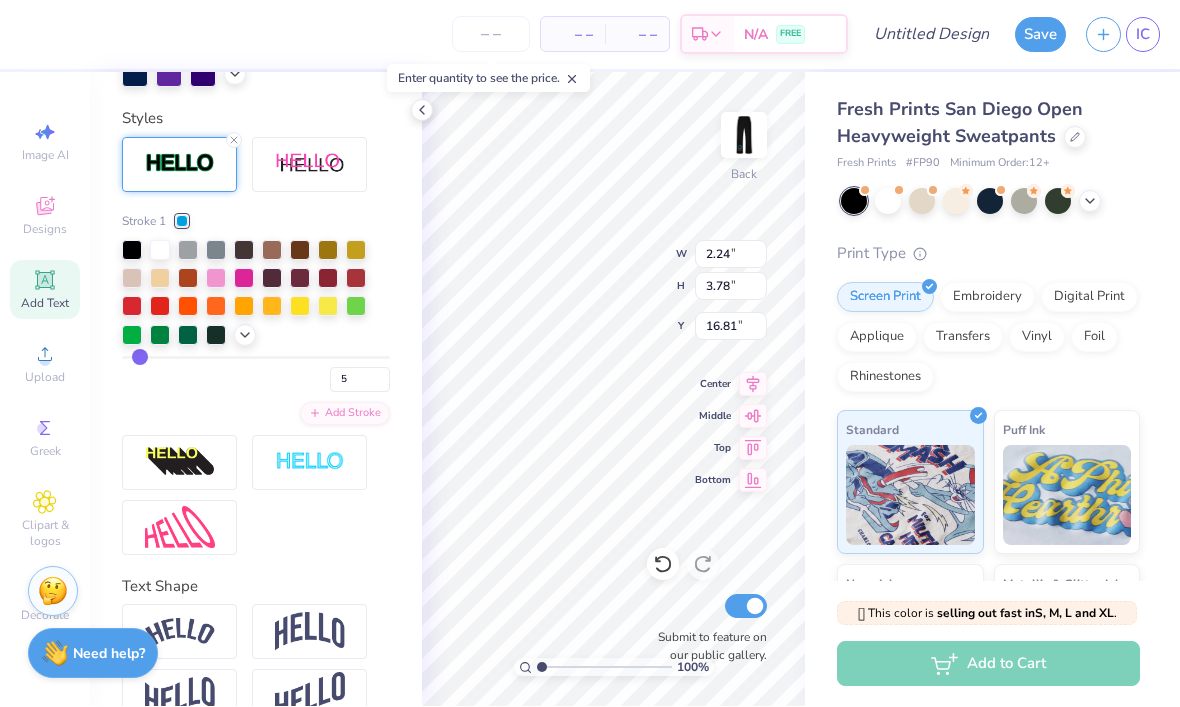 type on "4" 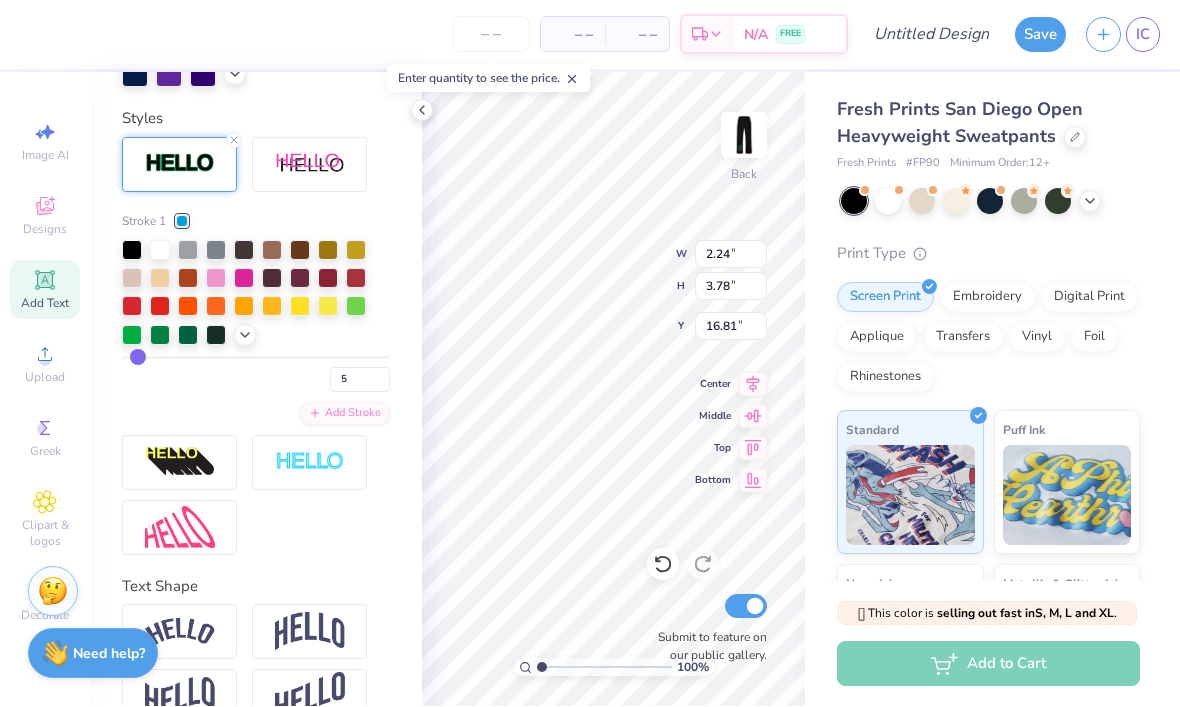 type on "4" 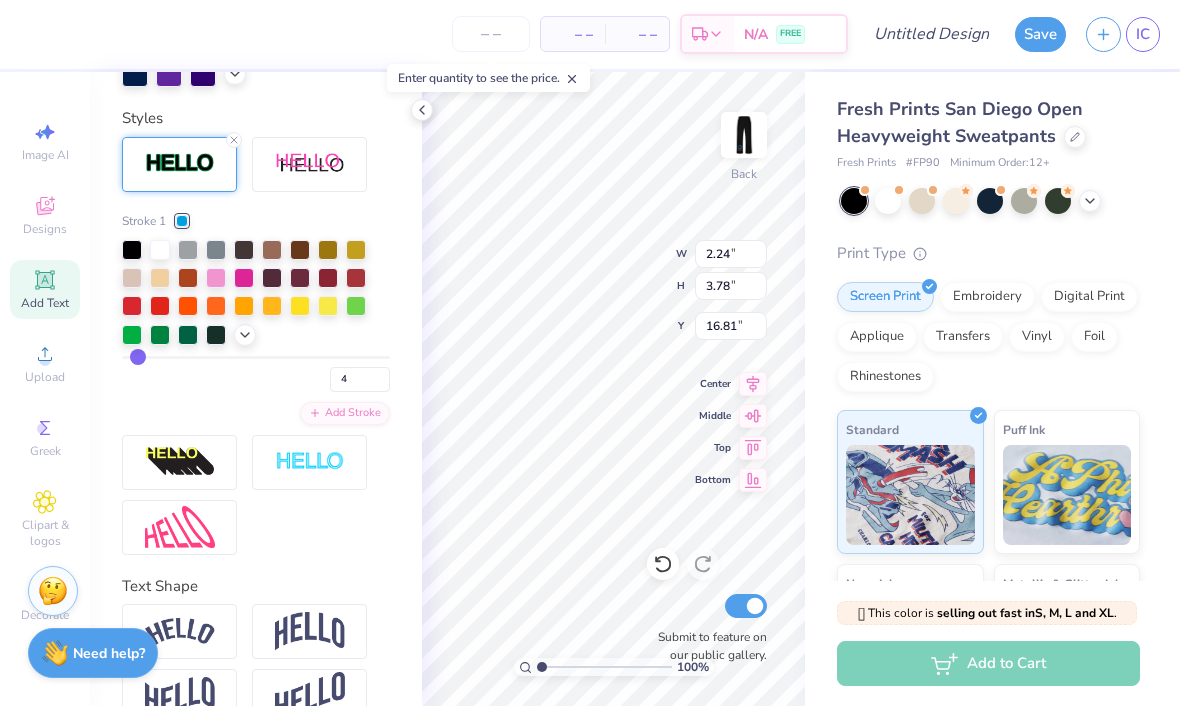 type on "3" 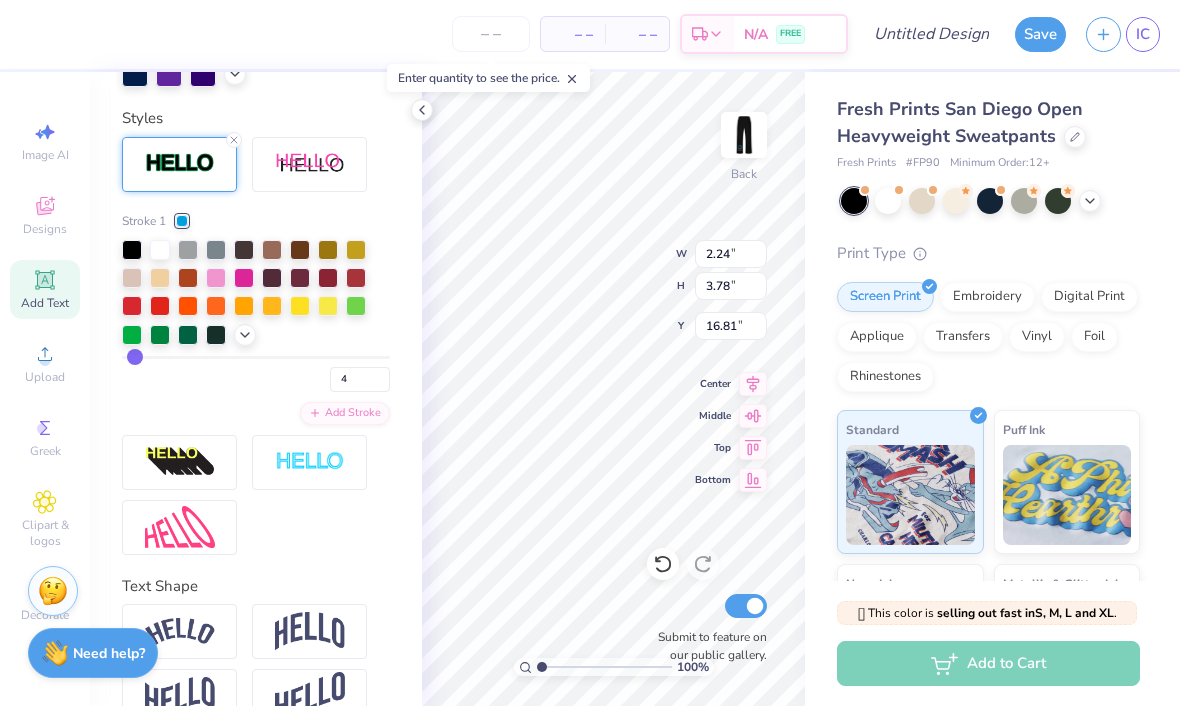 type on "3" 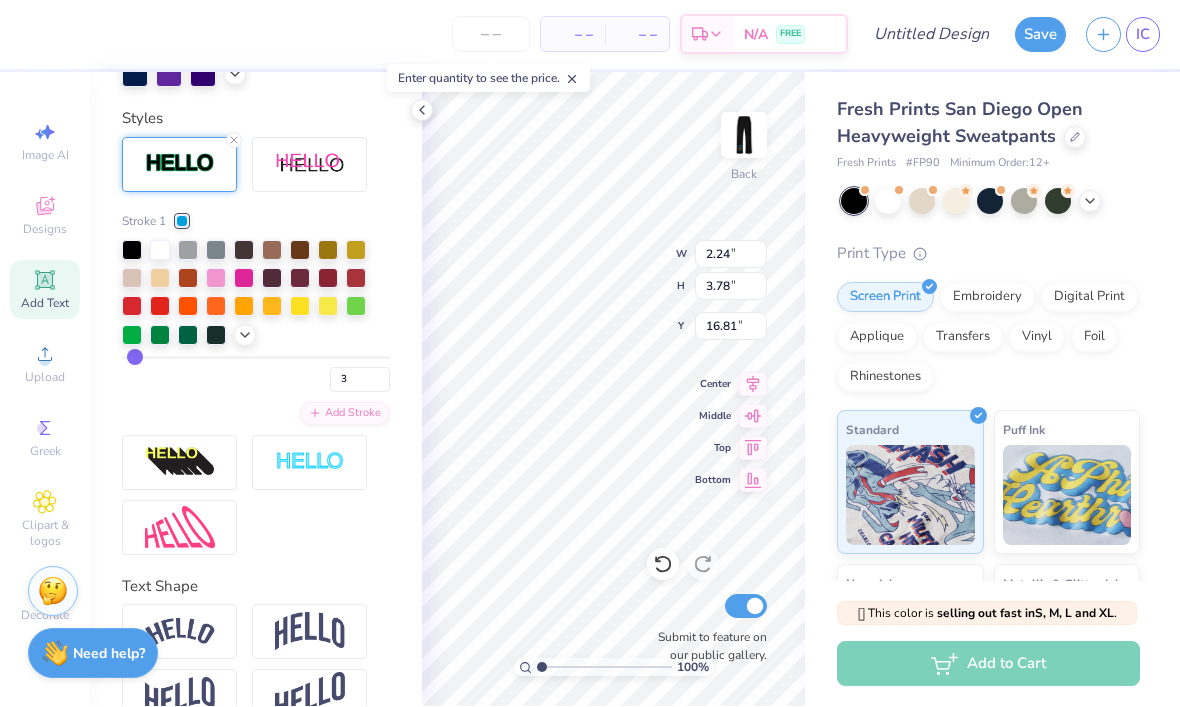 type on "2" 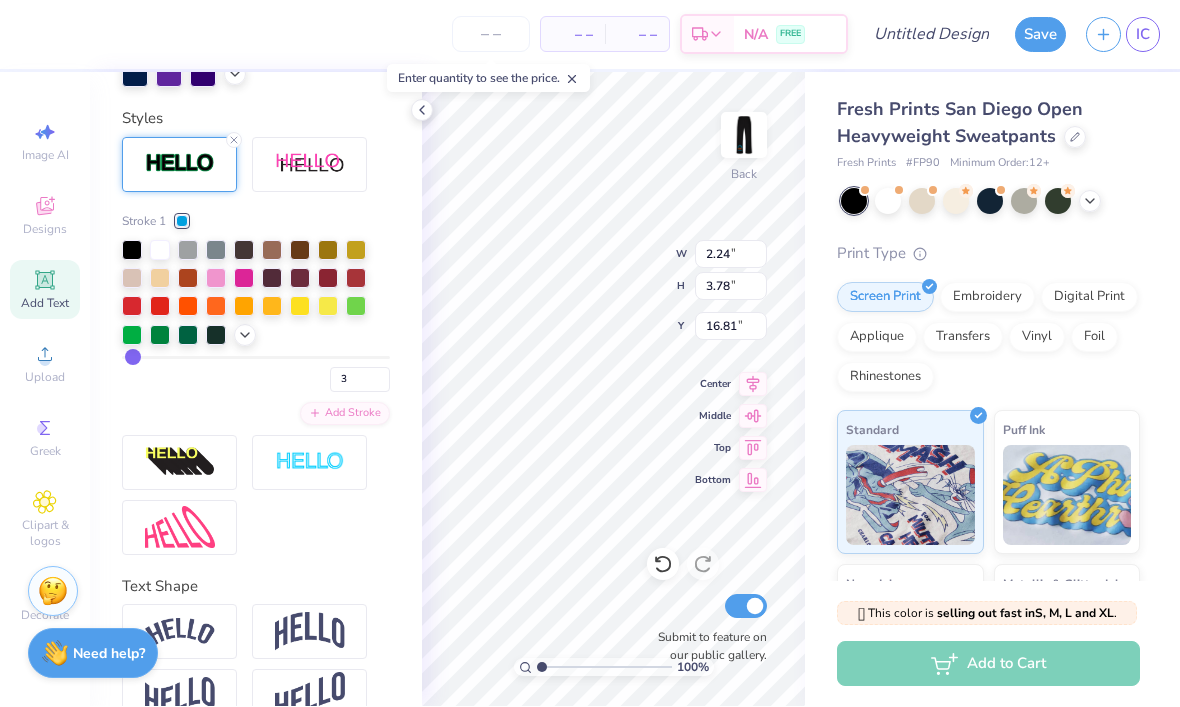 type on "2" 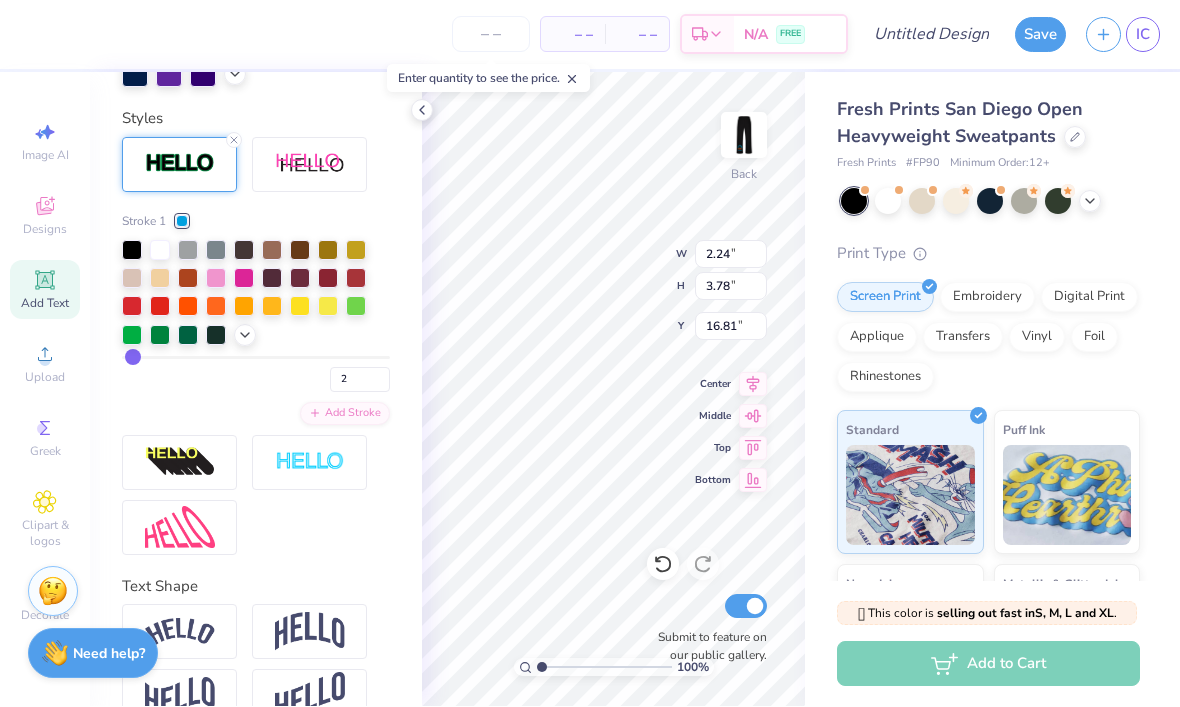 type on "1" 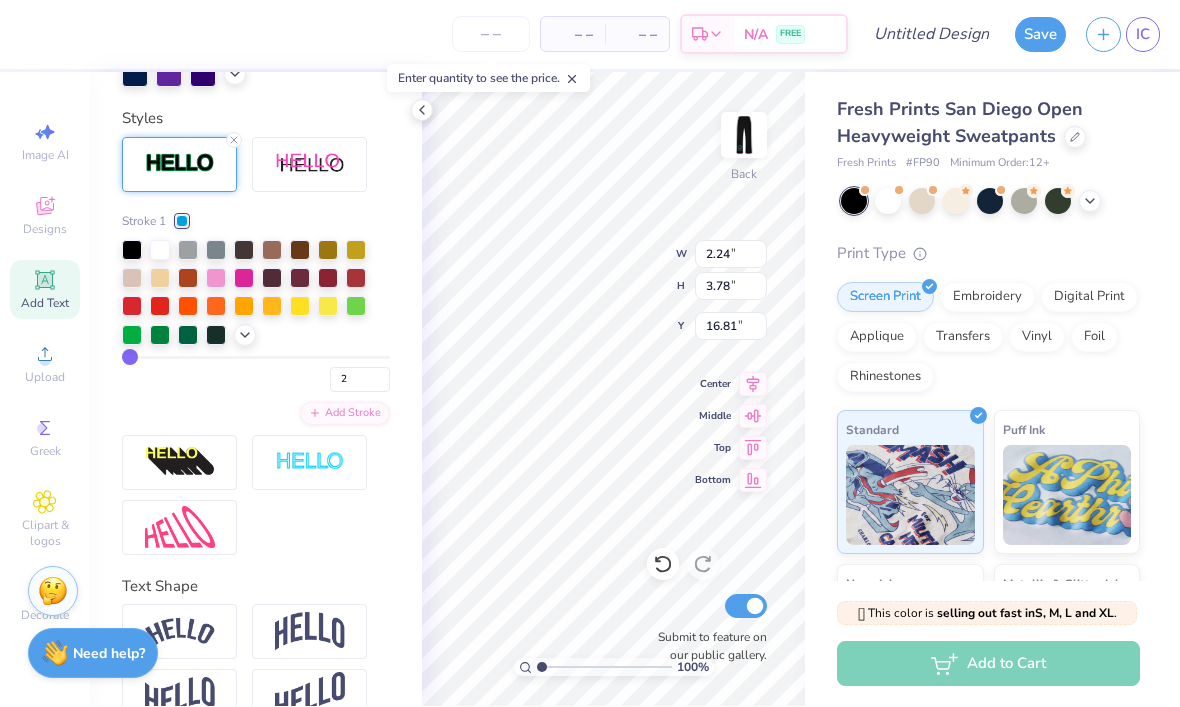 type on "1" 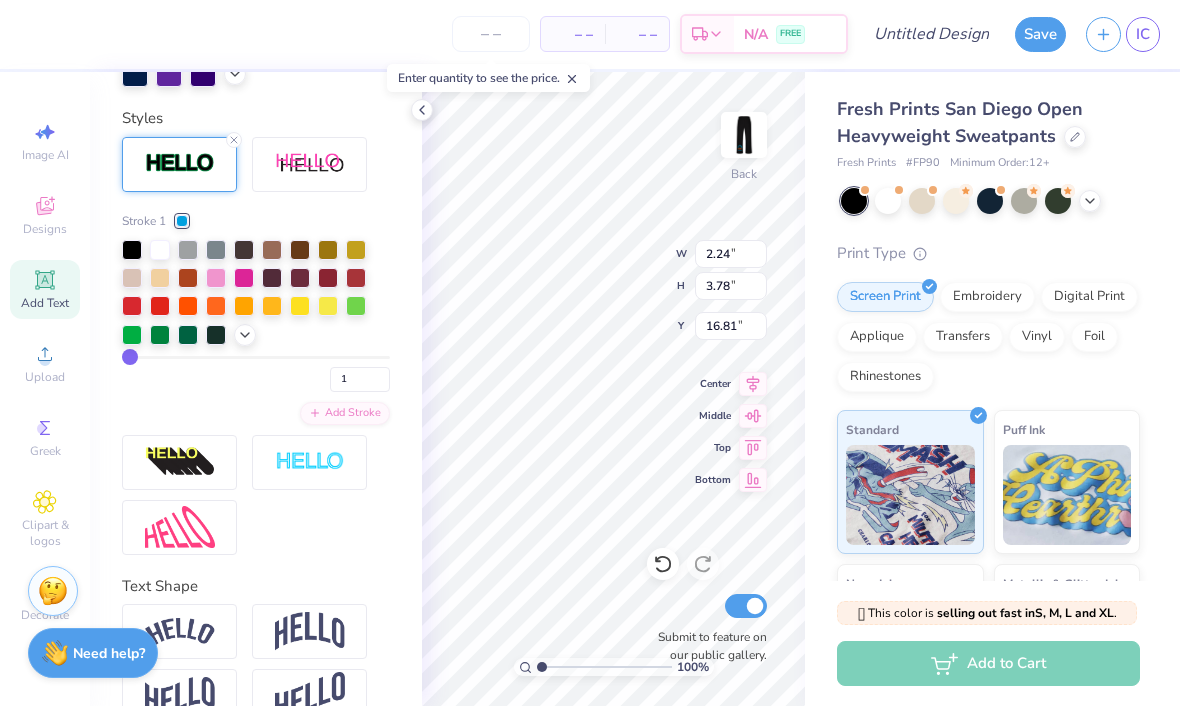 type on "2.00" 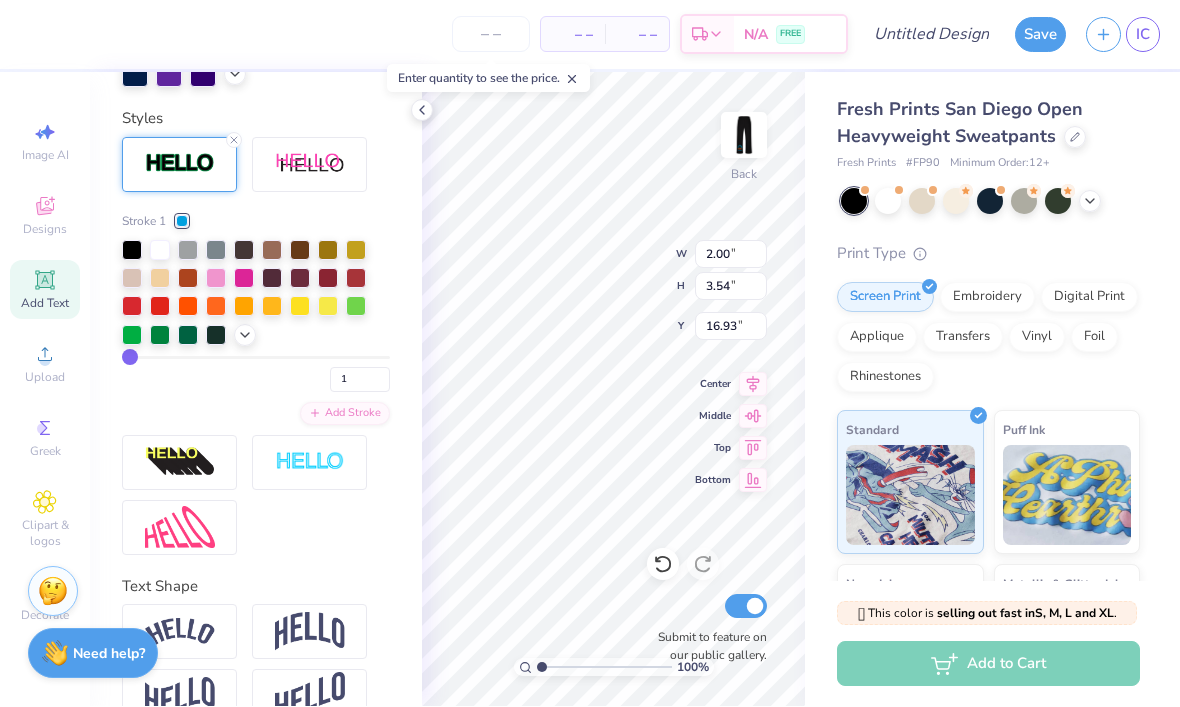 type on "3" 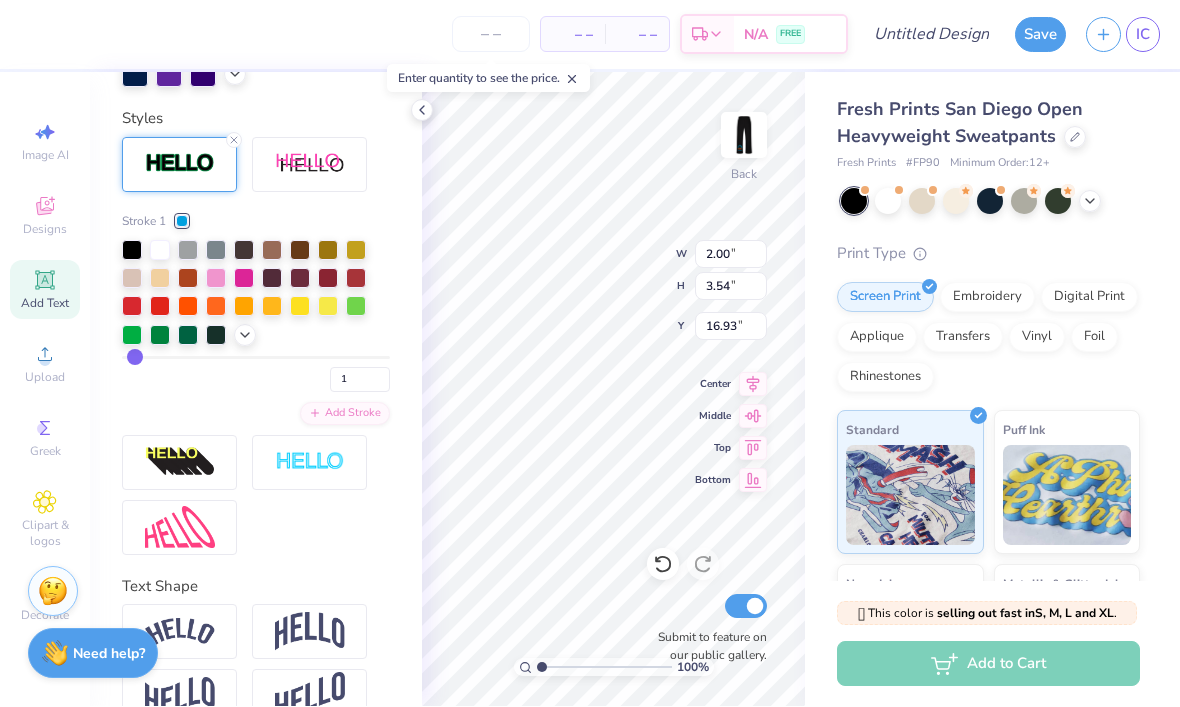type on "3" 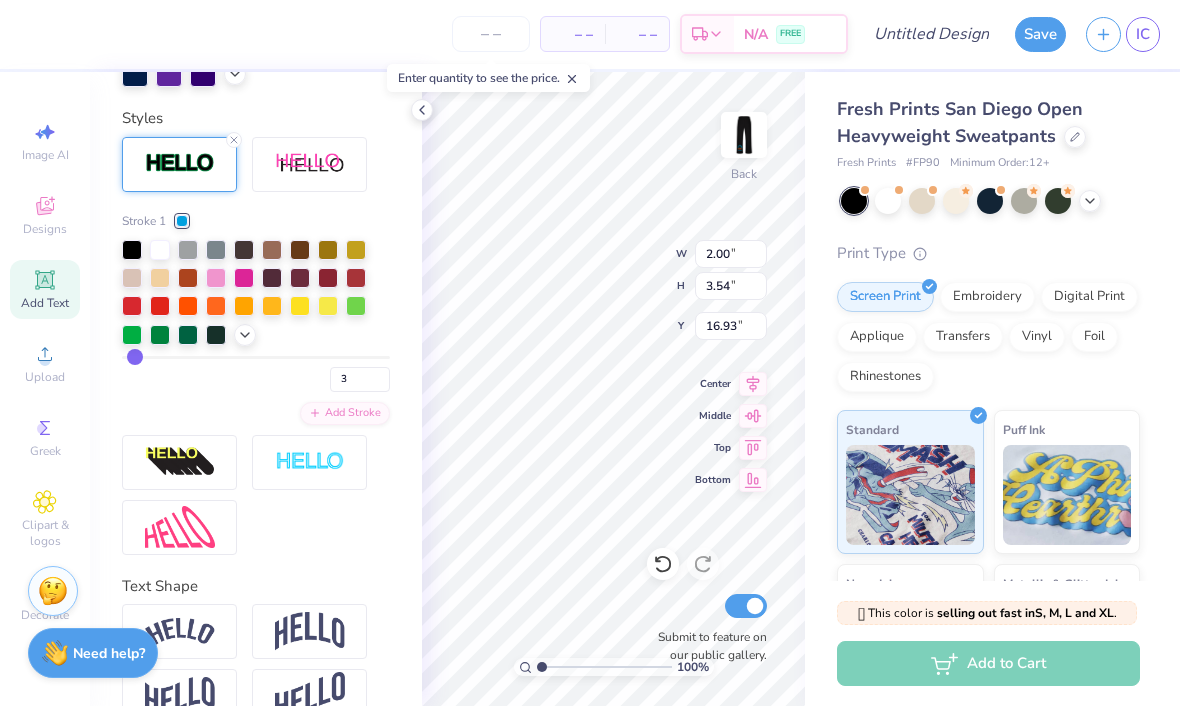 type on "4" 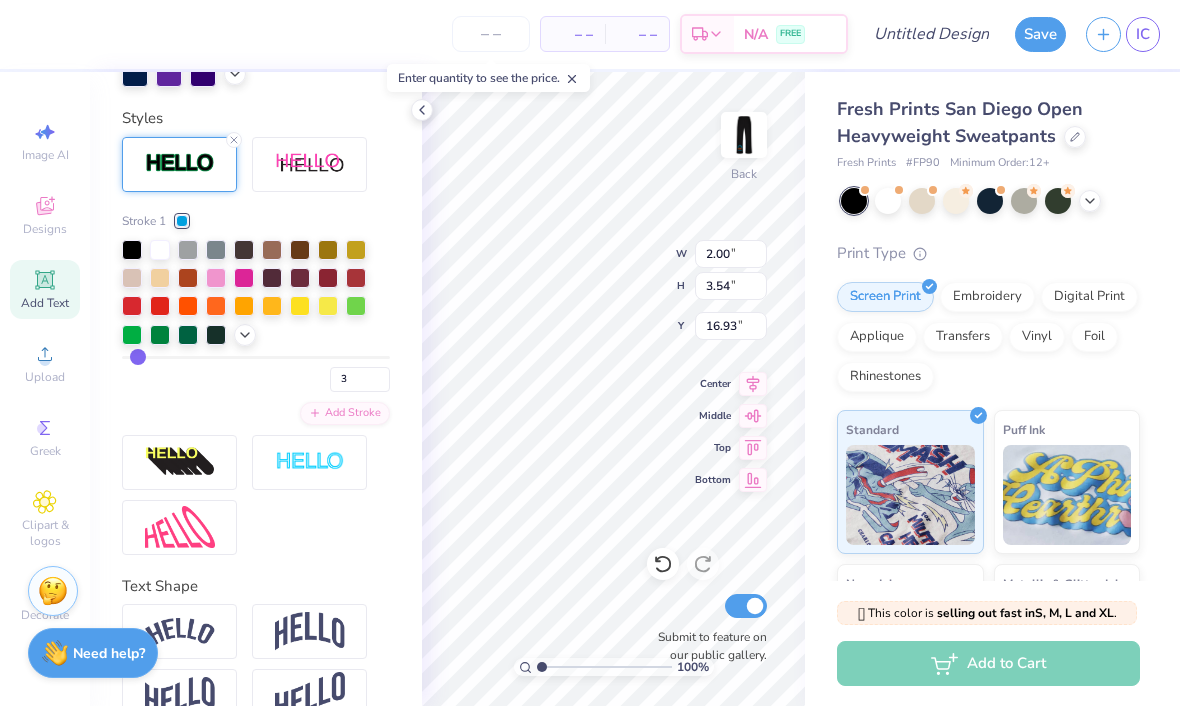 type on "4" 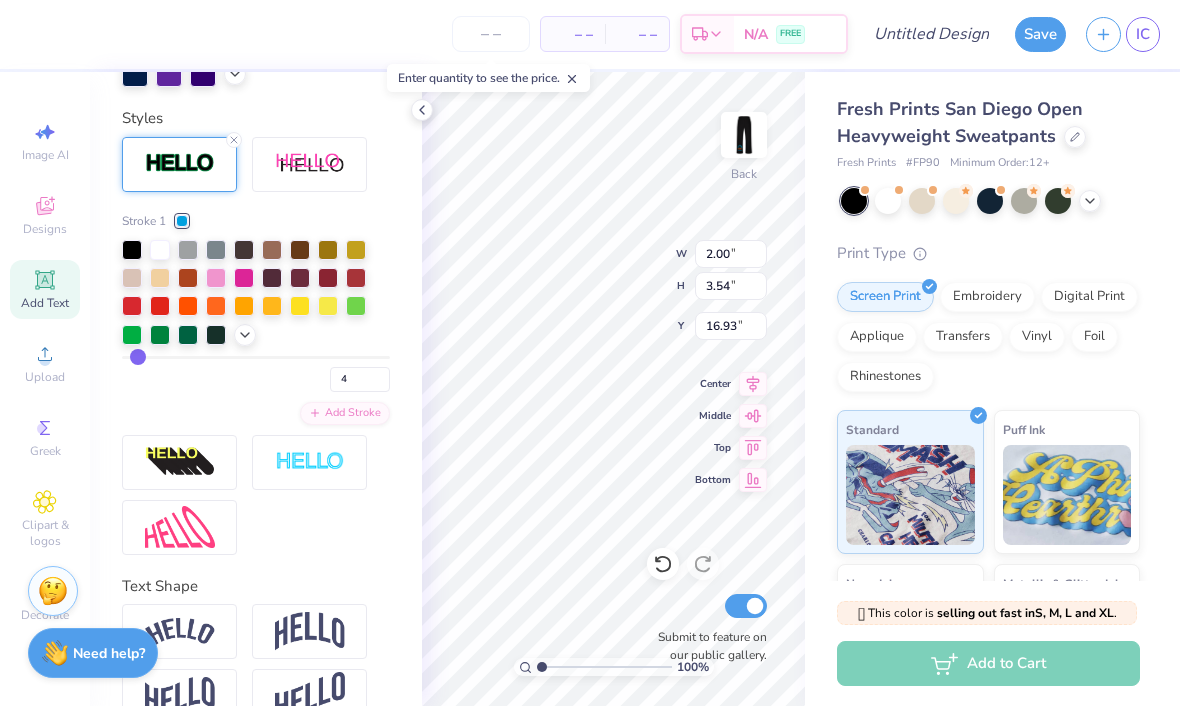 type on "5" 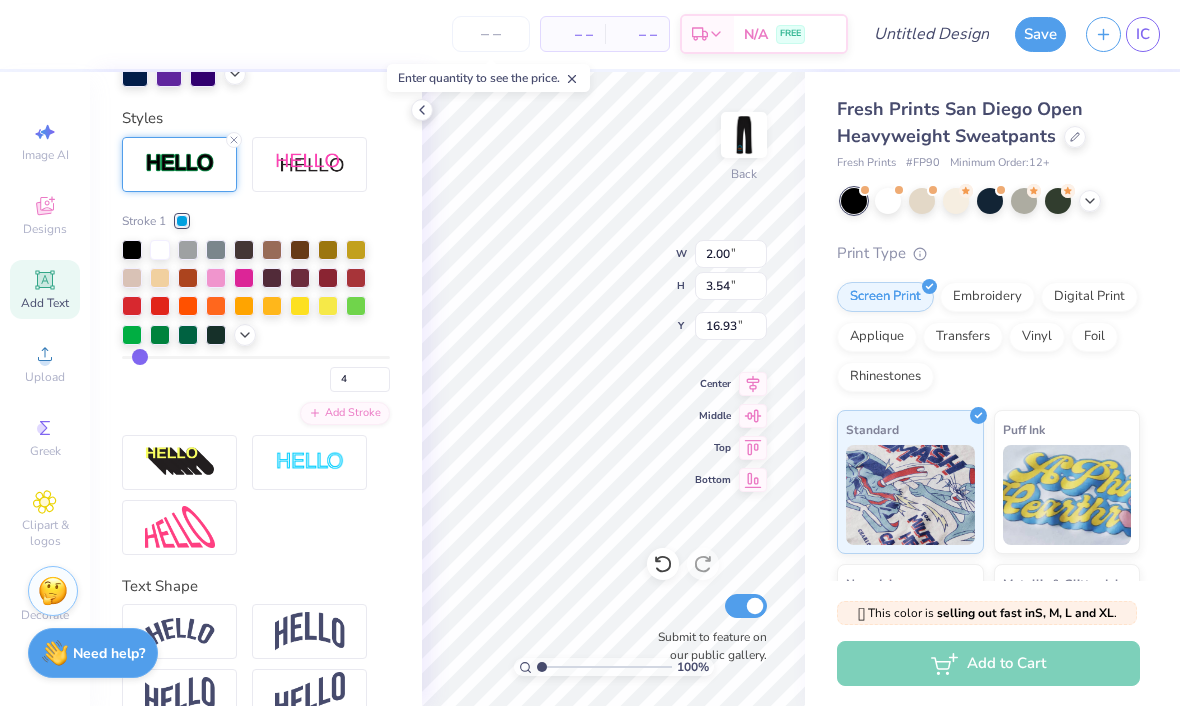 type on "5" 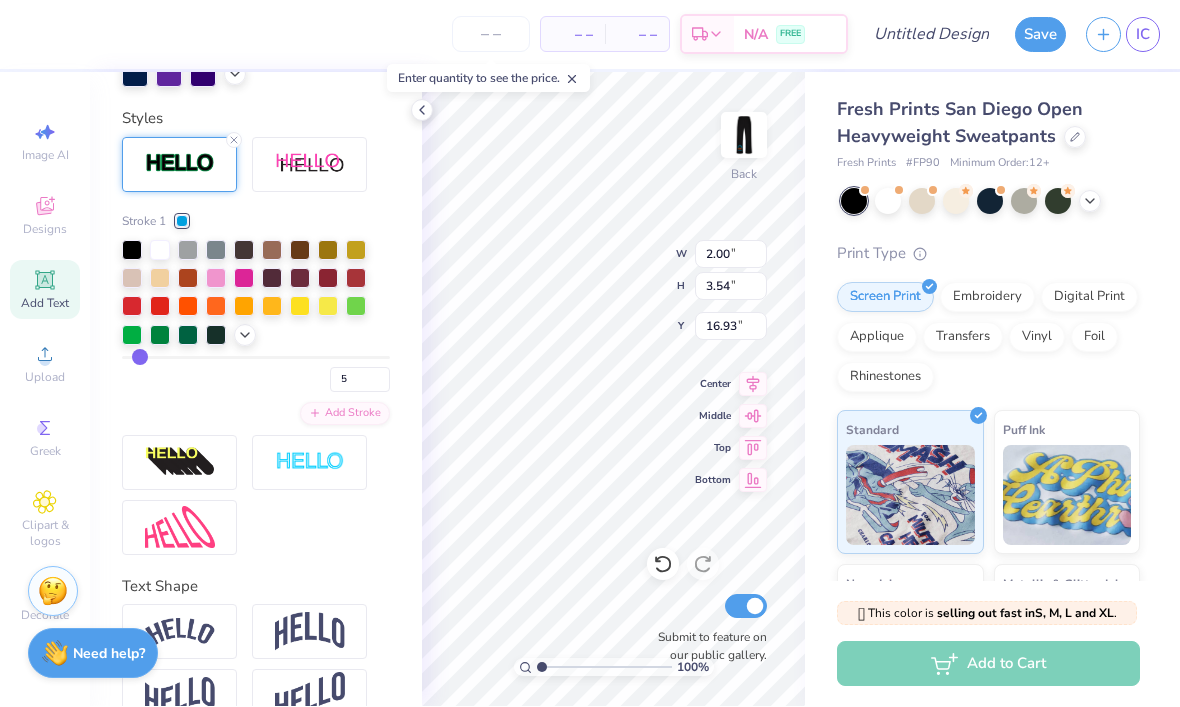 type on "4" 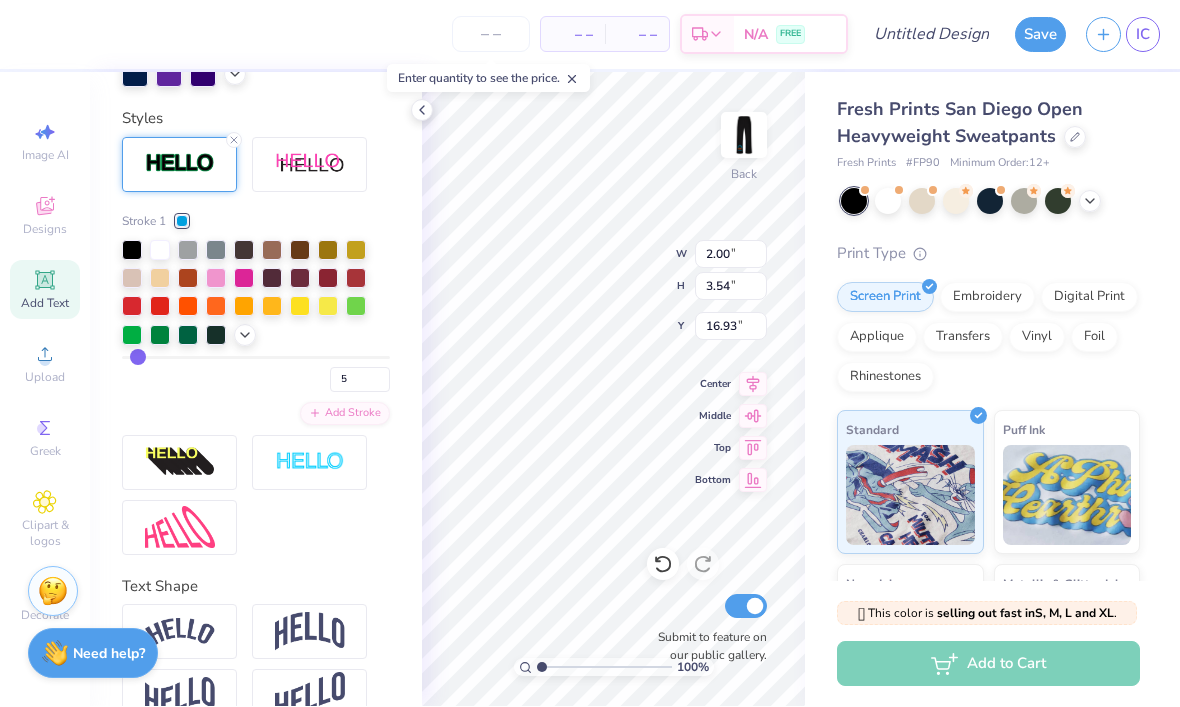 type on "4" 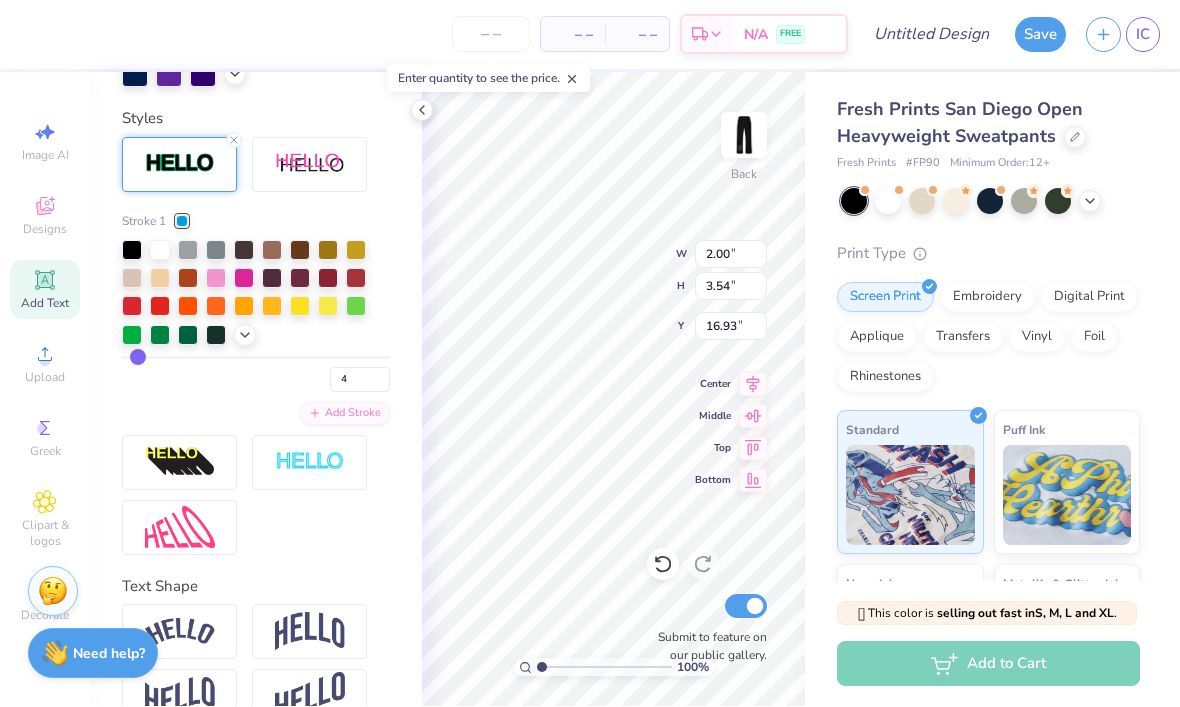 type on "3" 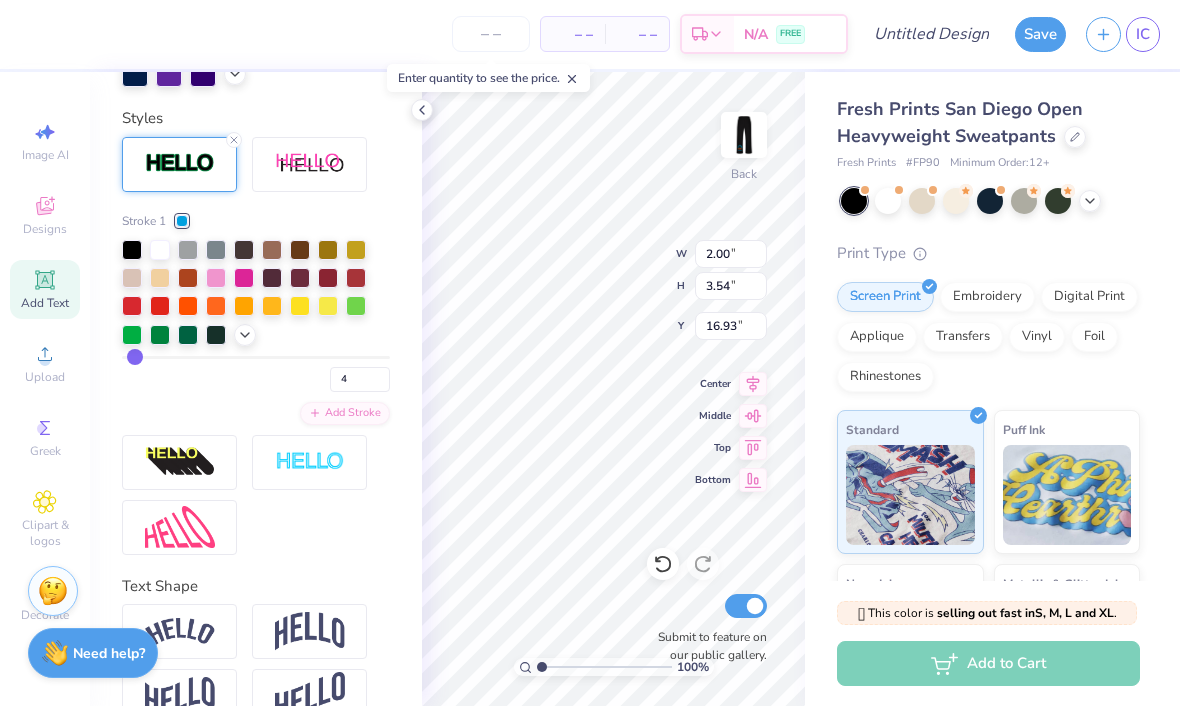 type on "3" 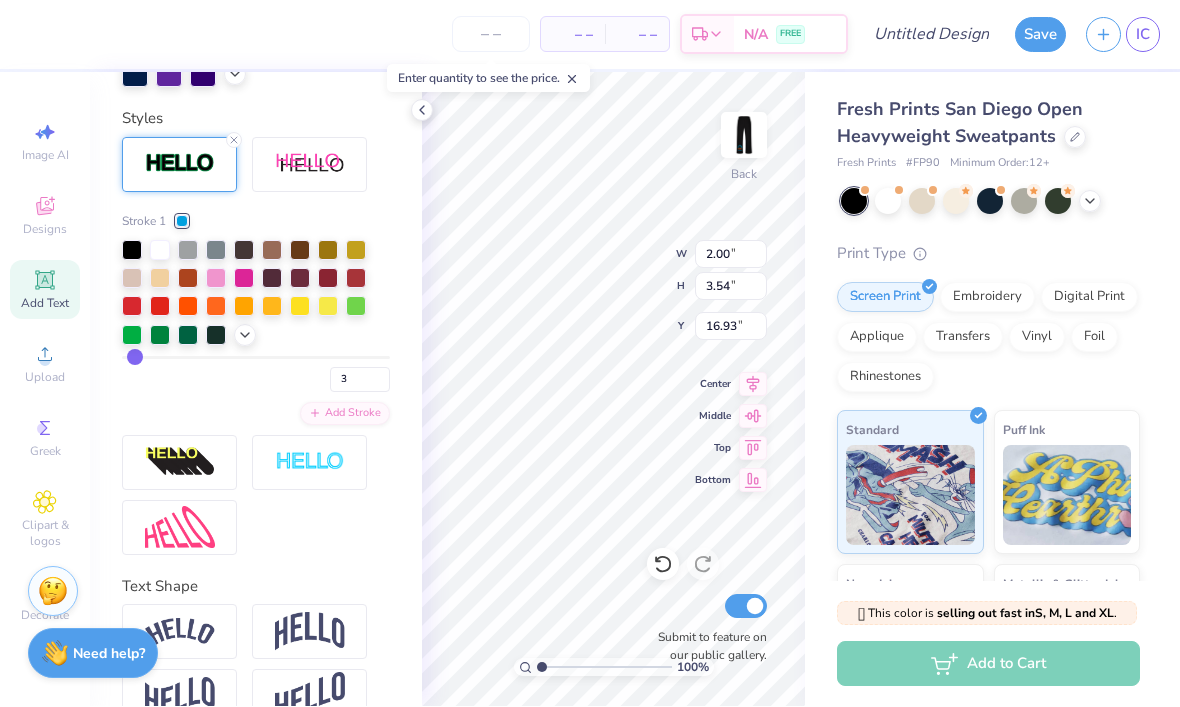 type on "3" 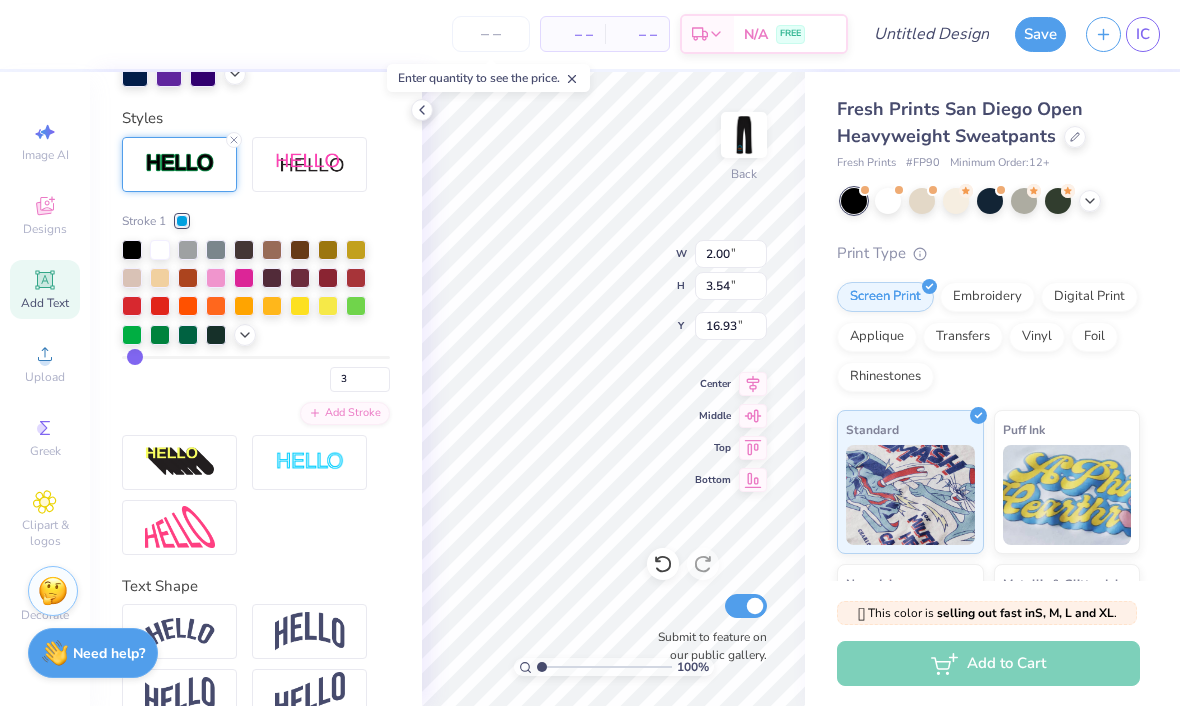 type on "2.12" 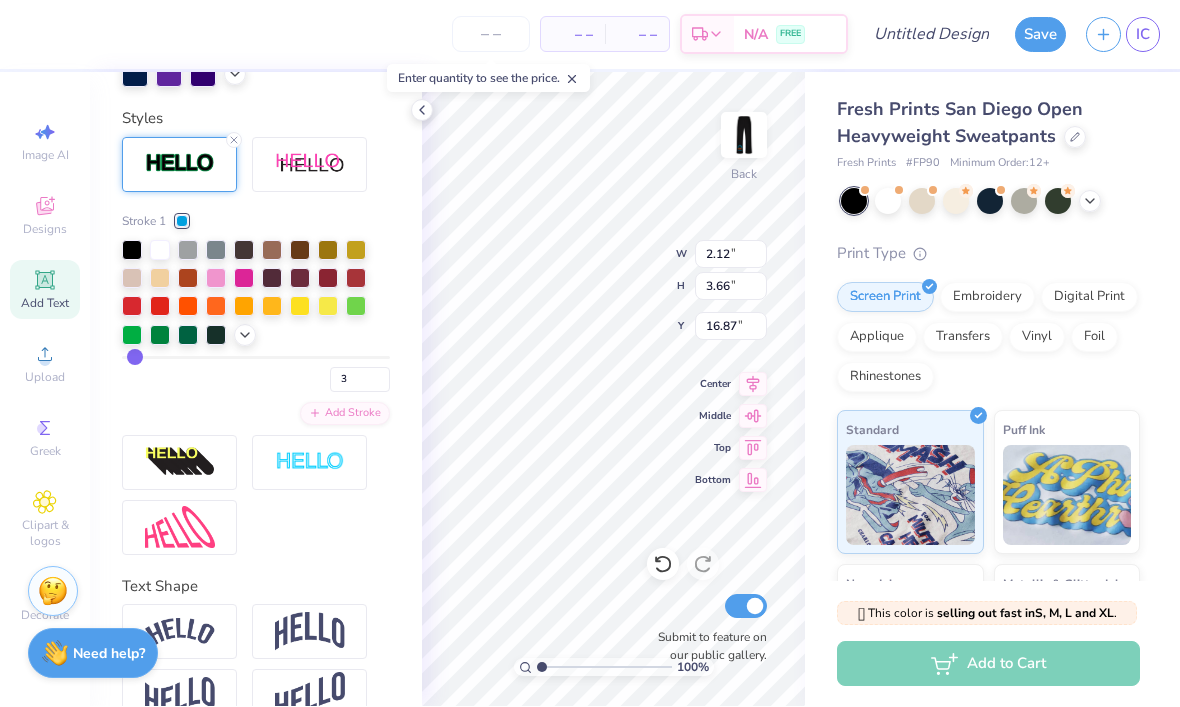 click on "3" at bounding box center [256, 375] 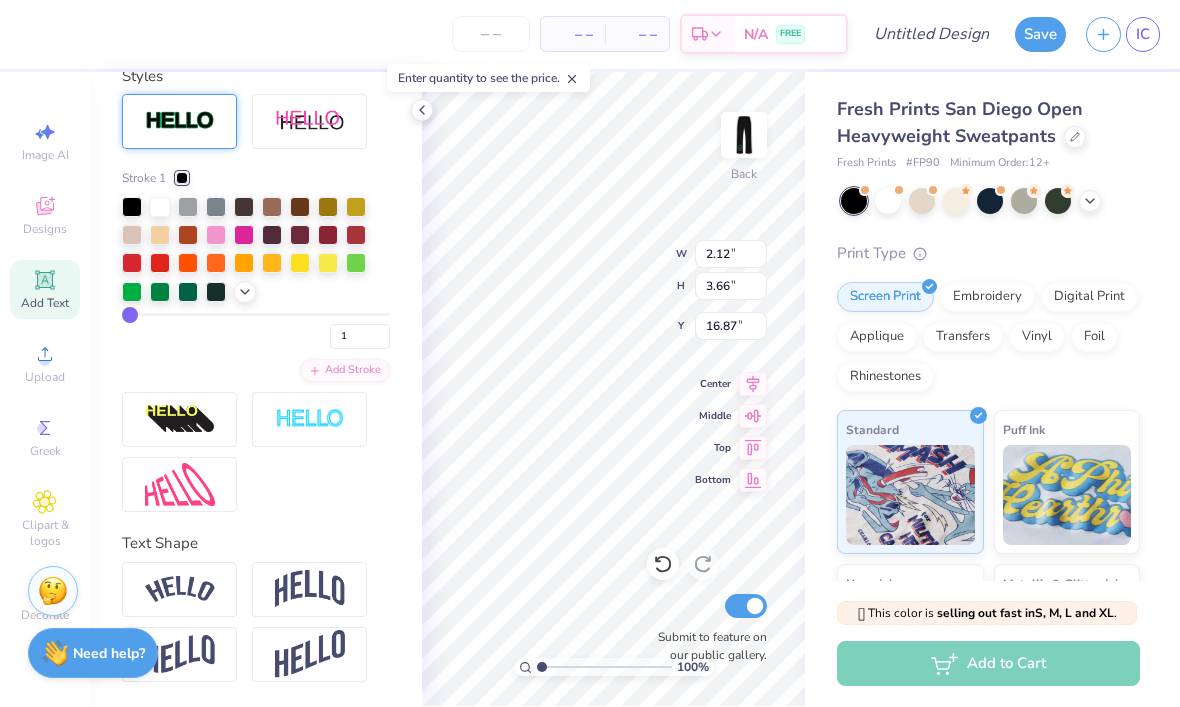 type on "2.40" 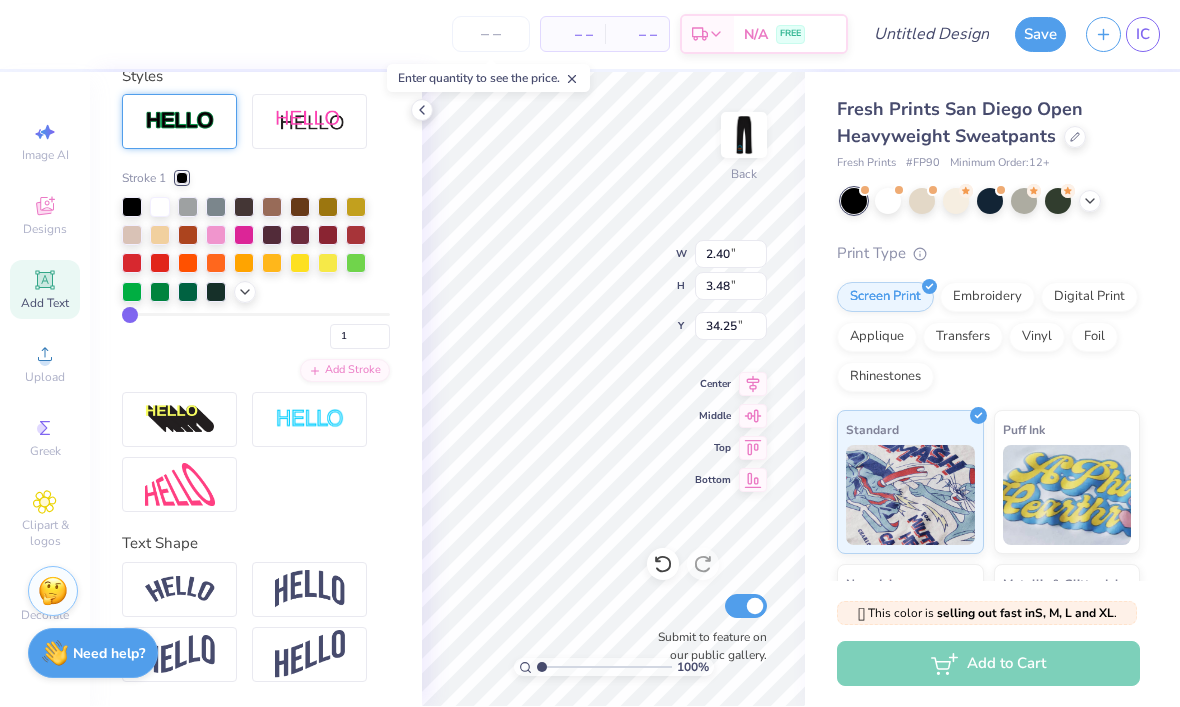 scroll, scrollTop: 457, scrollLeft: 0, axis: vertical 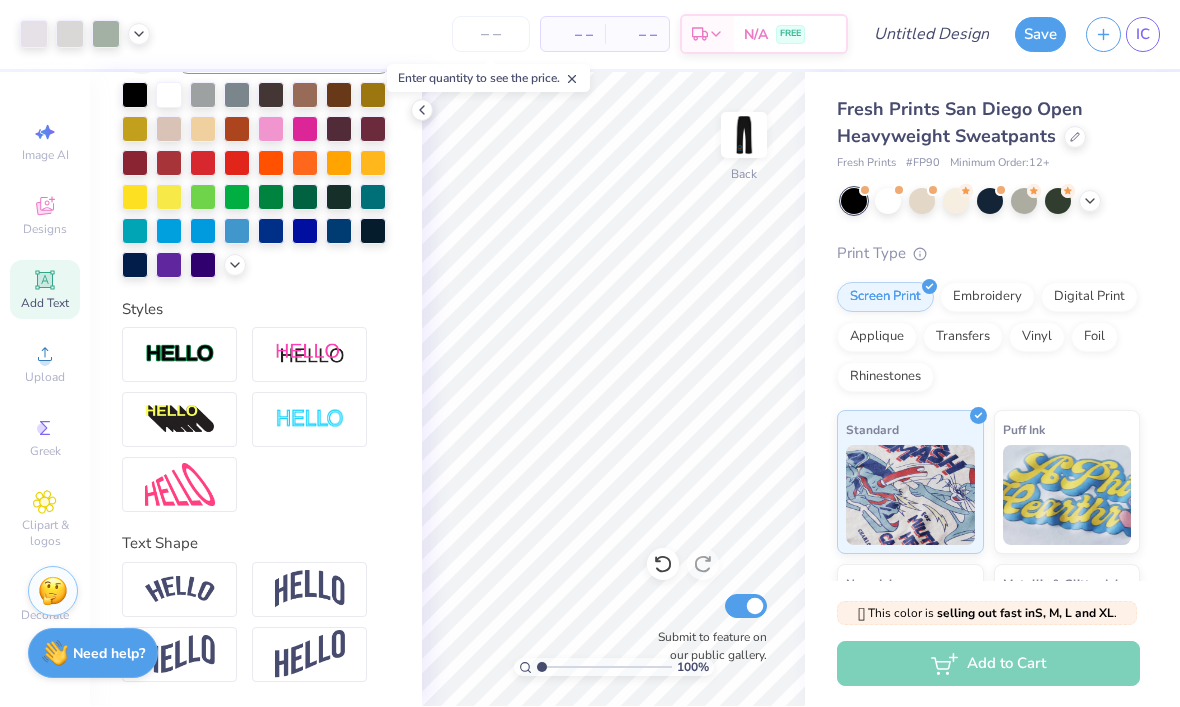 click on "Submit to feature on our public gallery." at bounding box center [707, 628] 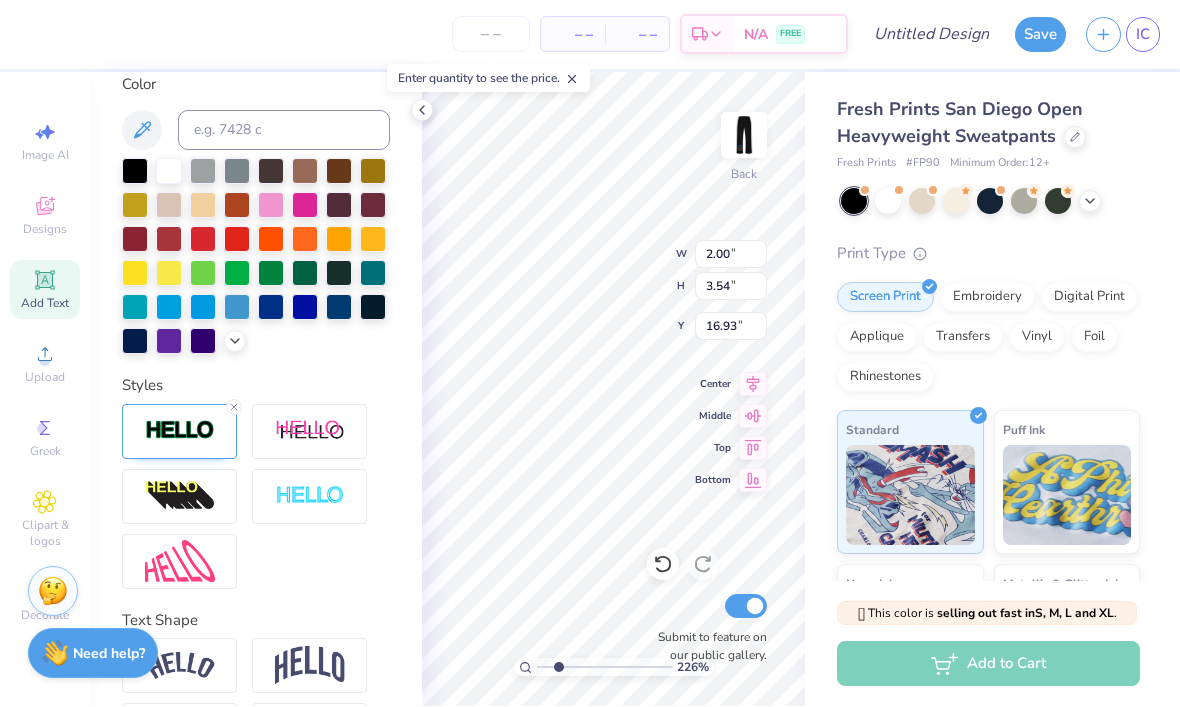 click at bounding box center [180, 562] 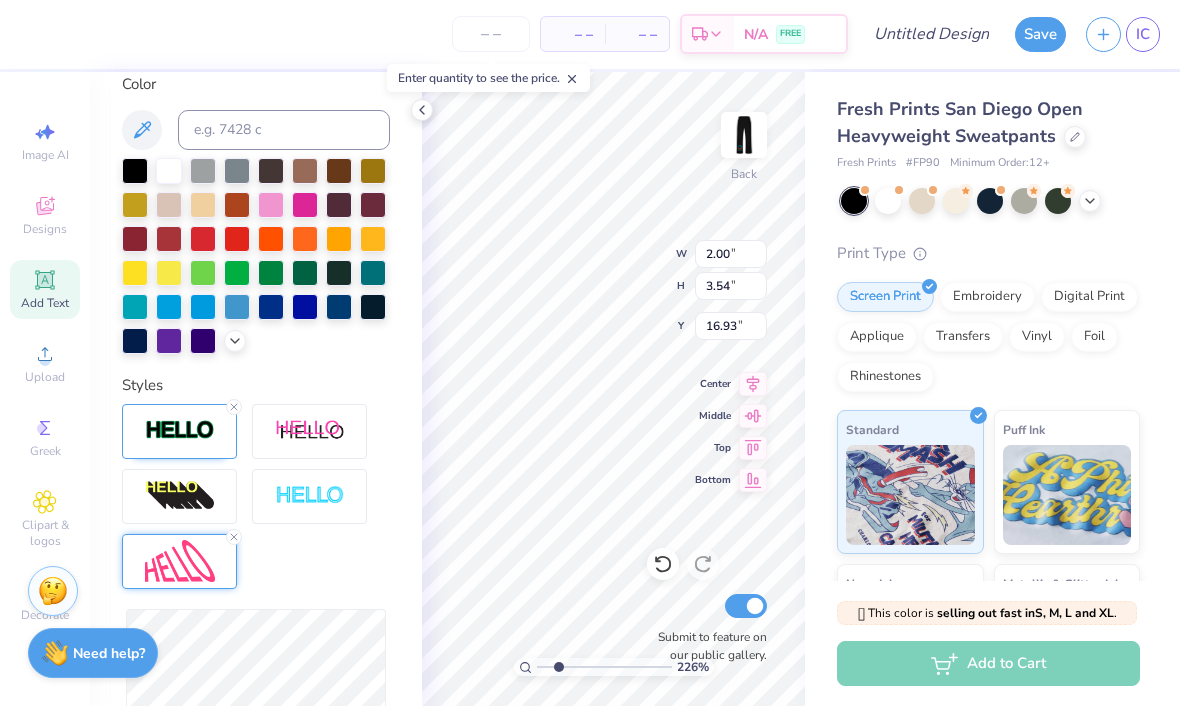 click at bounding box center (310, 497) 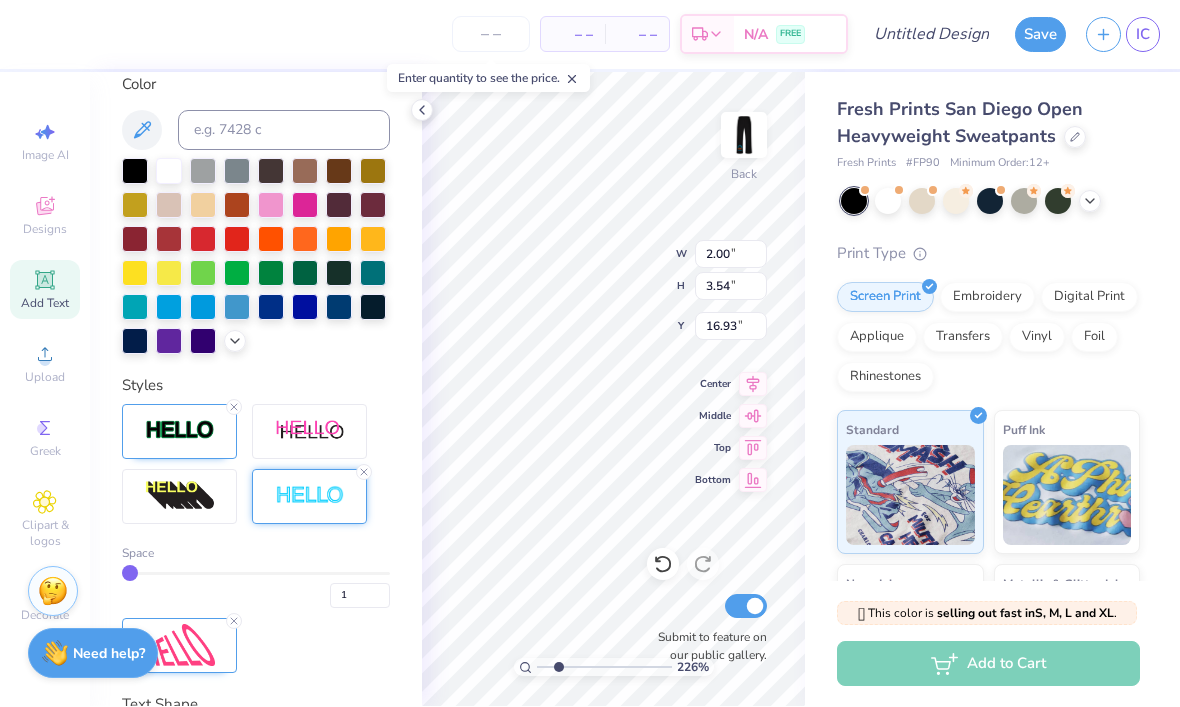 click at bounding box center (310, 432) 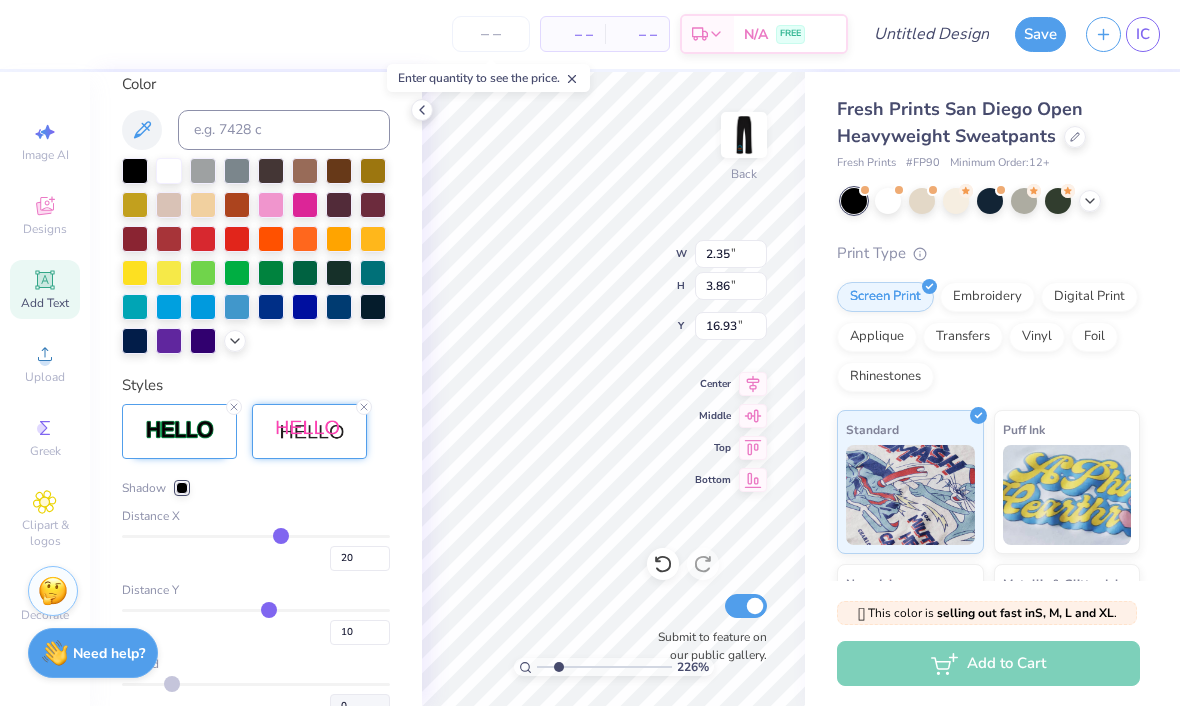 click at bounding box center [180, 431] 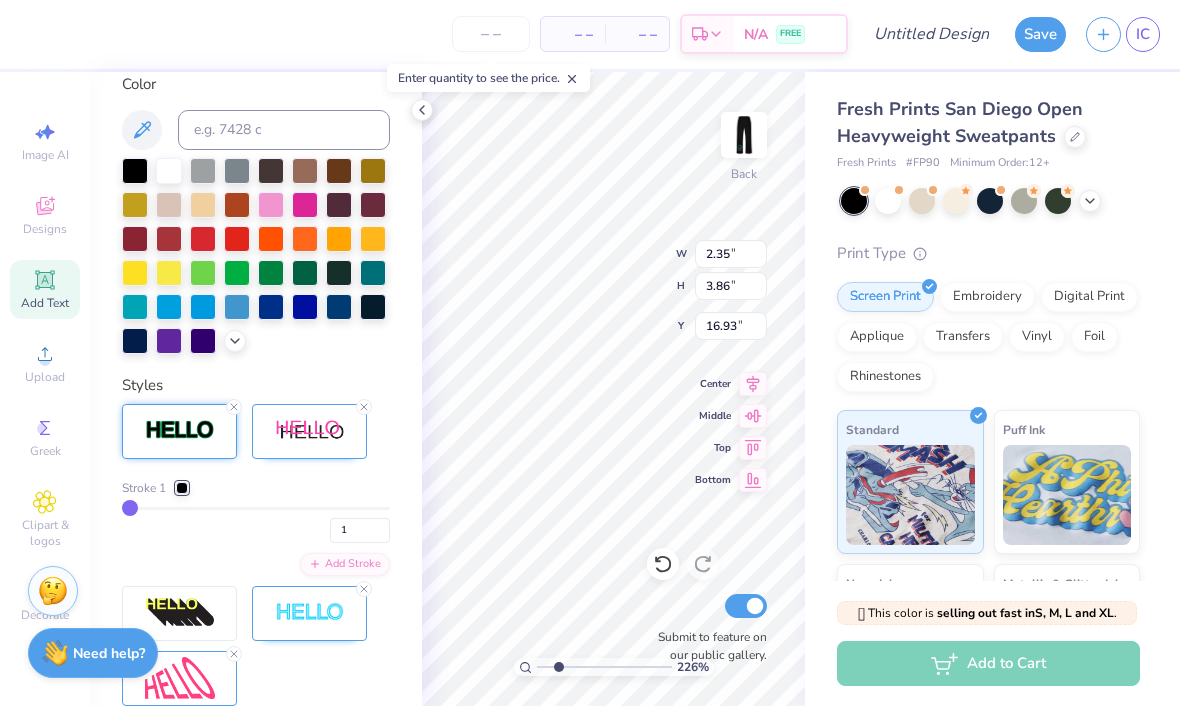 click 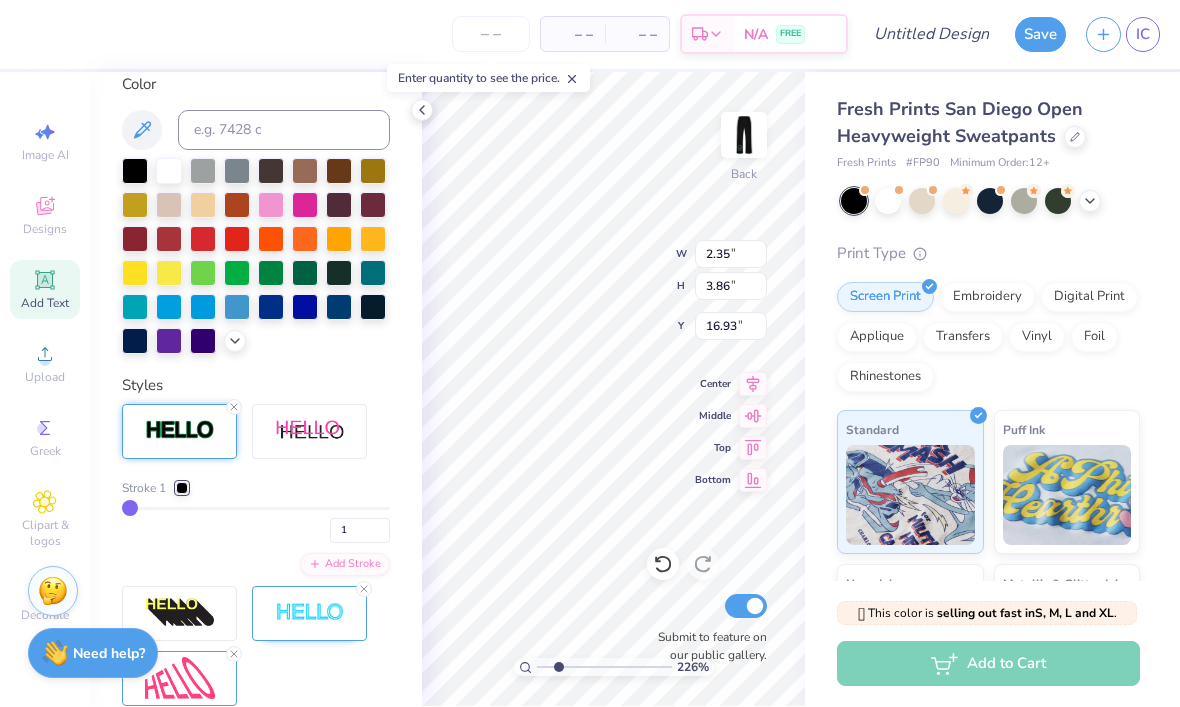 type on "2.26437821975692" 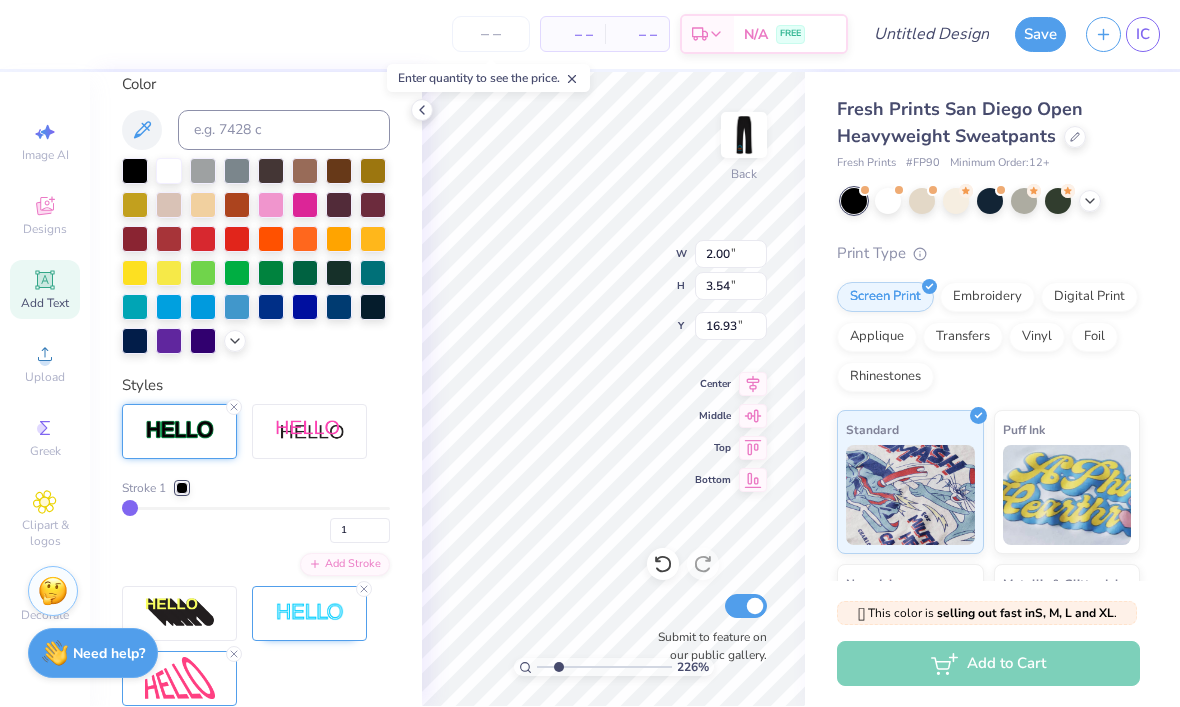 click 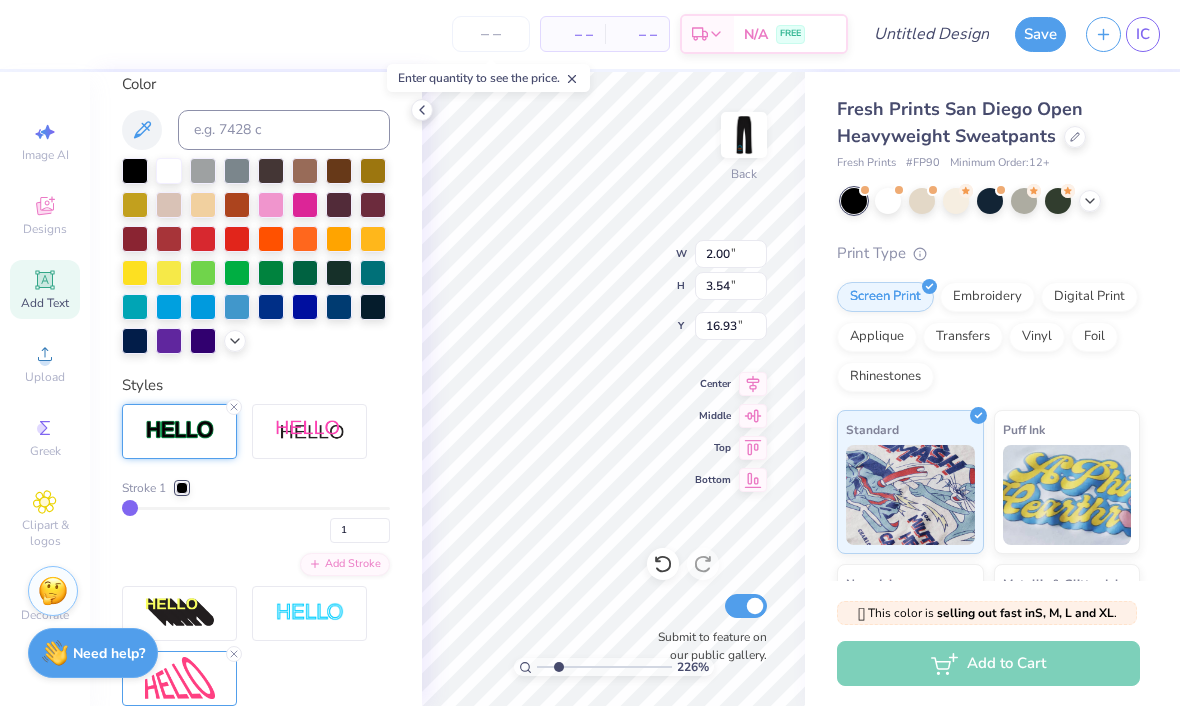 click 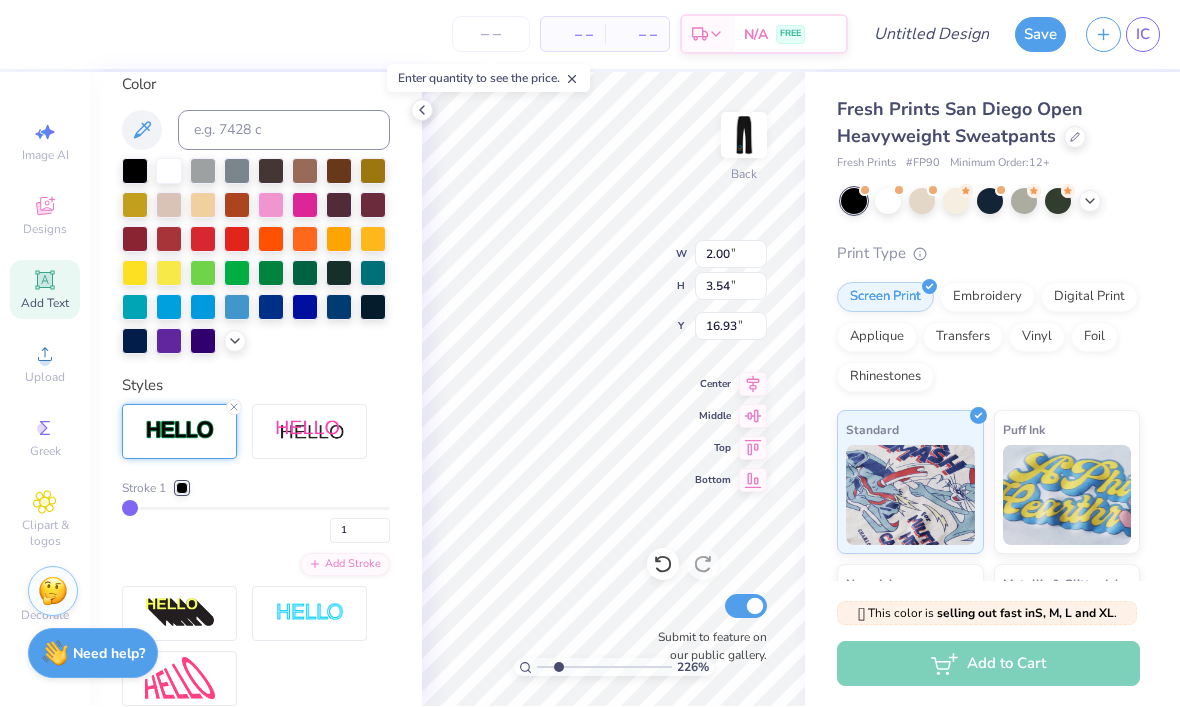 click at bounding box center (180, 431) 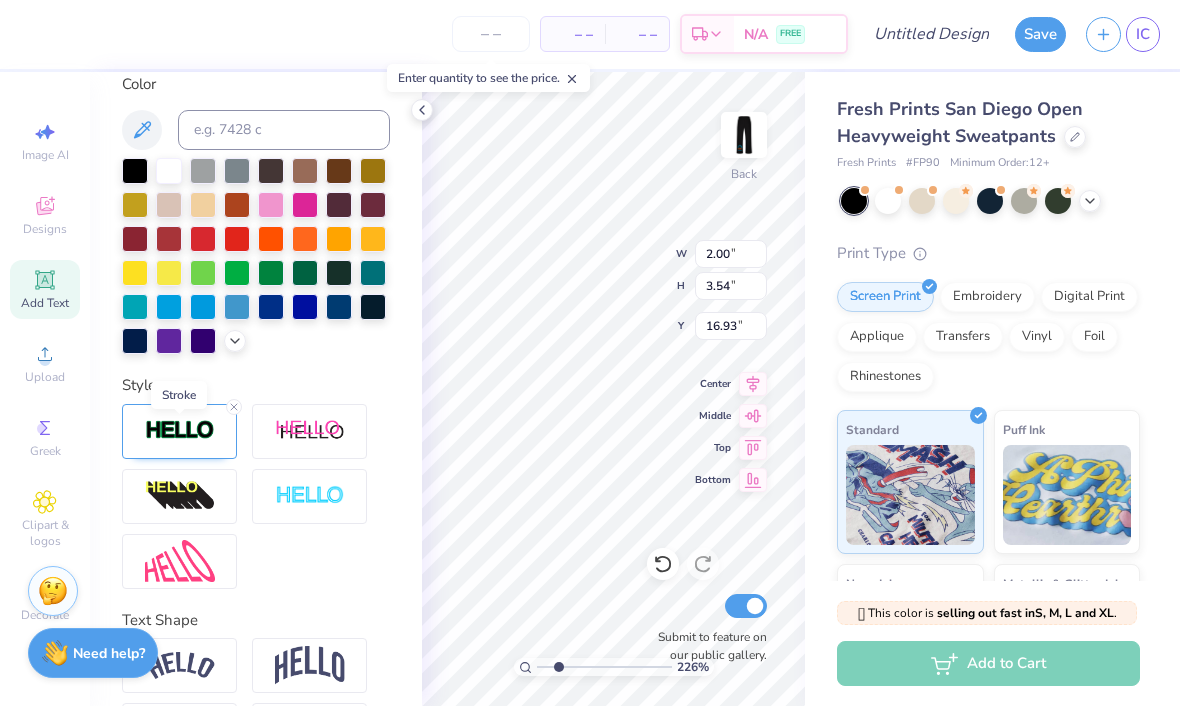 click at bounding box center (180, 431) 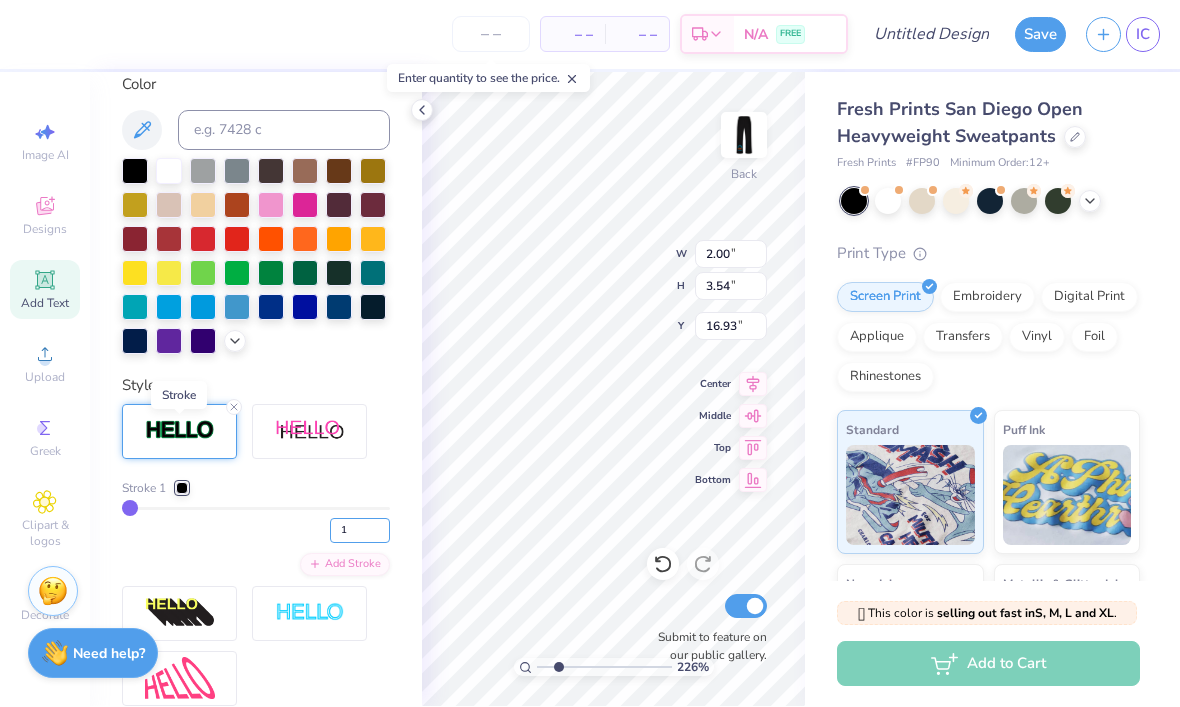 click on "1" at bounding box center (360, 531) 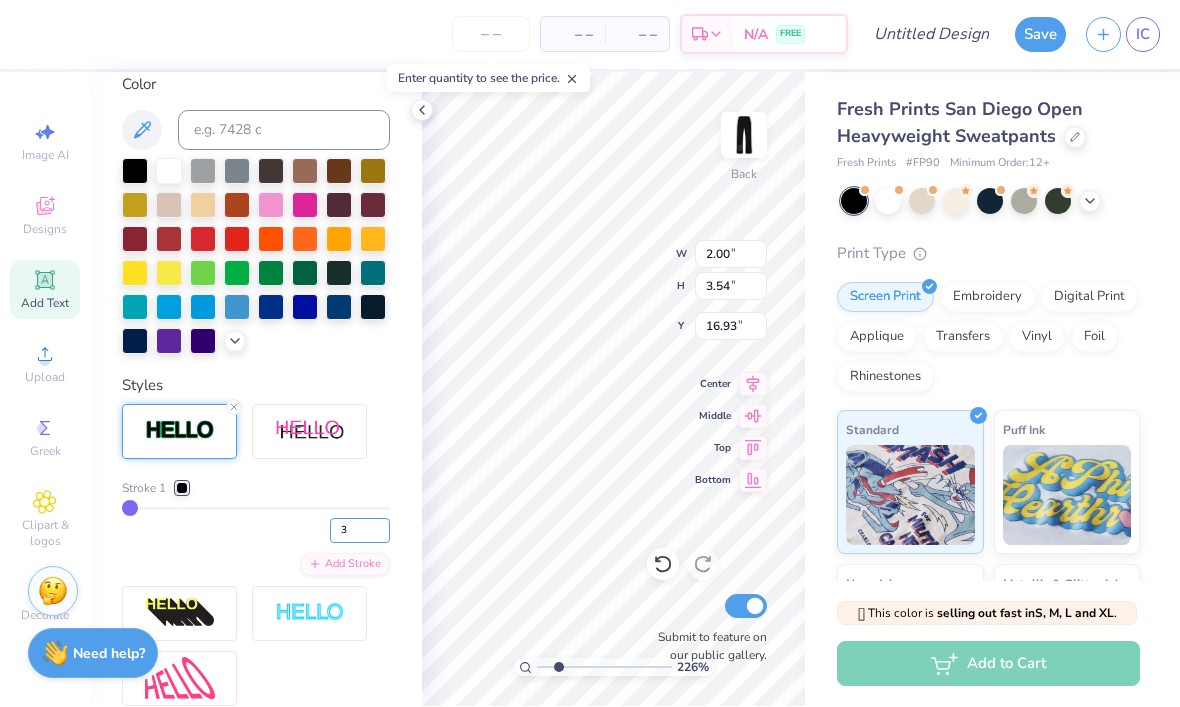 type on "3" 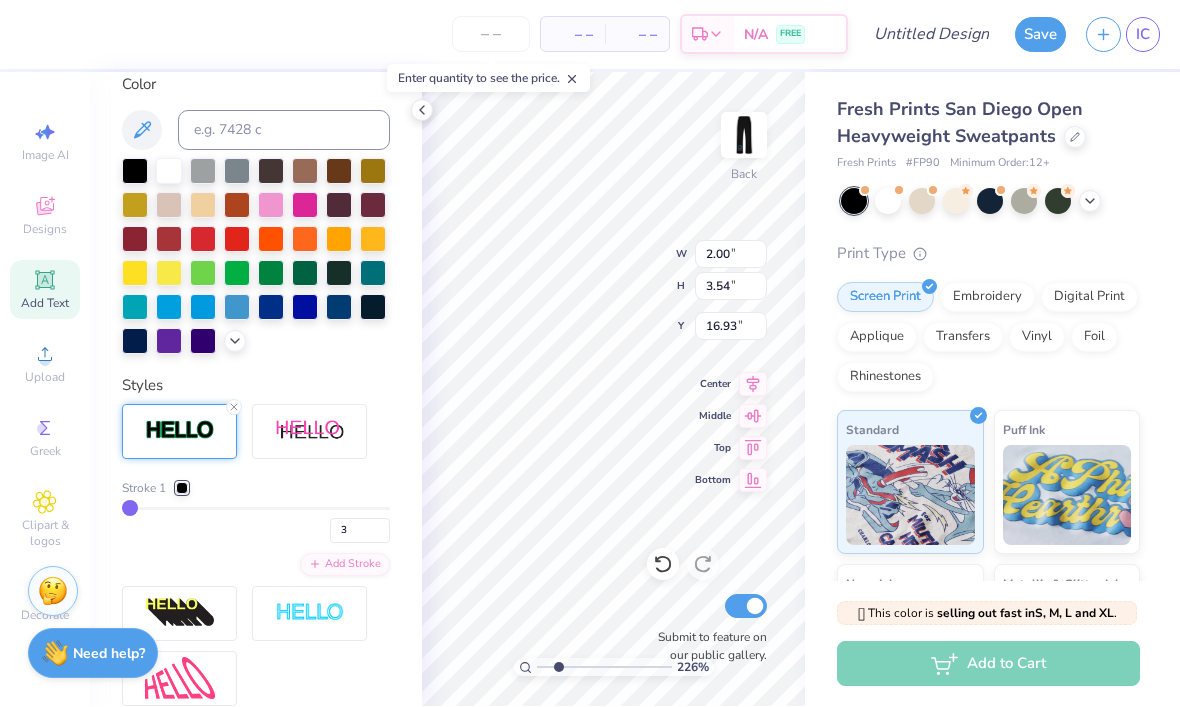click at bounding box center (182, 489) 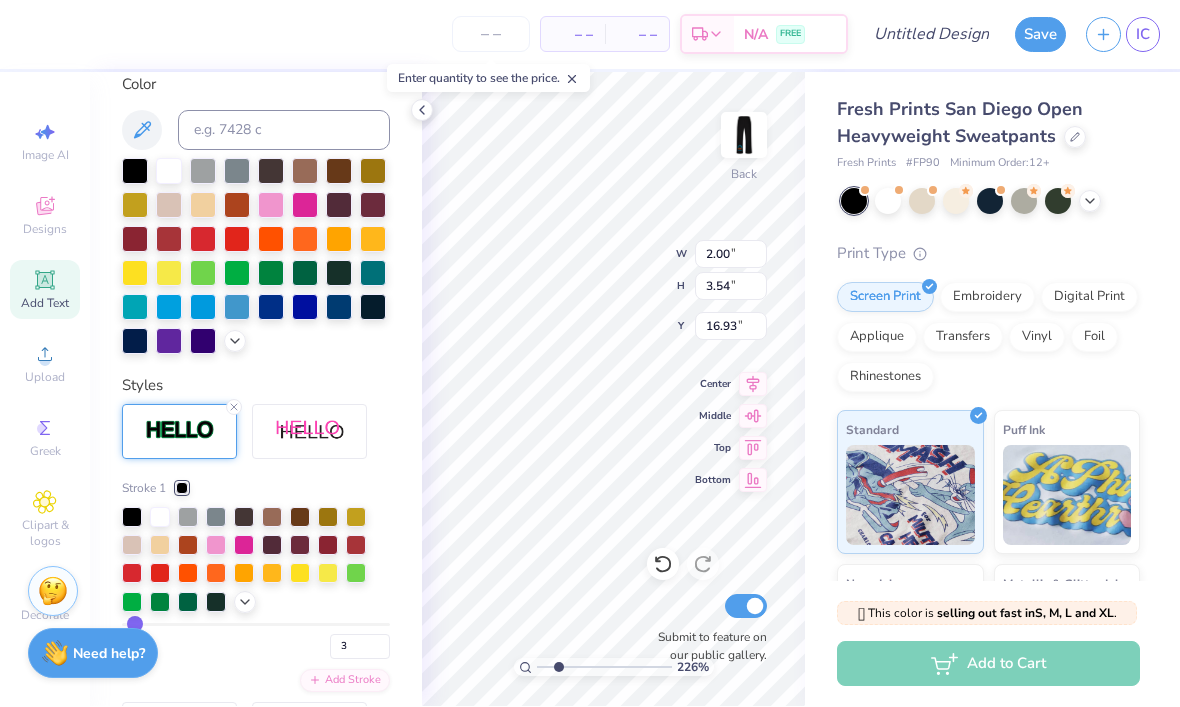 type on "2.26437821975692" 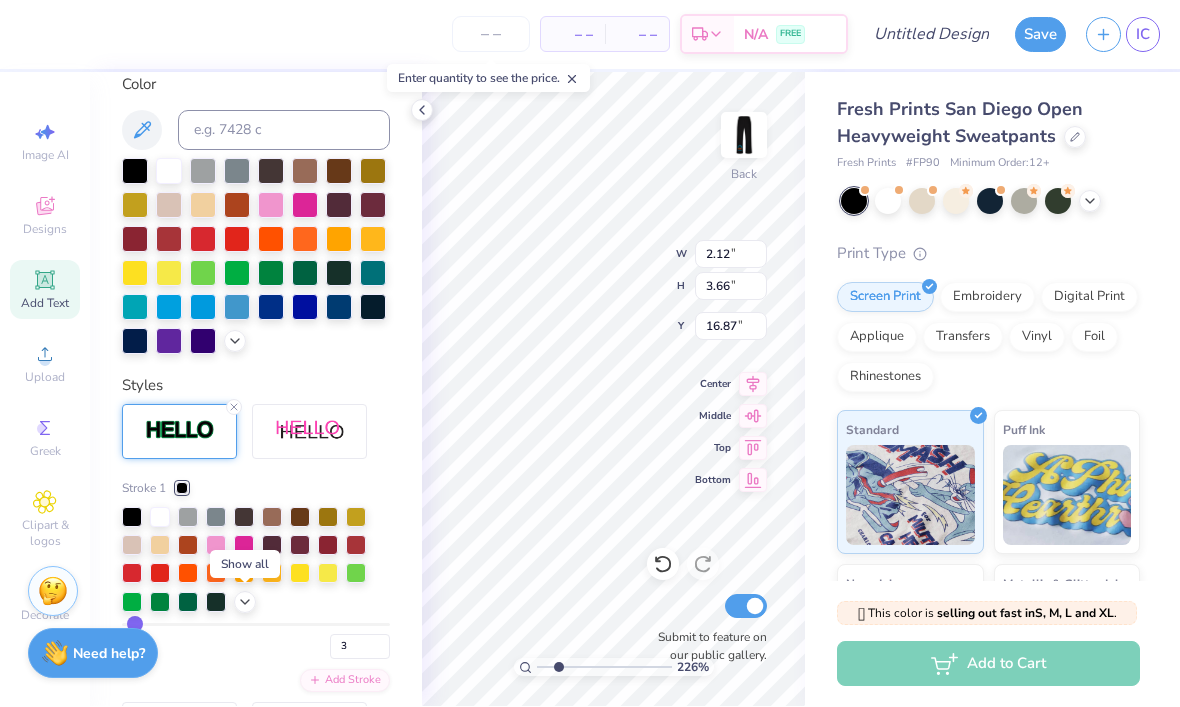 click 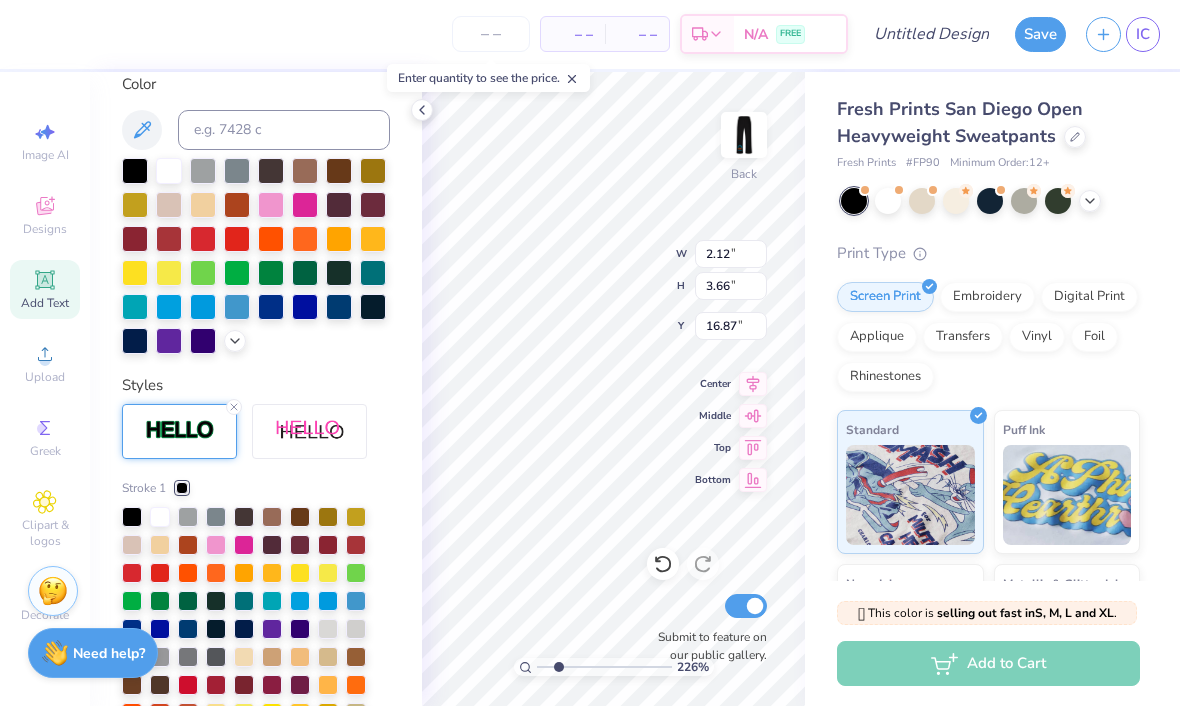 click at bounding box center [328, 602] 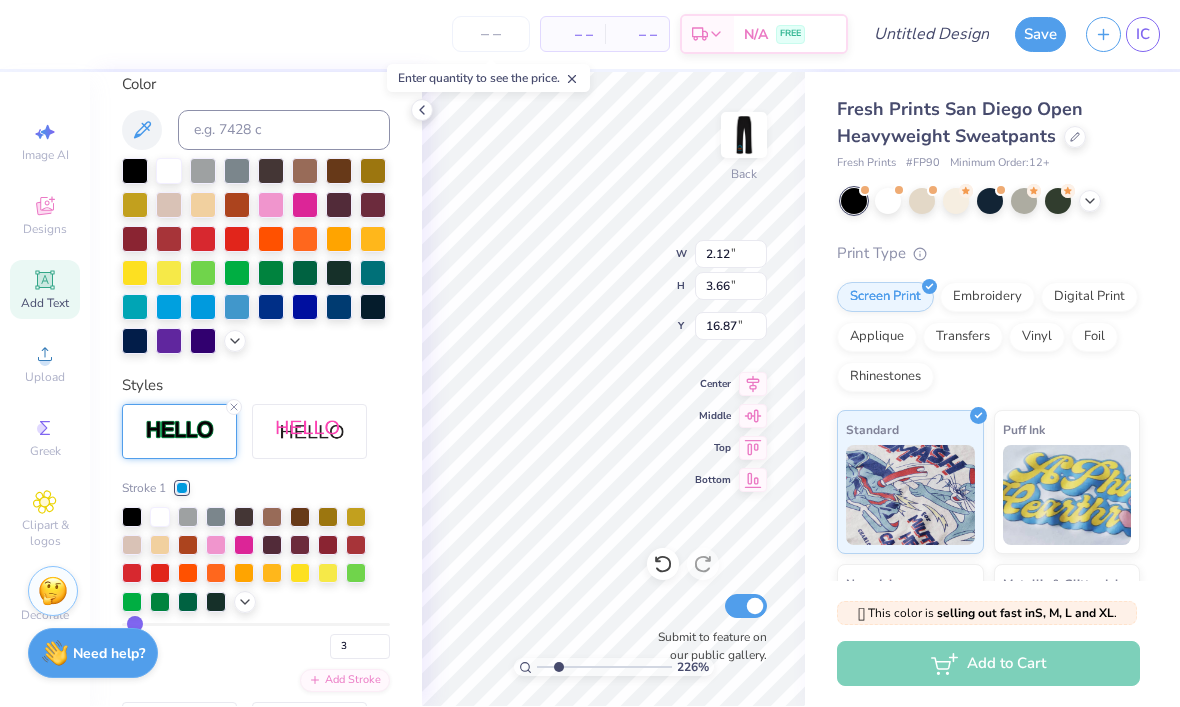 click 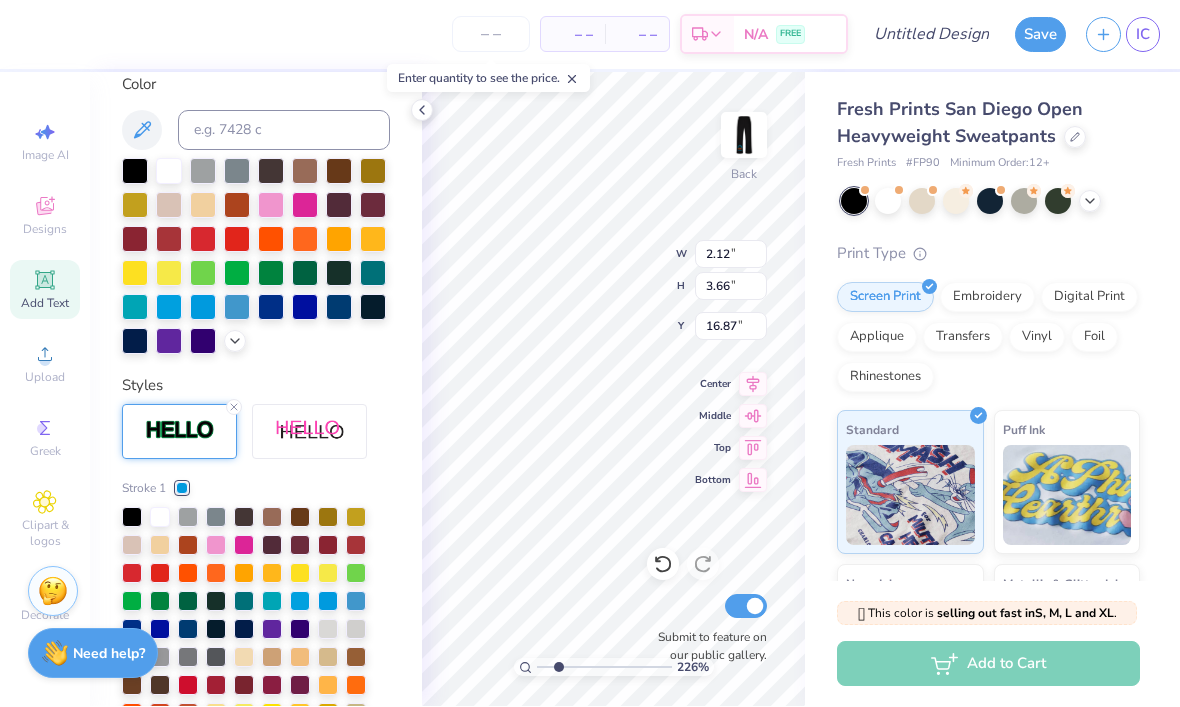 click at bounding box center (300, 602) 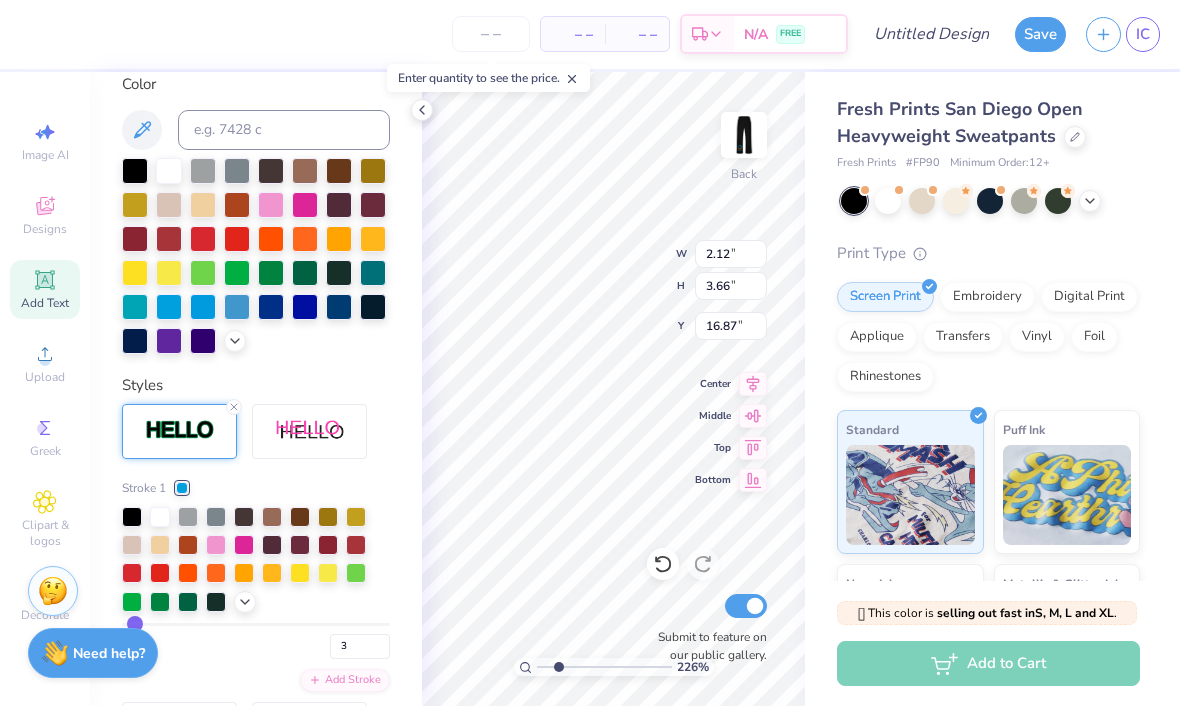 click on "Stroke 1" at bounding box center (256, 489) 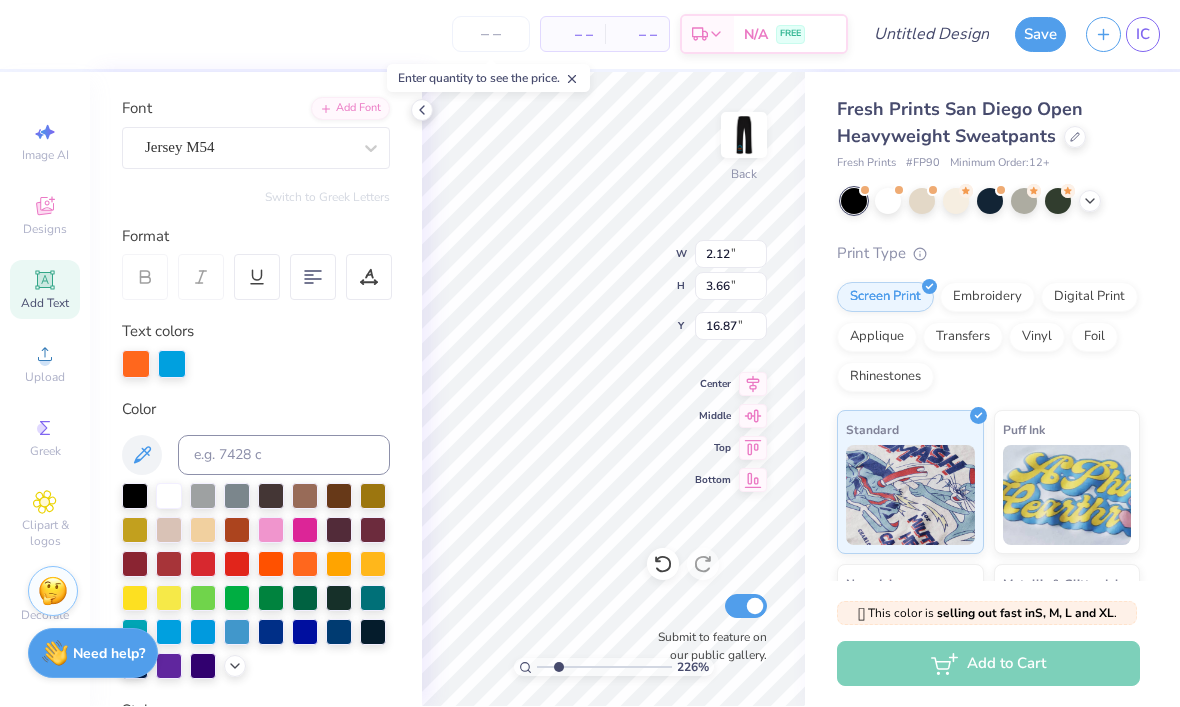 scroll, scrollTop: 127, scrollLeft: 0, axis: vertical 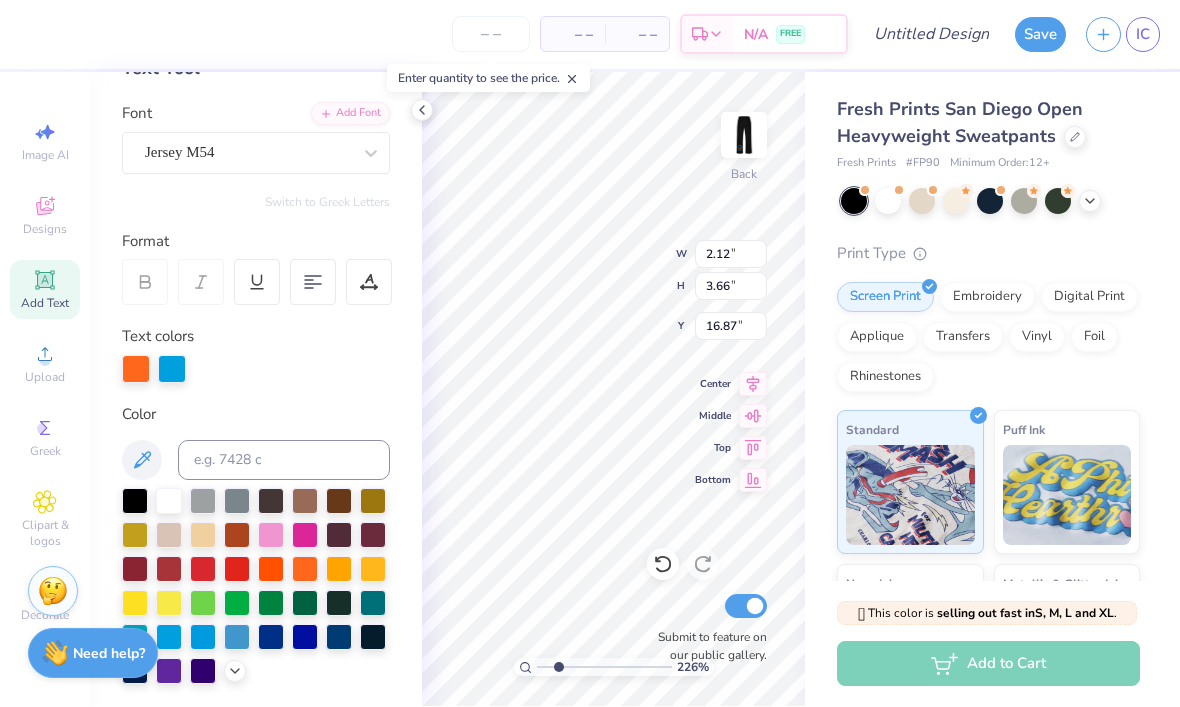 click at bounding box center (172, 370) 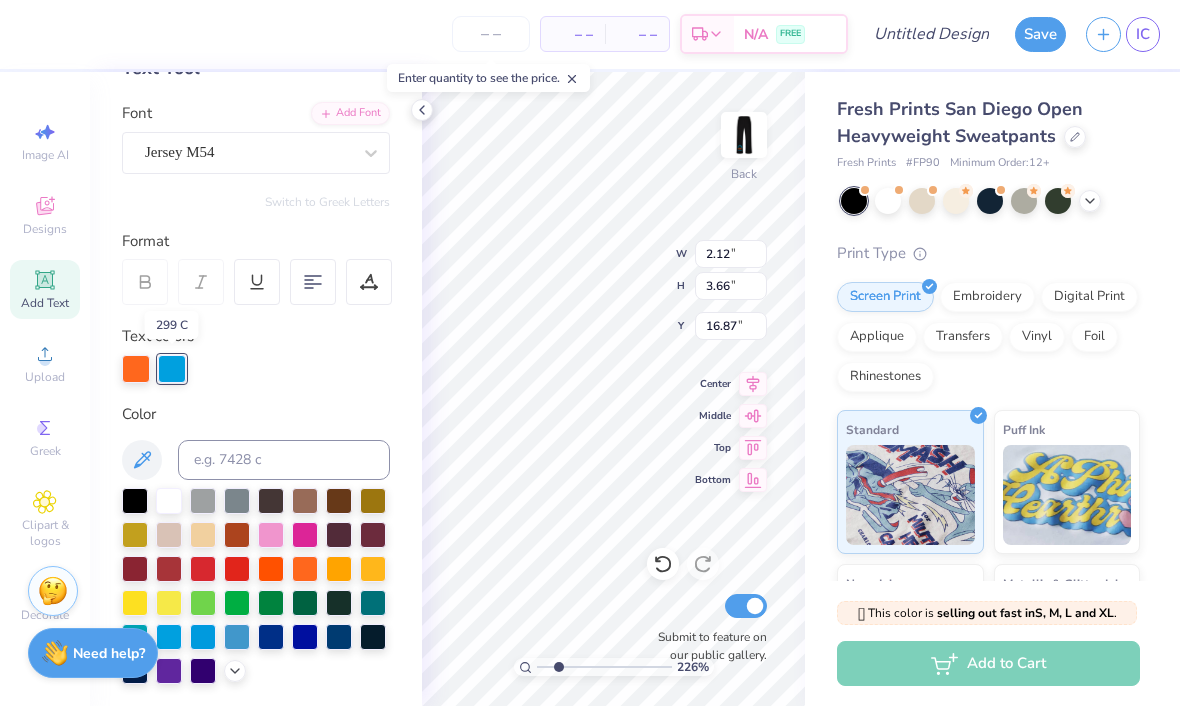 click at bounding box center [172, 370] 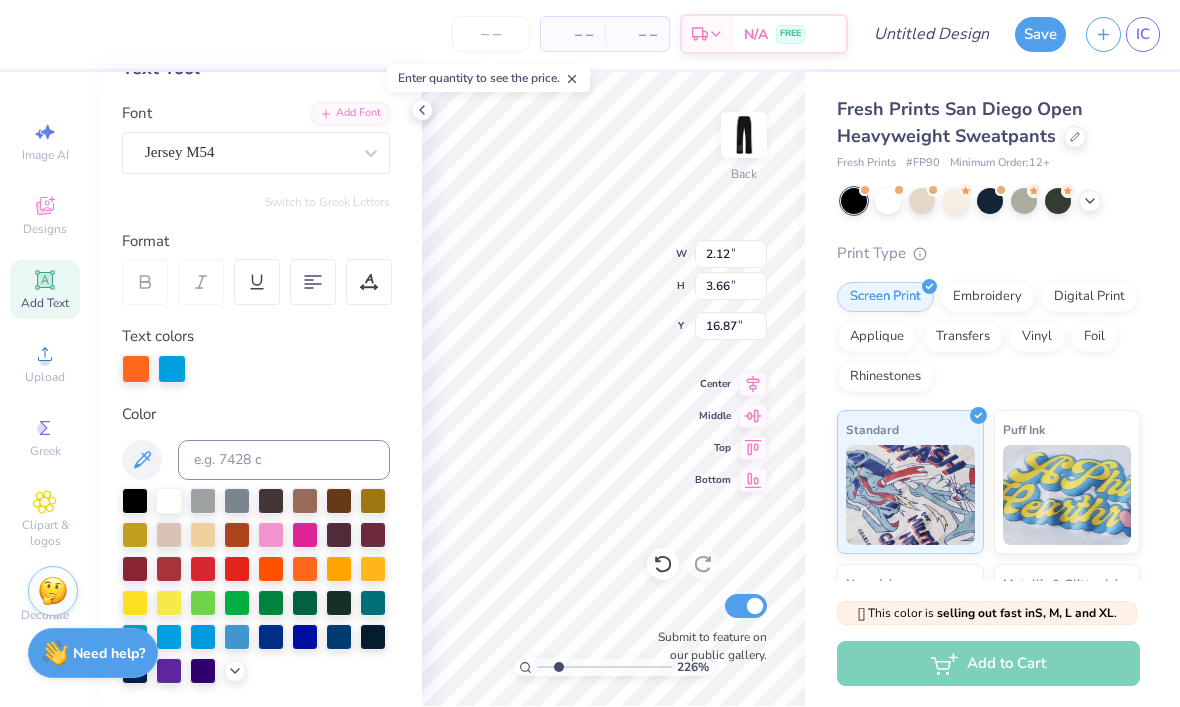 click at bounding box center (136, 370) 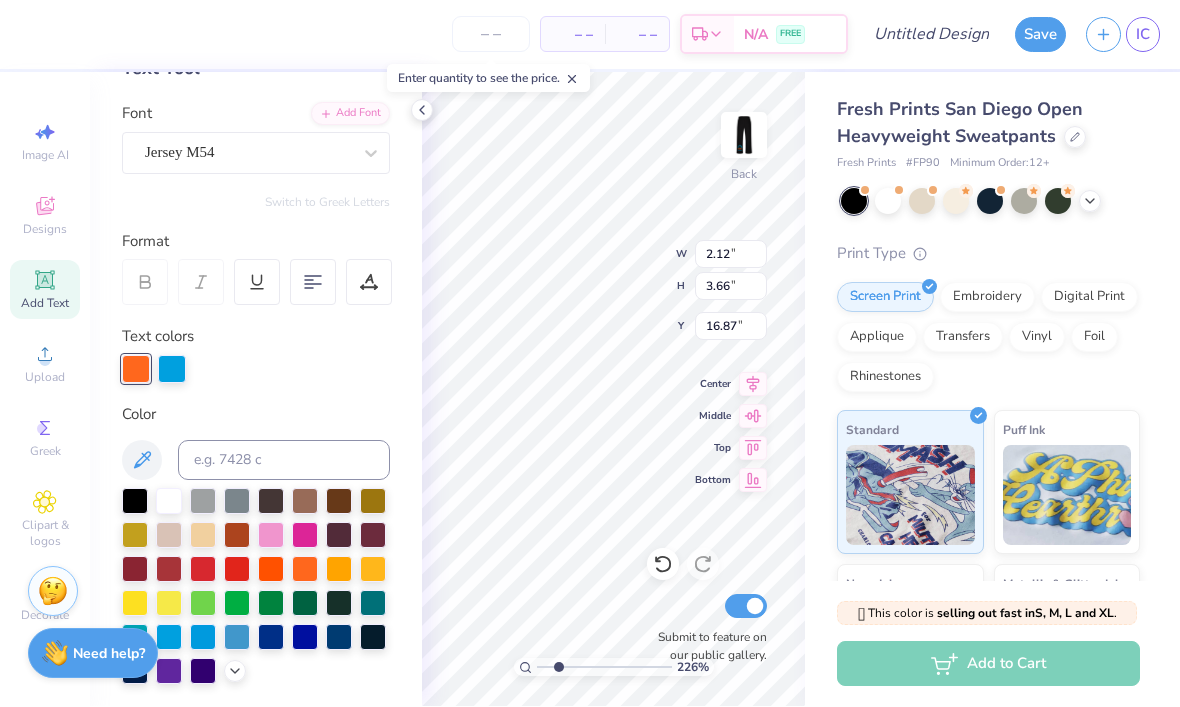 click at bounding box center [237, 570] 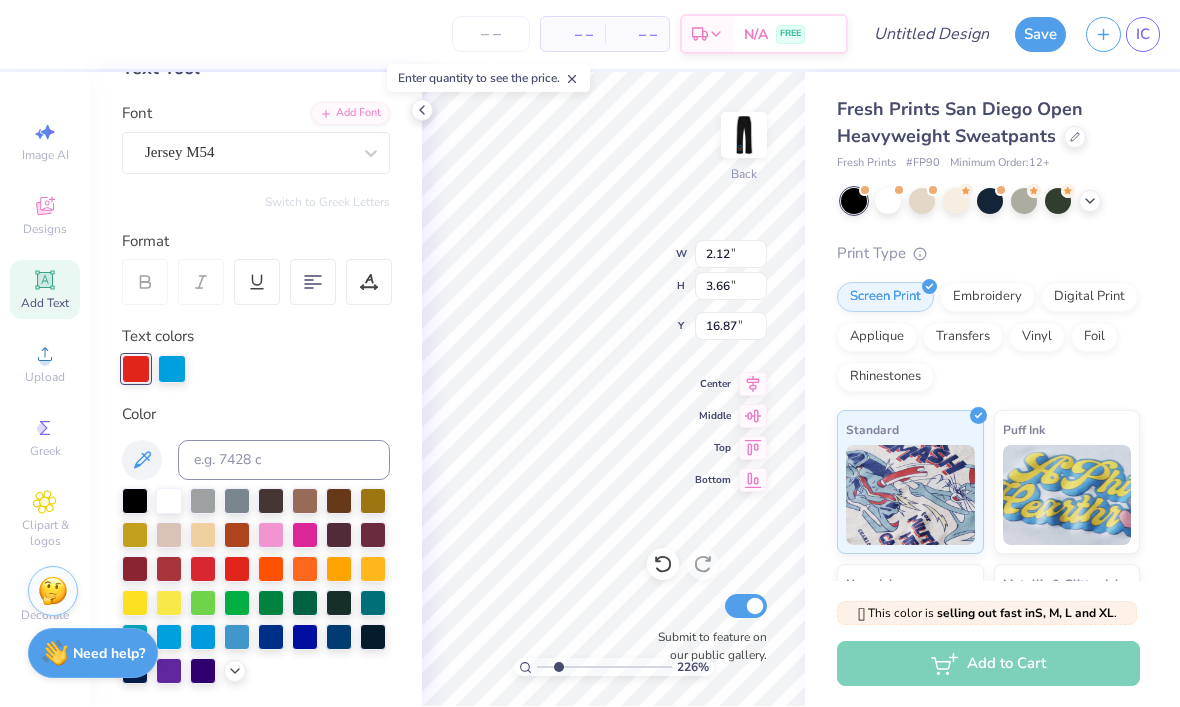 click at bounding box center (271, 570) 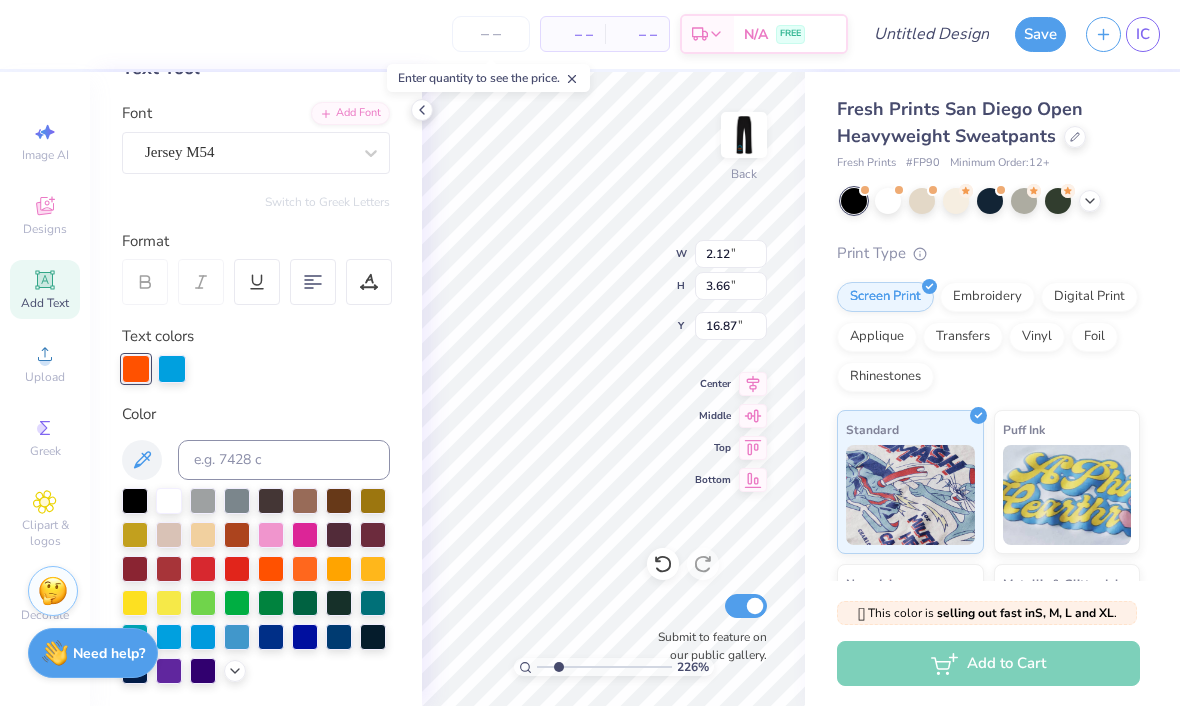 click at bounding box center [305, 570] 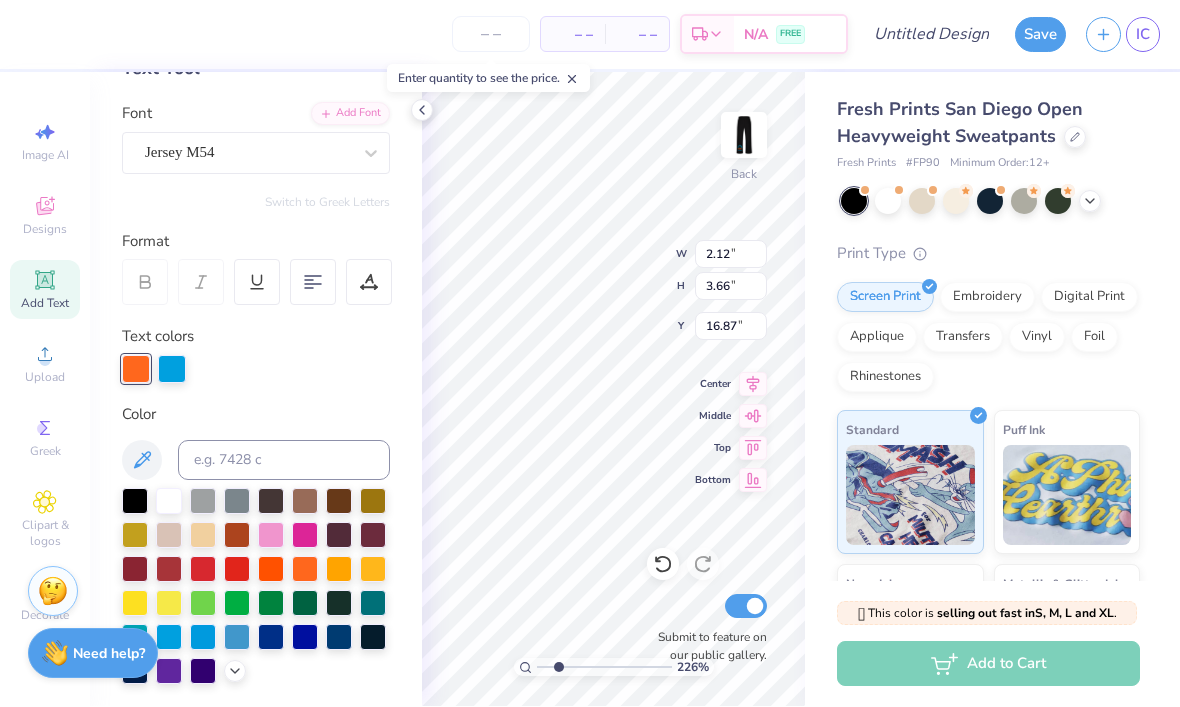 click at bounding box center (271, 570) 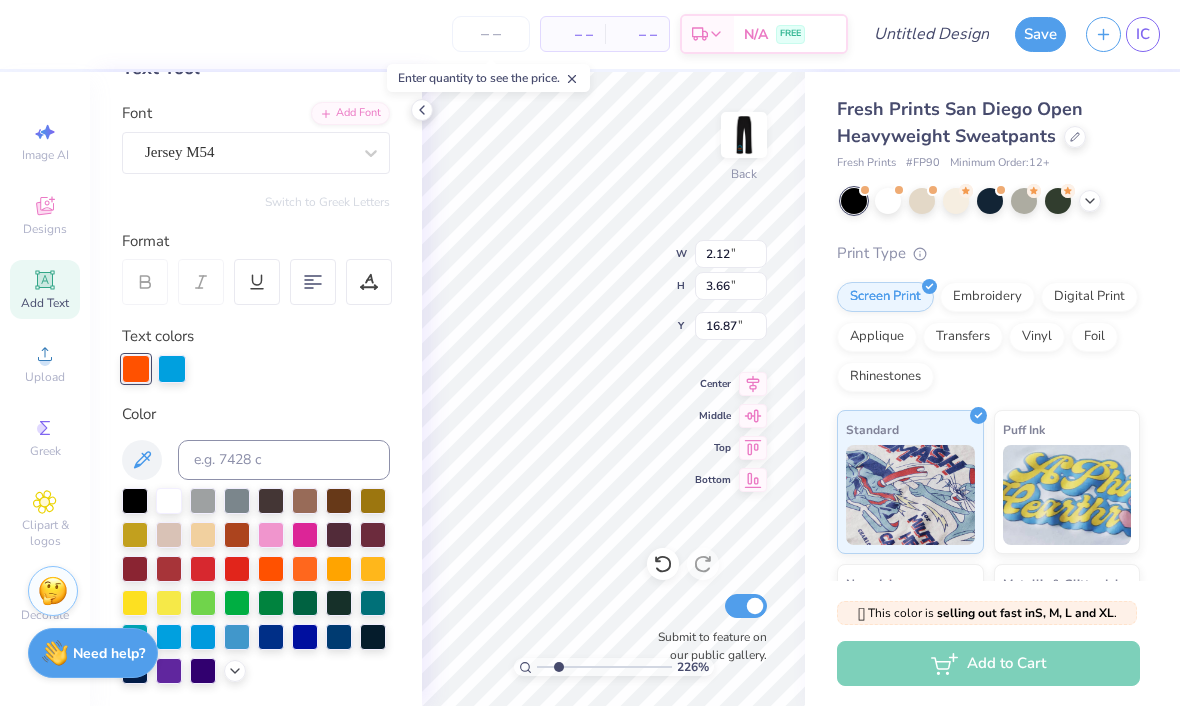 click at bounding box center (305, 570) 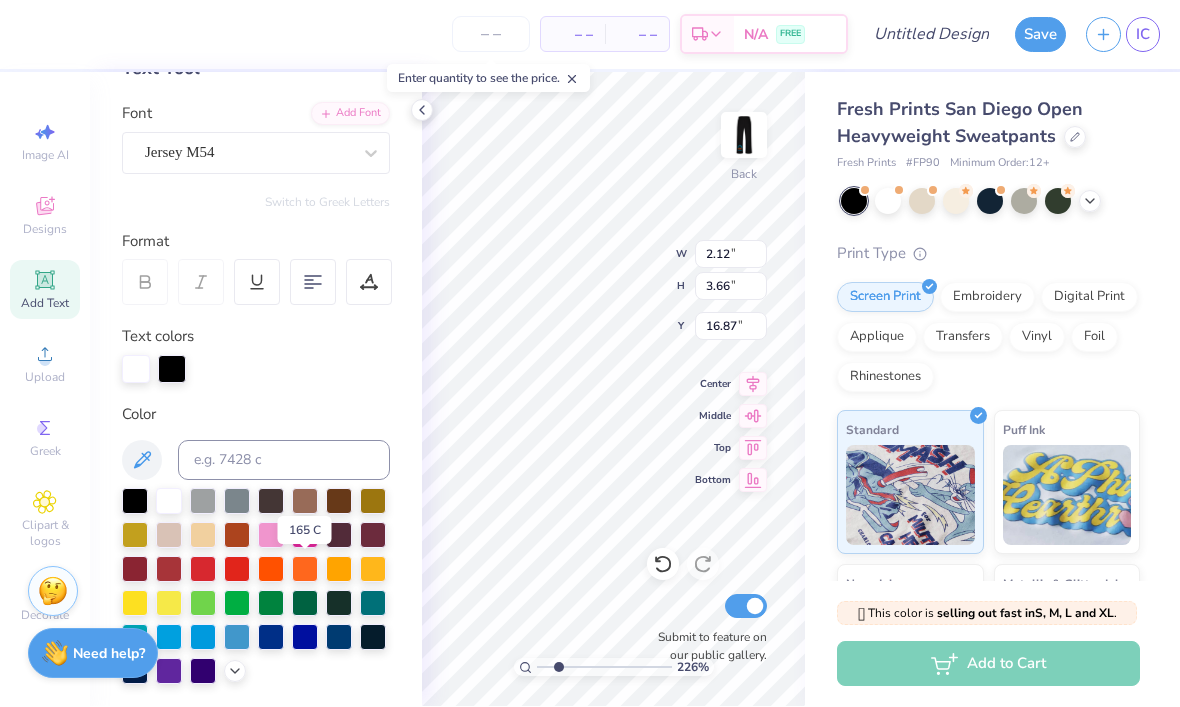 type on "2.26437821975692" 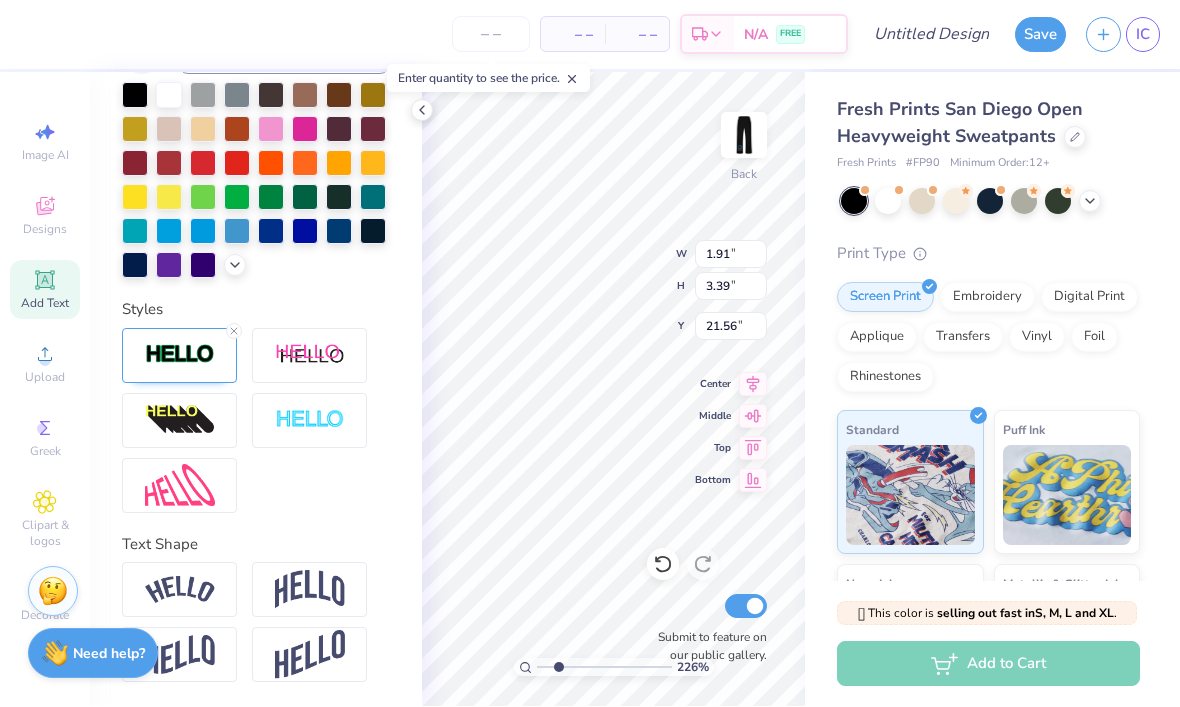 scroll, scrollTop: 534, scrollLeft: 0, axis: vertical 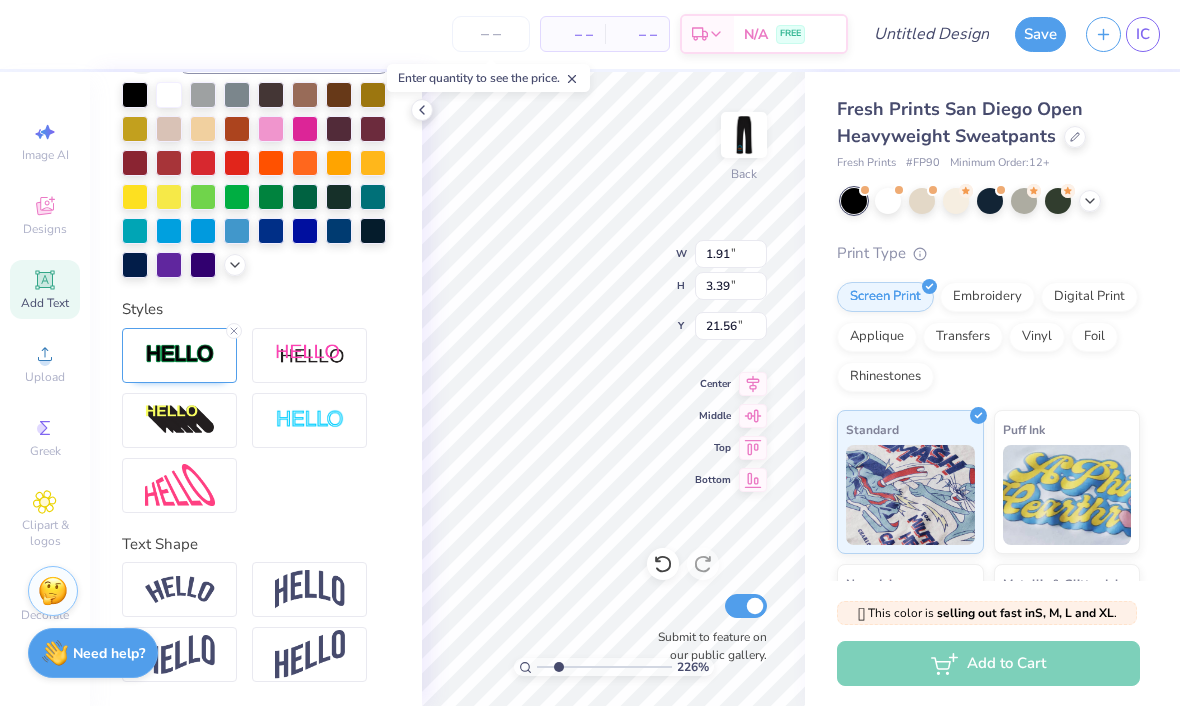 click at bounding box center (180, 355) 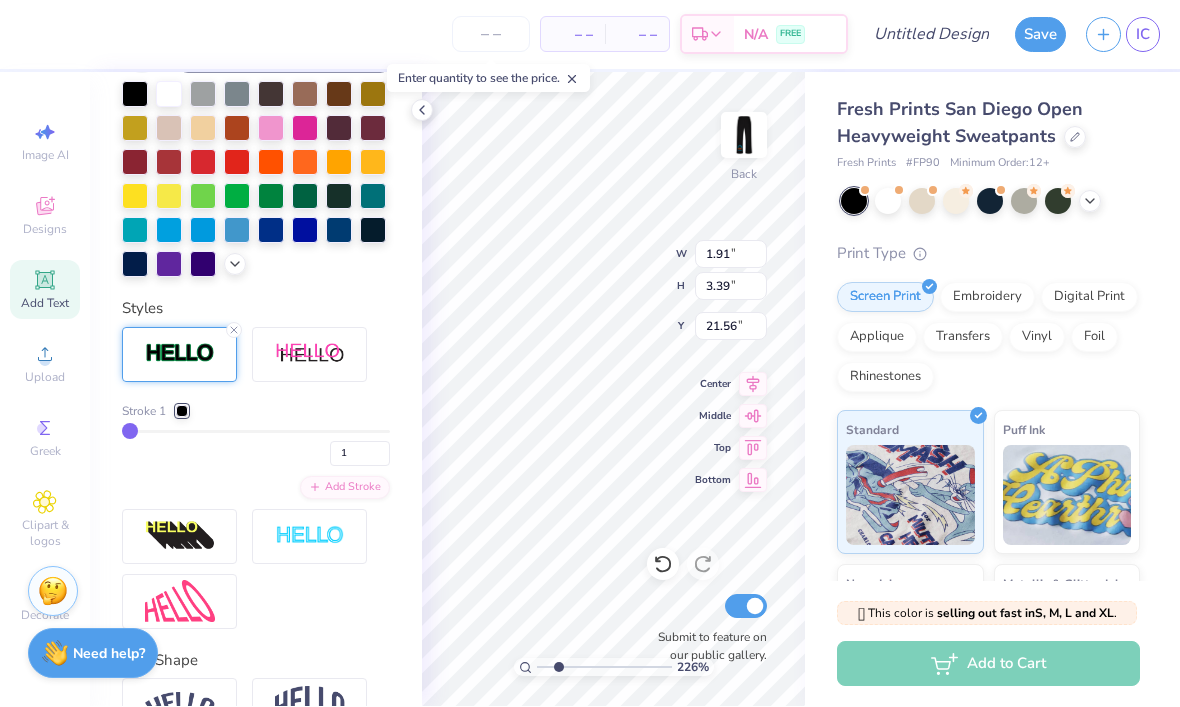 click at bounding box center (182, 412) 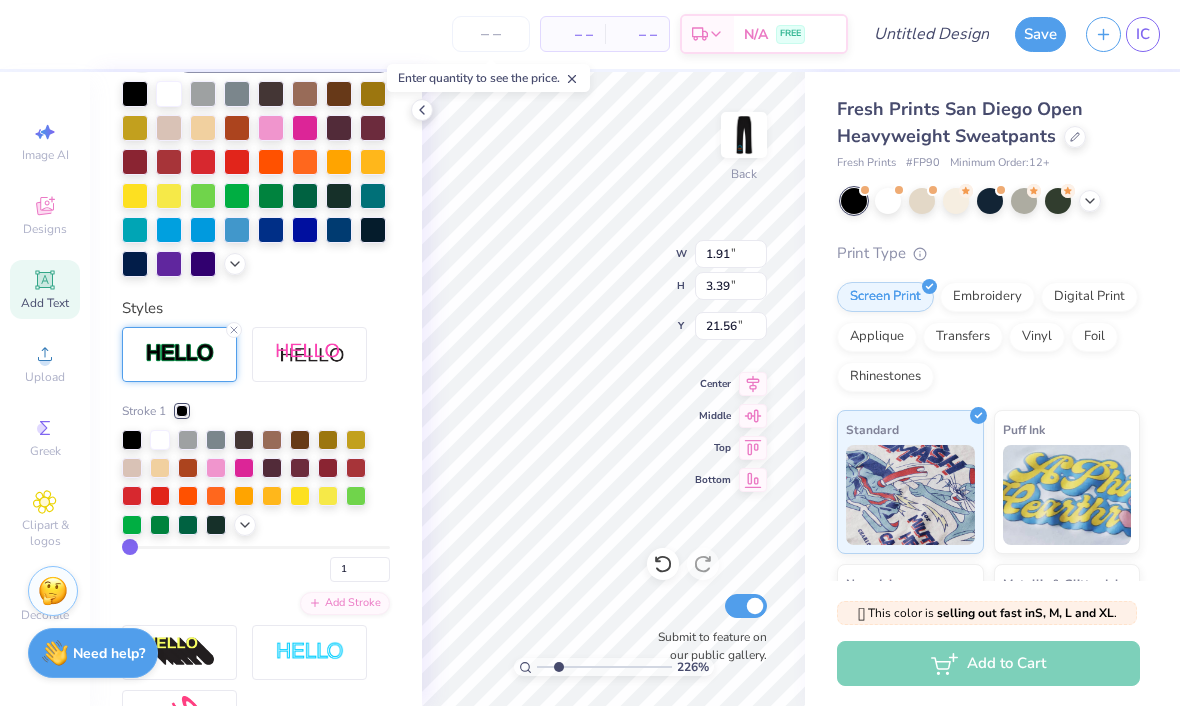 click 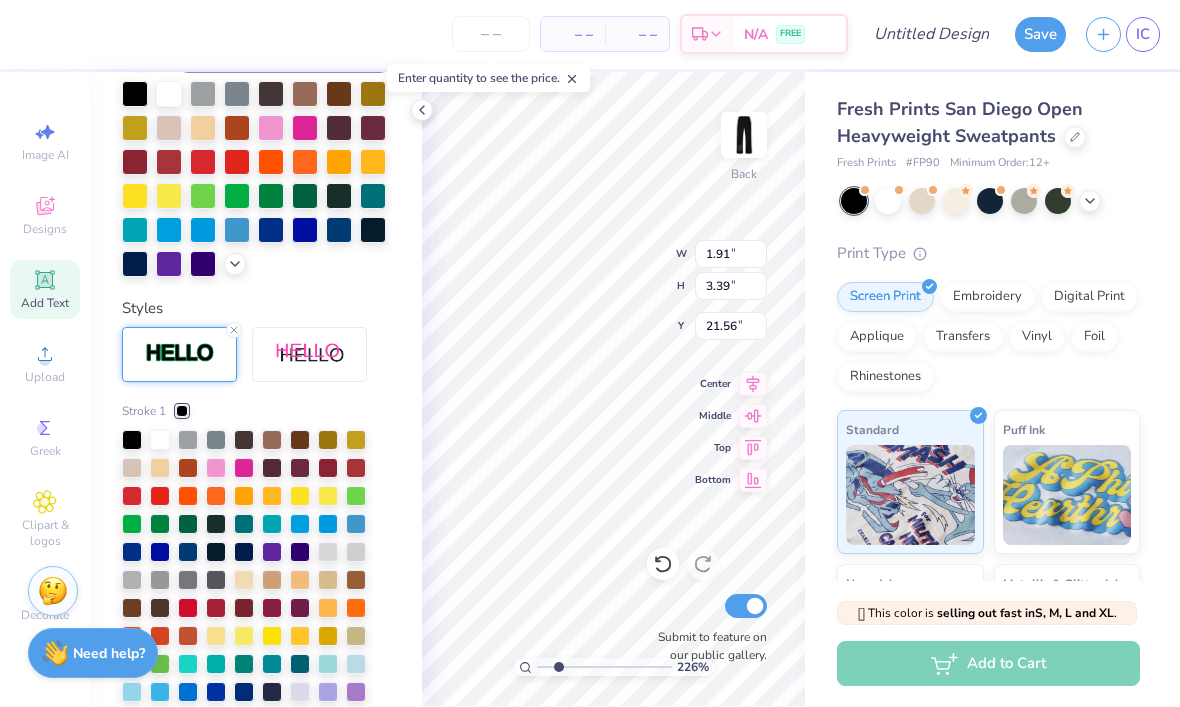 click at bounding box center (300, 525) 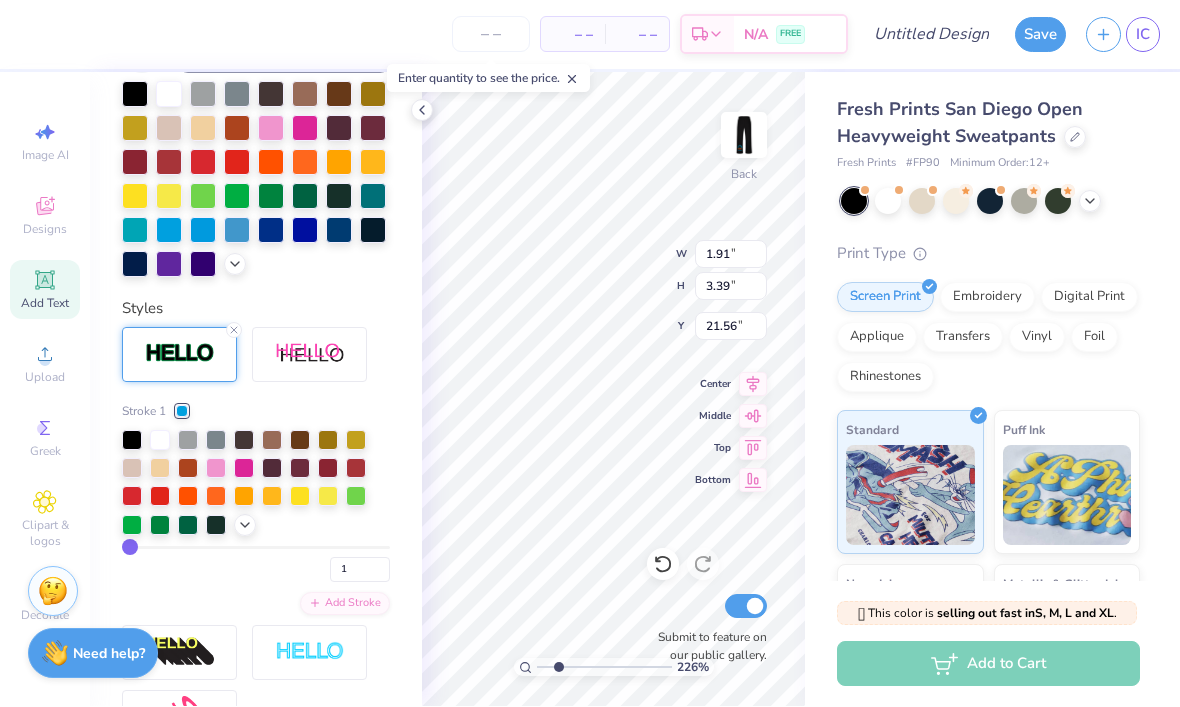 click at bounding box center (256, 484) 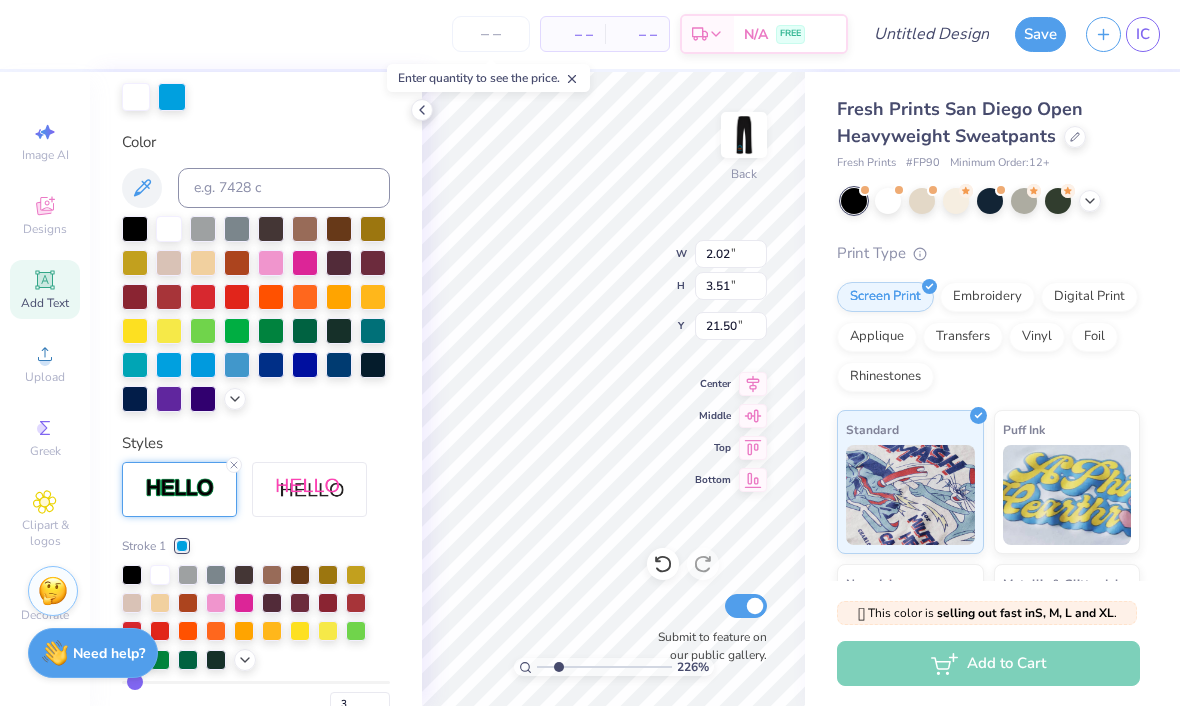 scroll, scrollTop: 292, scrollLeft: 0, axis: vertical 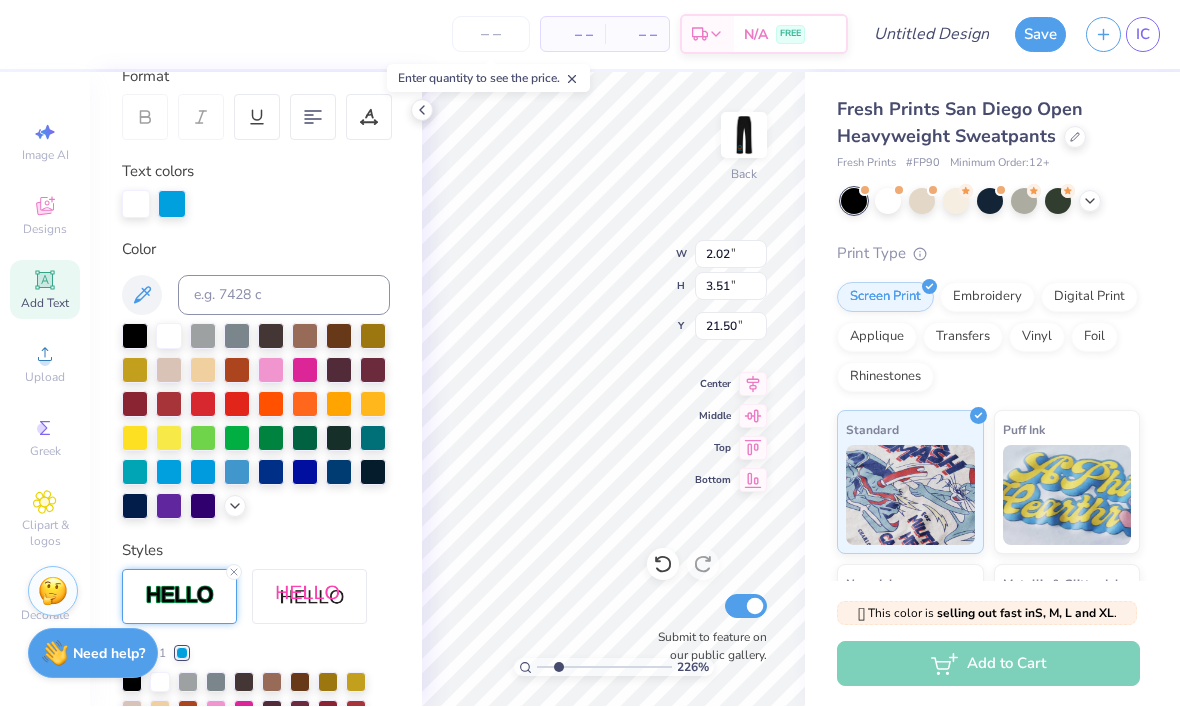 click at bounding box center [305, 405] 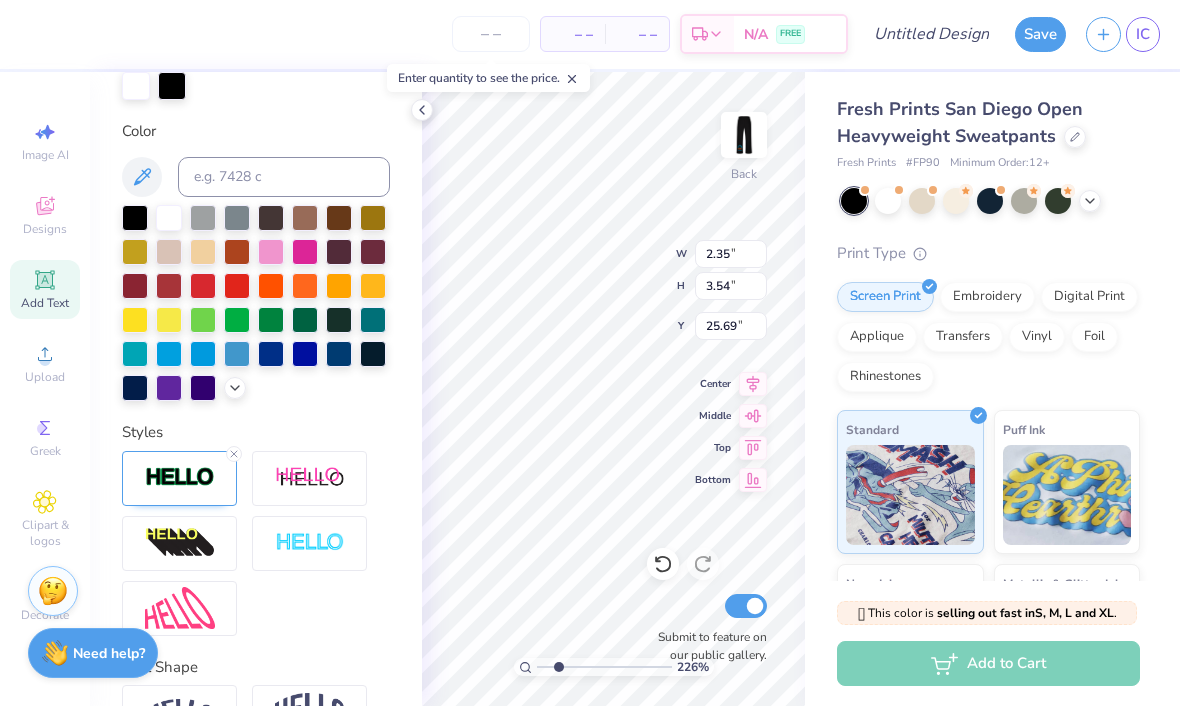 scroll, scrollTop: 438, scrollLeft: 0, axis: vertical 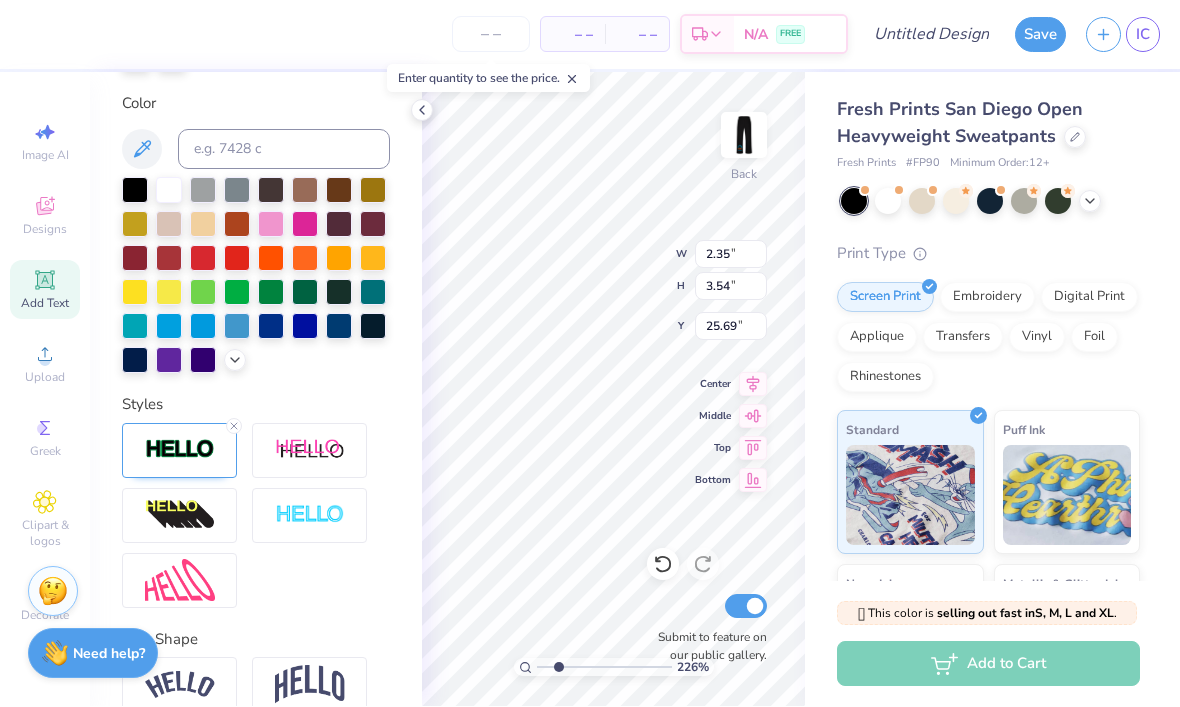 click at bounding box center [180, 450] 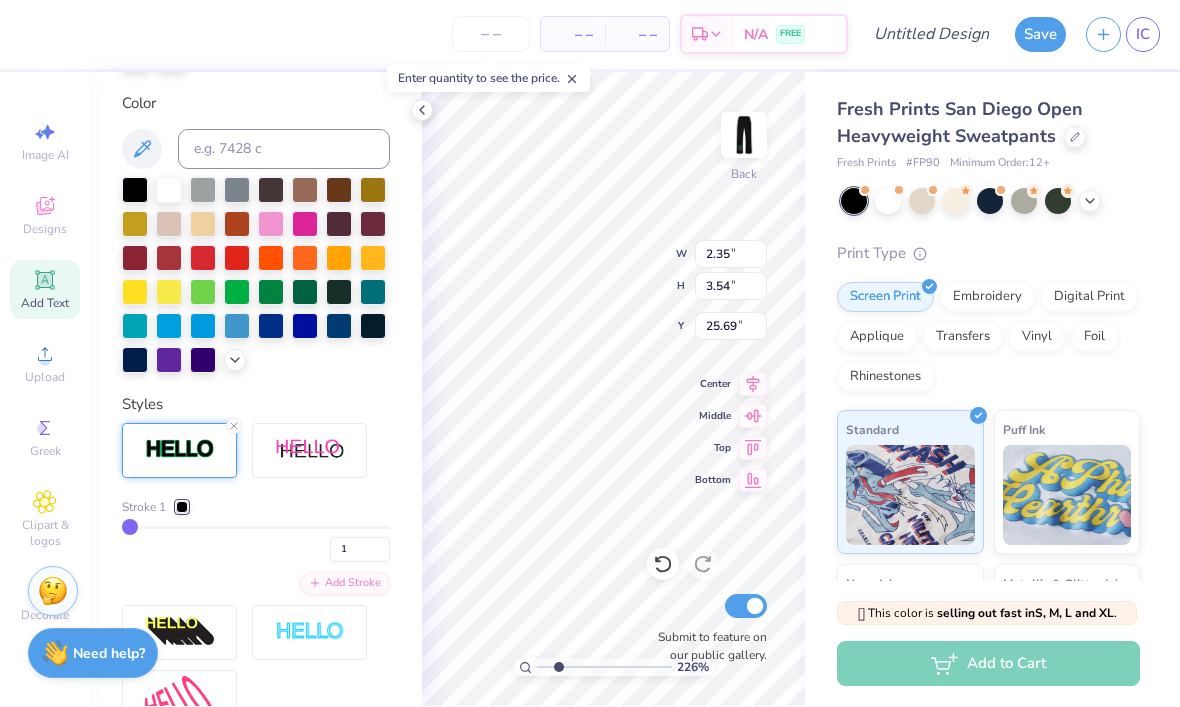 click at bounding box center [182, 508] 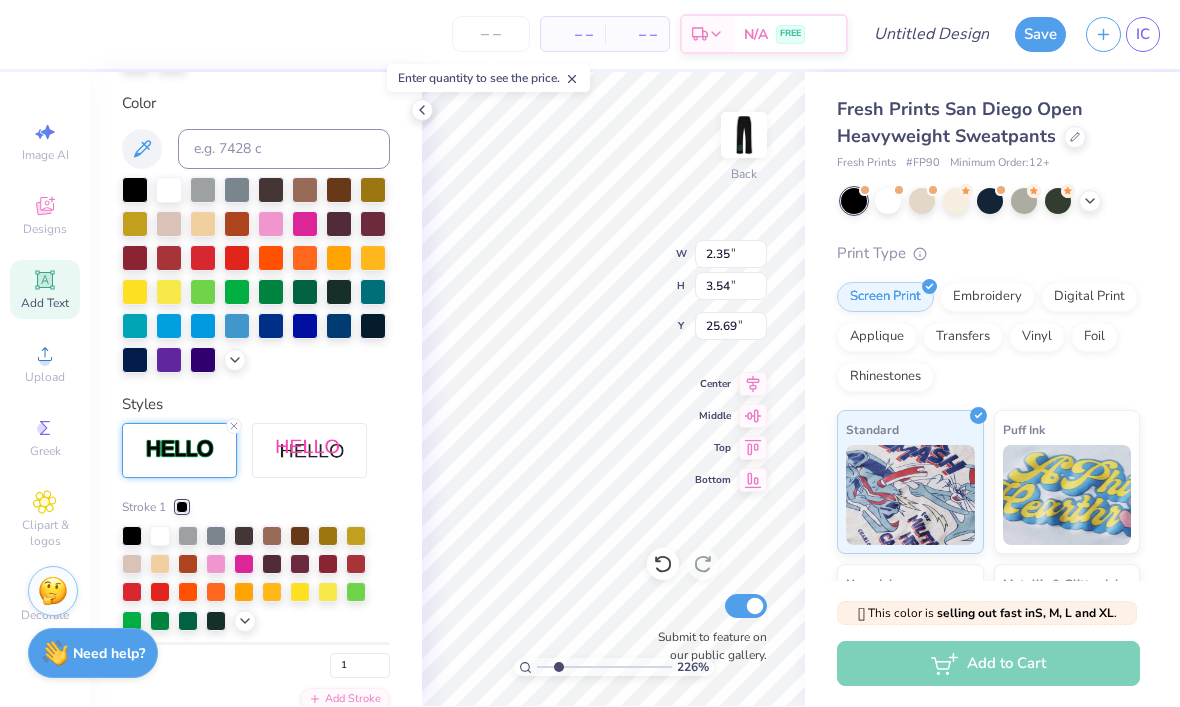 click on "Stroke 1 1" at bounding box center [256, 589] 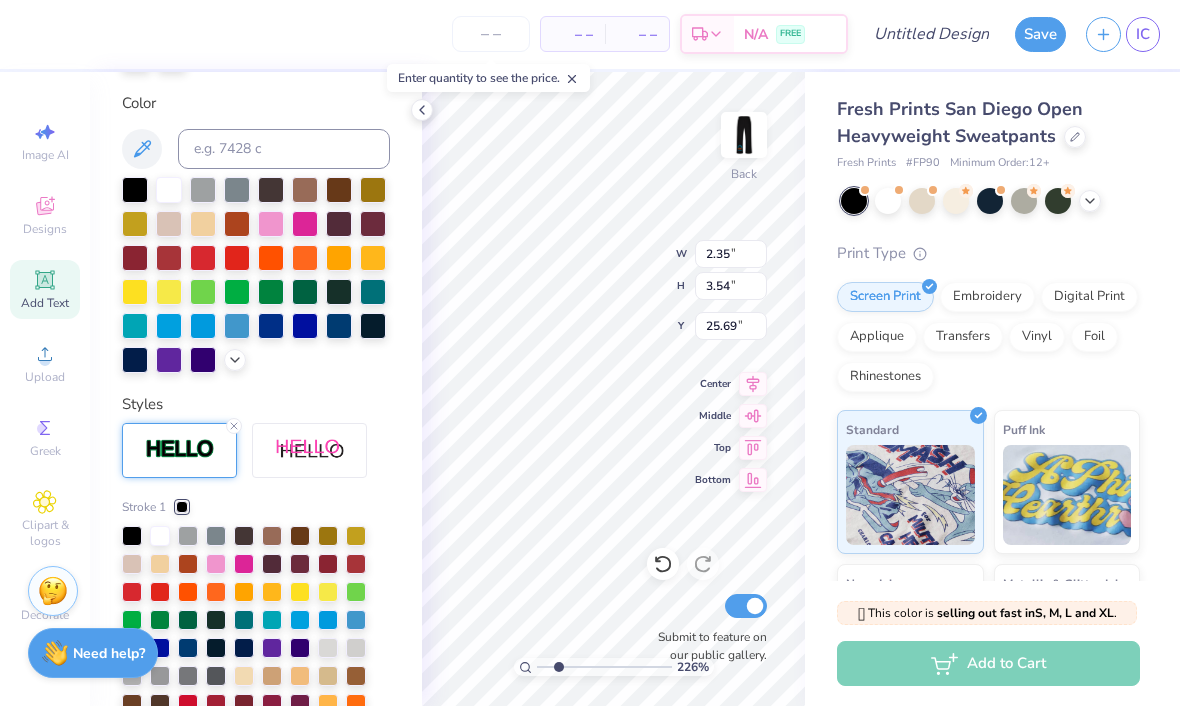 click at bounding box center [300, 621] 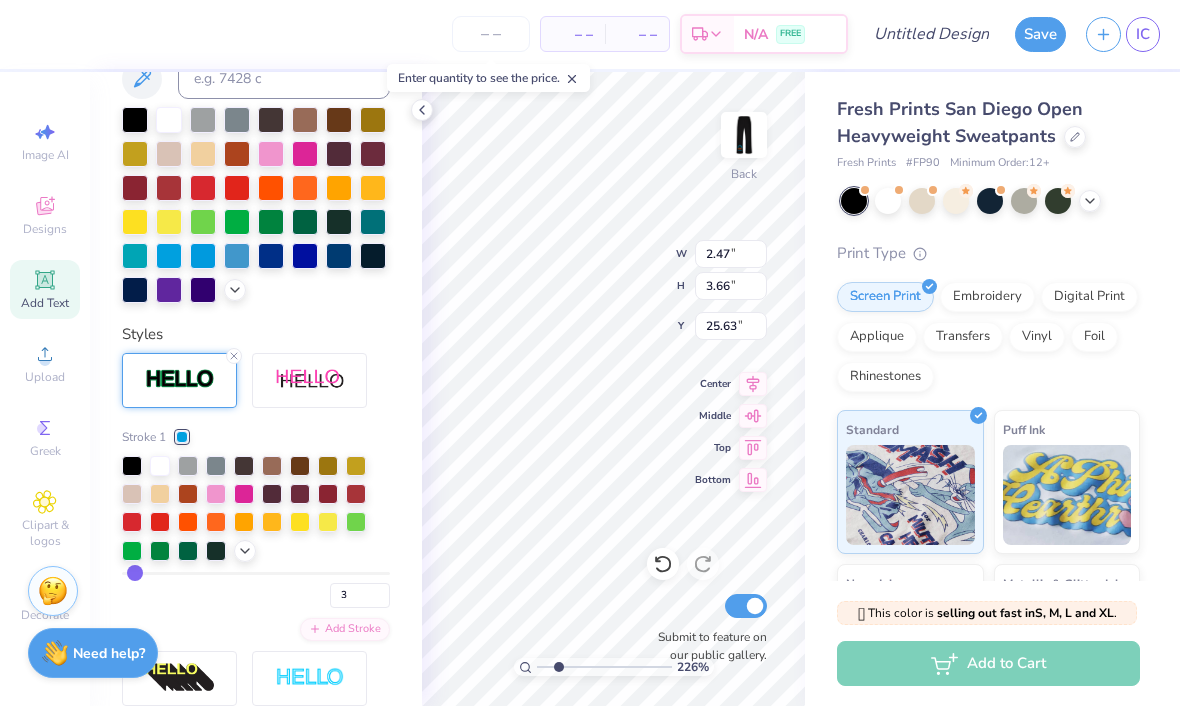 scroll, scrollTop: 416, scrollLeft: 0, axis: vertical 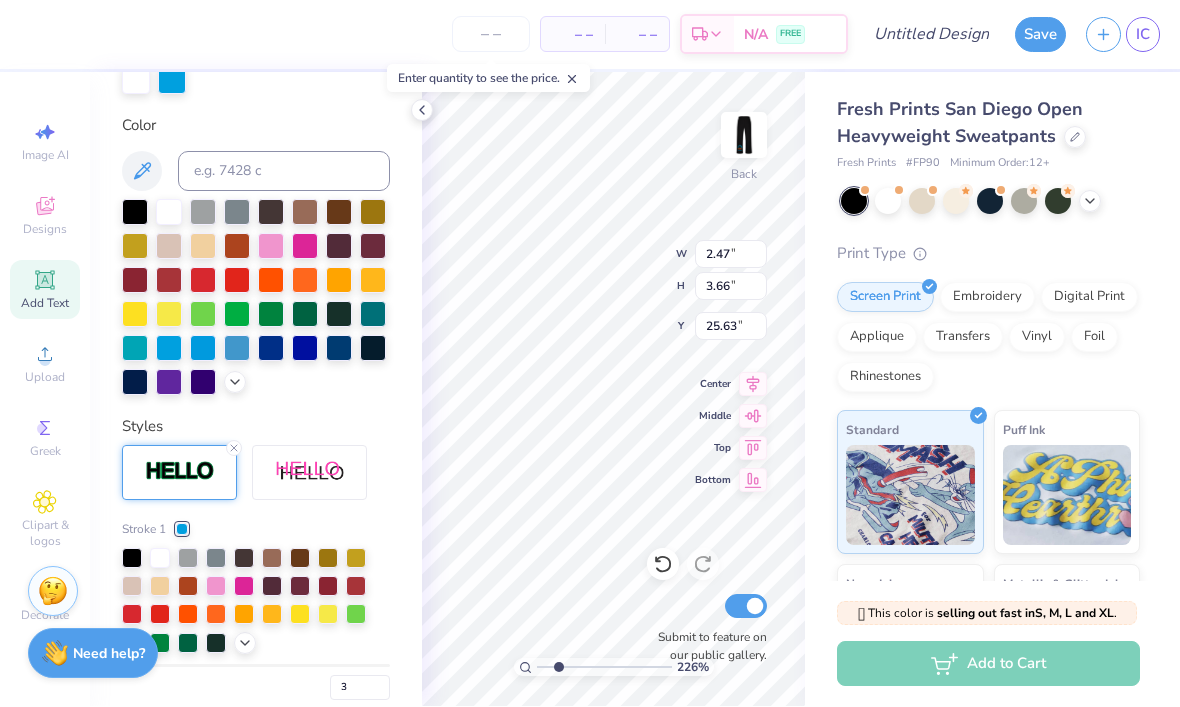 click at bounding box center [305, 281] 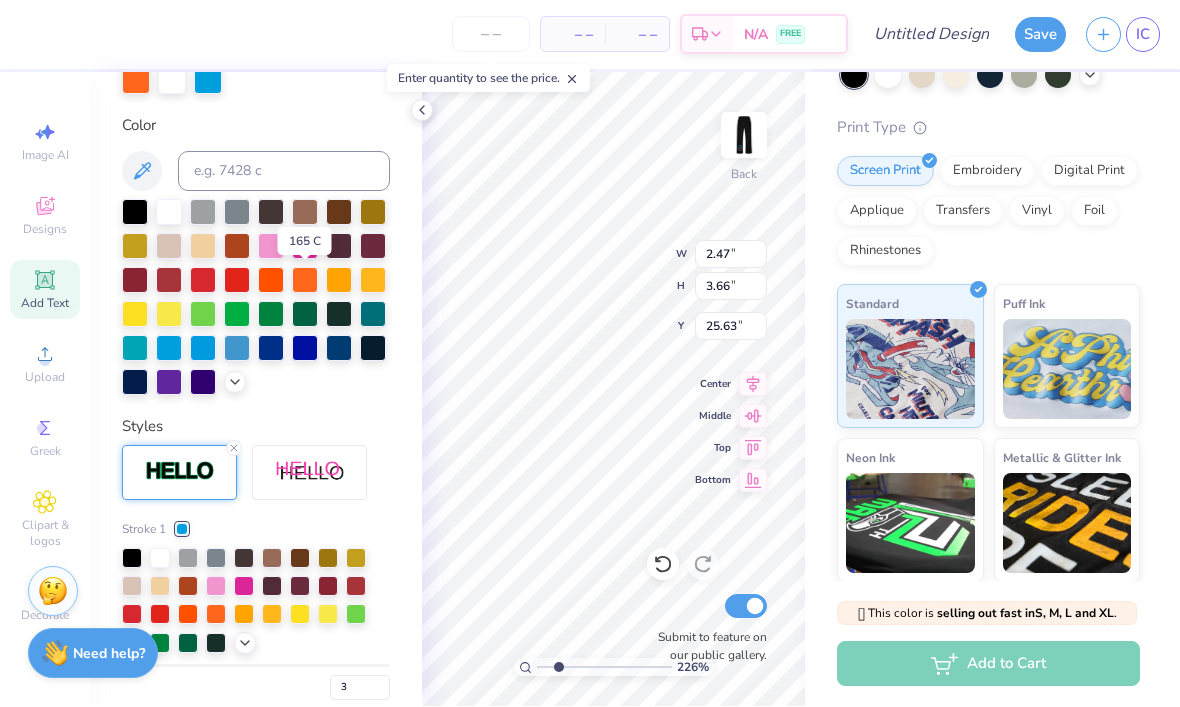 scroll, scrollTop: 129, scrollLeft: 0, axis: vertical 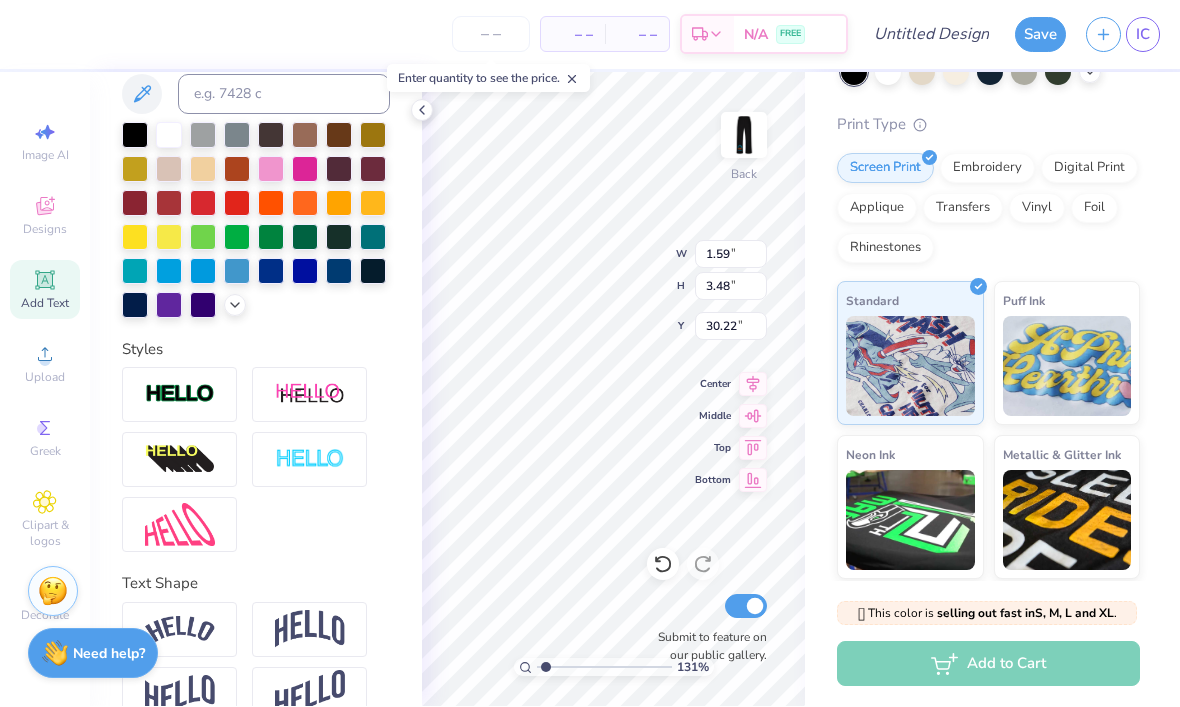 click at bounding box center [180, 395] 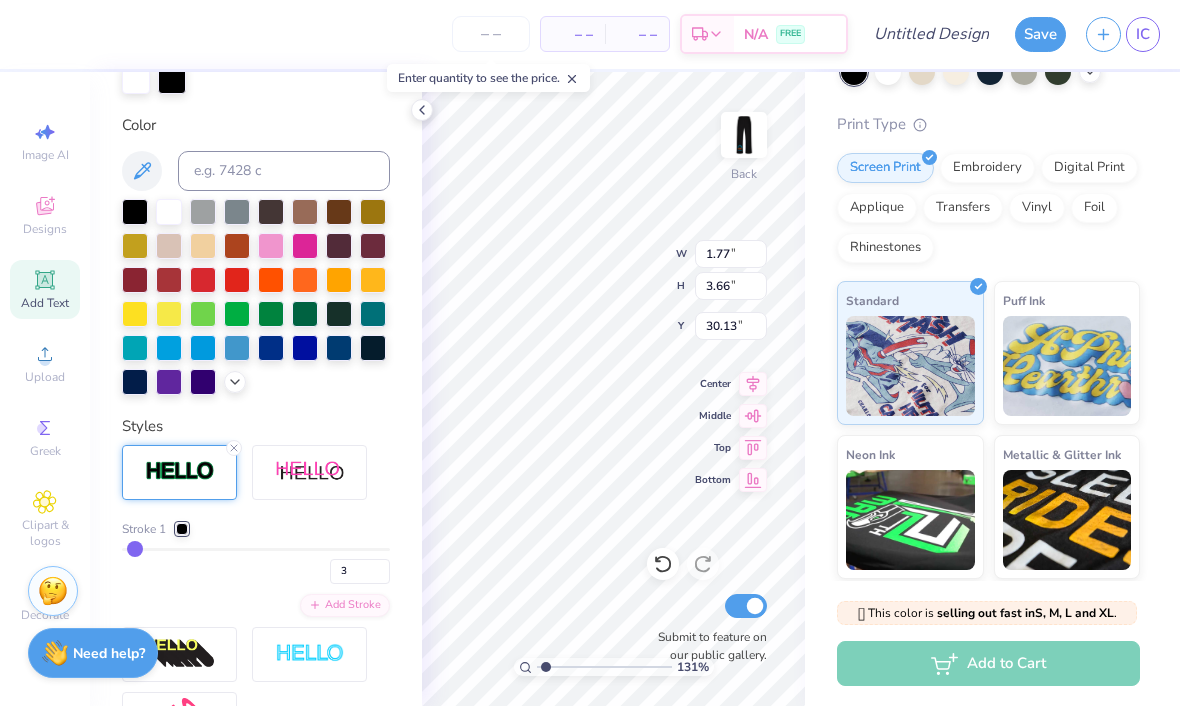click at bounding box center [182, 530] 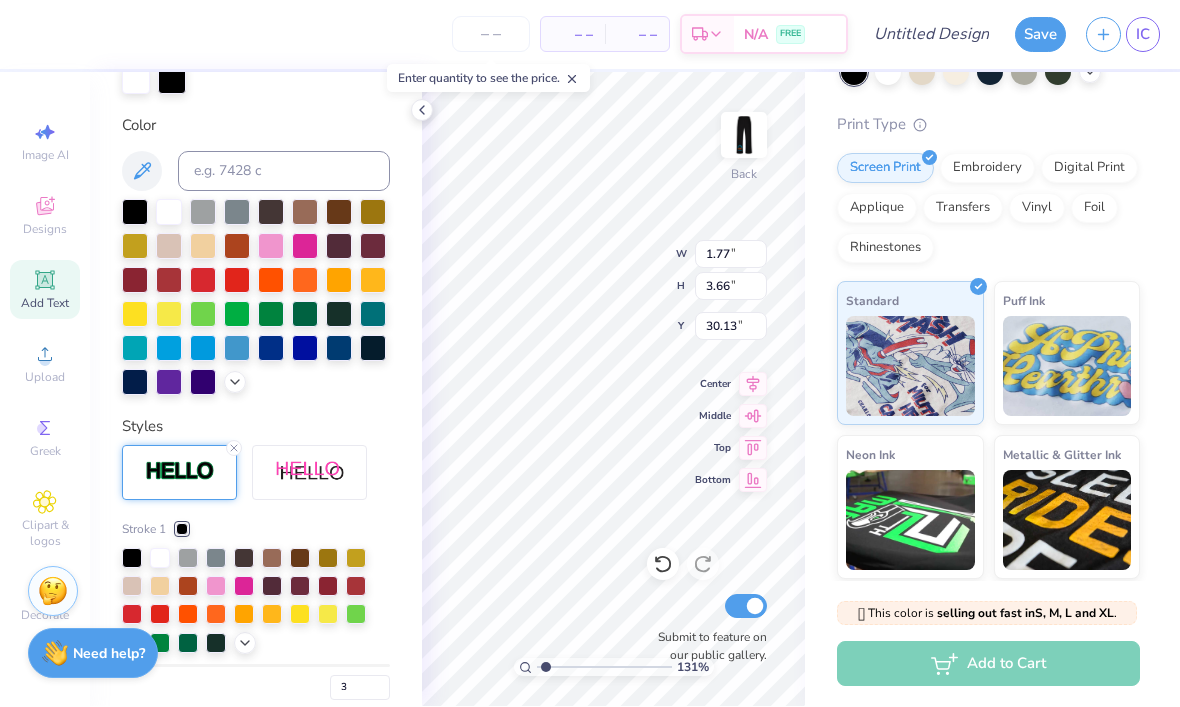 click 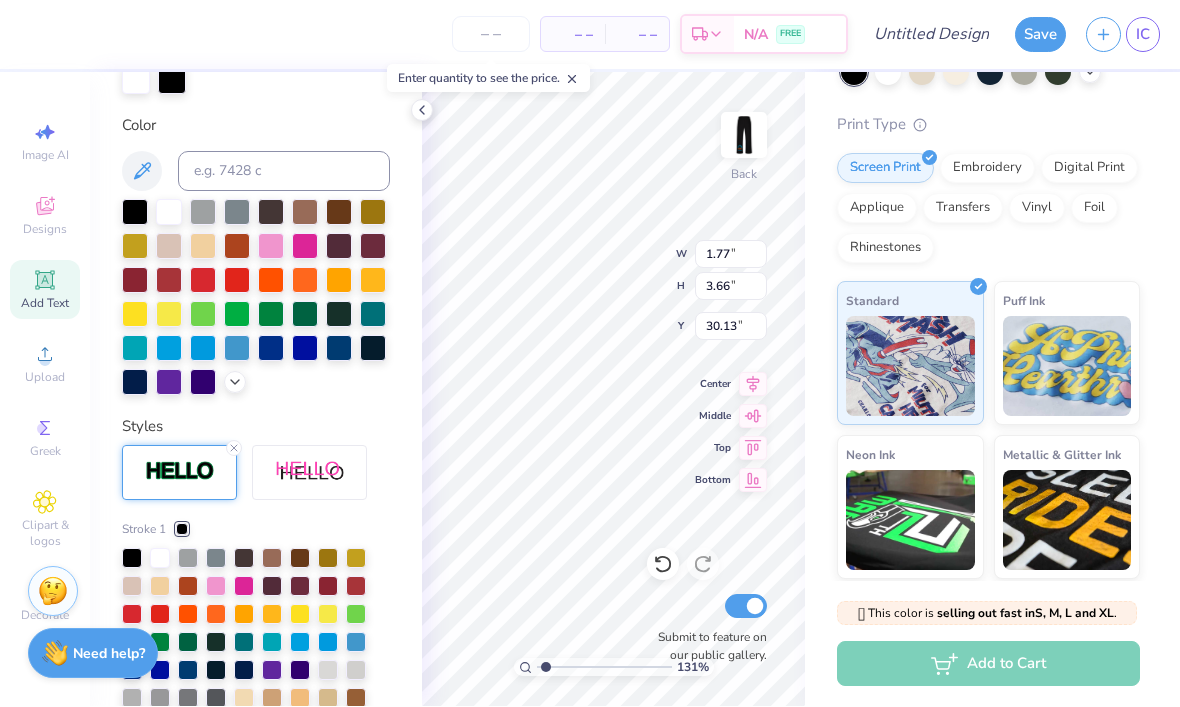 click at bounding box center [300, 643] 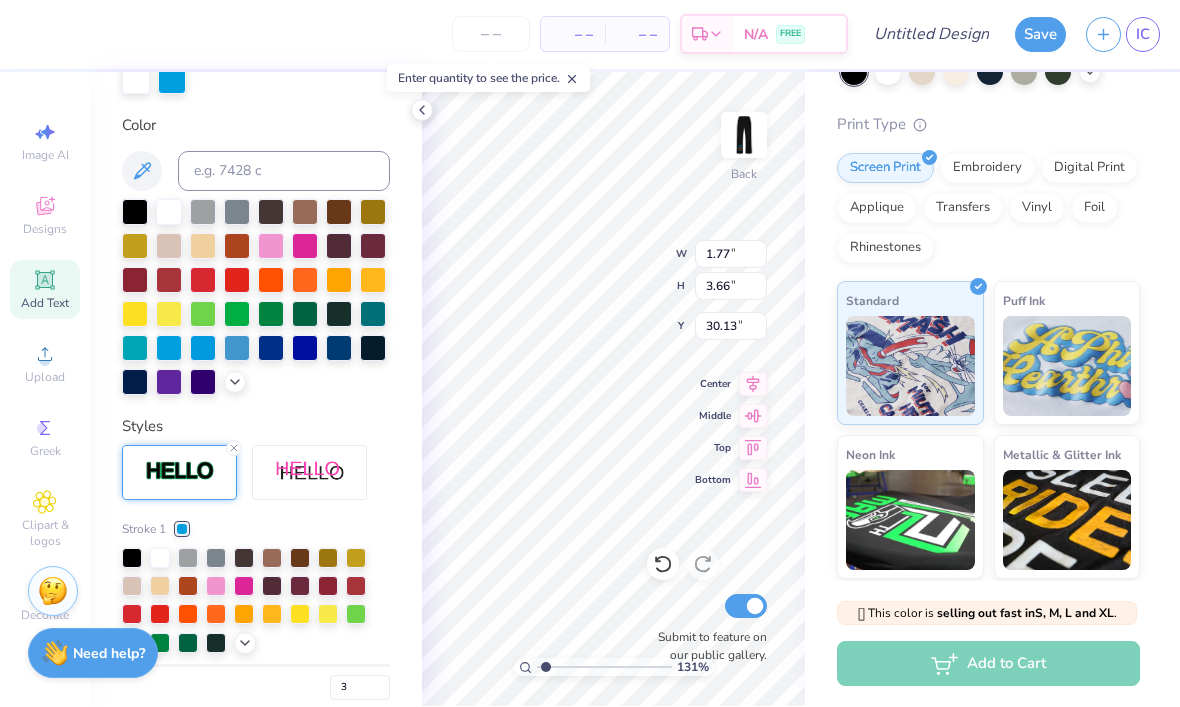 click at bounding box center (305, 281) 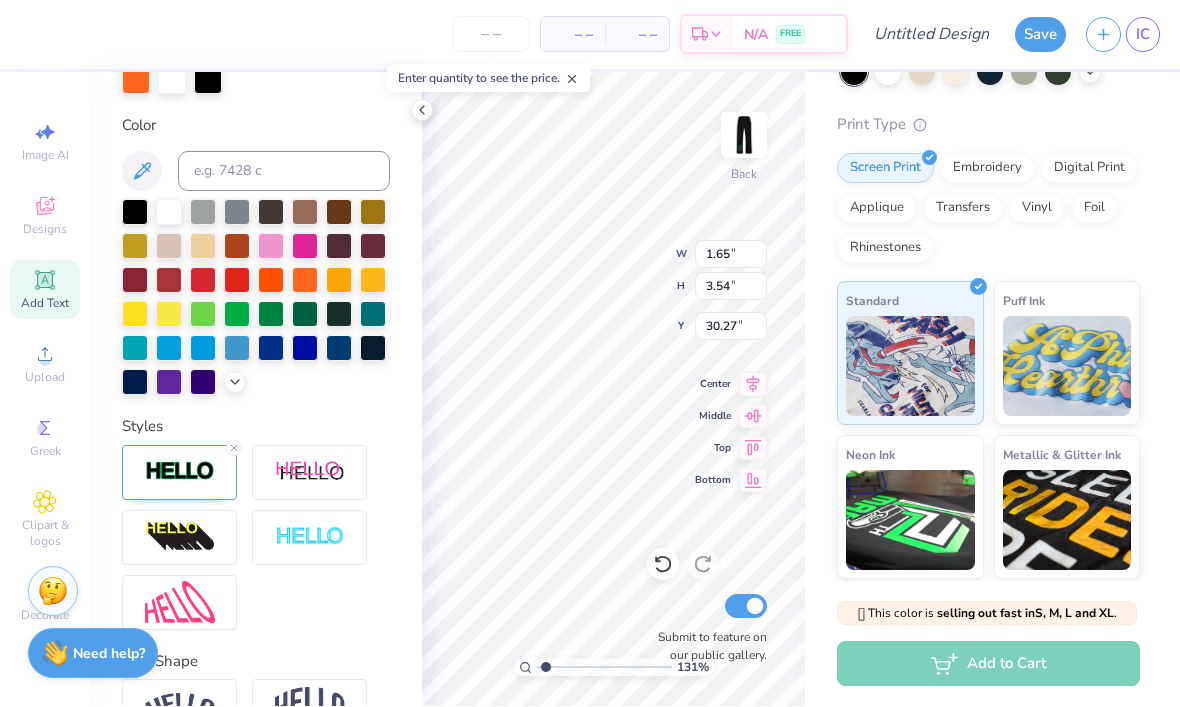 click at bounding box center [180, 472] 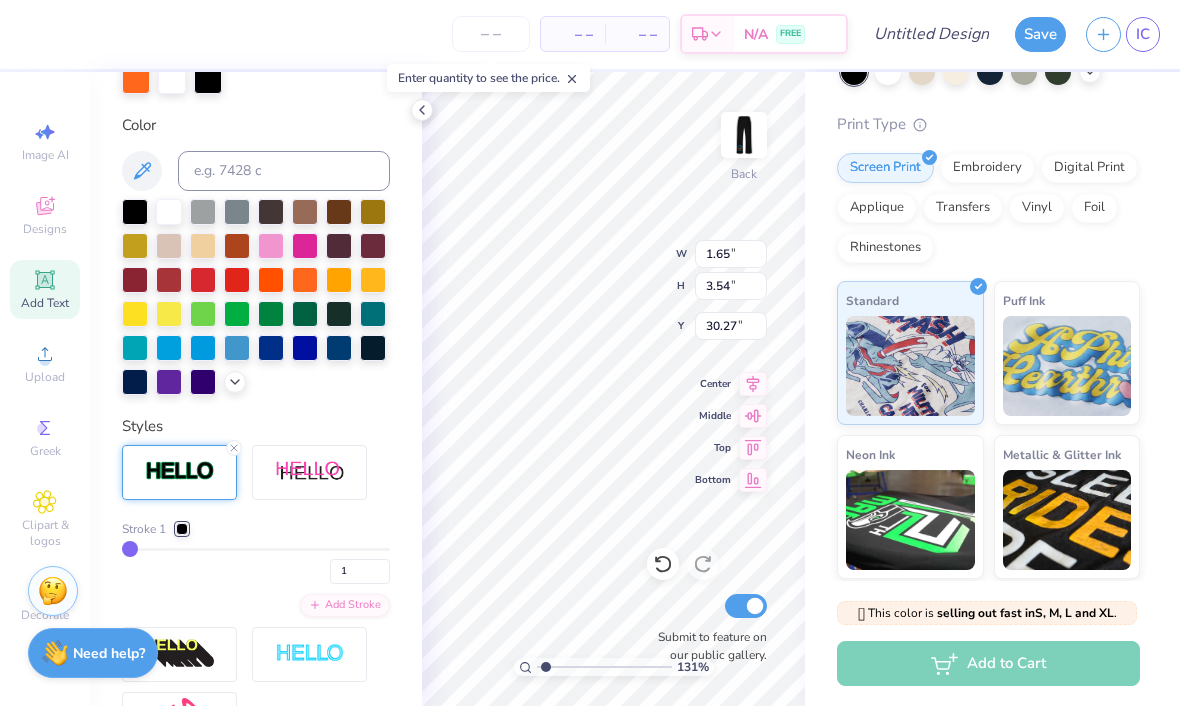 click at bounding box center [182, 530] 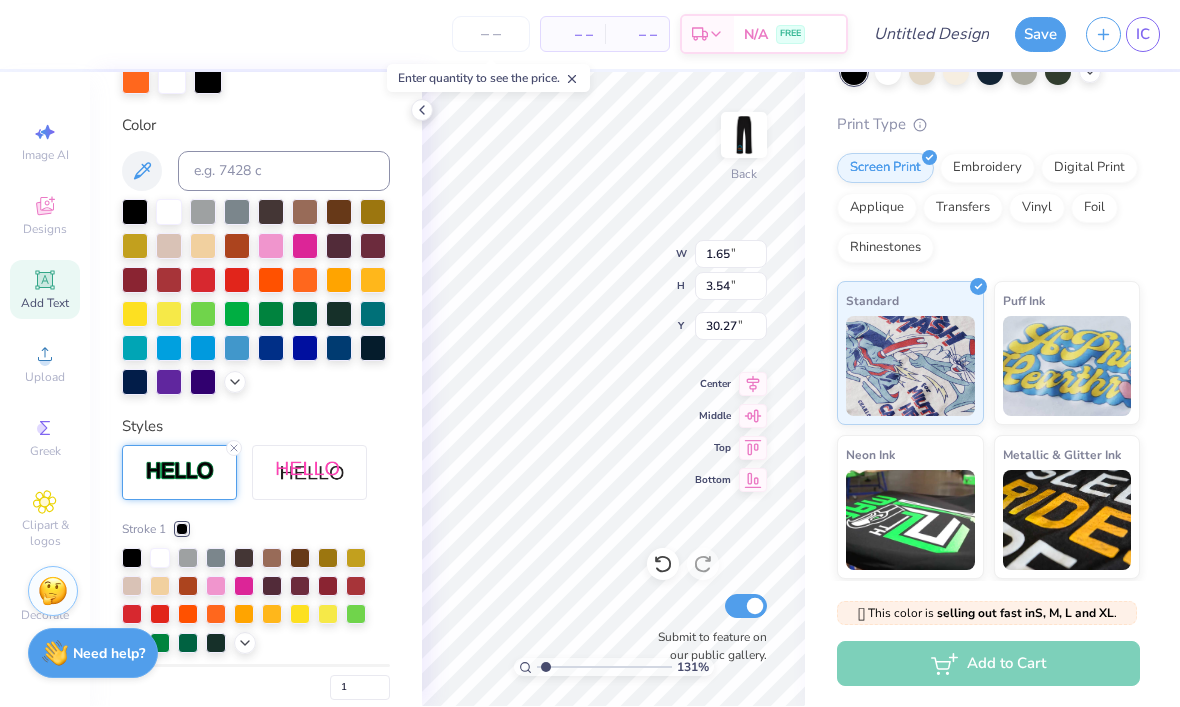 click 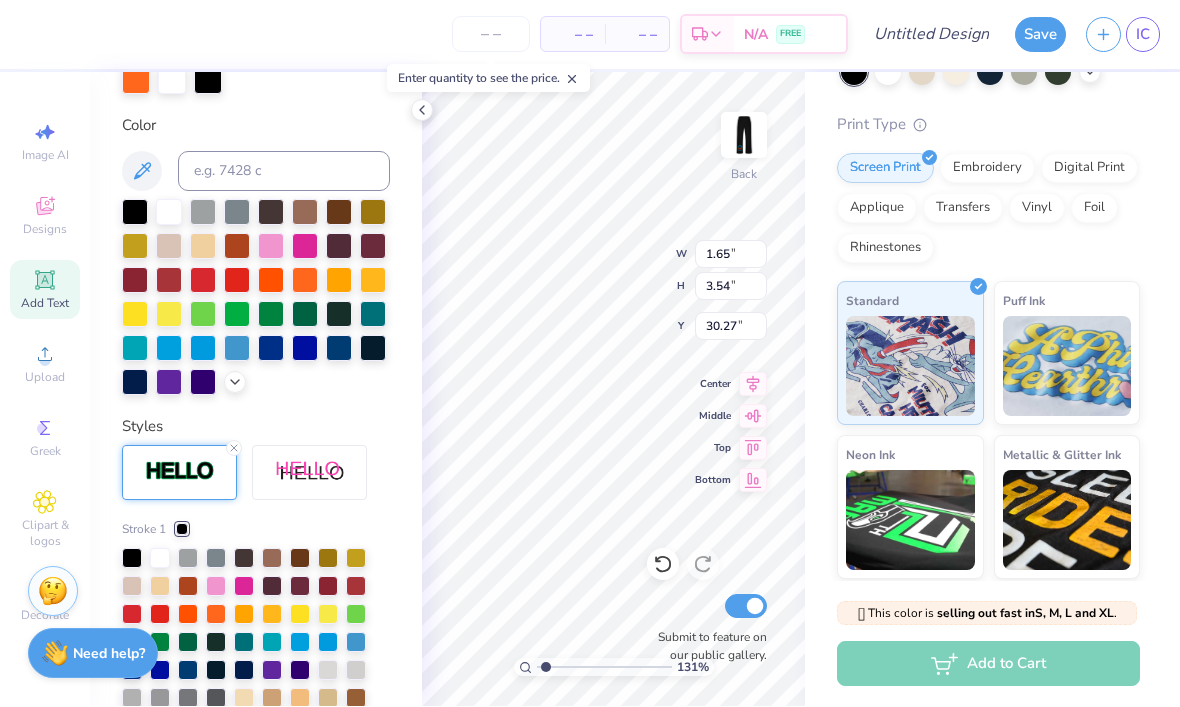 click at bounding box center [300, 643] 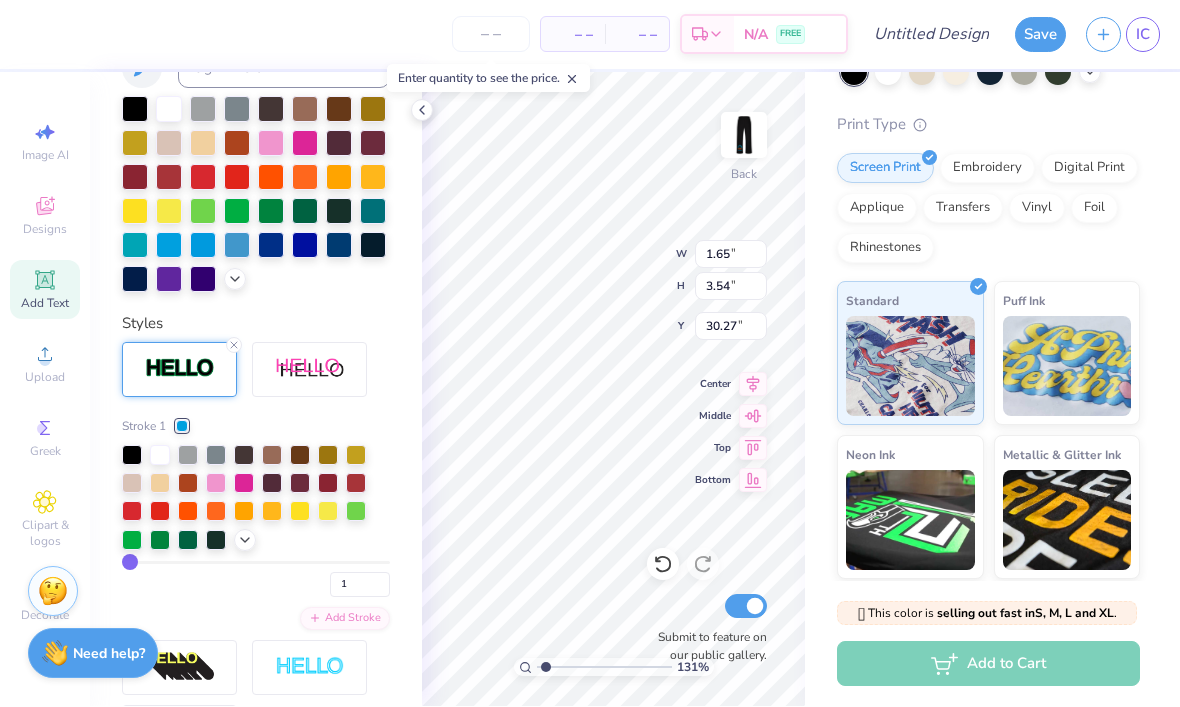 scroll, scrollTop: 555, scrollLeft: 0, axis: vertical 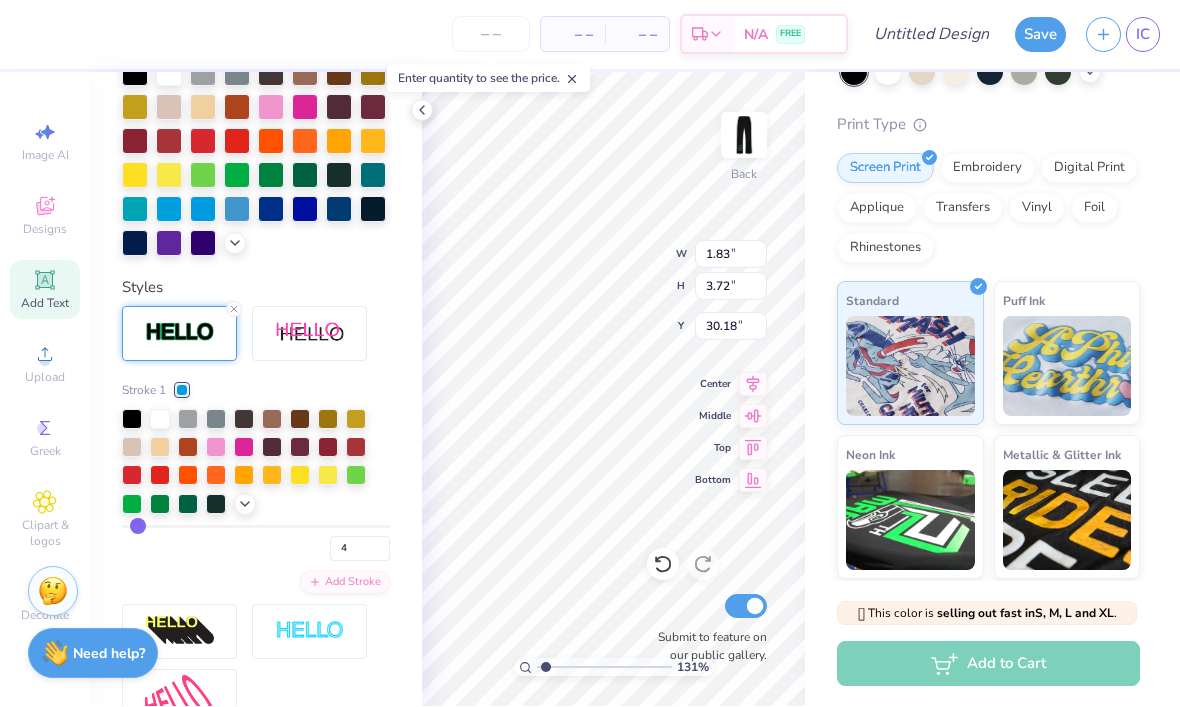 click at bounding box center [256, 527] 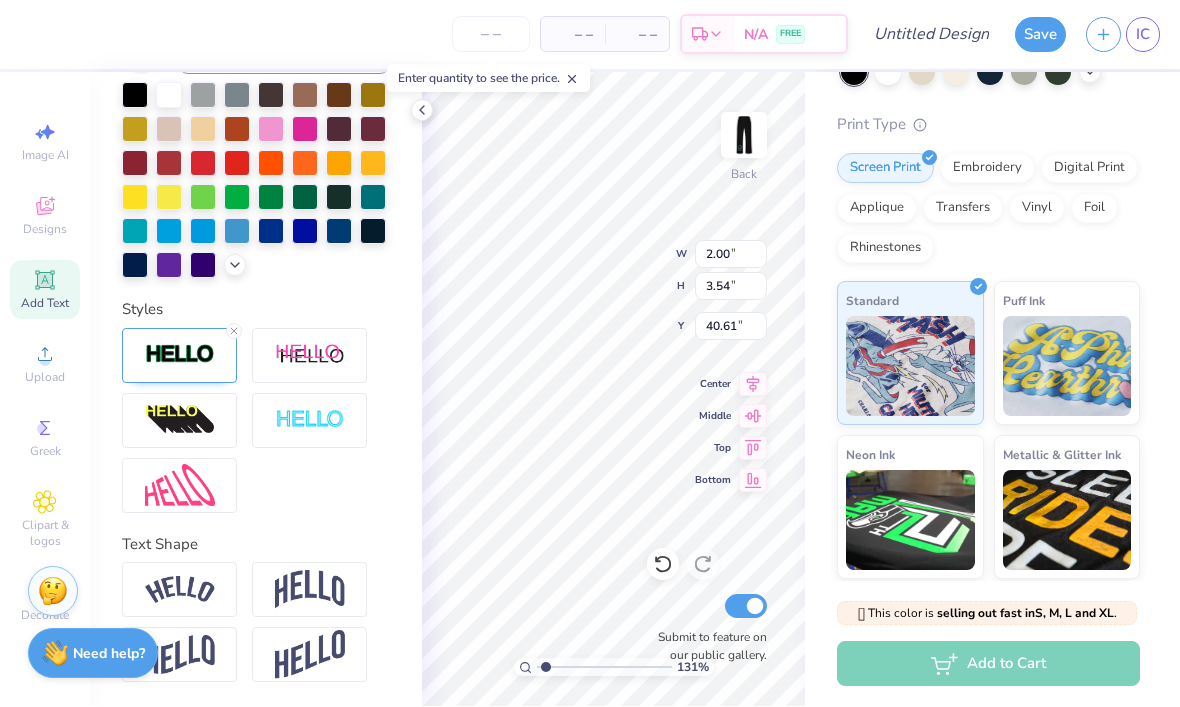 scroll, scrollTop: 534, scrollLeft: 0, axis: vertical 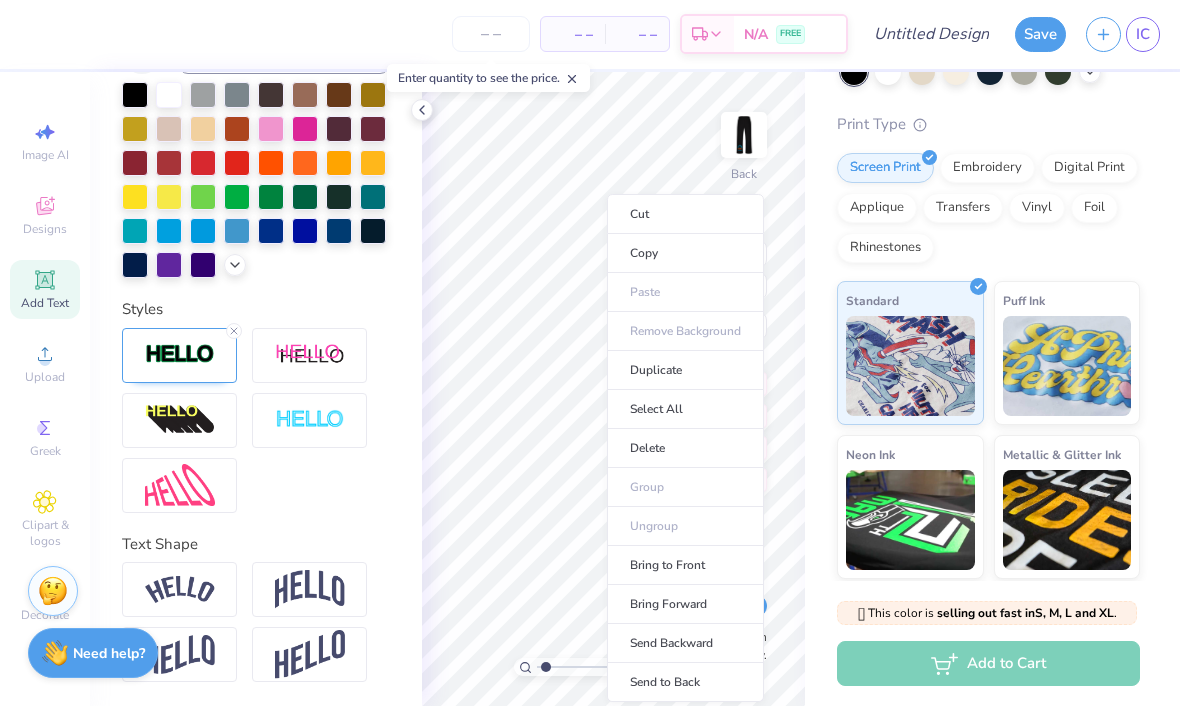 click at bounding box center [180, 355] 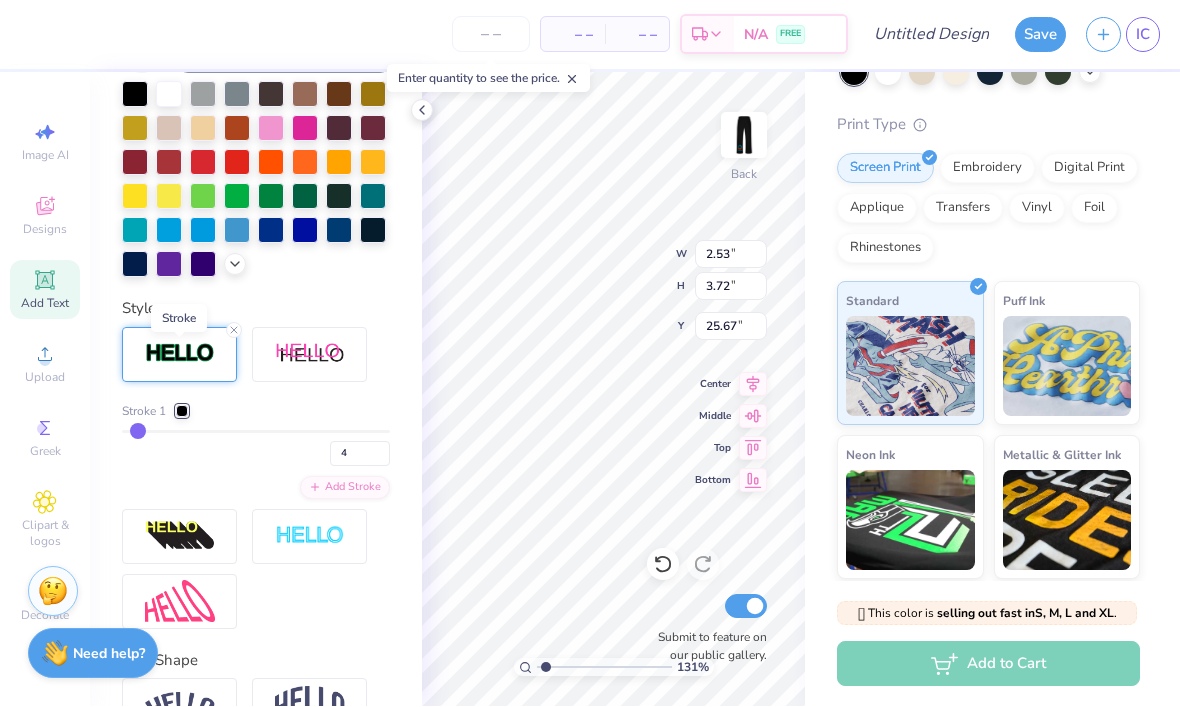 click at bounding box center [256, 432] 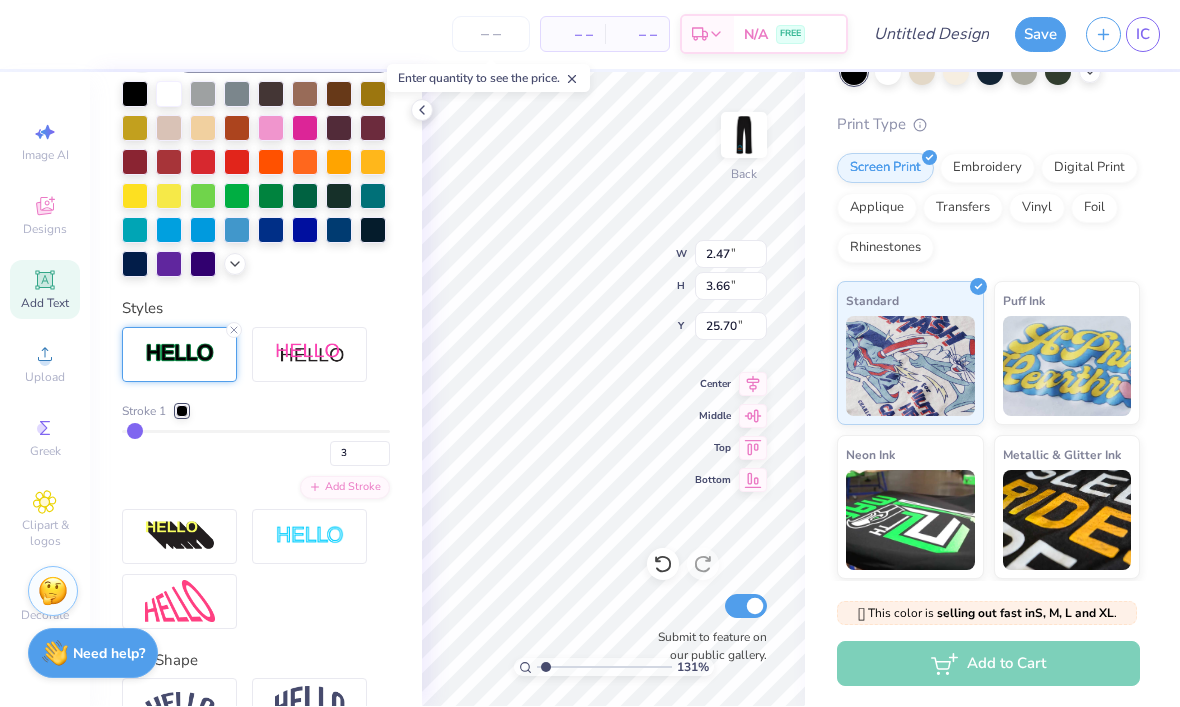 click at bounding box center [182, 412] 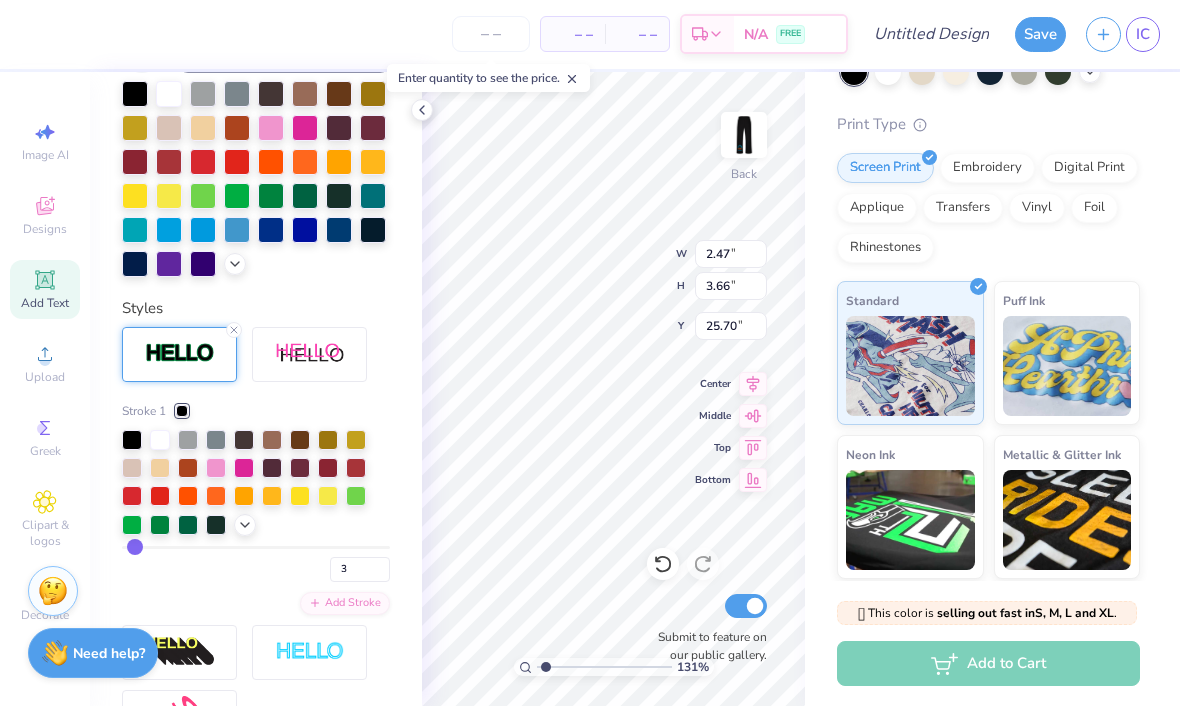 click 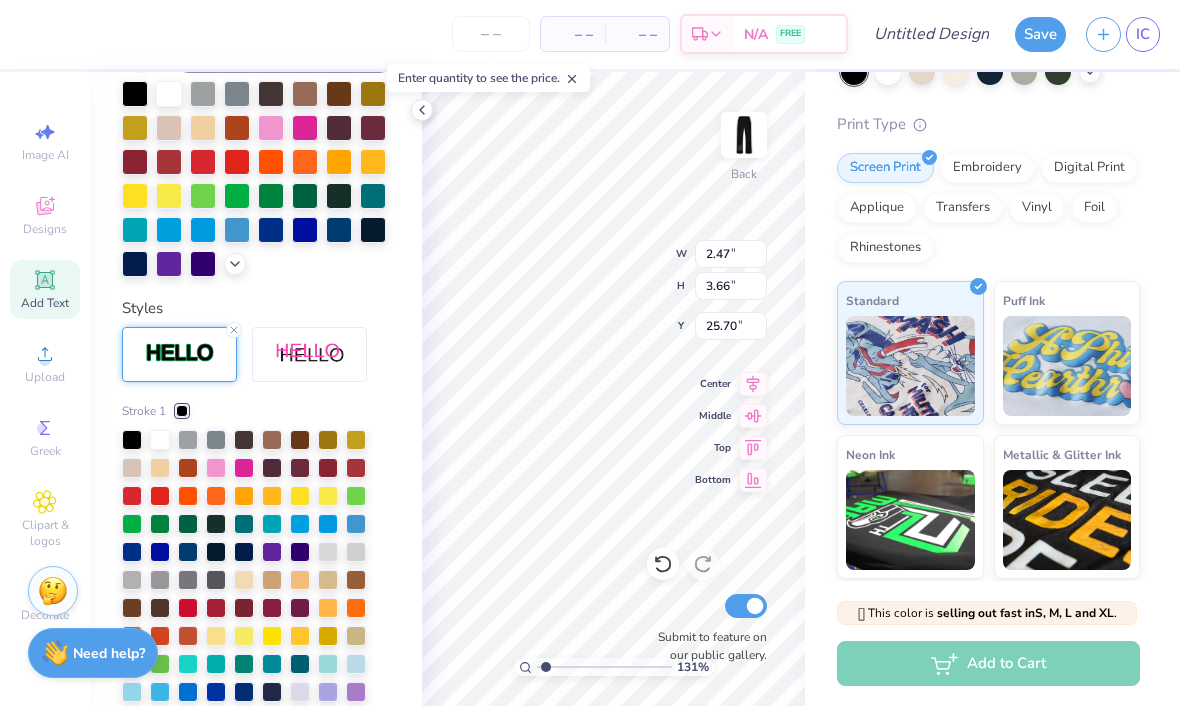 click at bounding box center [300, 525] 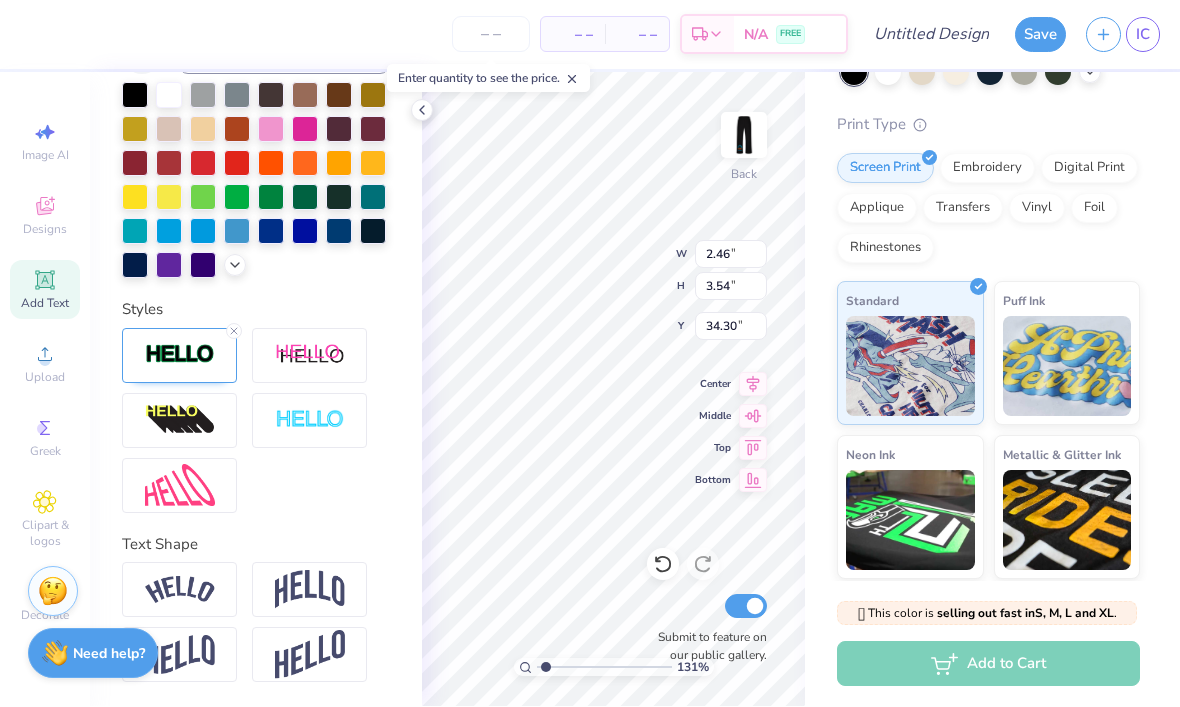 click at bounding box center (180, 355) 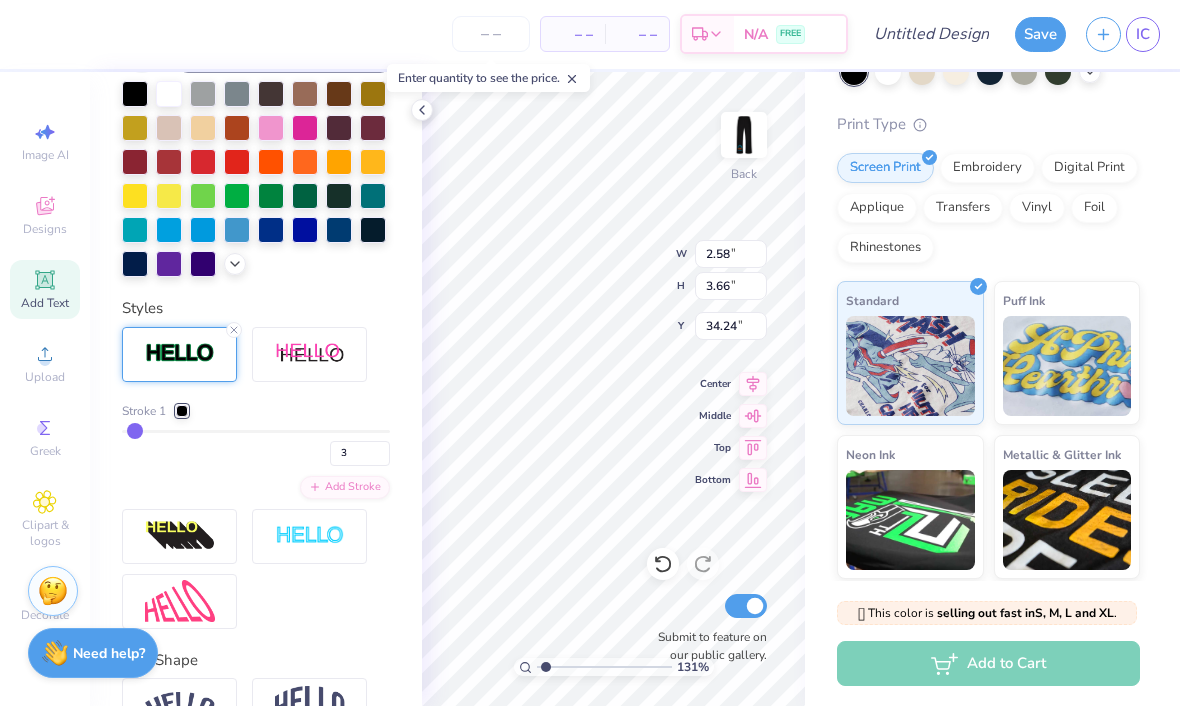 click at bounding box center [182, 412] 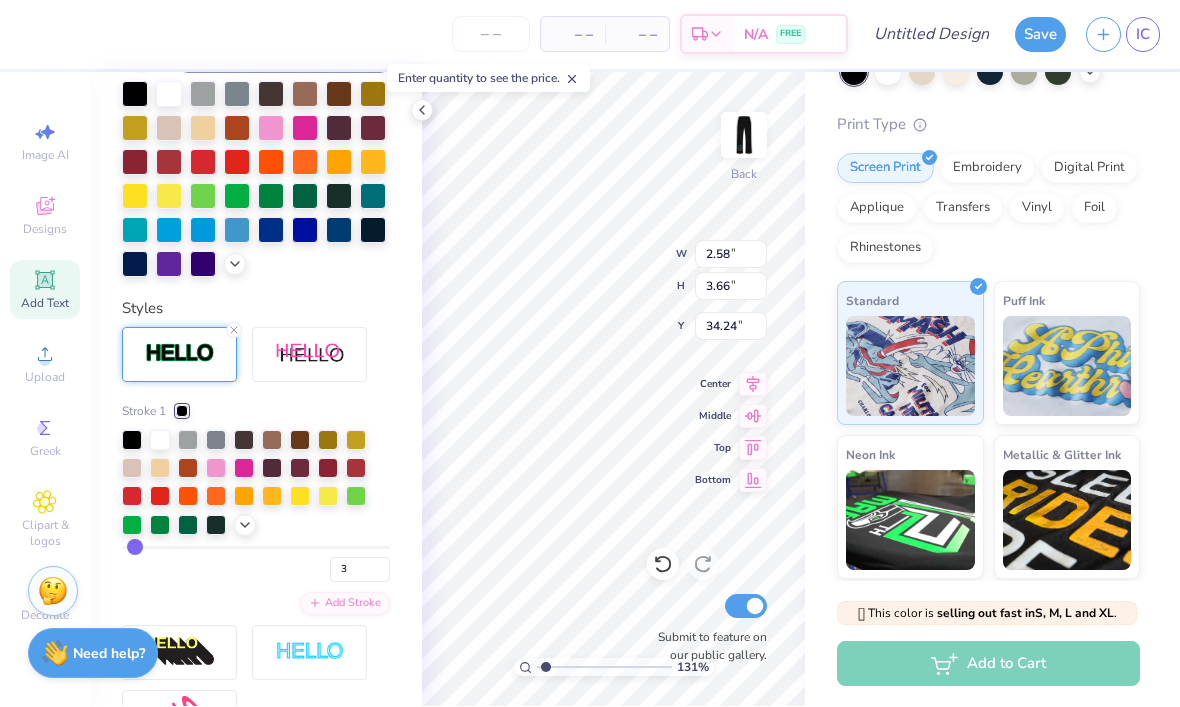 click at bounding box center [245, 526] 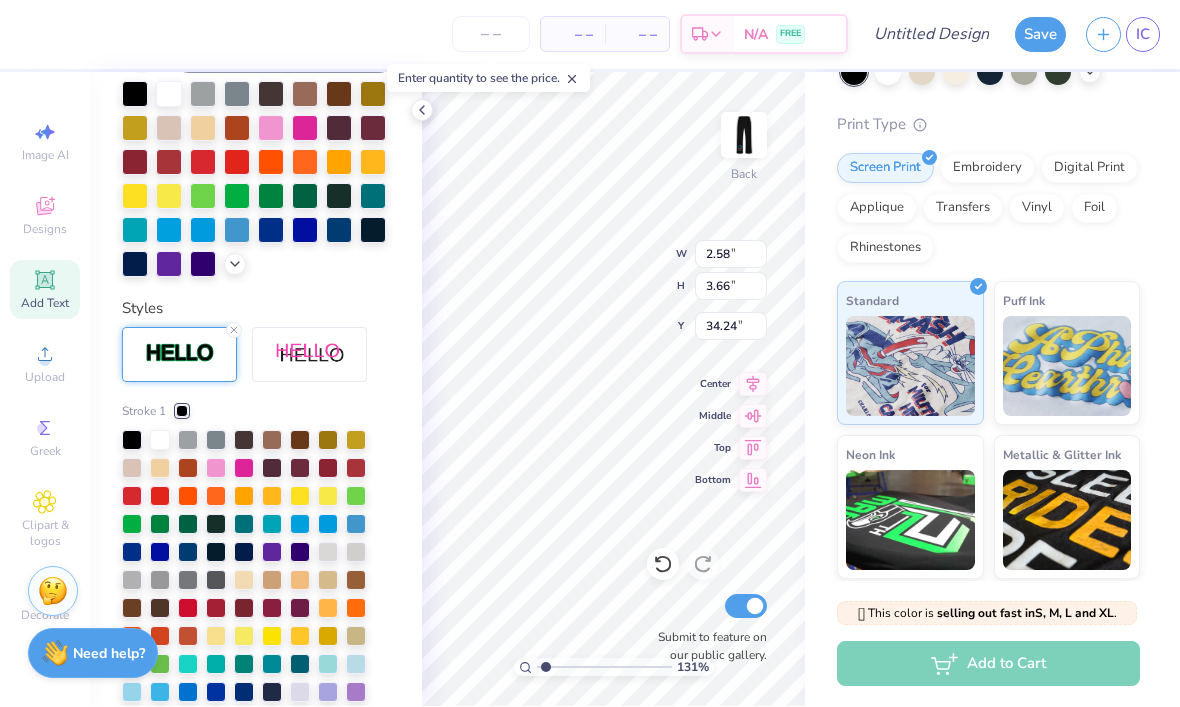 click at bounding box center [300, 525] 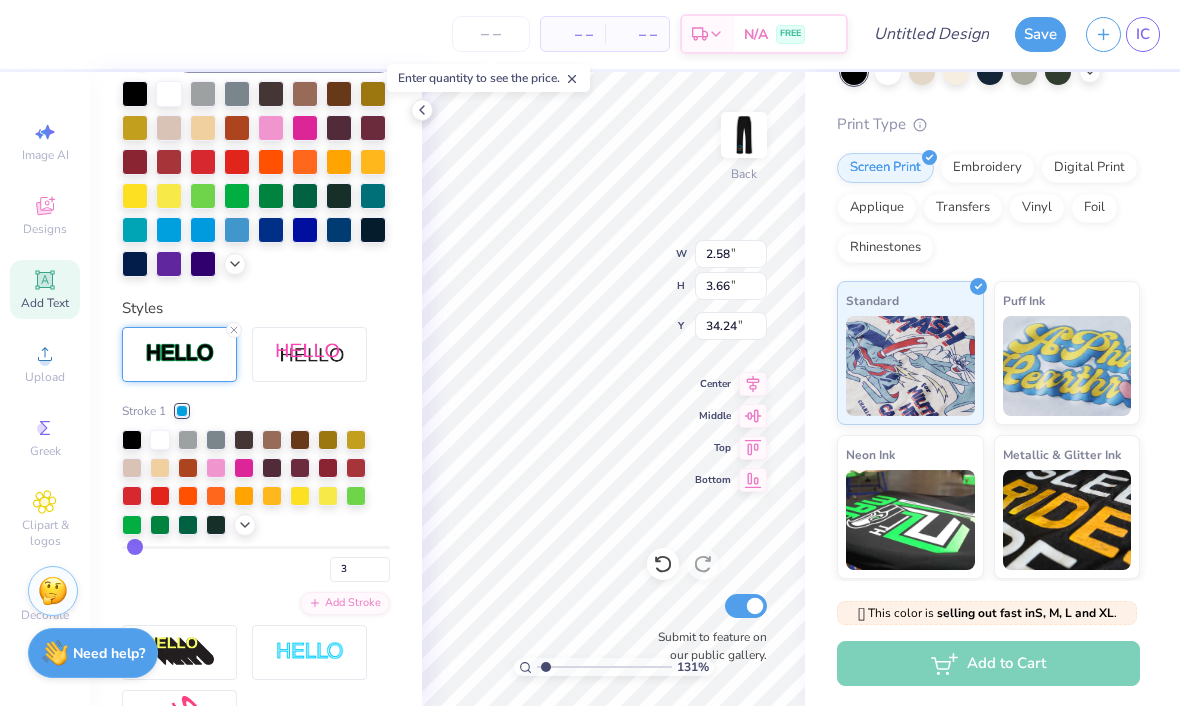 click at bounding box center [305, 163] 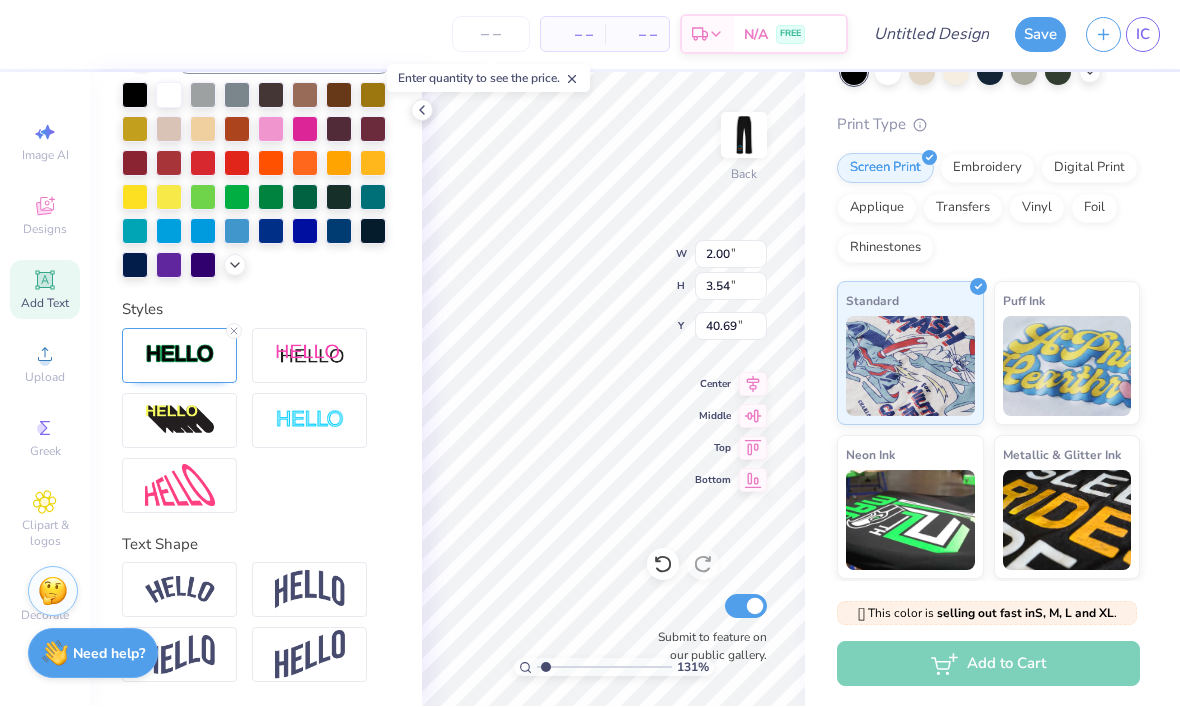 click at bounding box center (271, 164) 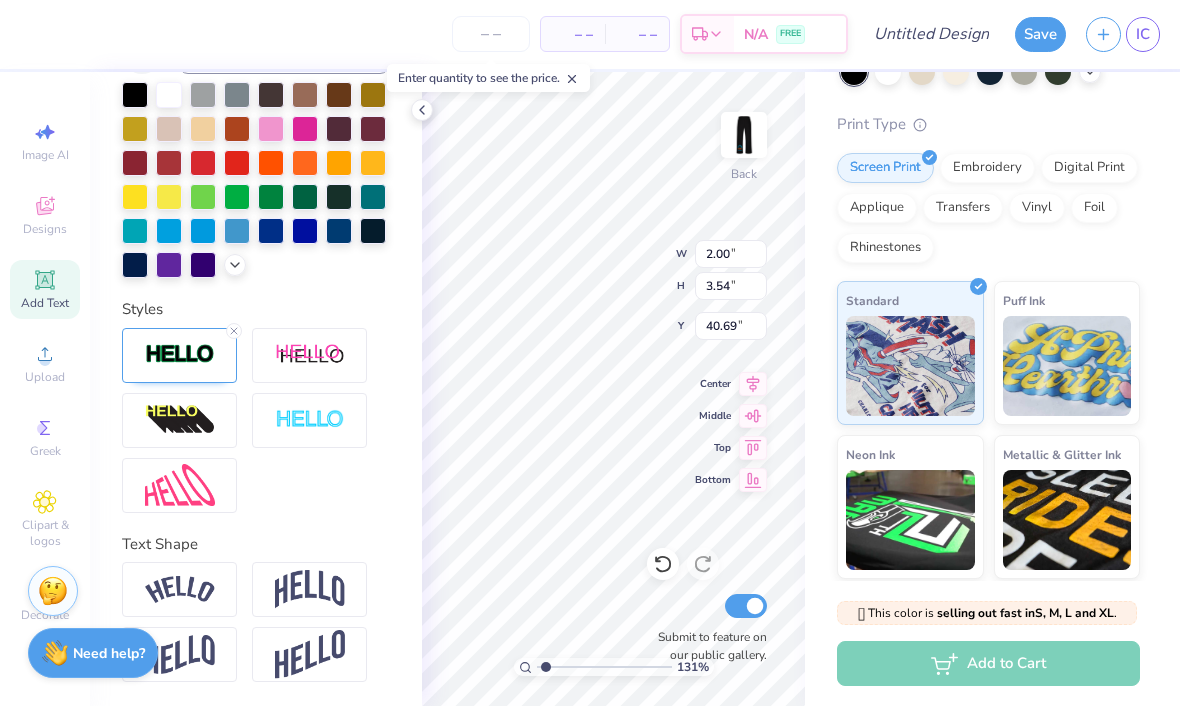click at bounding box center (305, 164) 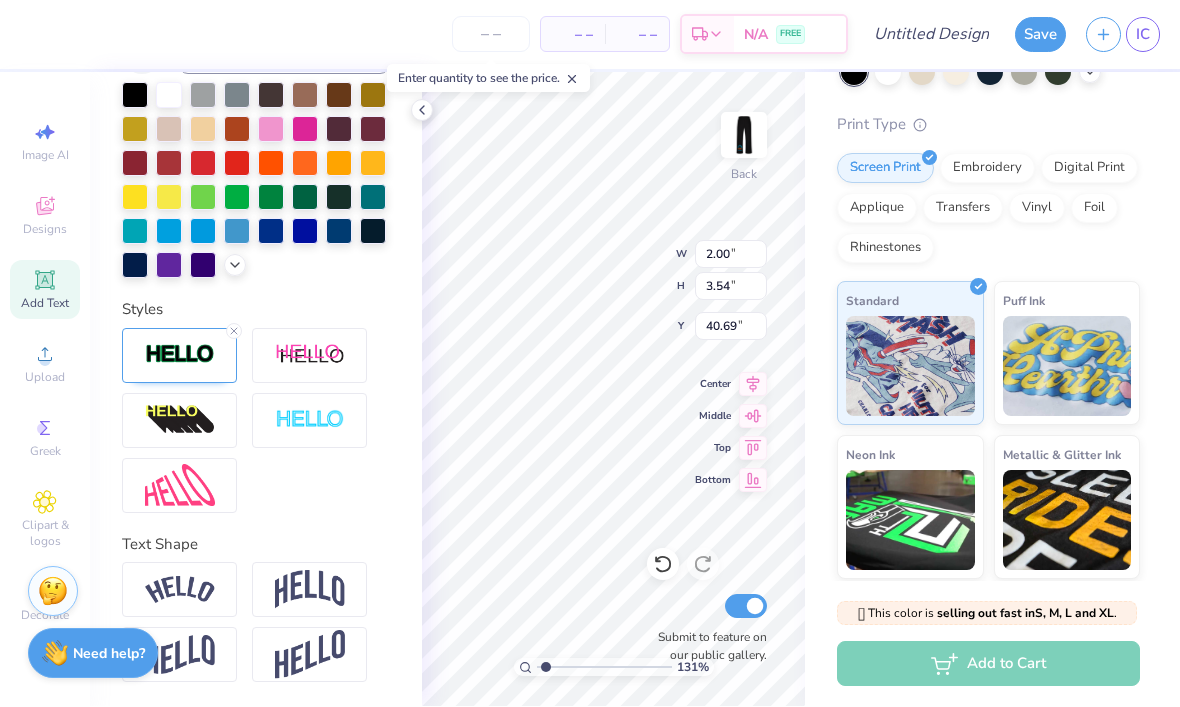 click at bounding box center (180, 355) 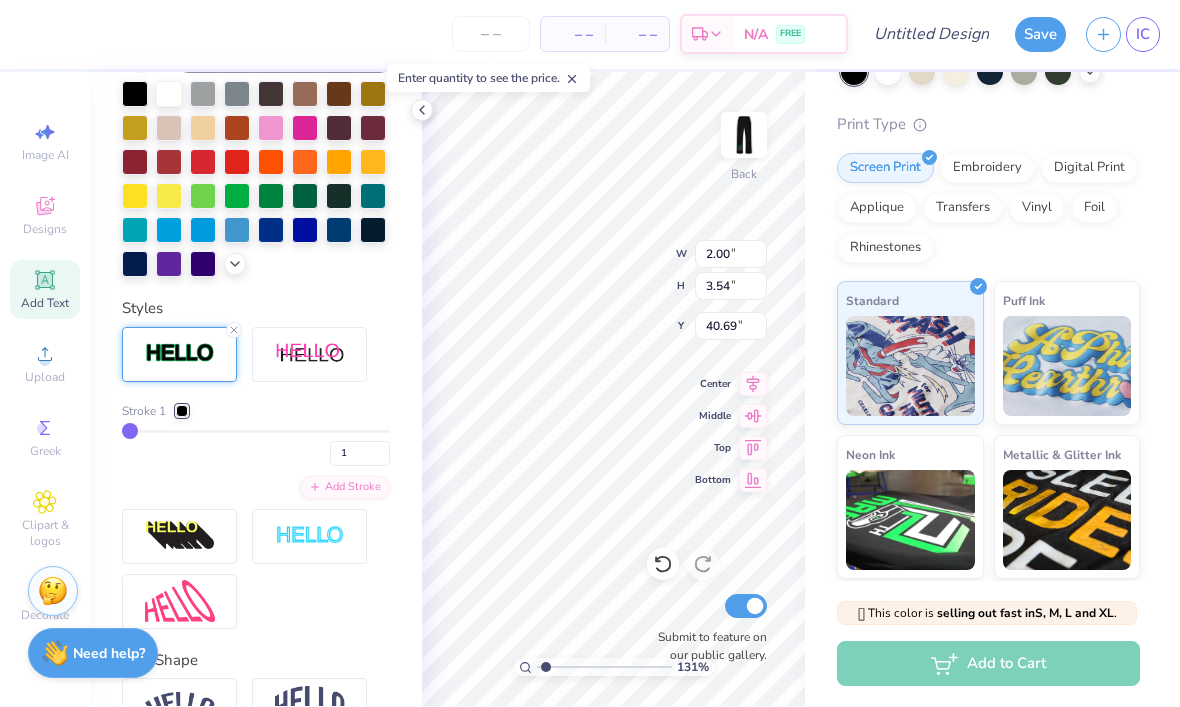 click at bounding box center (182, 412) 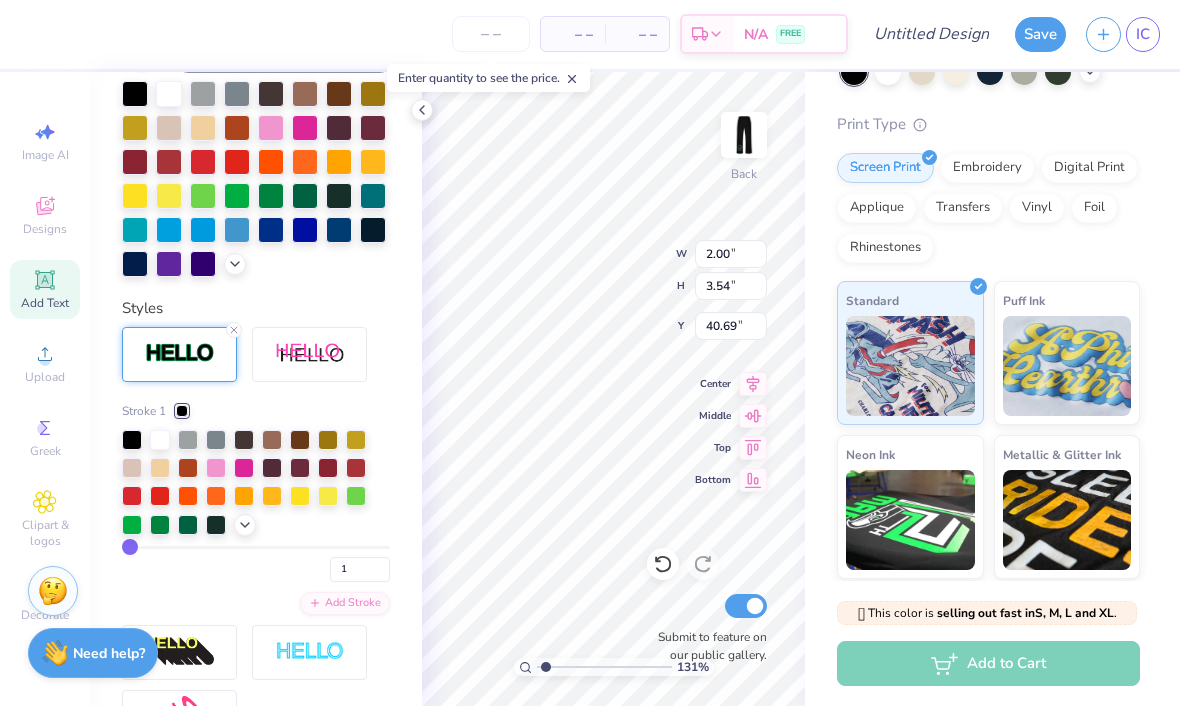 click 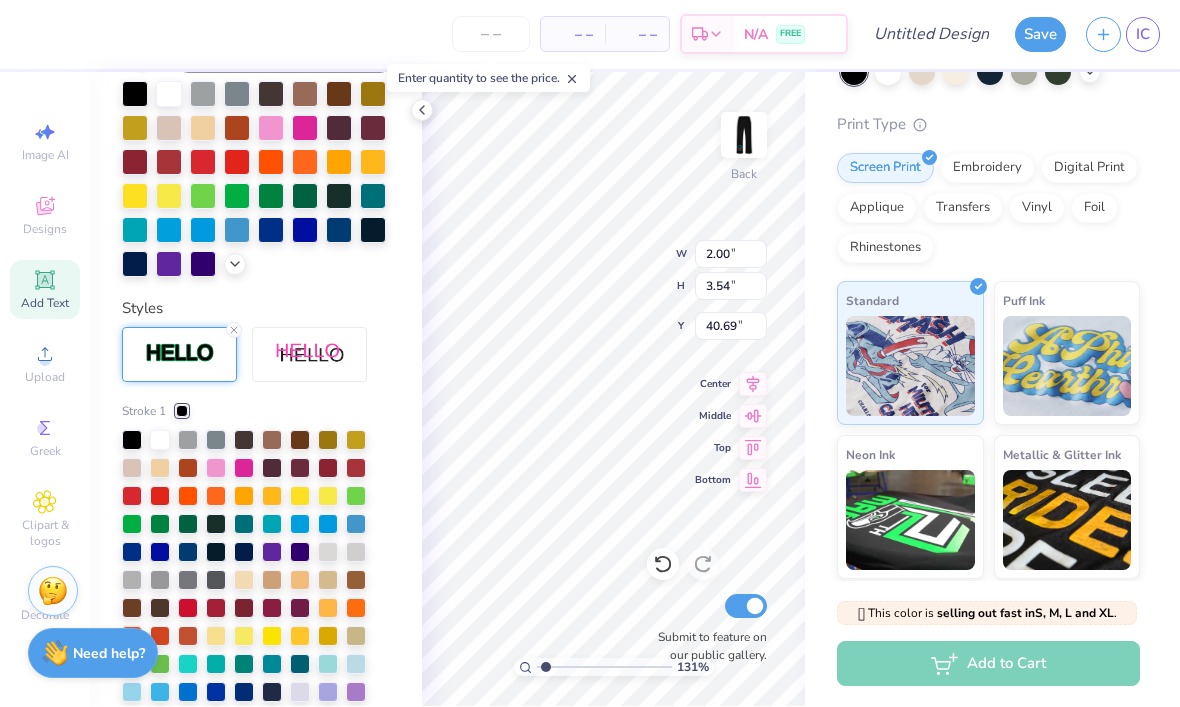 click at bounding box center [300, 525] 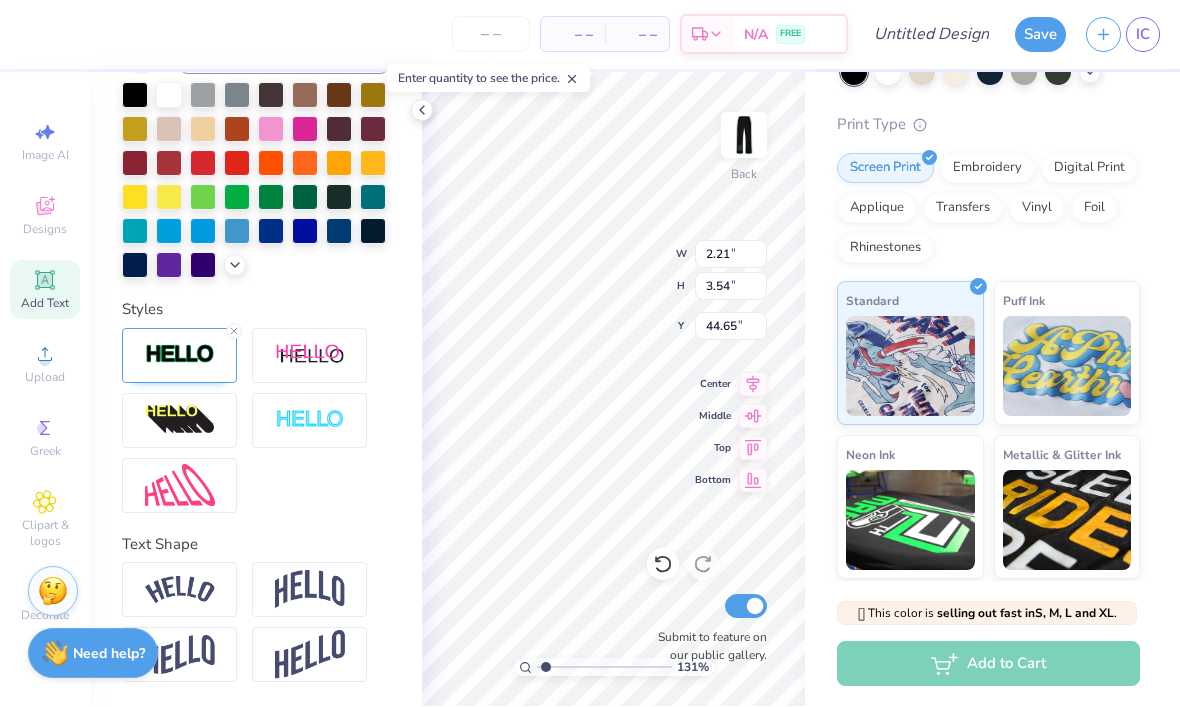 click at bounding box center [180, 355] 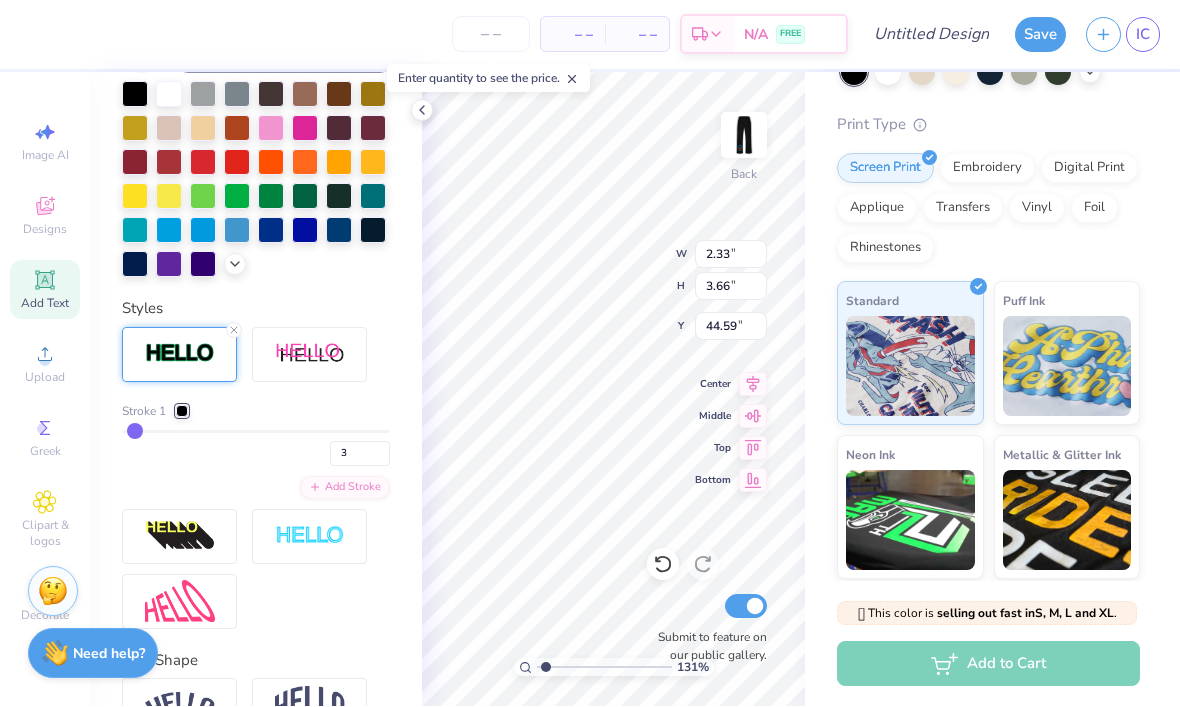 click at bounding box center (182, 412) 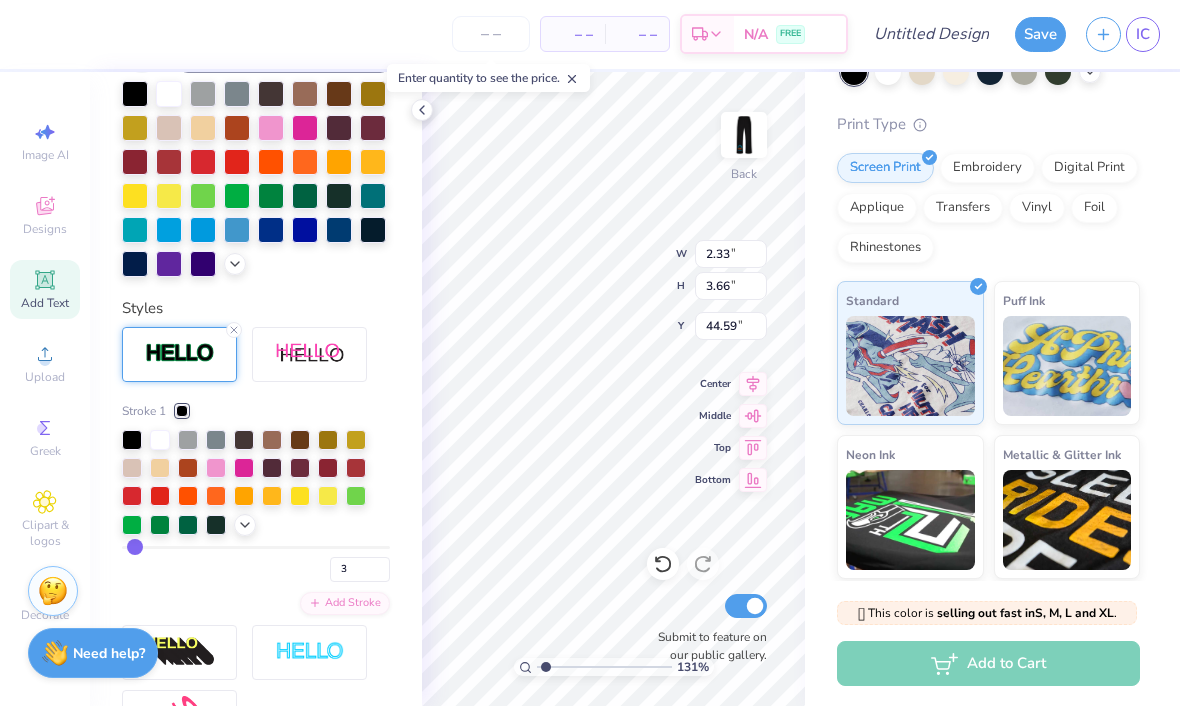 click 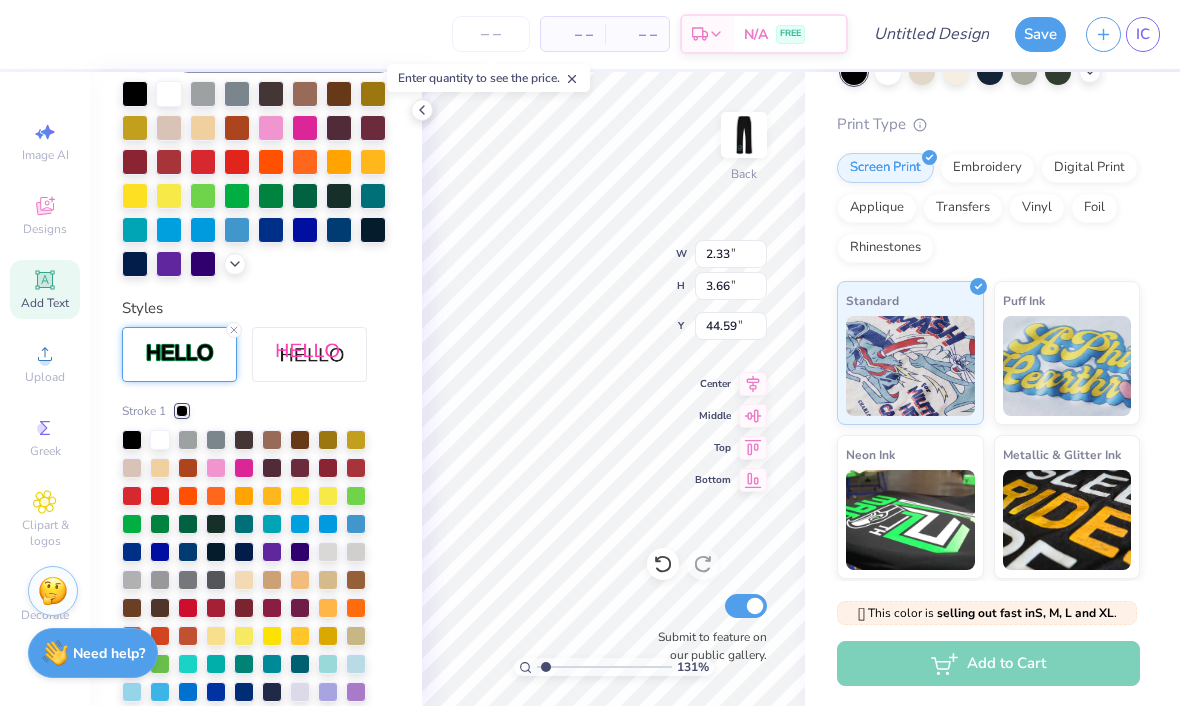 click at bounding box center (300, 525) 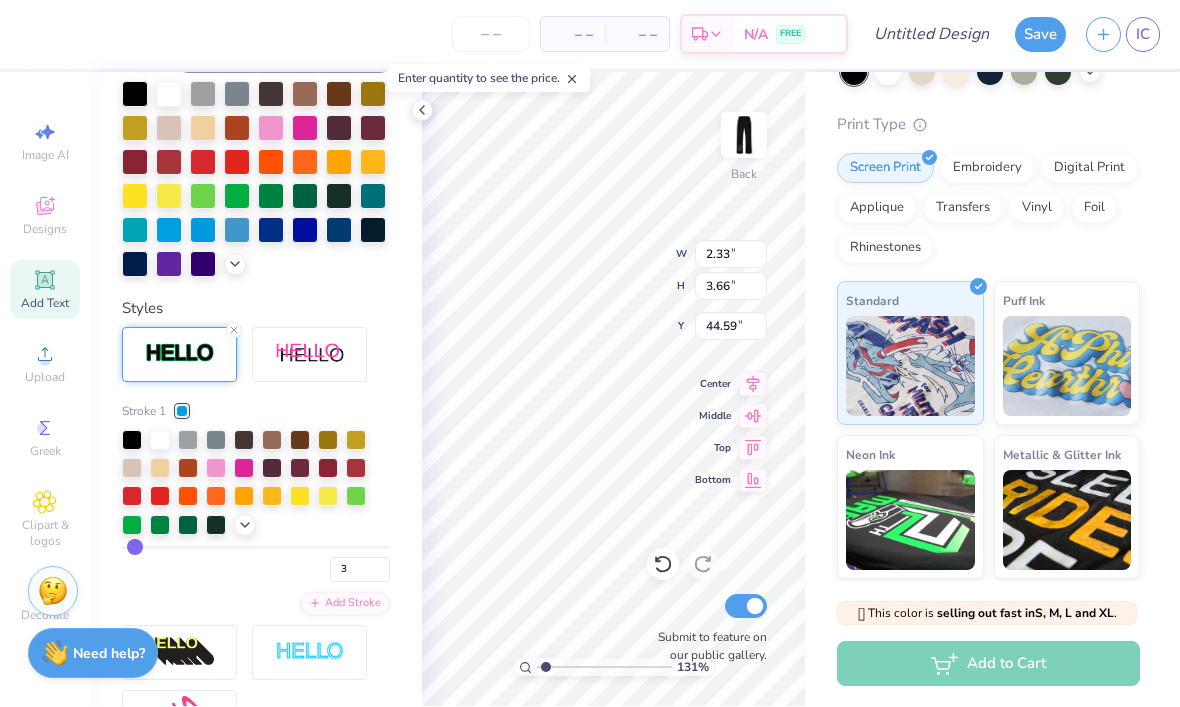 click at bounding box center (305, 163) 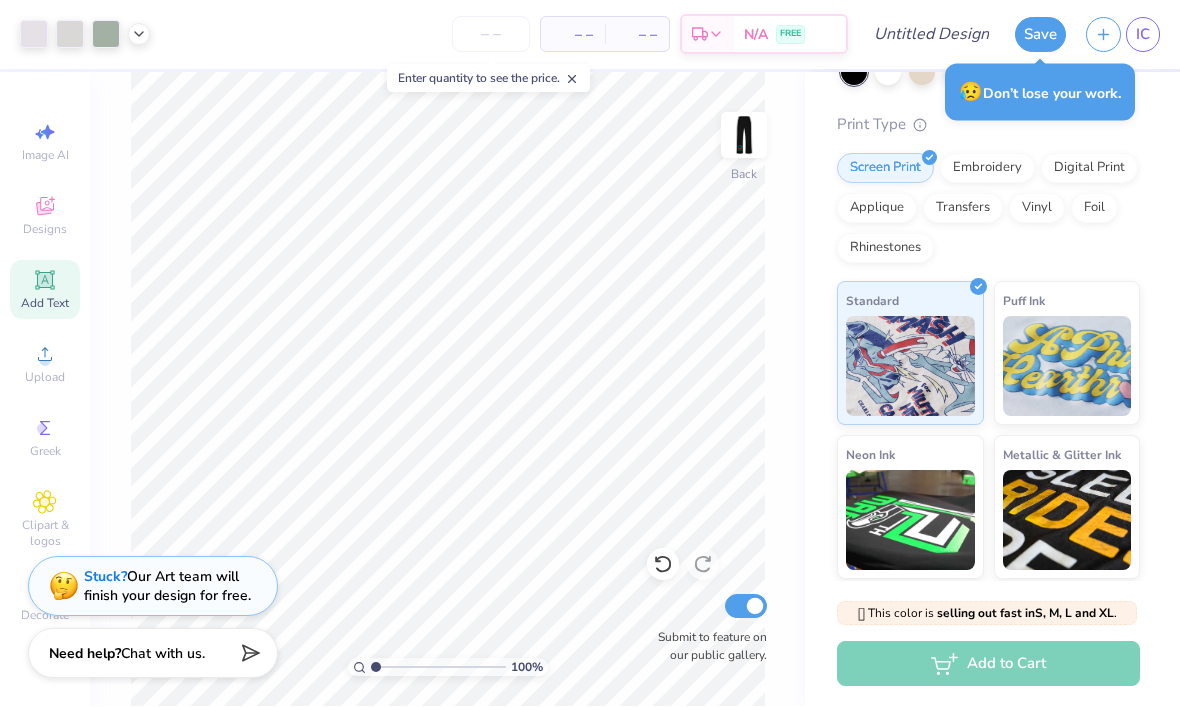 click at bounding box center (491, 35) 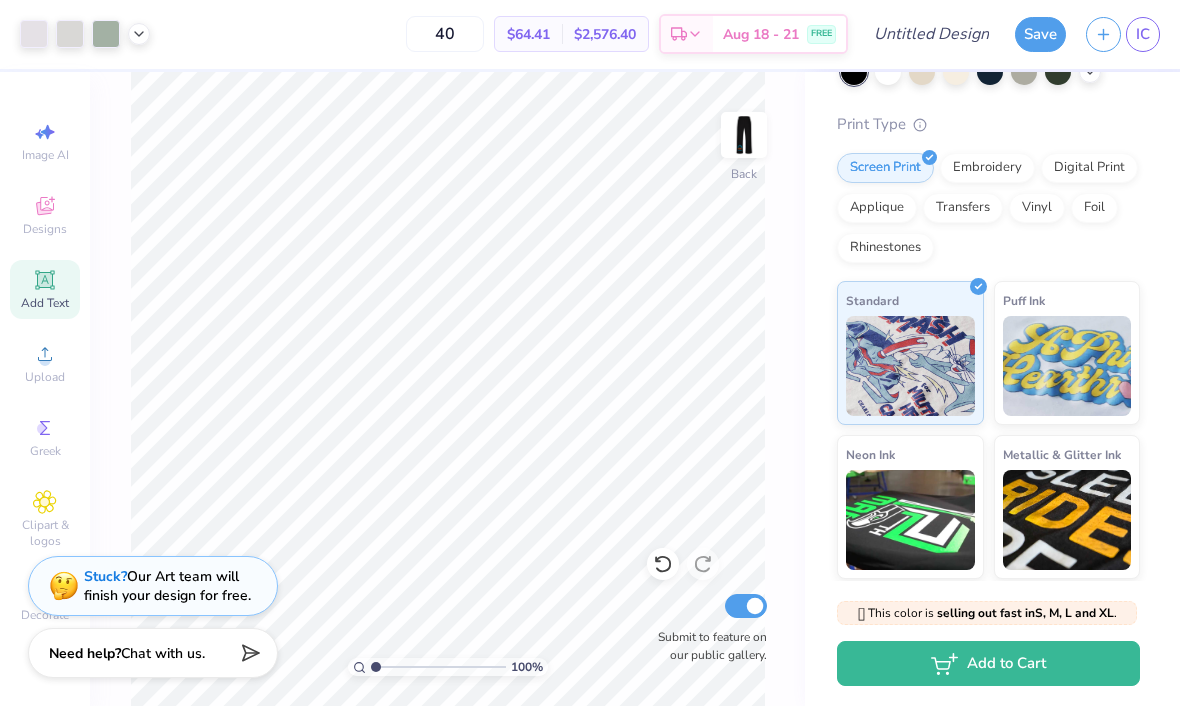 click on "Add to Cart" at bounding box center [988, 664] 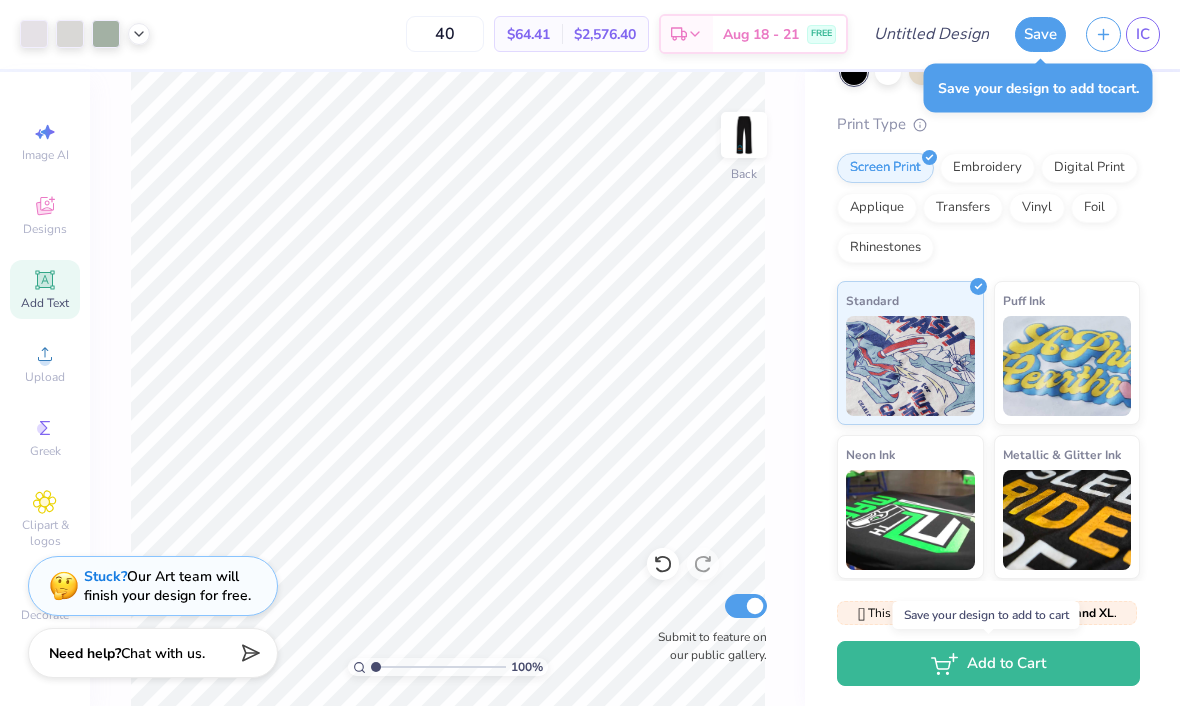click on "40" at bounding box center [445, 35] 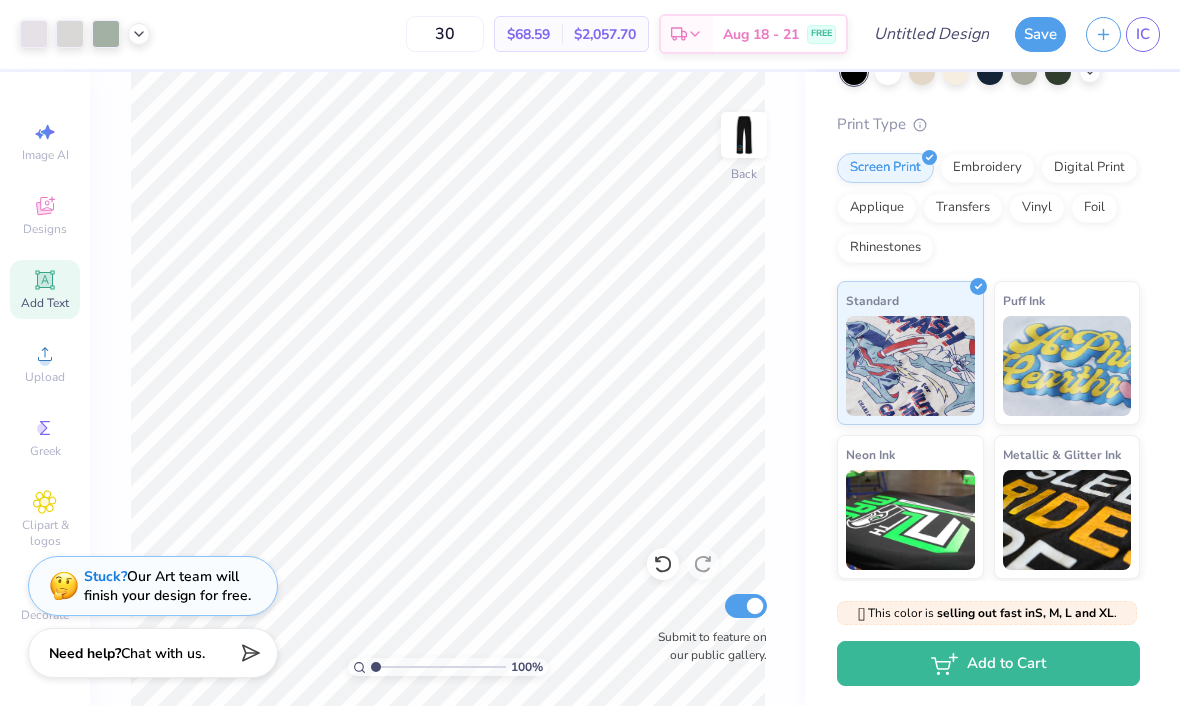 click on "30" at bounding box center [445, 35] 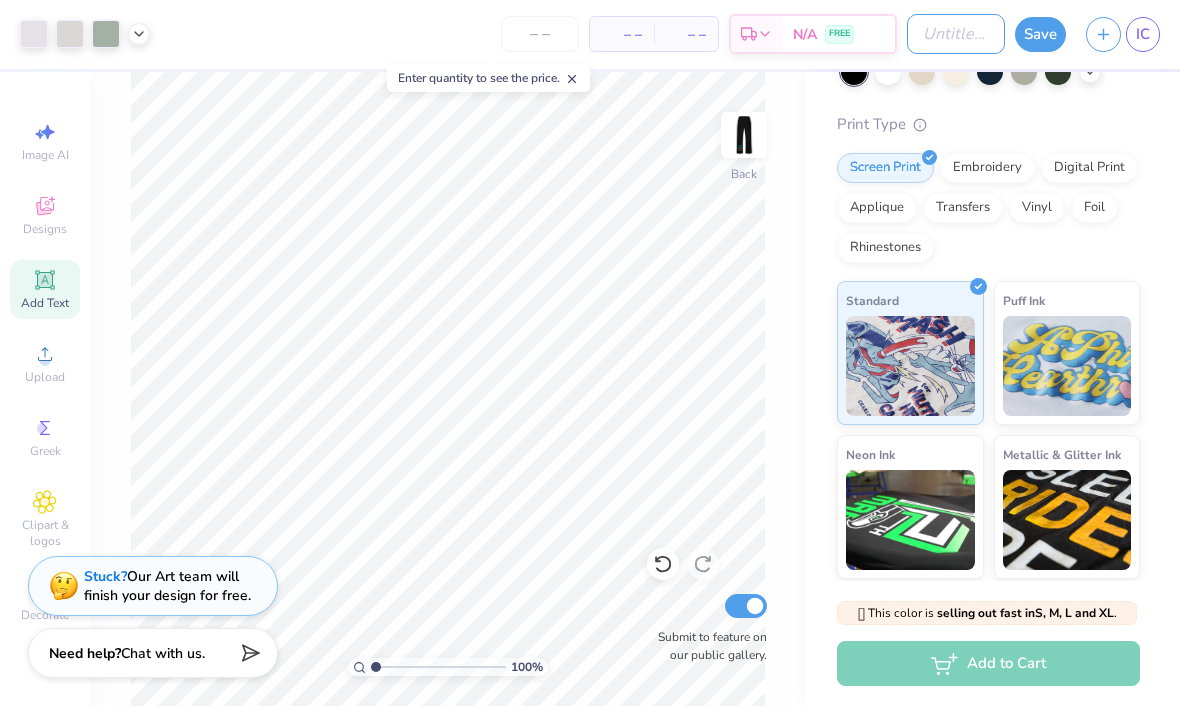 click on "Design Title" at bounding box center [956, 35] 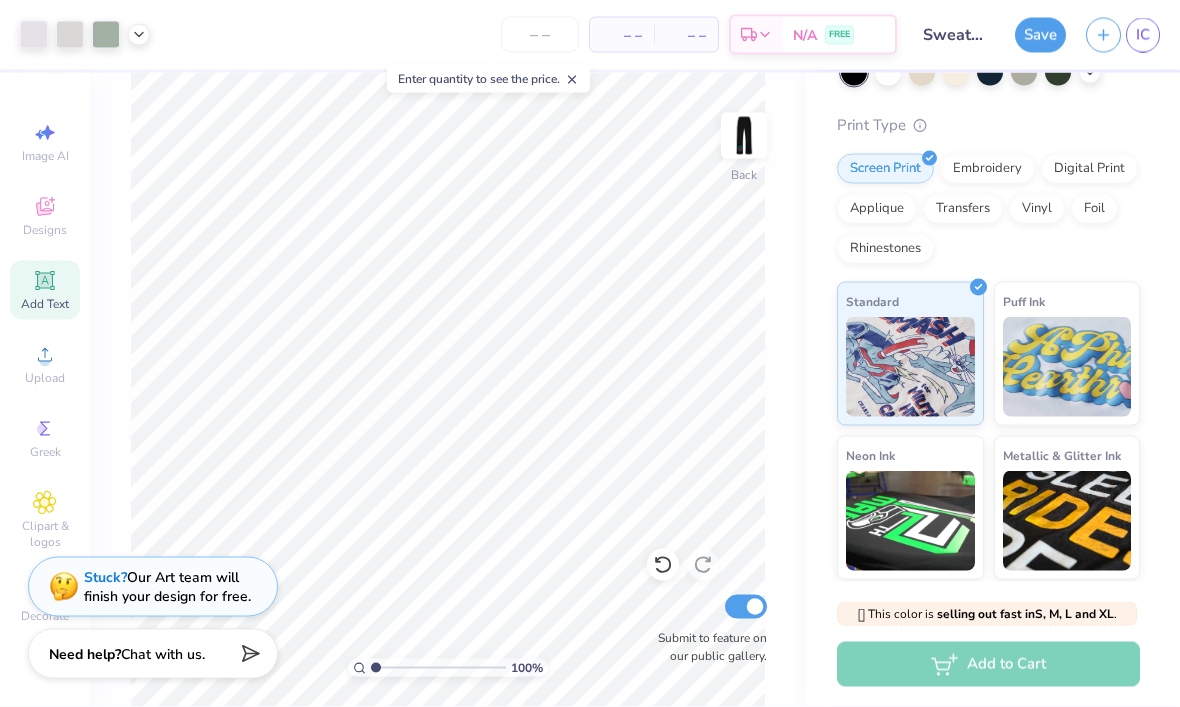 click on "Save" at bounding box center (1040, 35) 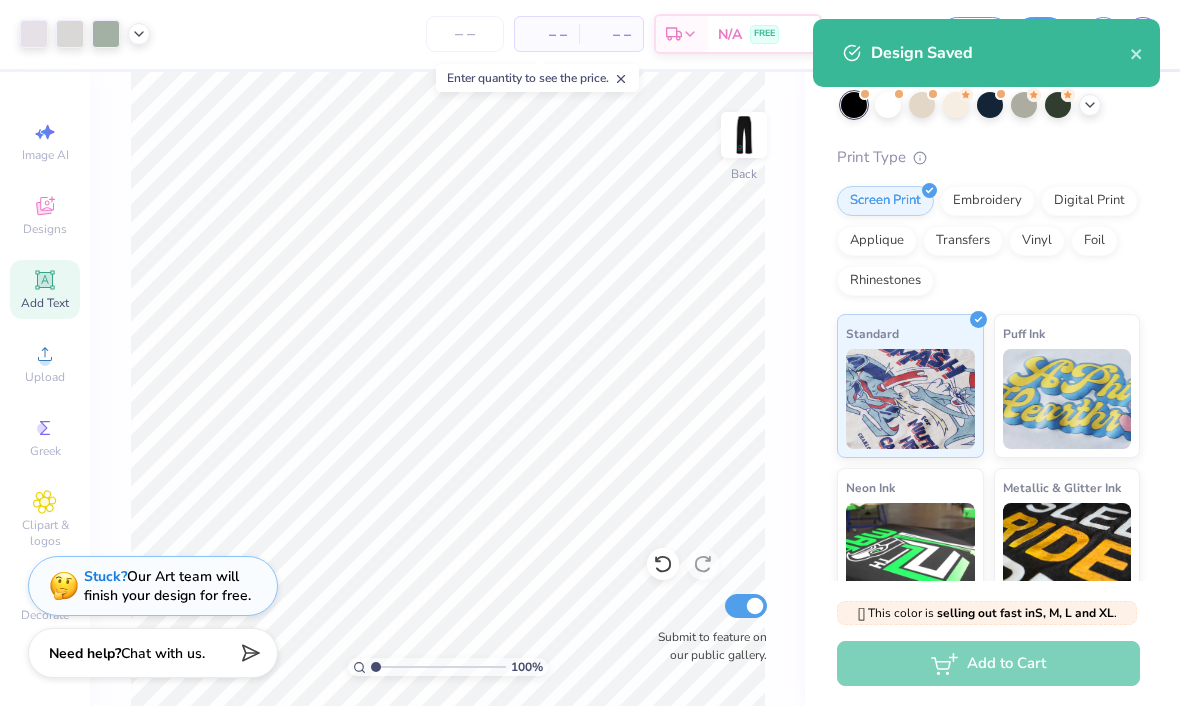 click on "# 505162A Original Proof Fresh Prints [CITY] Open Heavyweight Sweatpants Fresh Prints # FP90 Minimum Order:  12 +   Print Type Screen Print Embroidery Digital Print Applique Transfers Vinyl Foil Rhinestones Standard Puff Ink Neon Ink Metallic Ink Glitter Ink Glow in the Dark Ink Water based Ink" at bounding box center (992, 355) 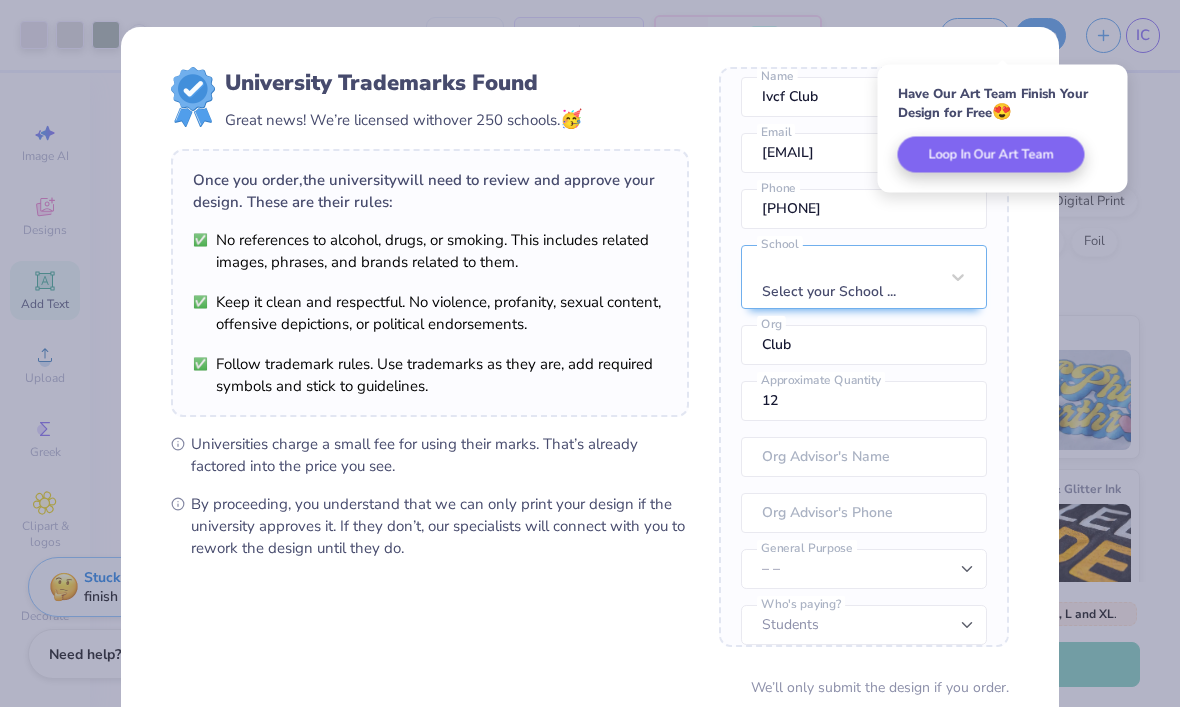 scroll, scrollTop: 74, scrollLeft: 0, axis: vertical 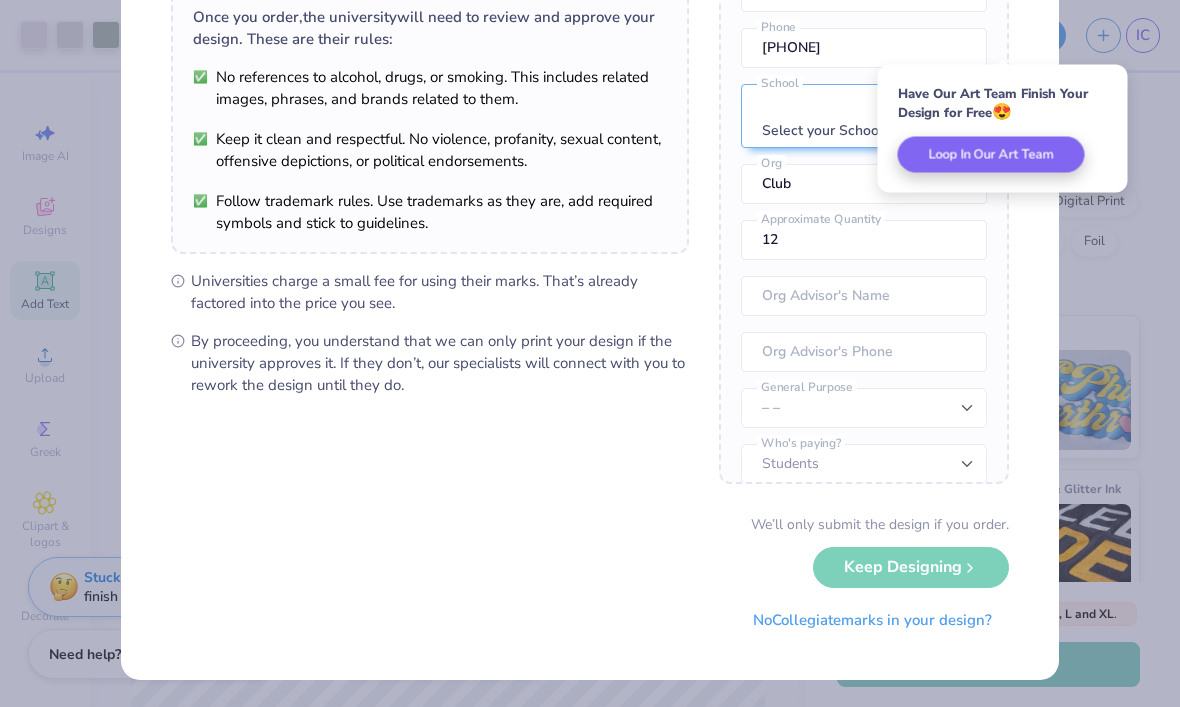 click on "We’ll only submit the design if you order. Keep Designing  No  Collegiate  marks in your design?" at bounding box center (590, 577) 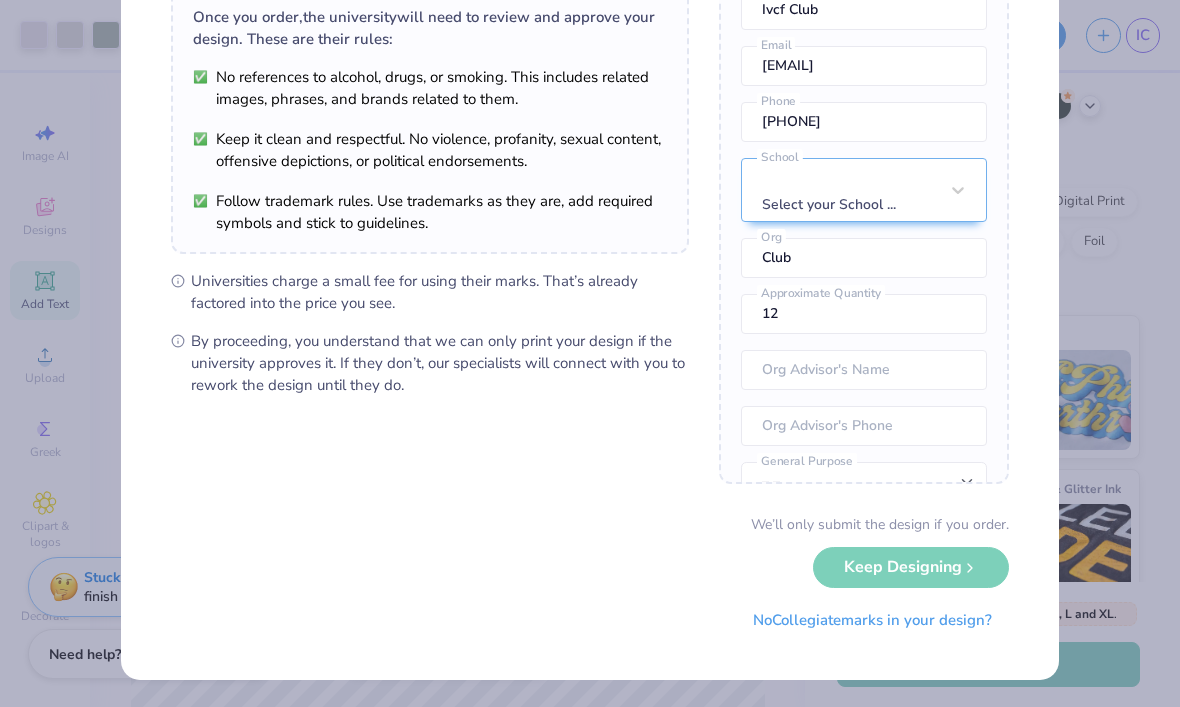 scroll, scrollTop: 0, scrollLeft: 0, axis: both 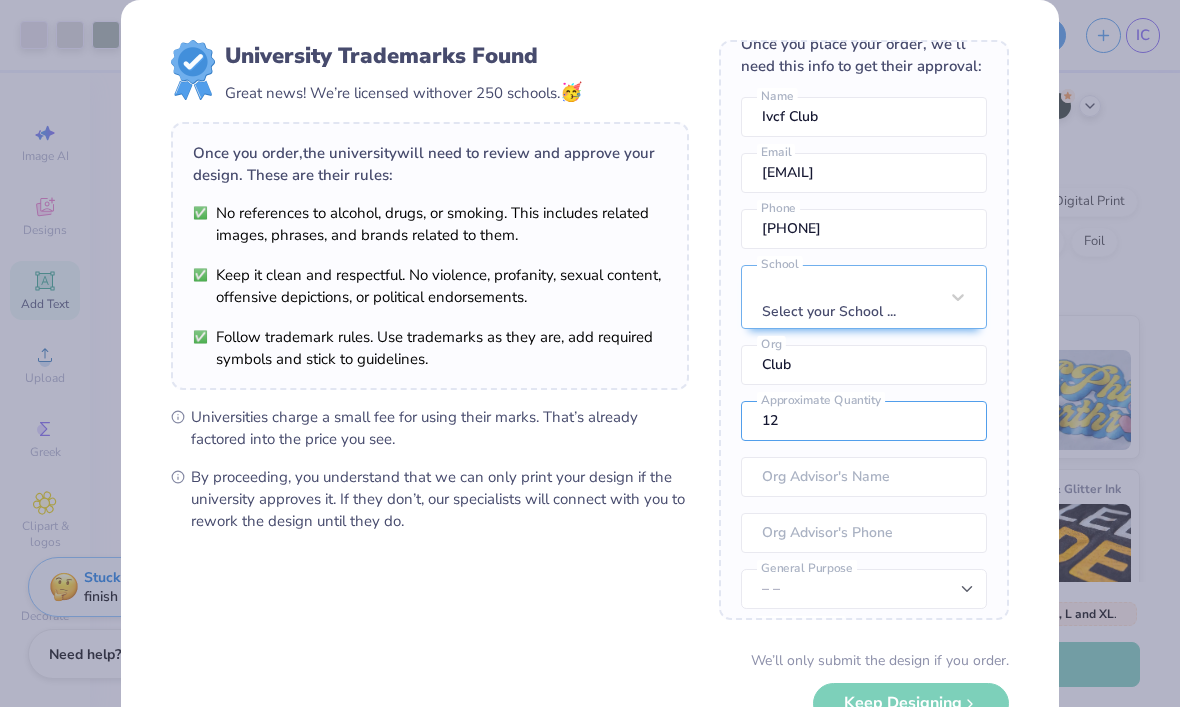 click on "12" at bounding box center (864, 421) 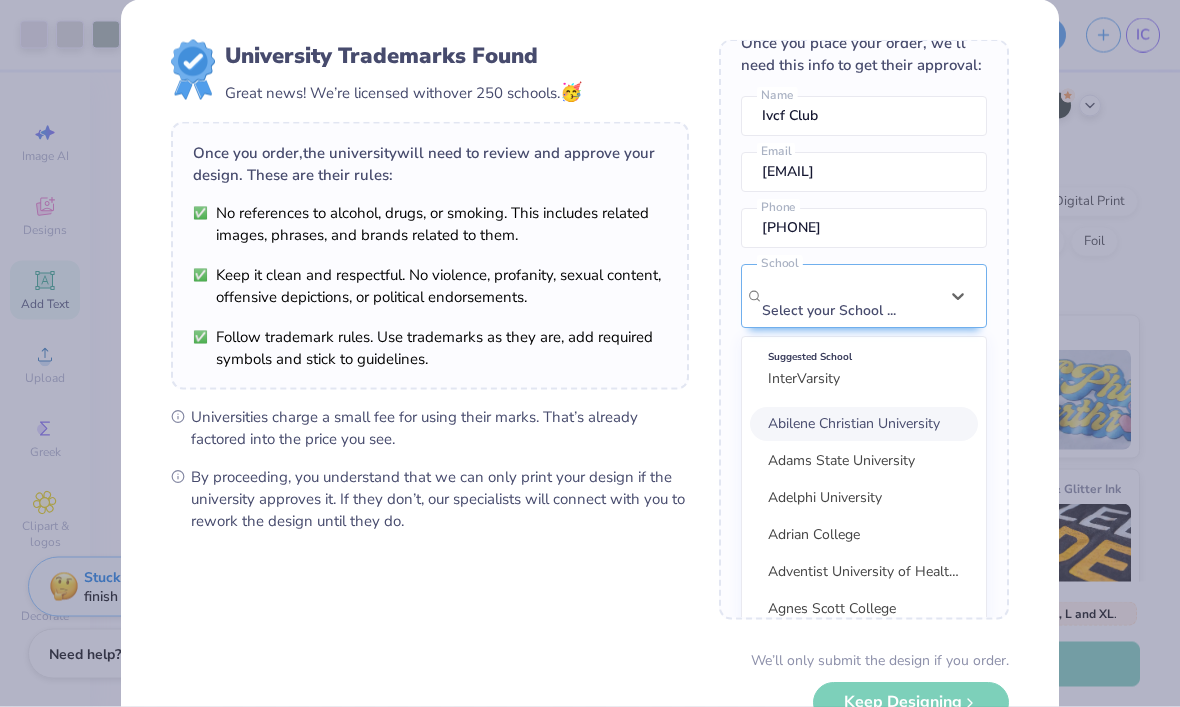 scroll, scrollTop: 90, scrollLeft: 0, axis: vertical 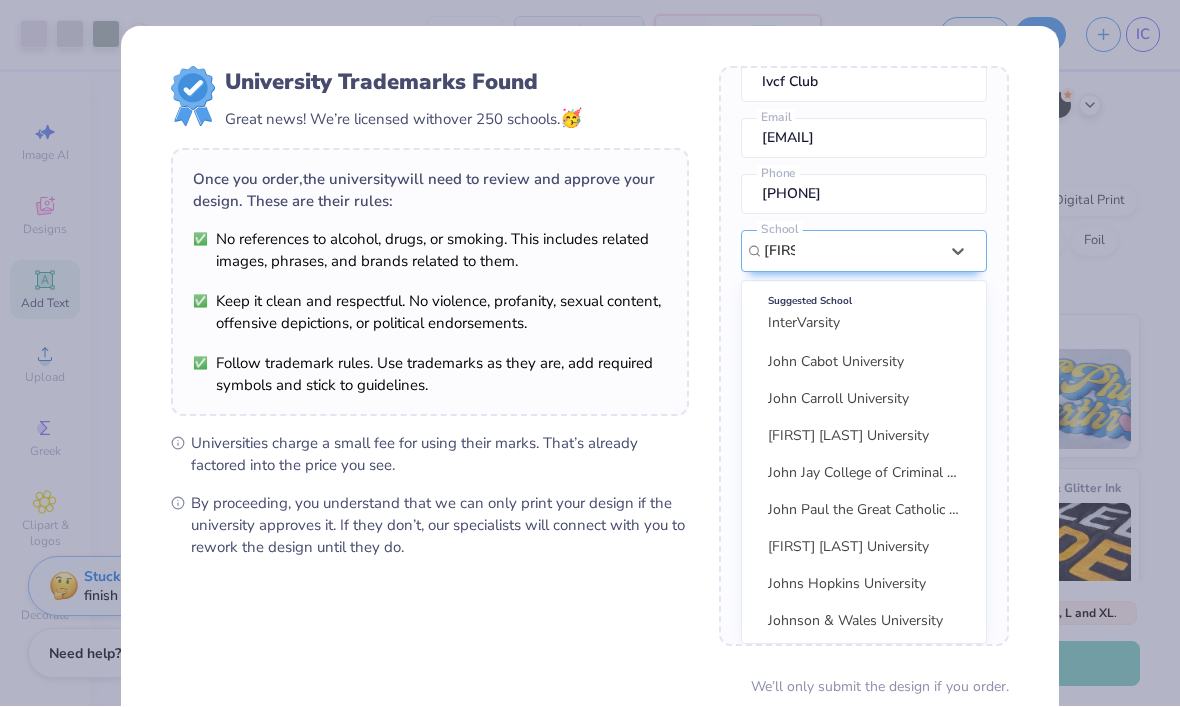 click on "John Jay College of Criminal Justice" at bounding box center (878, 473) 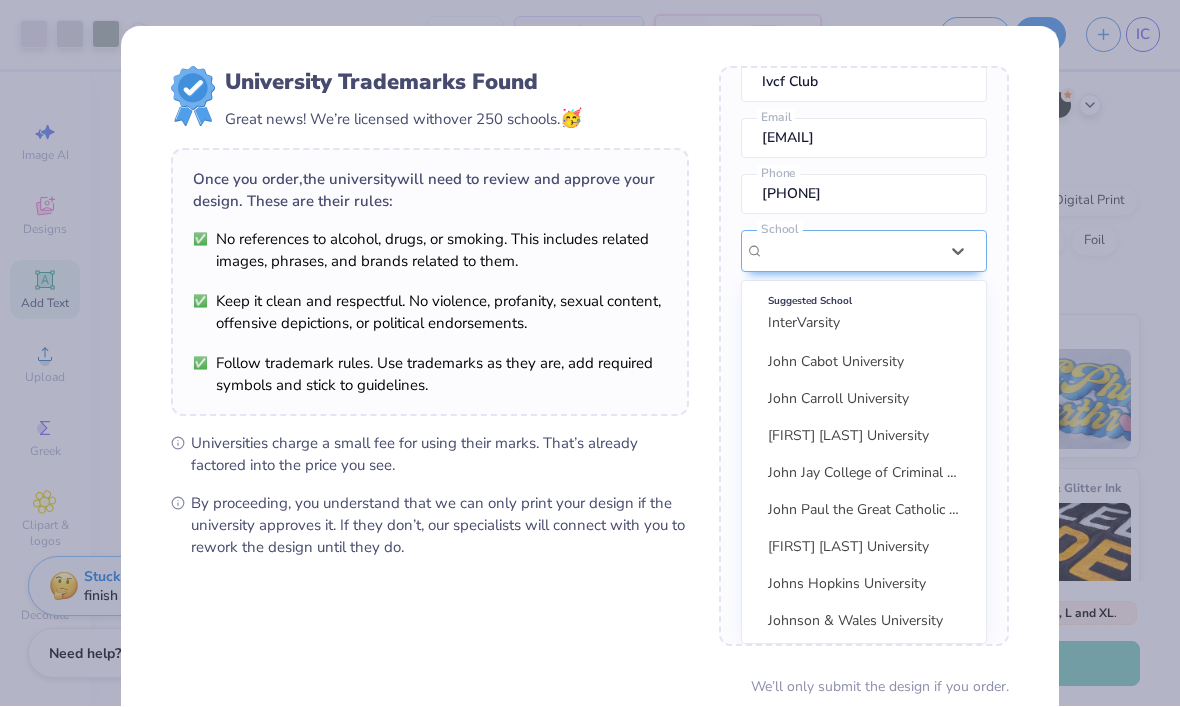 scroll, scrollTop: 88, scrollLeft: 0, axis: vertical 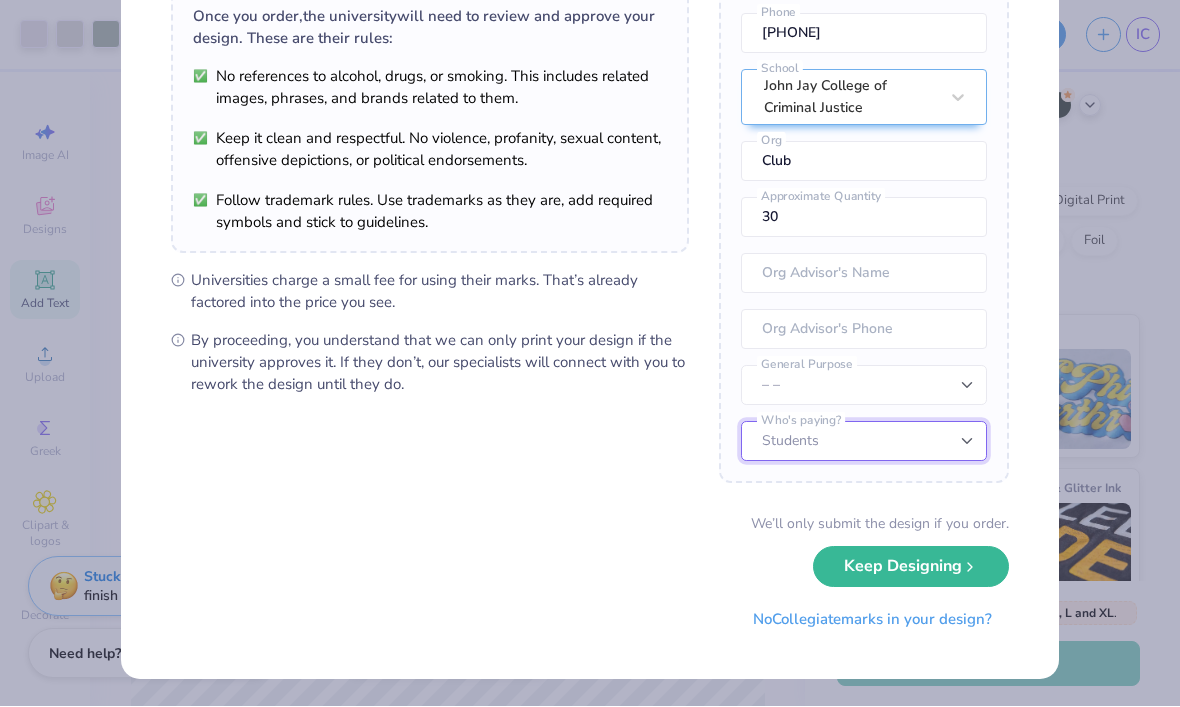 click on "Students University" at bounding box center (864, 442) 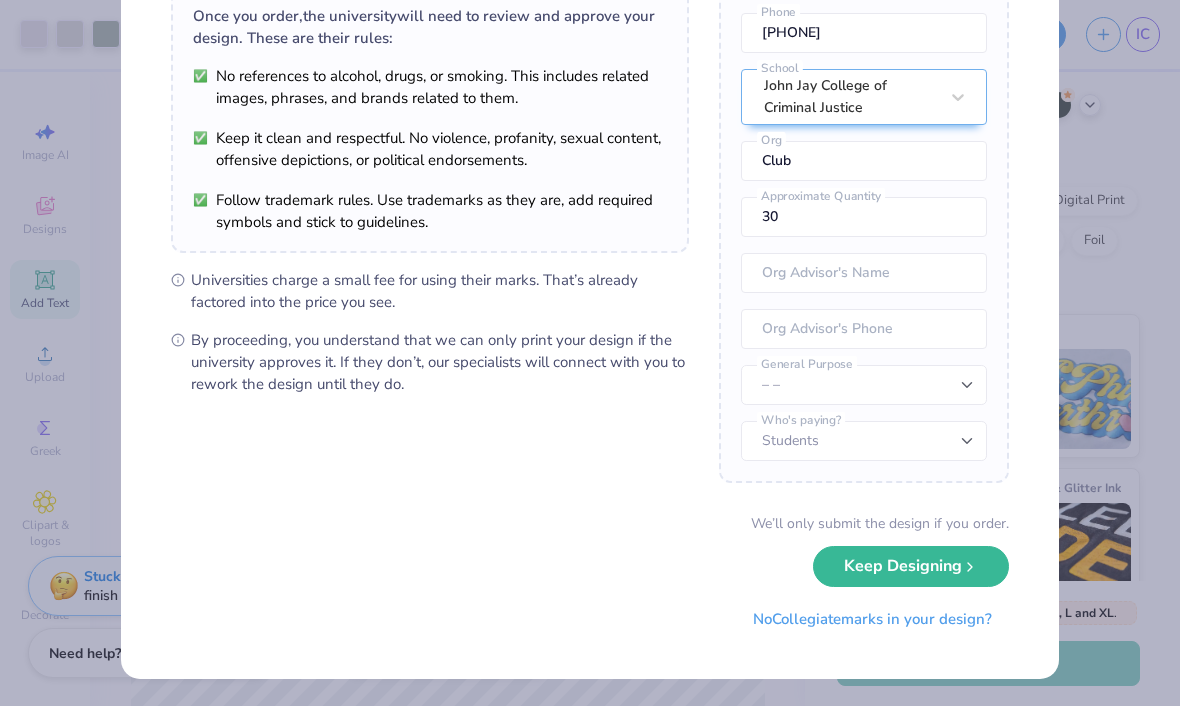 click on "Keep Designing" at bounding box center [911, 567] 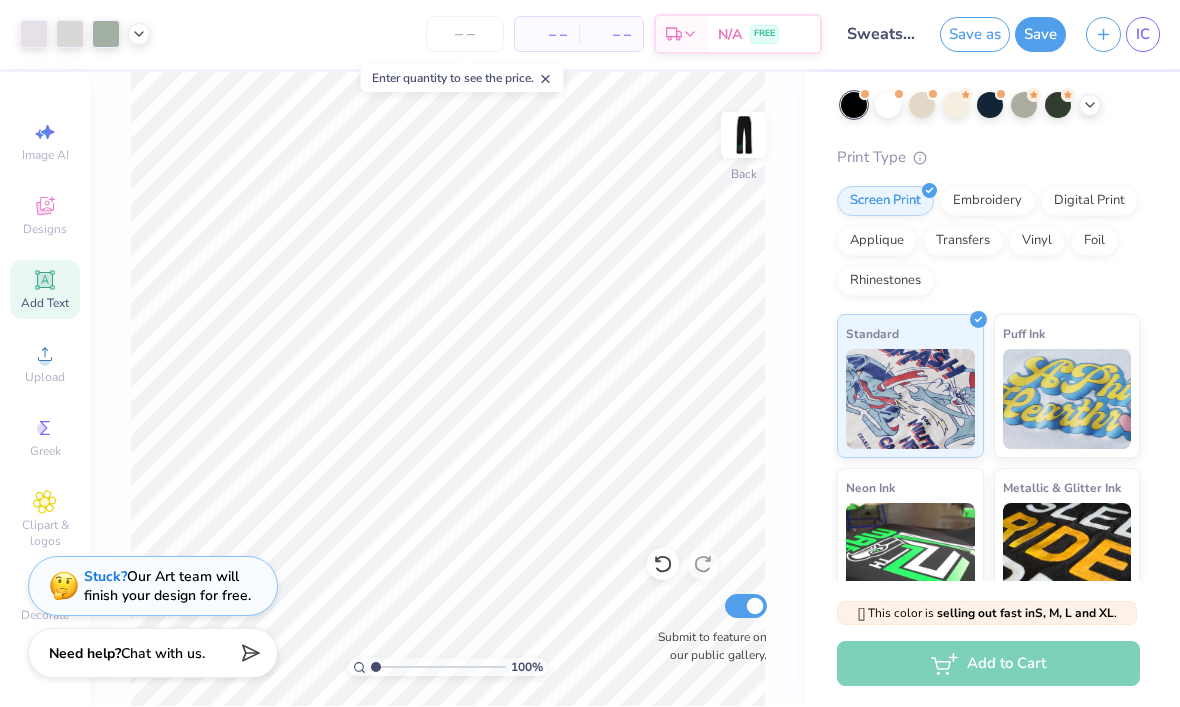 scroll, scrollTop: 0, scrollLeft: 0, axis: both 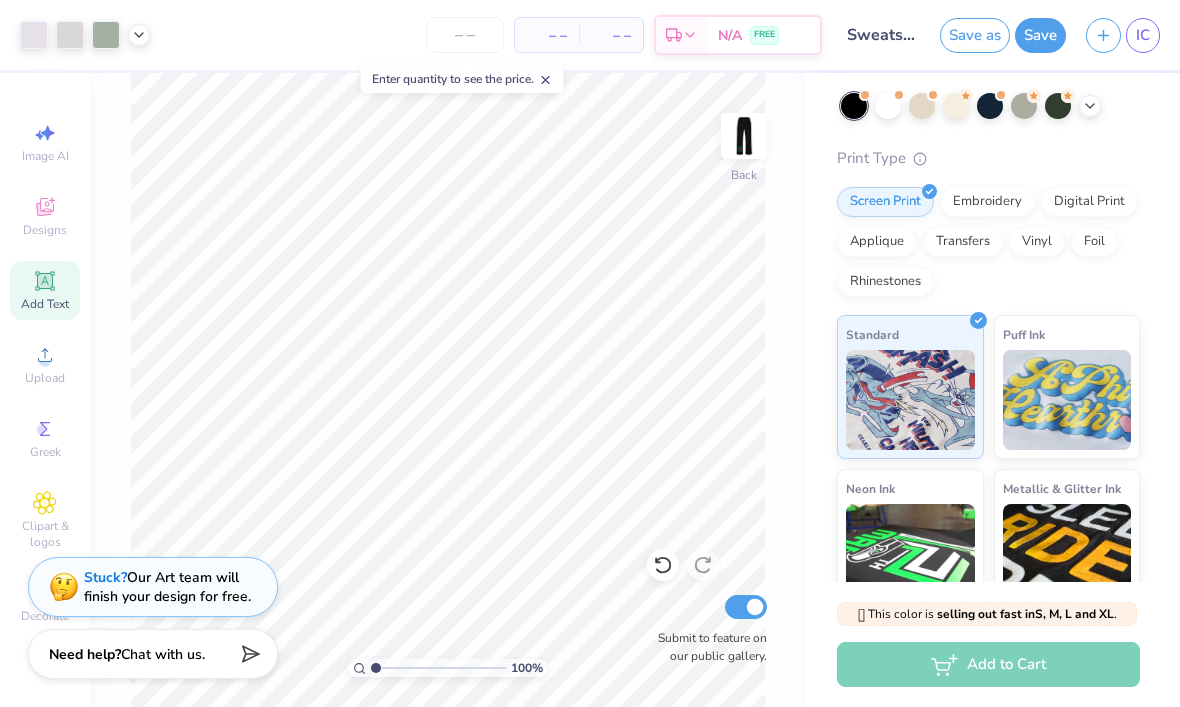 click on "IC" at bounding box center (1143, 35) 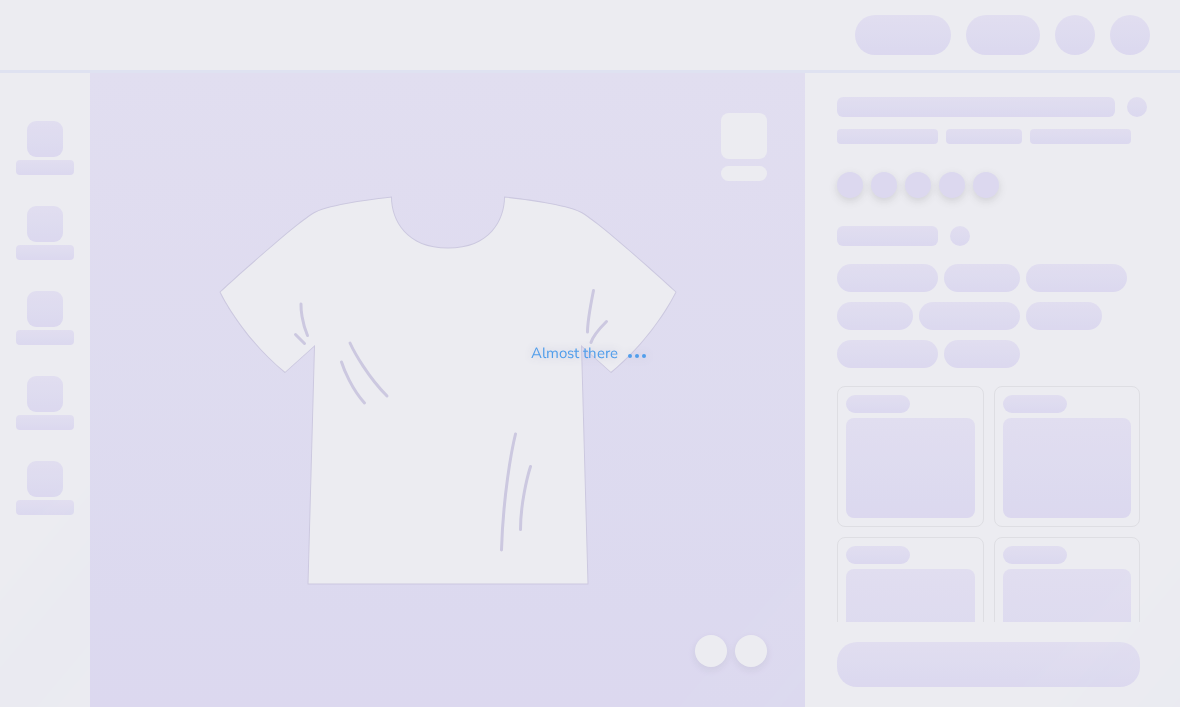 scroll, scrollTop: 0, scrollLeft: 0, axis: both 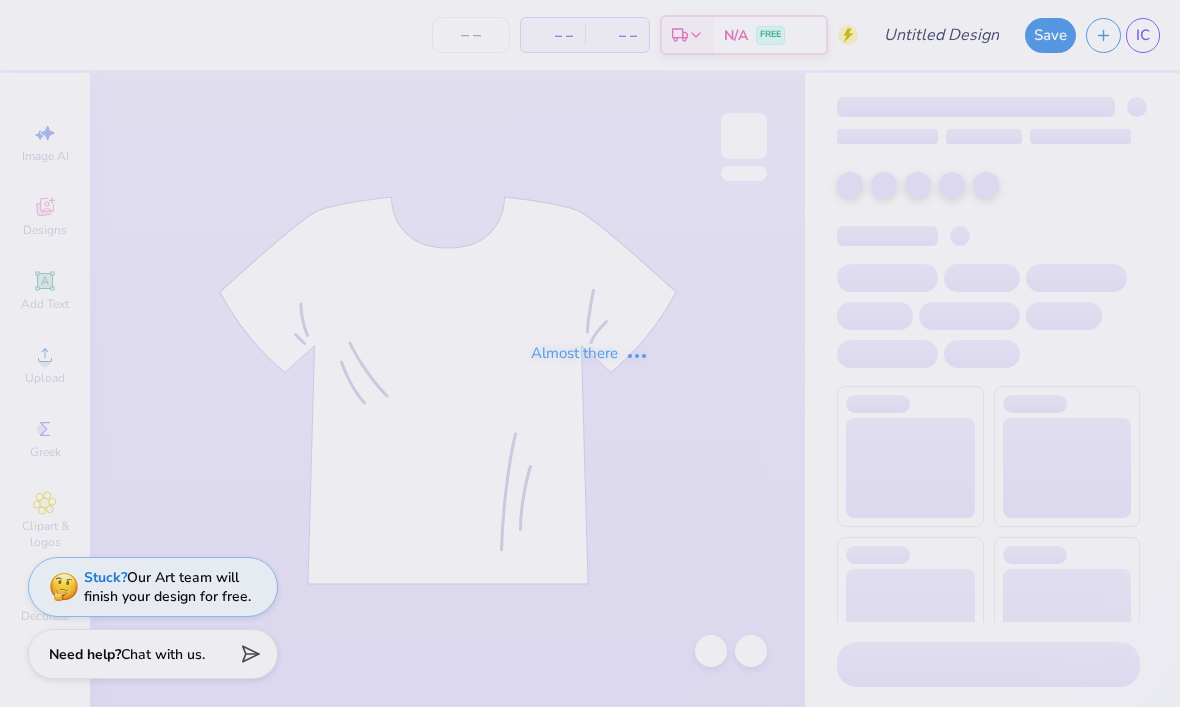 type on "Draft" 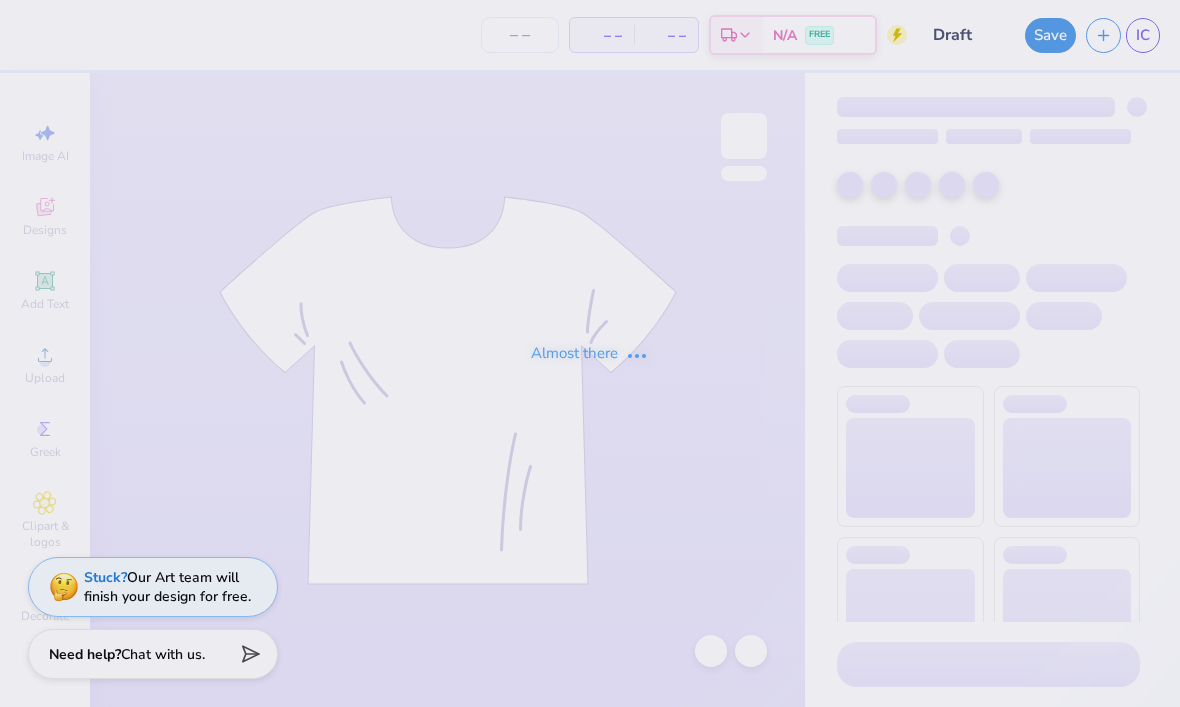 type on "40" 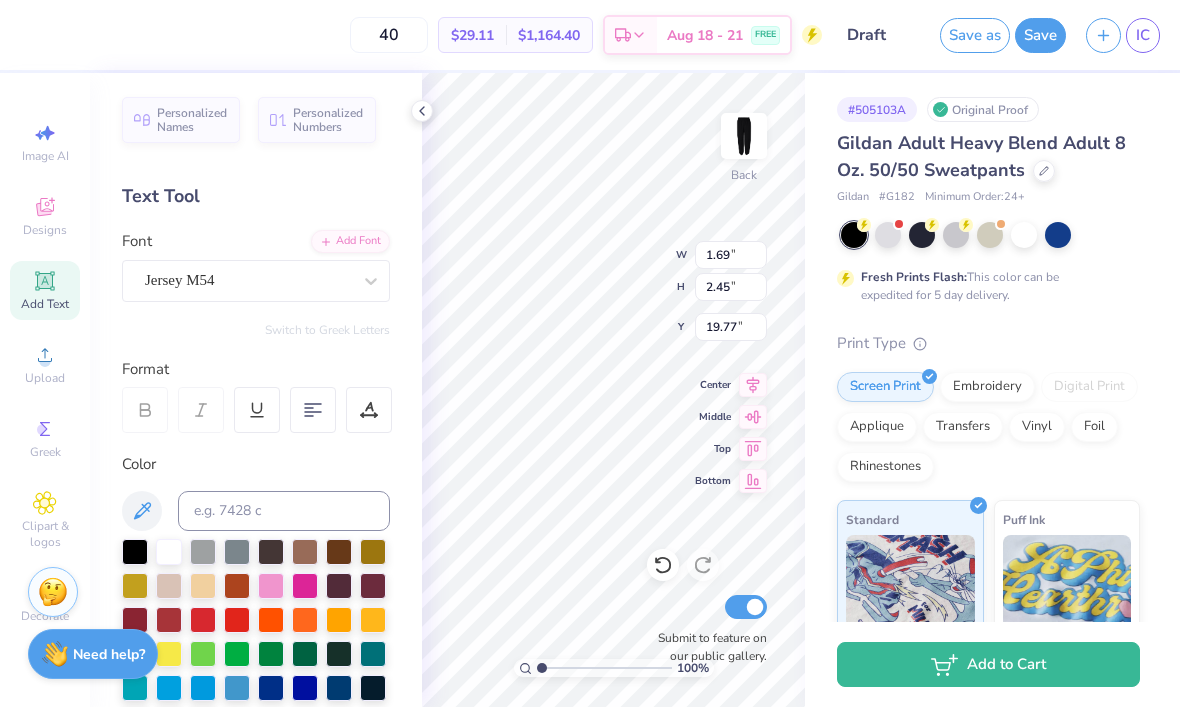 type on "27.38" 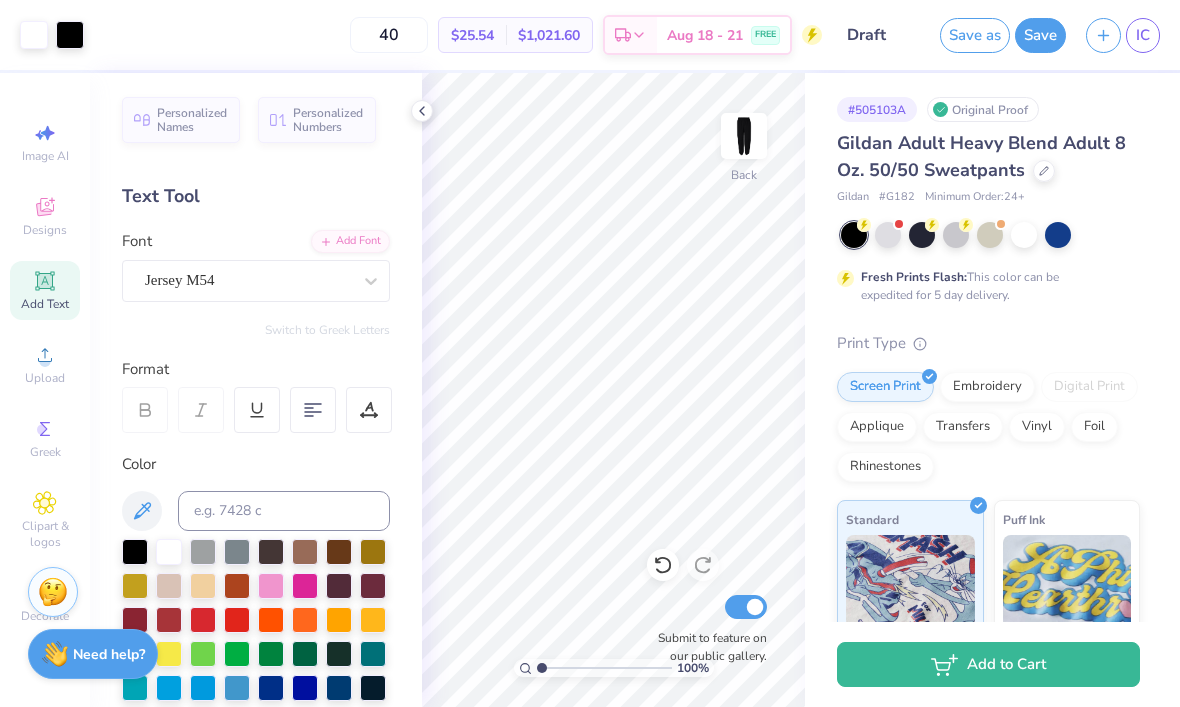 click 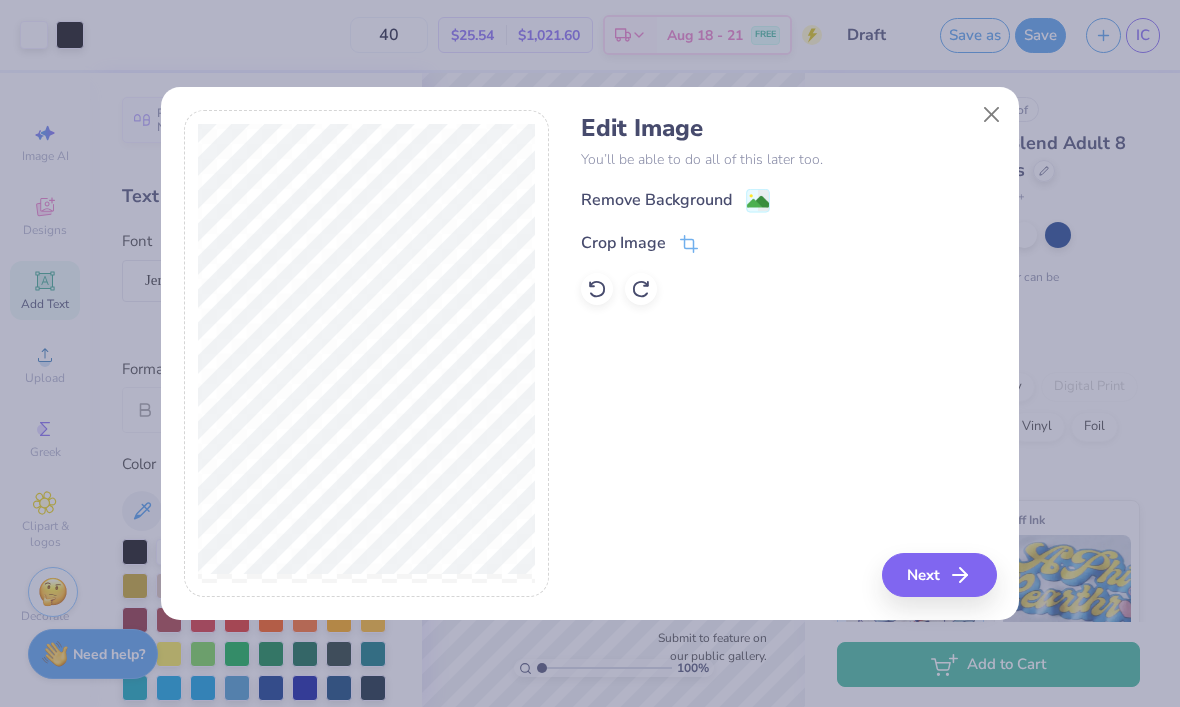click 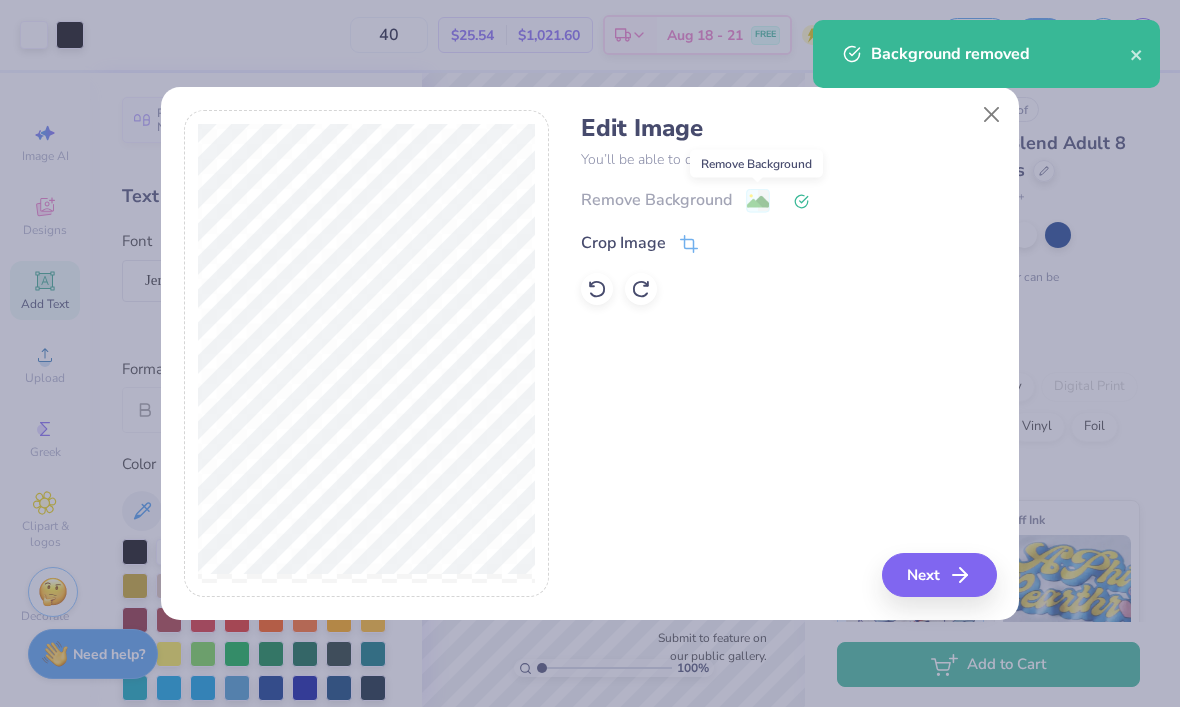 click on "Next" at bounding box center (939, 575) 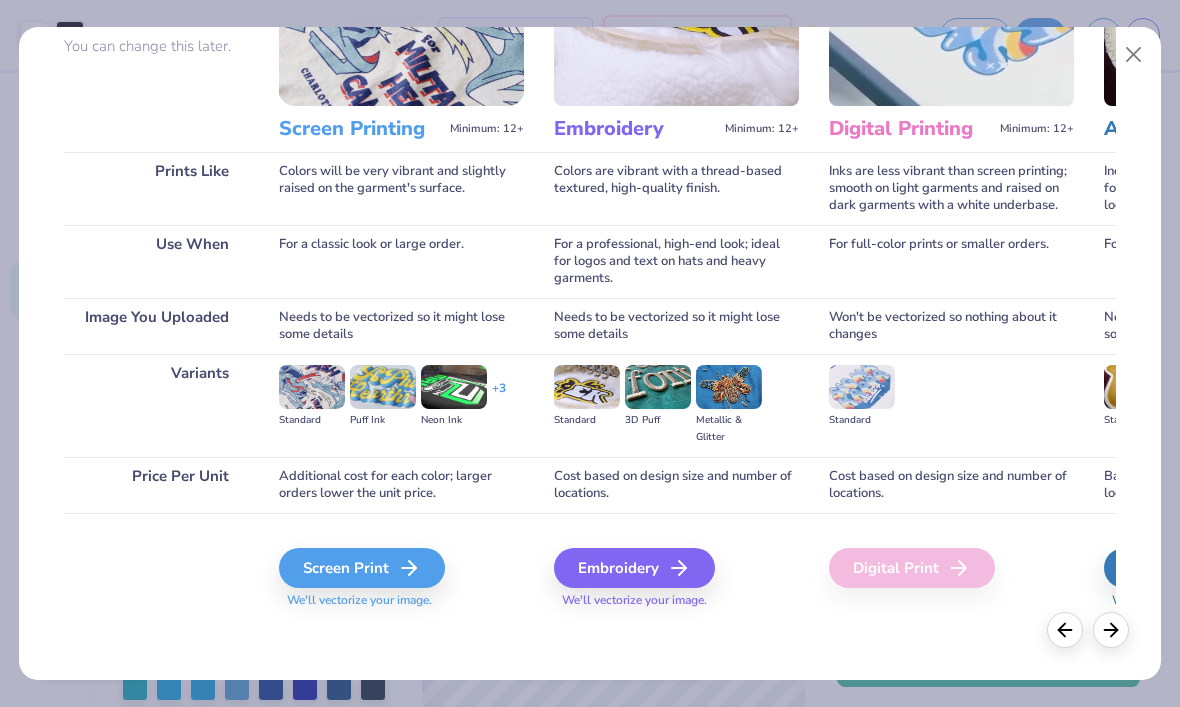 scroll, scrollTop: 190, scrollLeft: 0, axis: vertical 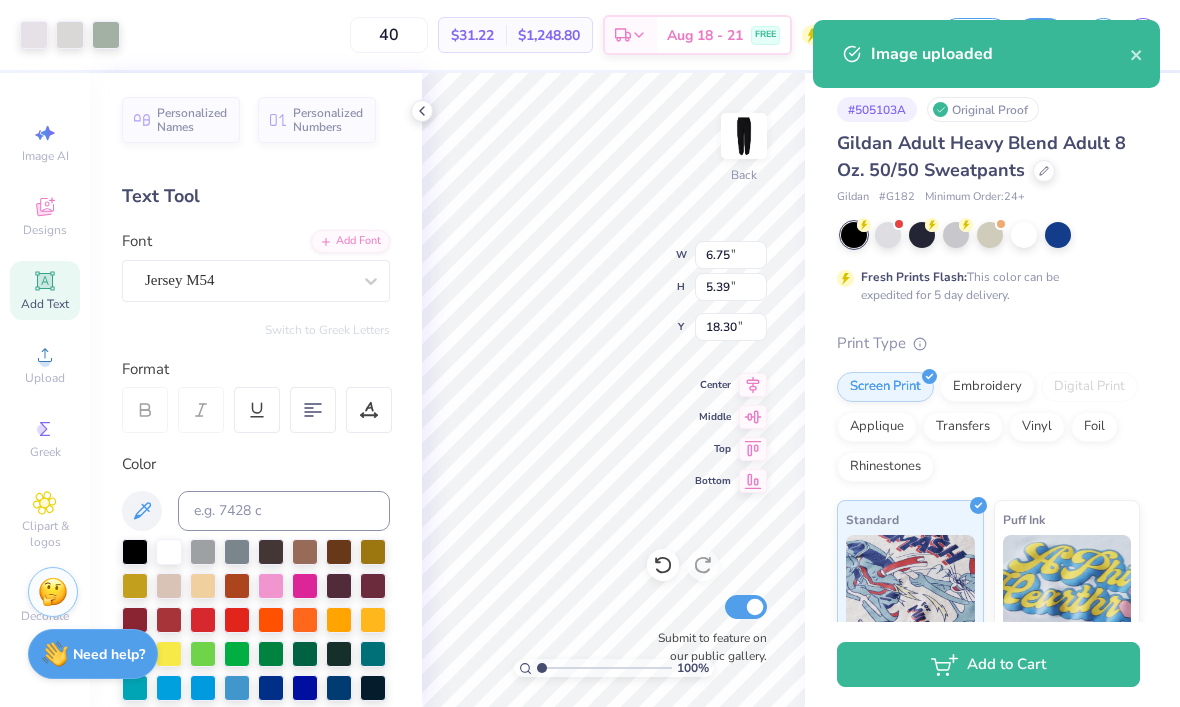 type on "1.14" 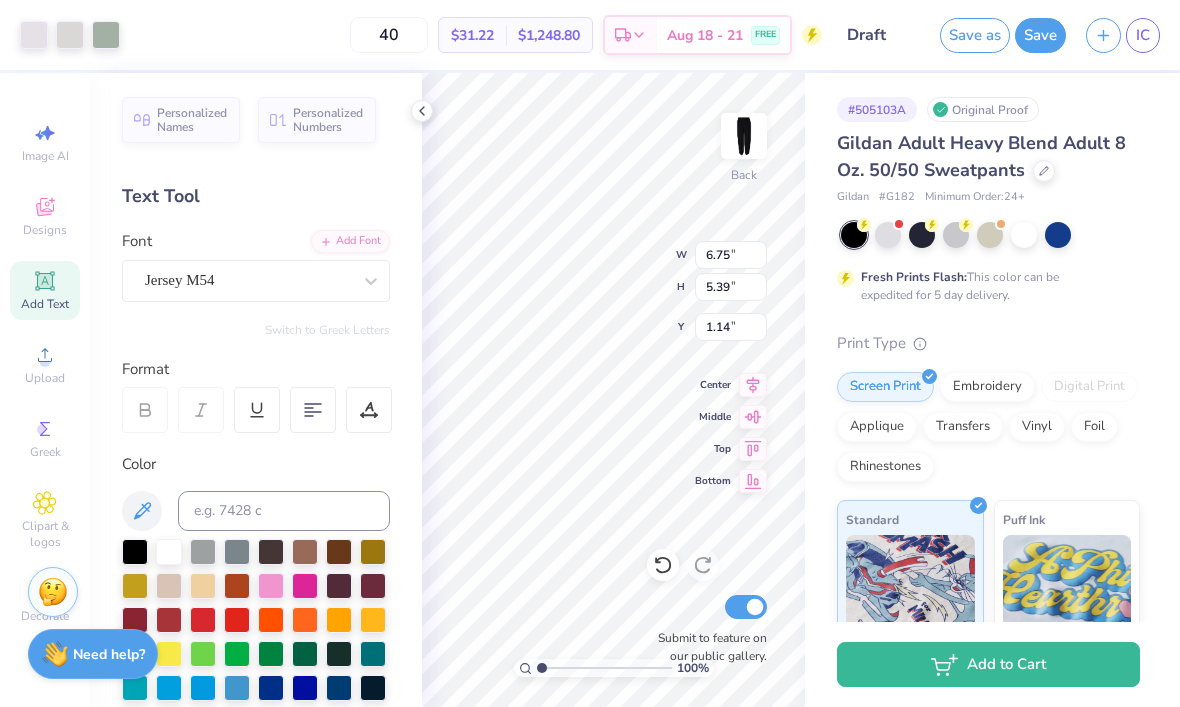 type on "4.36" 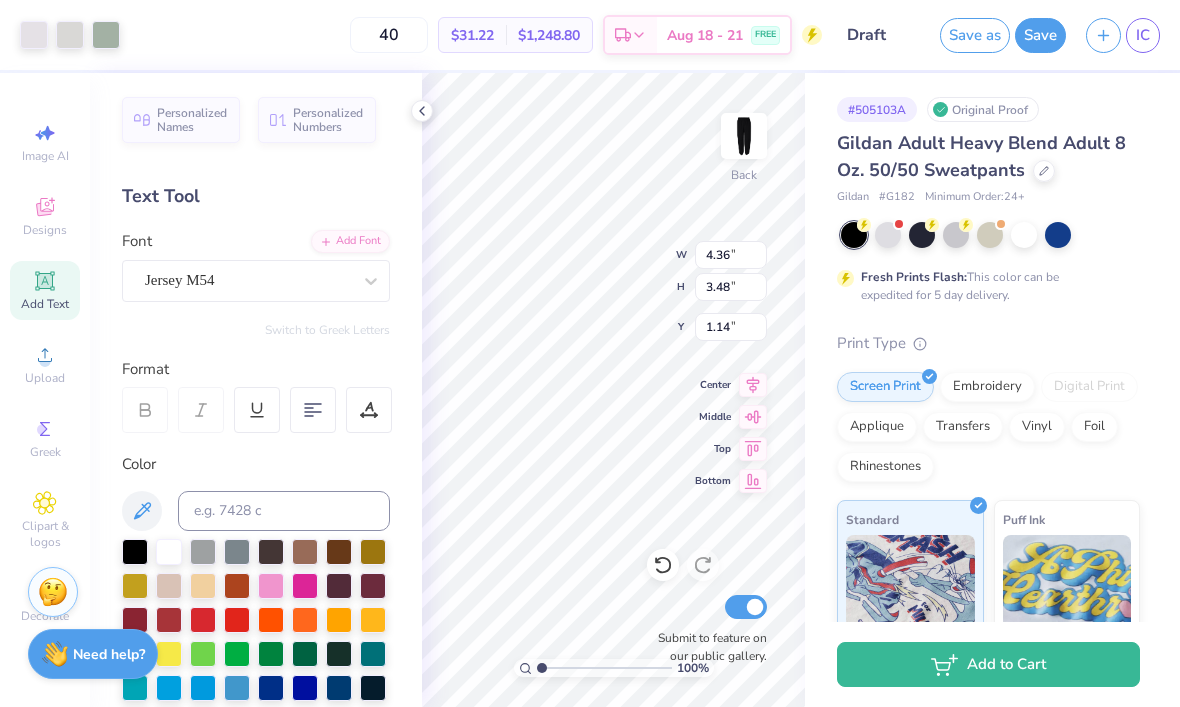 type on "1.89" 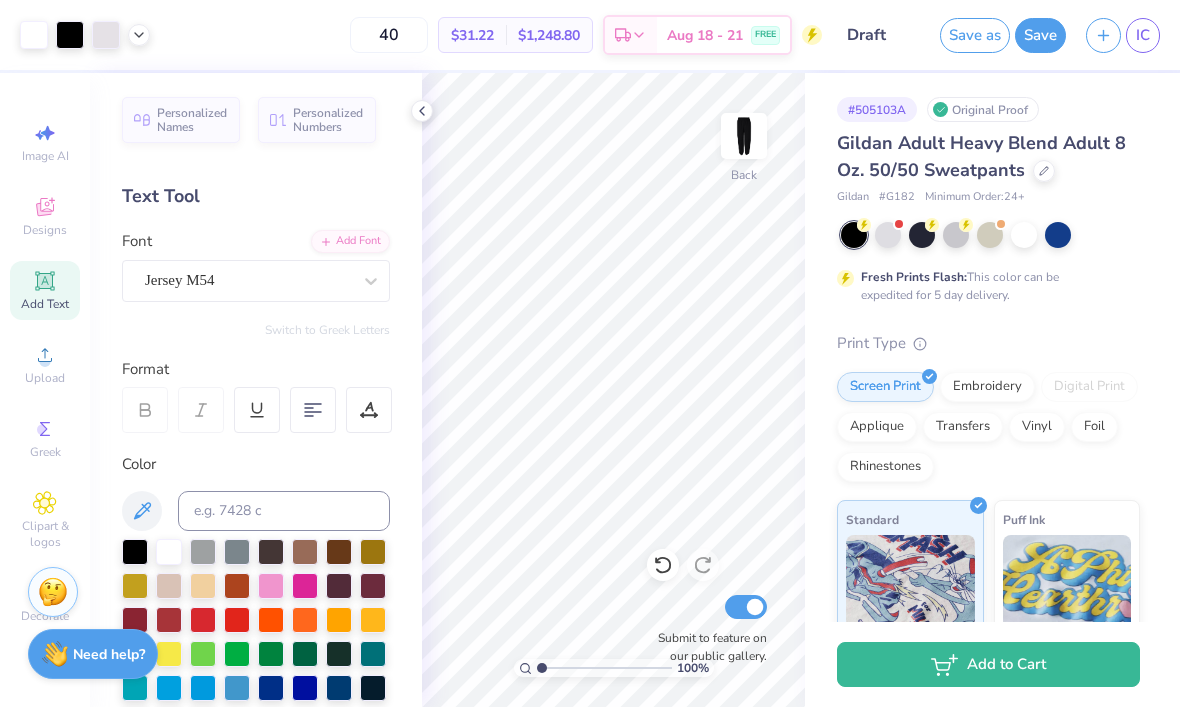 click at bounding box center (744, 136) 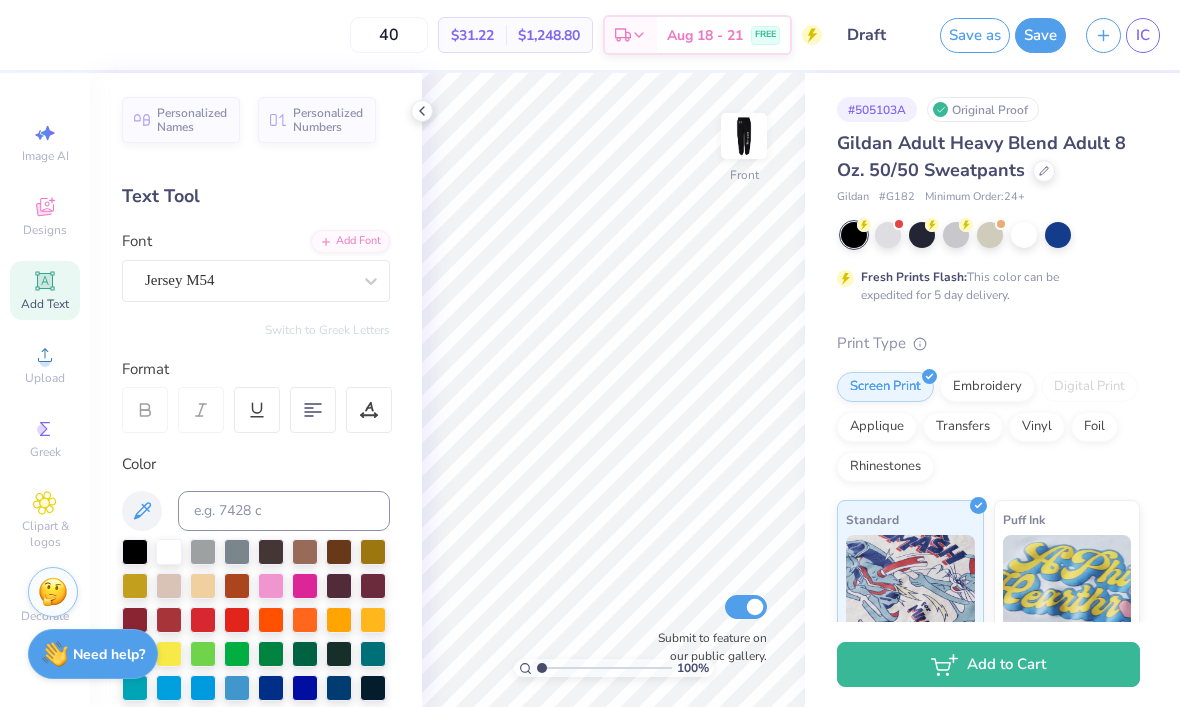 click on "Upload" at bounding box center [45, 378] 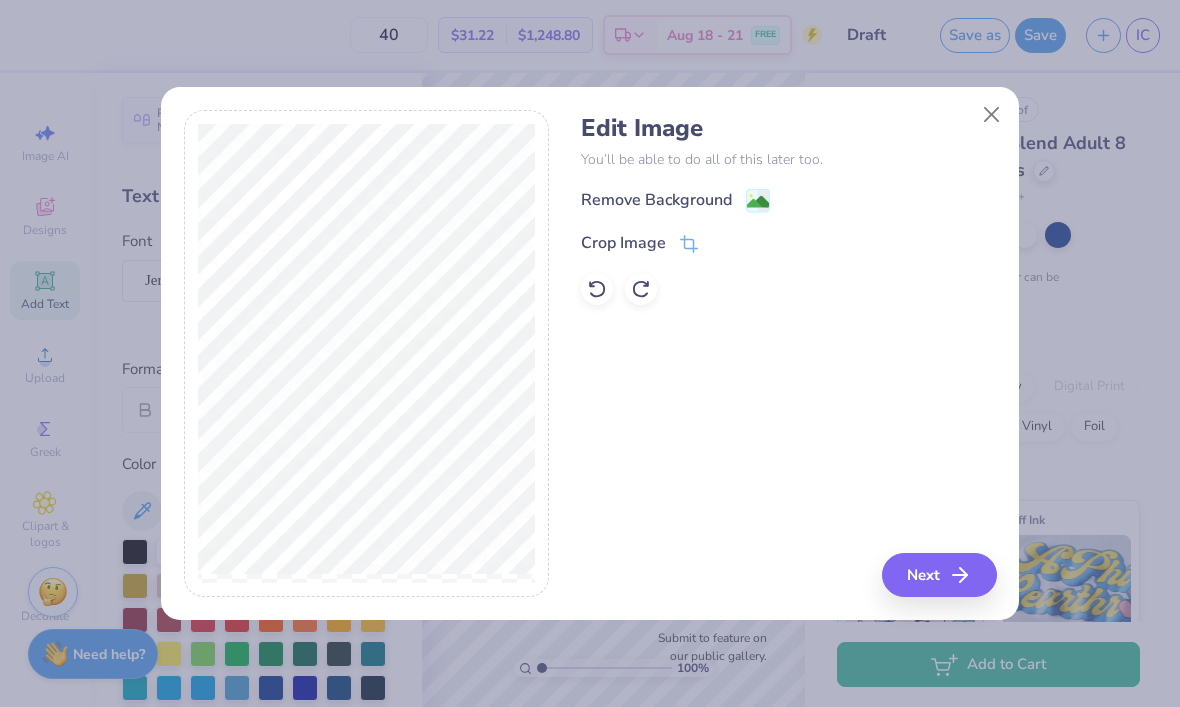 click 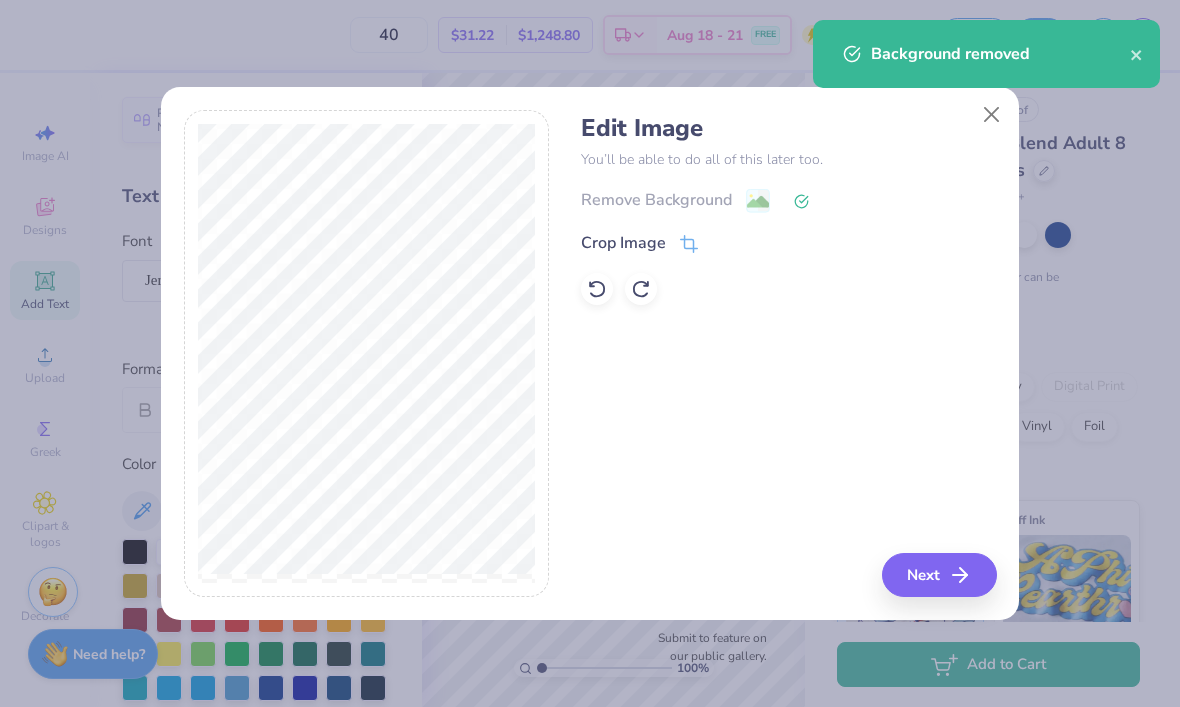 click on "Remove Background" at bounding box center (788, 200) 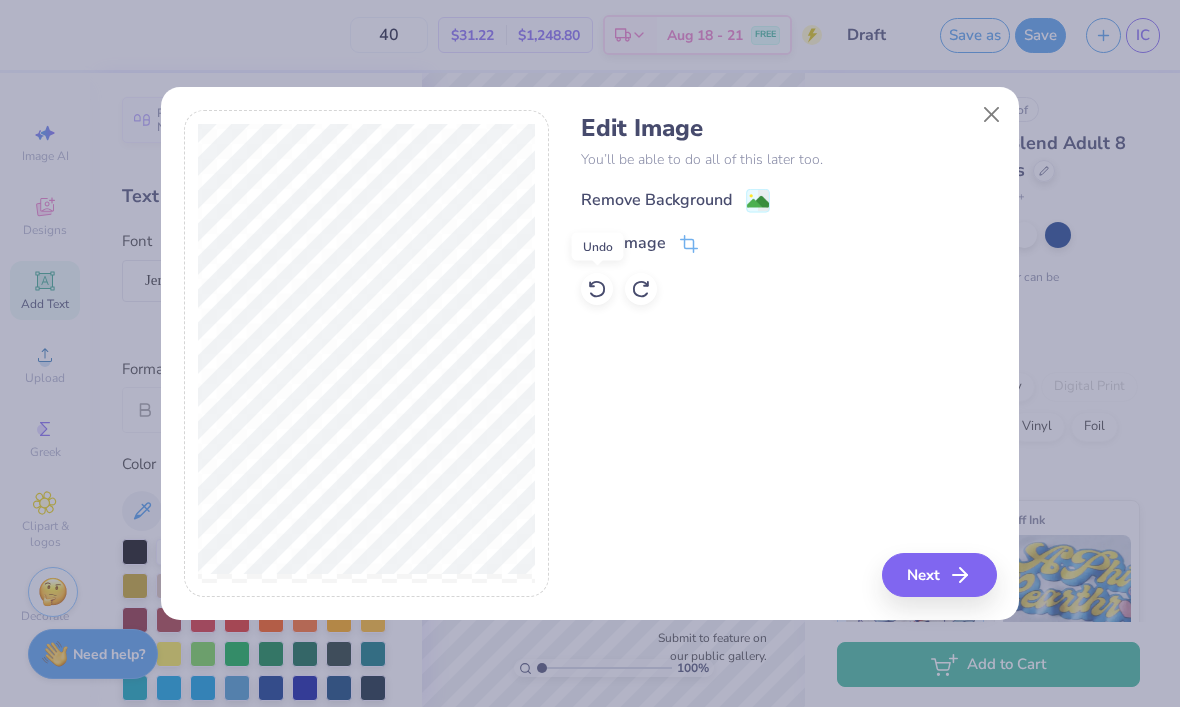 click on "Next" at bounding box center (939, 575) 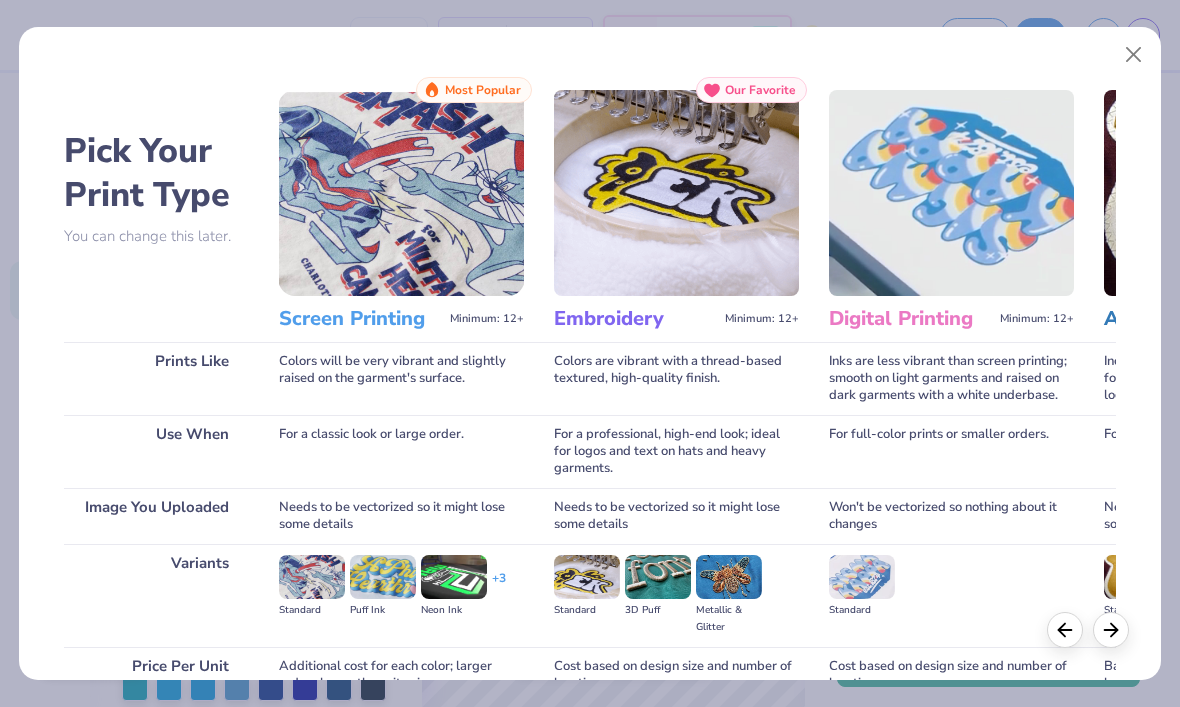 click at bounding box center [1134, 55] 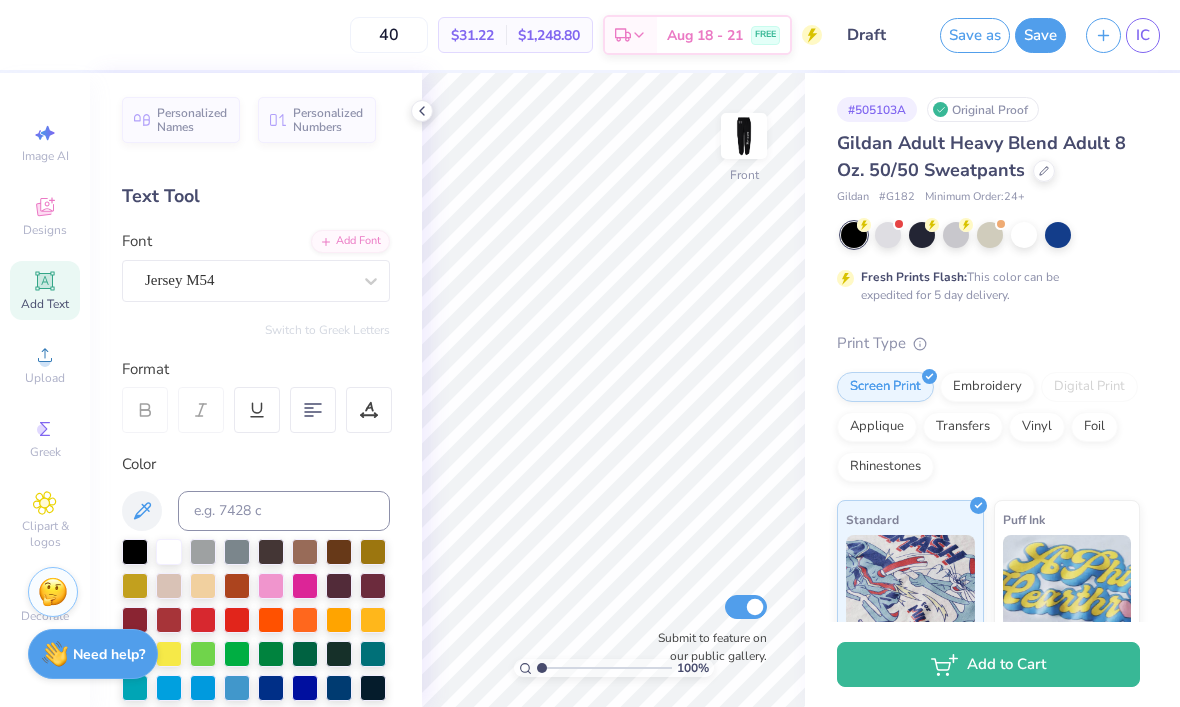 scroll, scrollTop: 0, scrollLeft: 0, axis: both 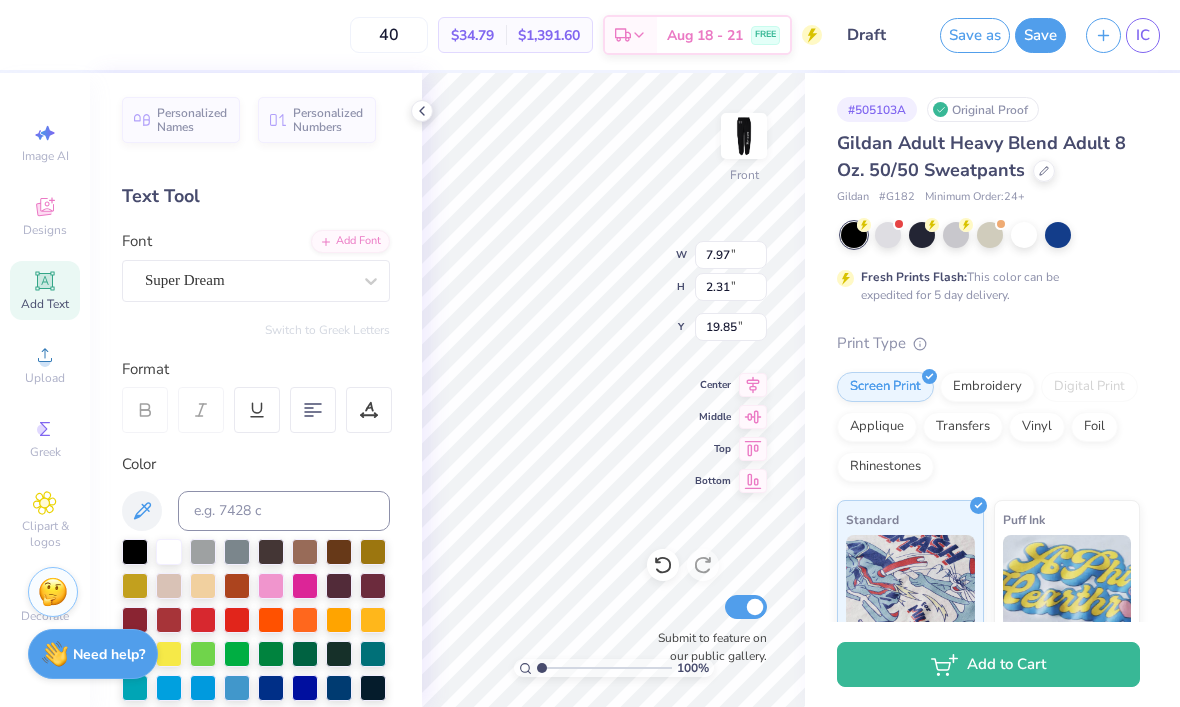 click 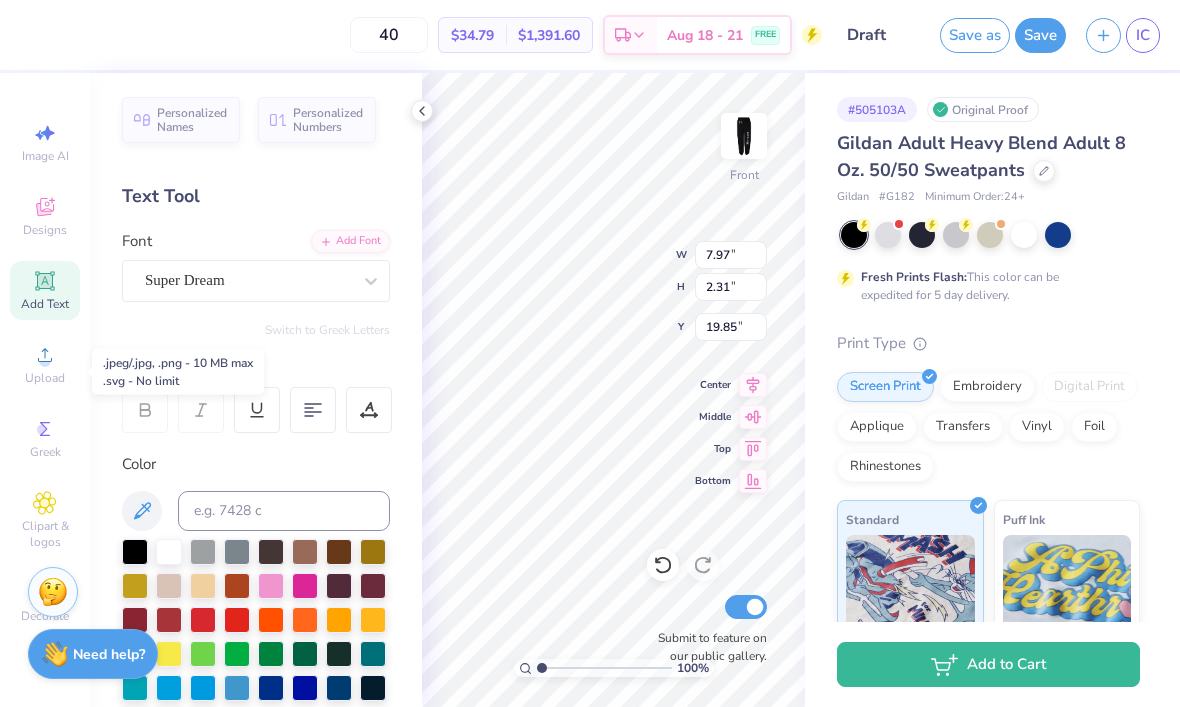 click 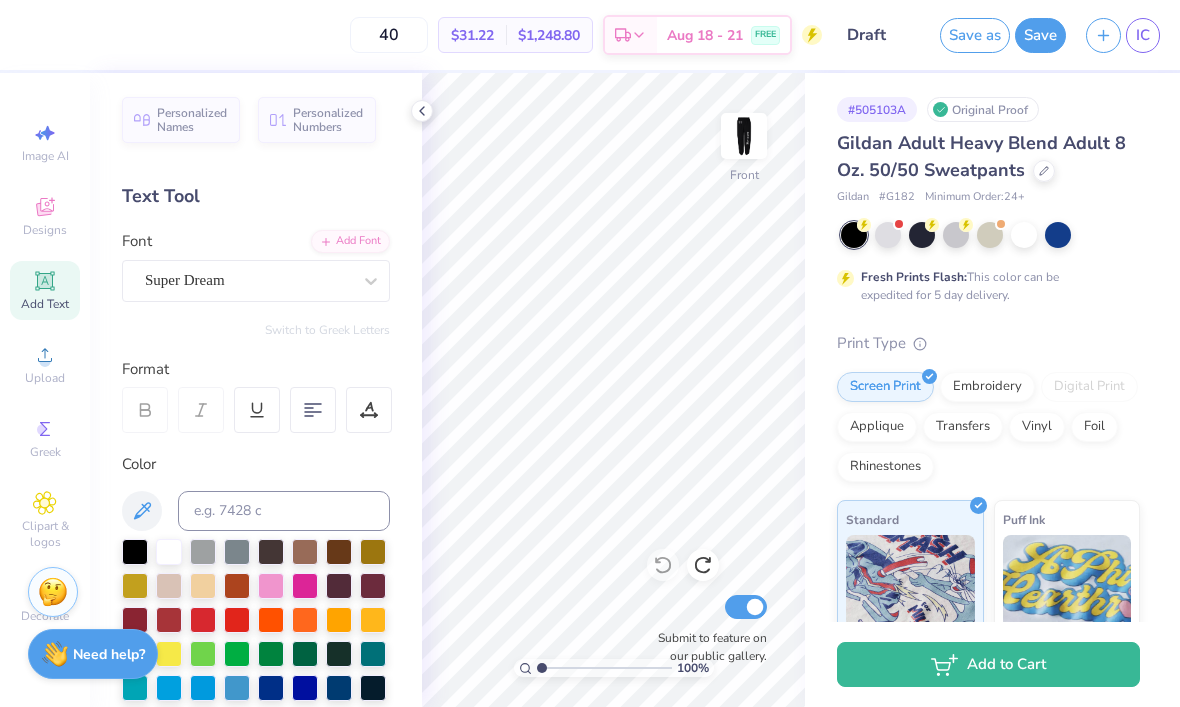 click on "Upload" at bounding box center (45, 378) 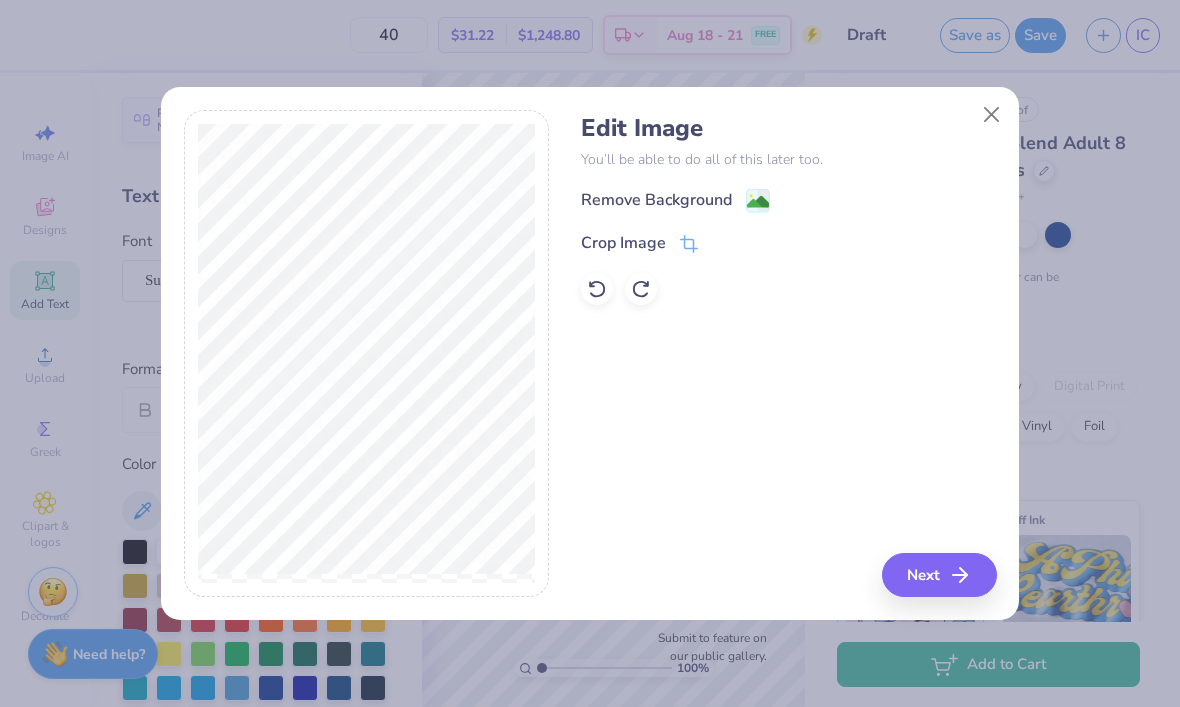 click 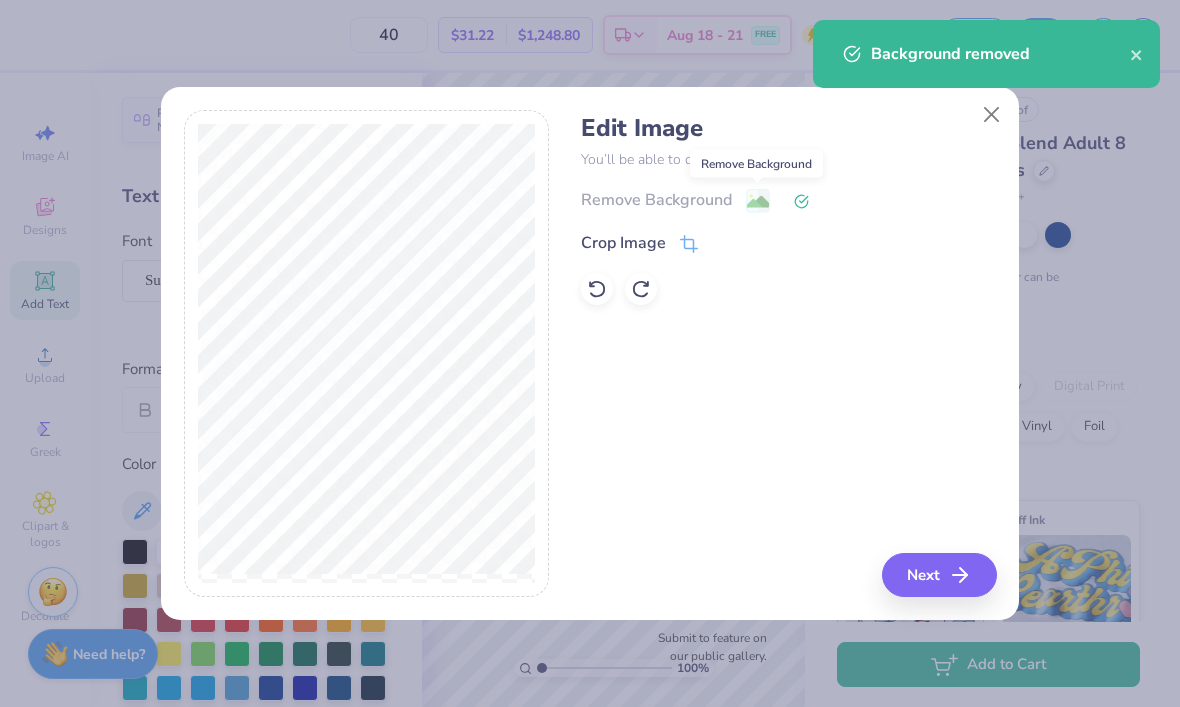 click on "Next" at bounding box center (939, 575) 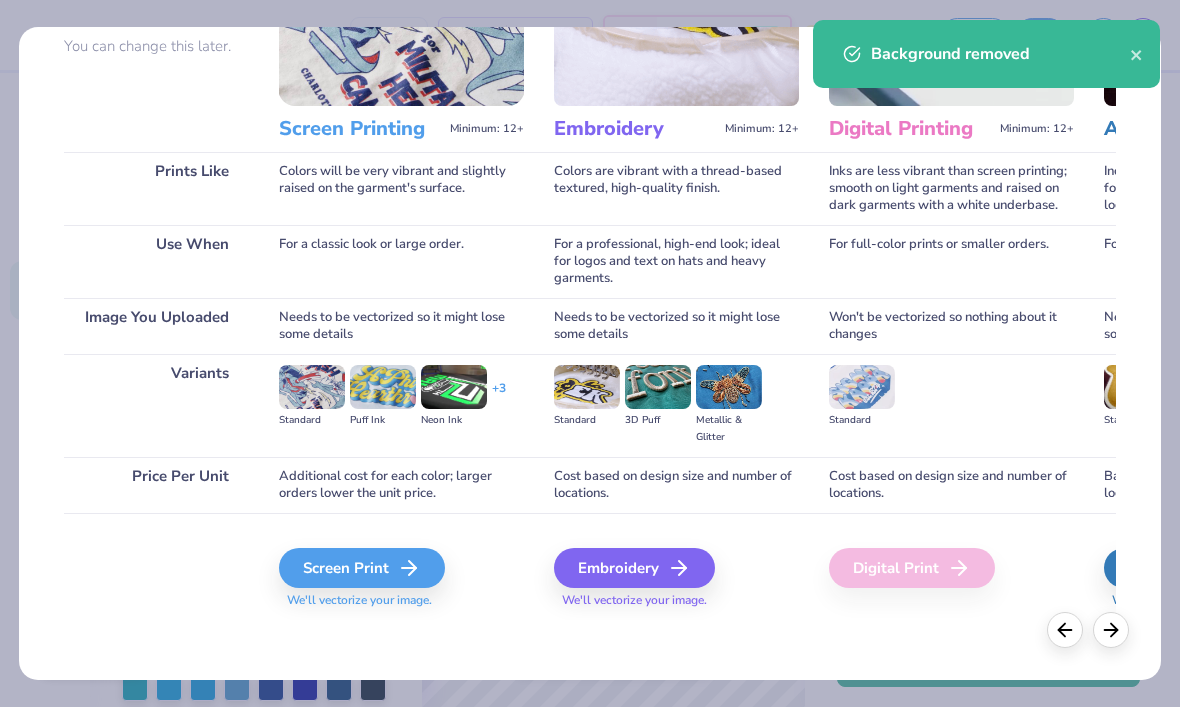 scroll, scrollTop: 190, scrollLeft: 0, axis: vertical 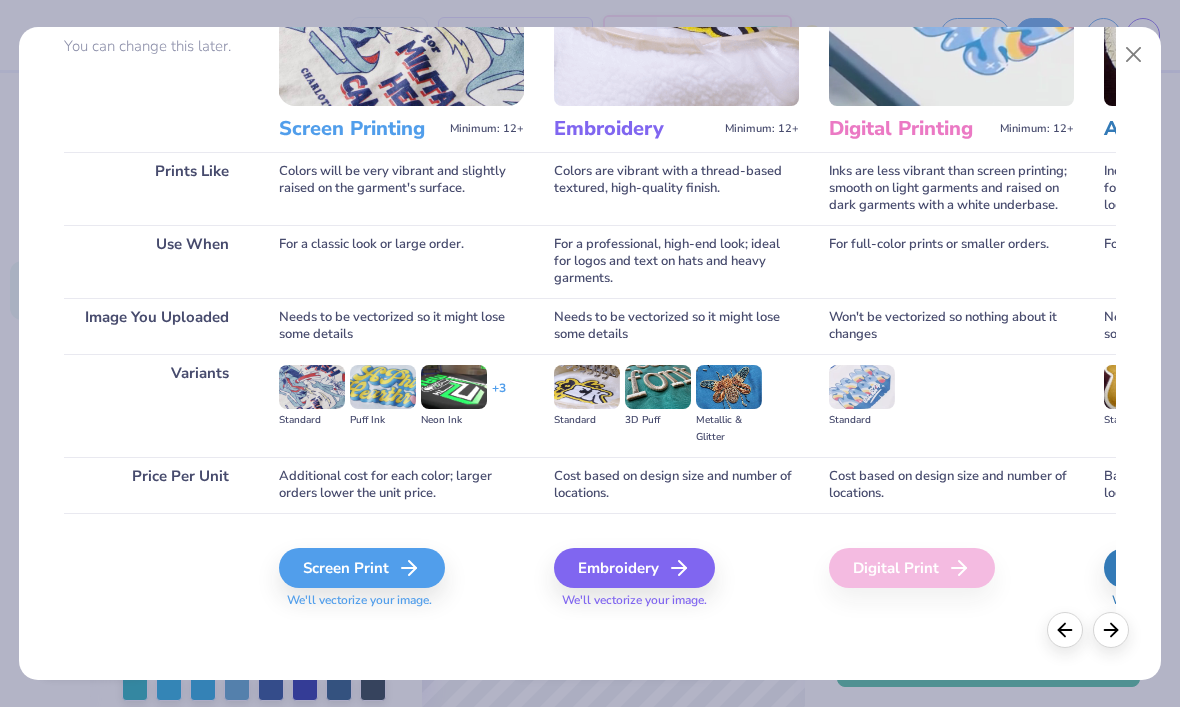 click 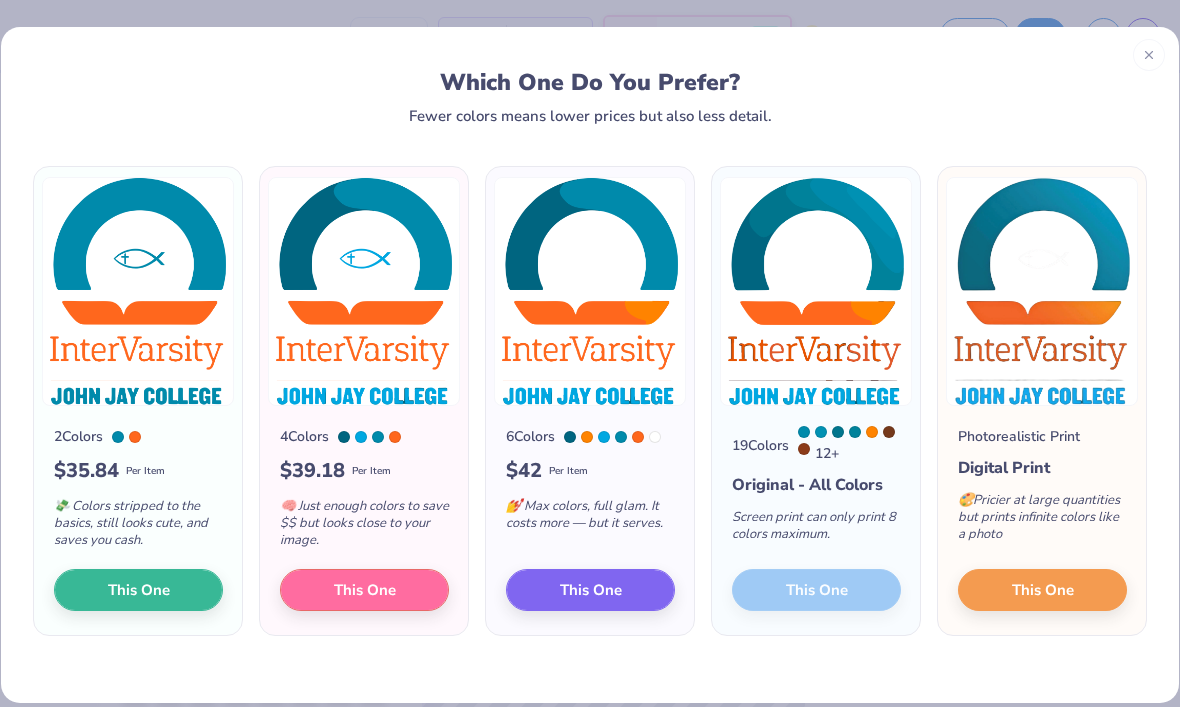 click on "This One" at bounding box center (365, 590) 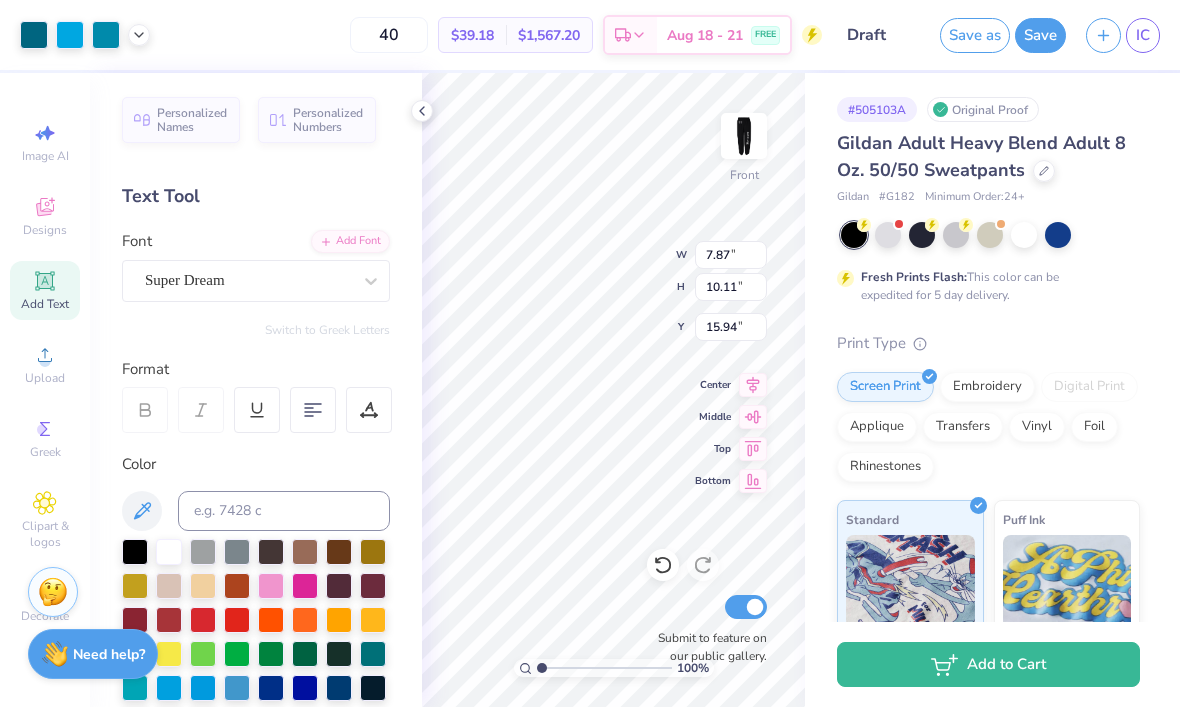 type on "5.39" 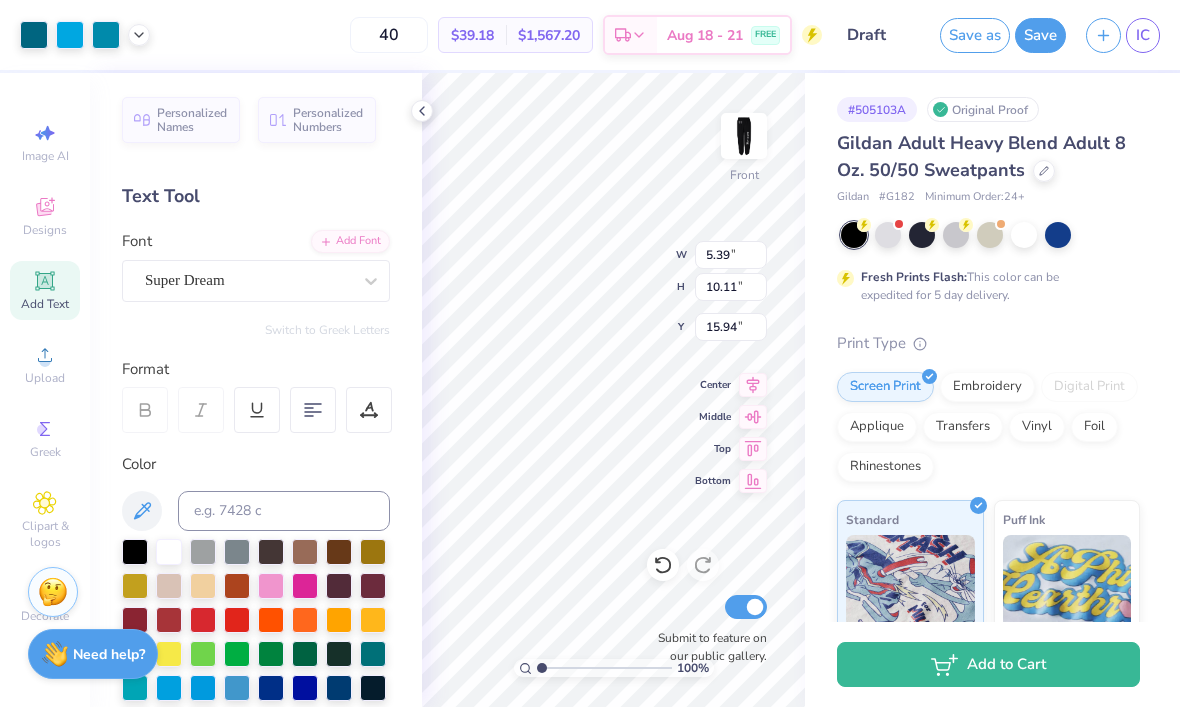 type on "6.93" 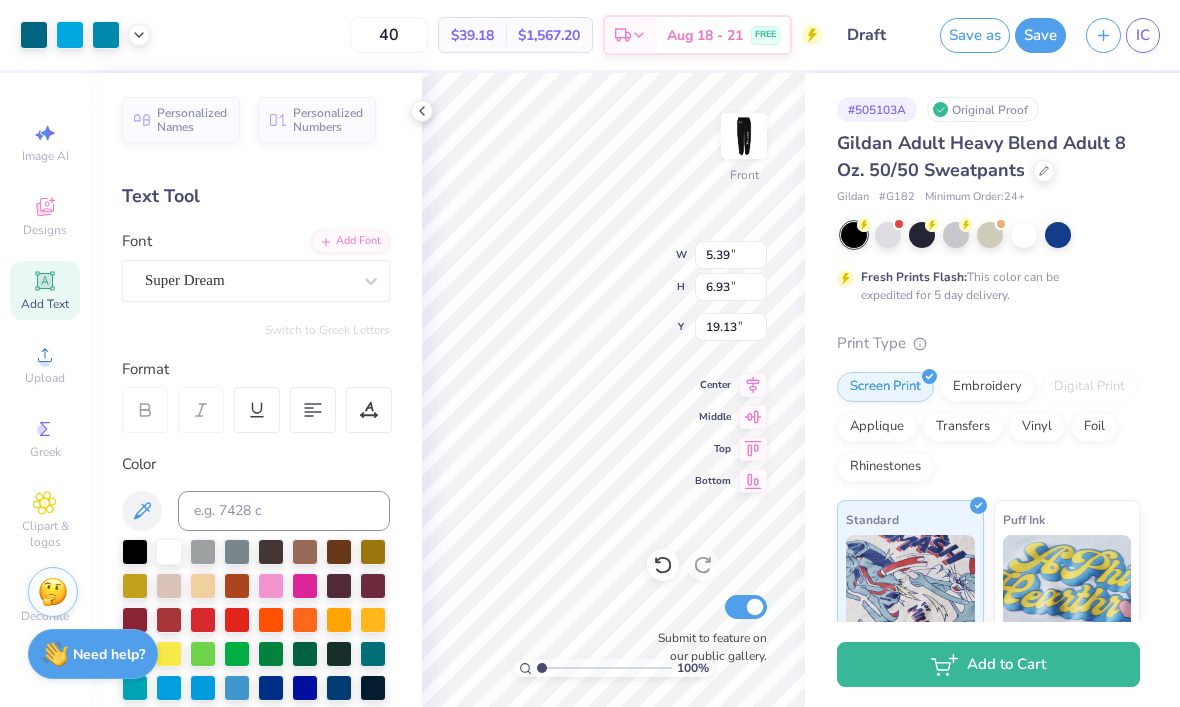 type on "16.80" 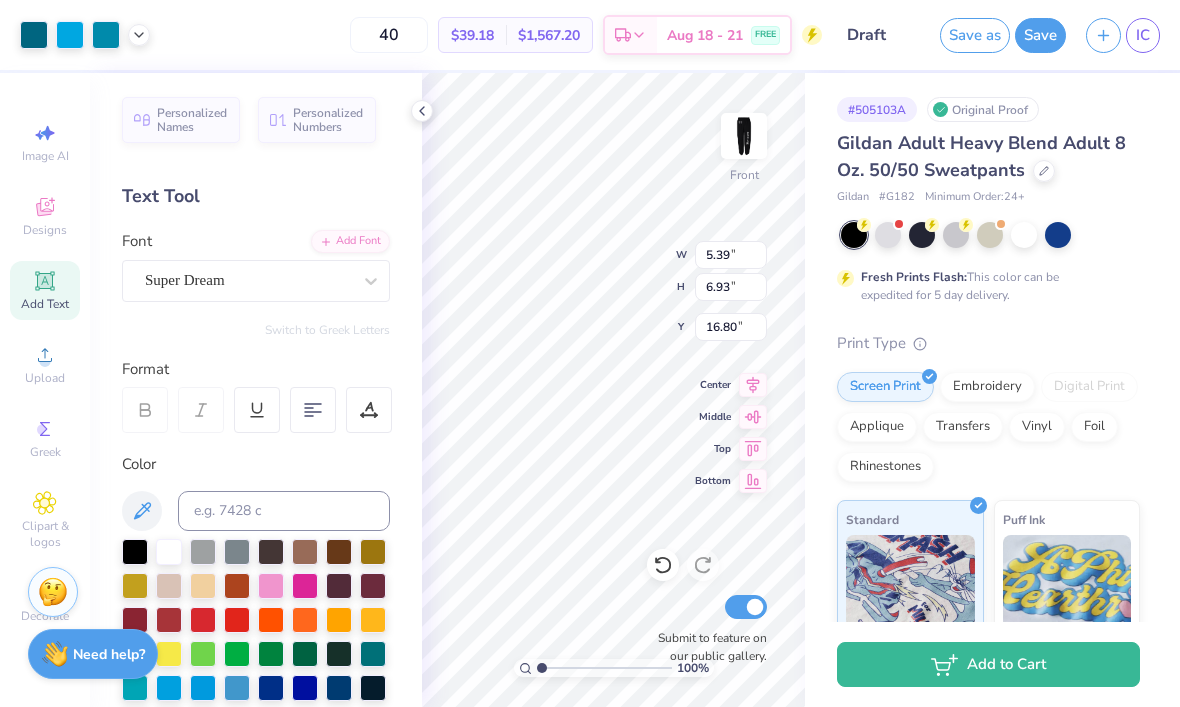 type on "3.83" 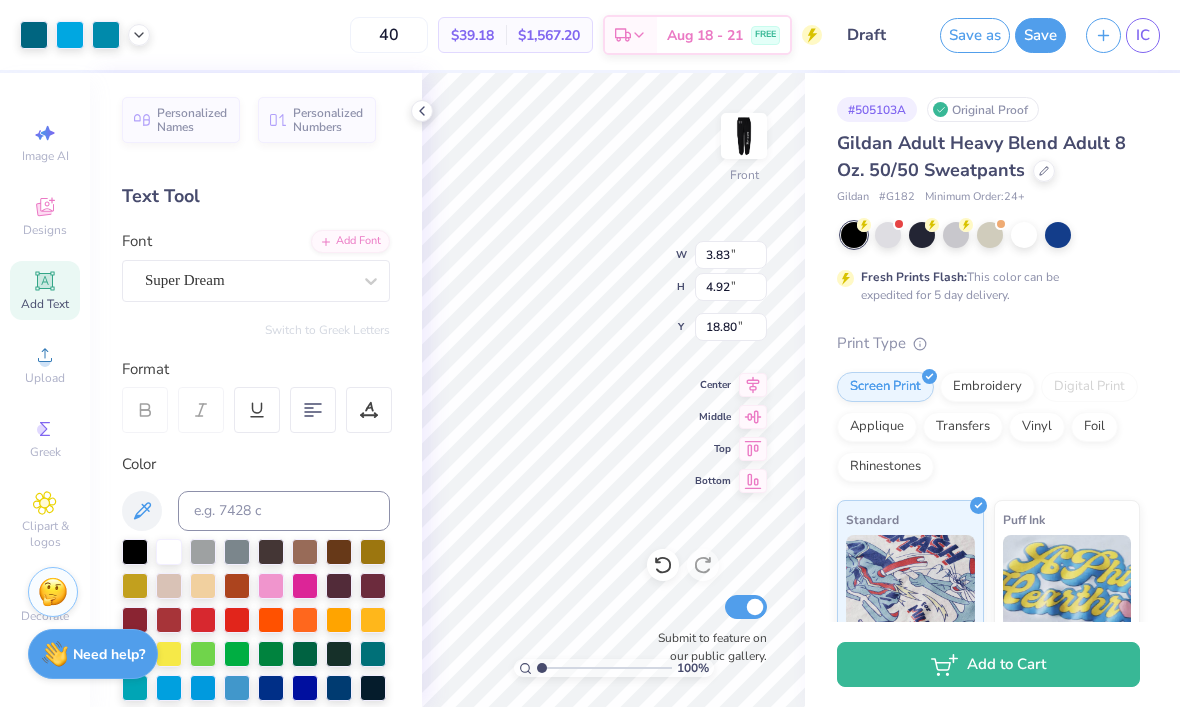 type on "4.48" 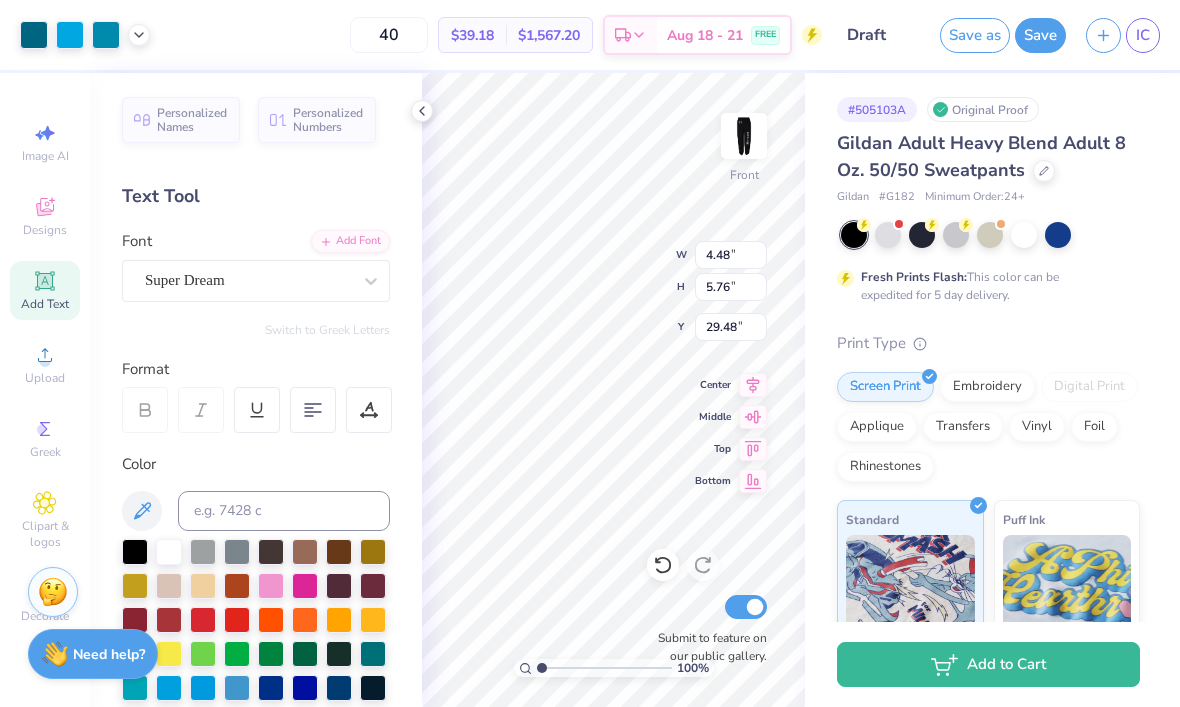 type on "29.10" 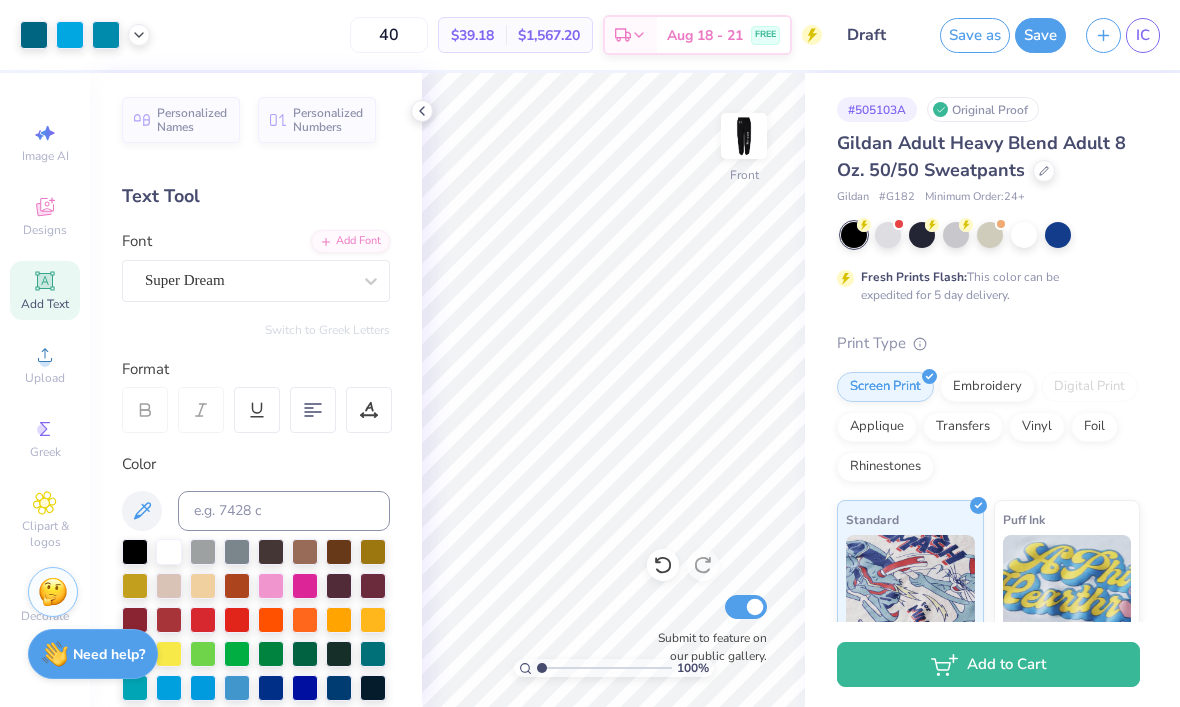 click 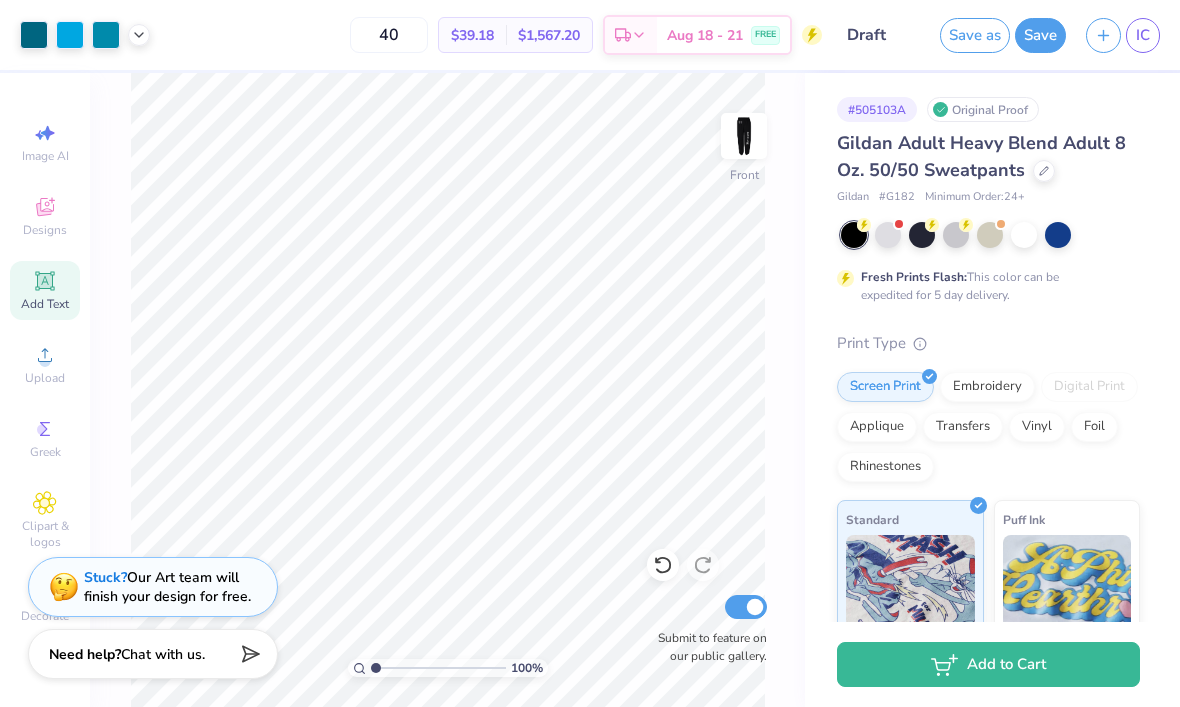 click at bounding box center [744, 136] 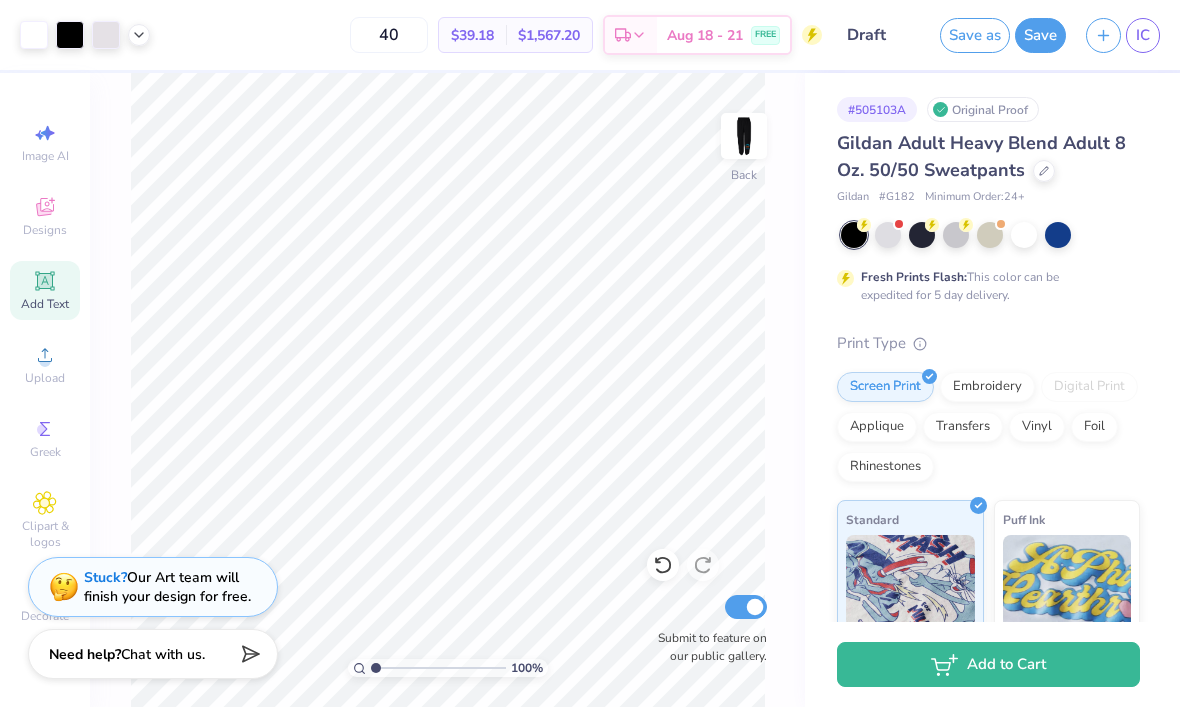 click at bounding box center (744, 136) 